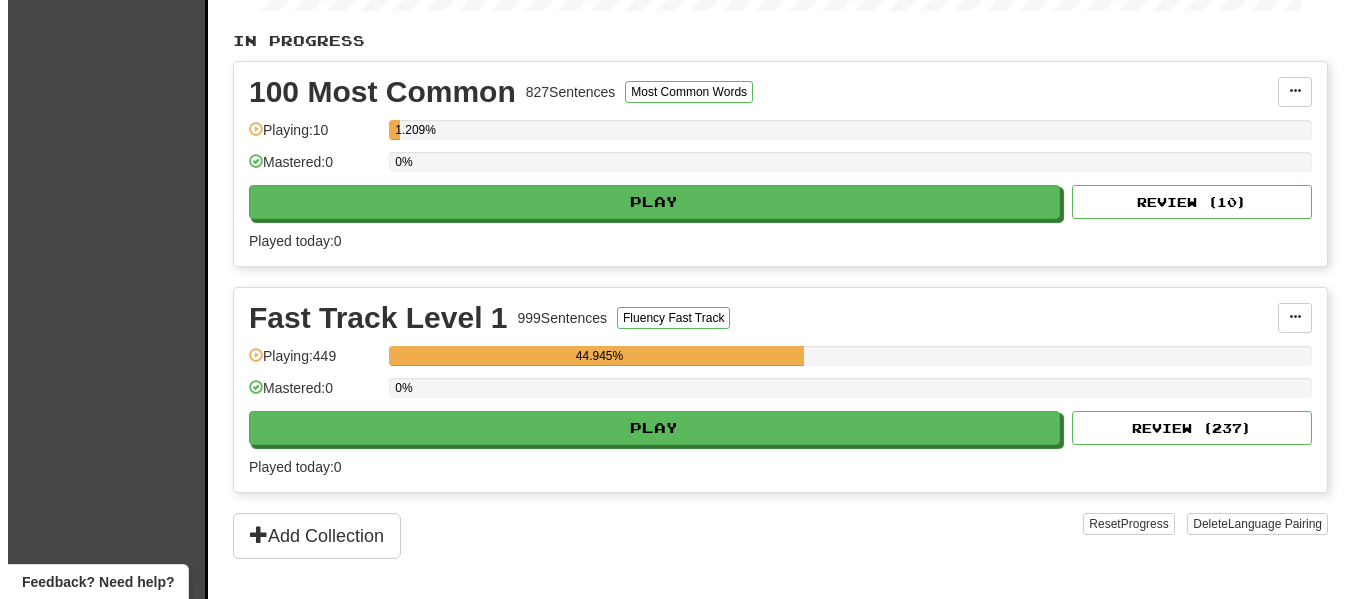 scroll, scrollTop: 500, scrollLeft: 0, axis: vertical 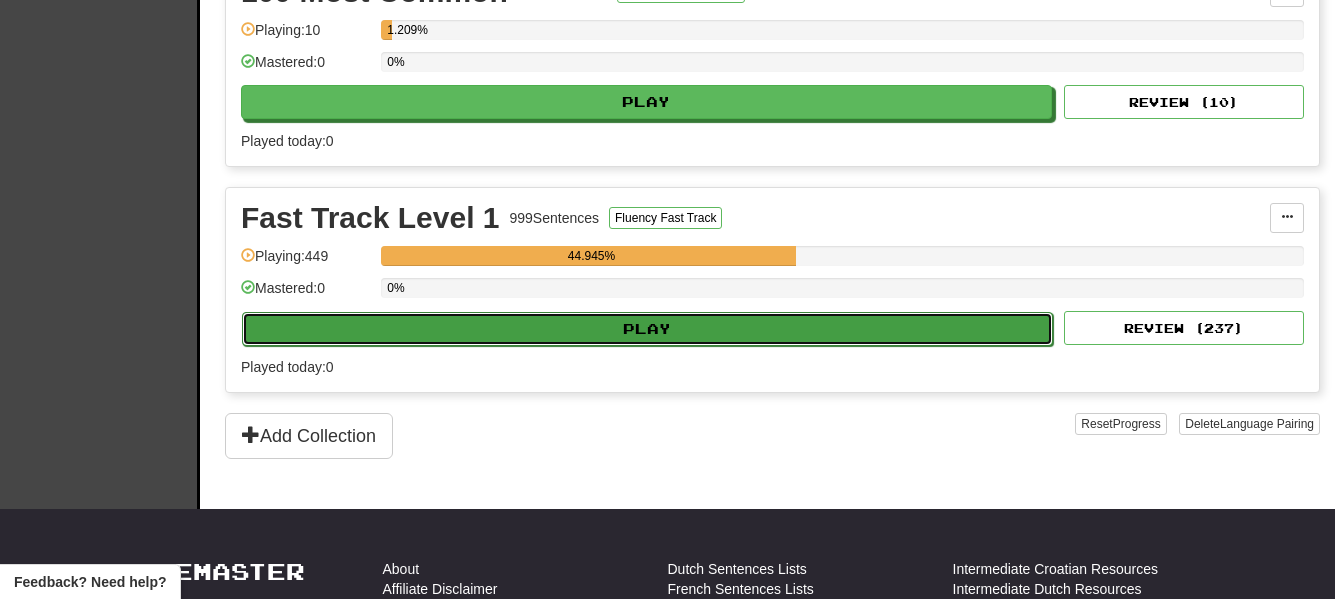 click on "Play" at bounding box center (647, 329) 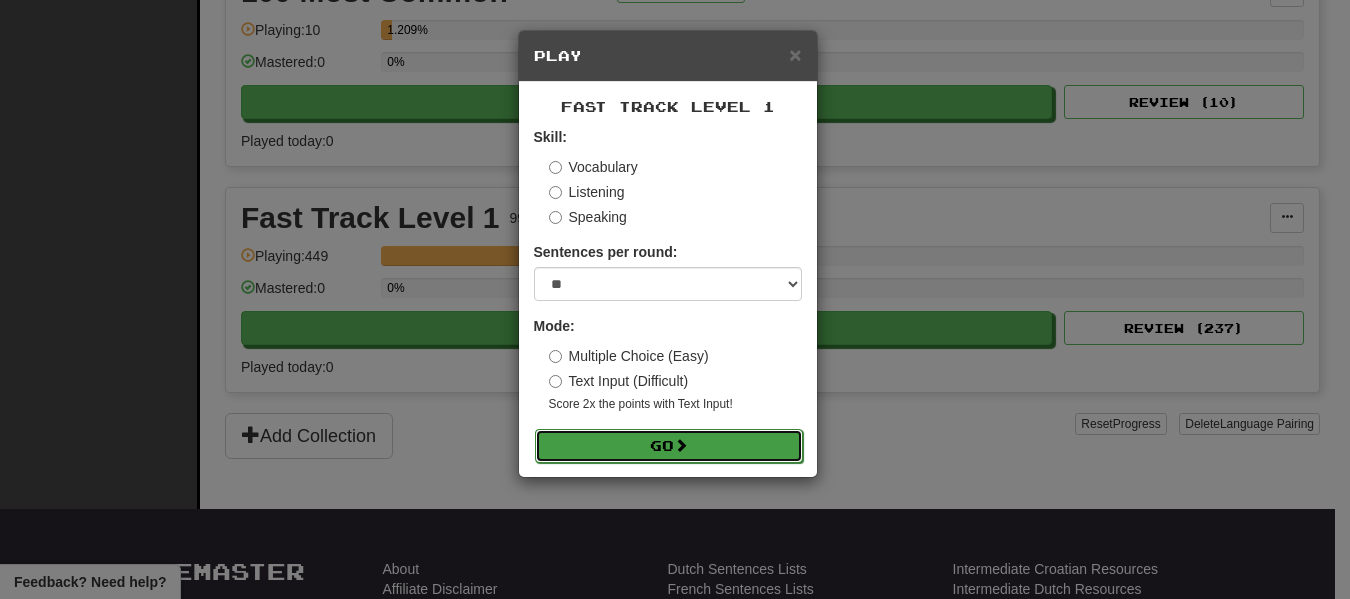 click on "Go" at bounding box center (669, 446) 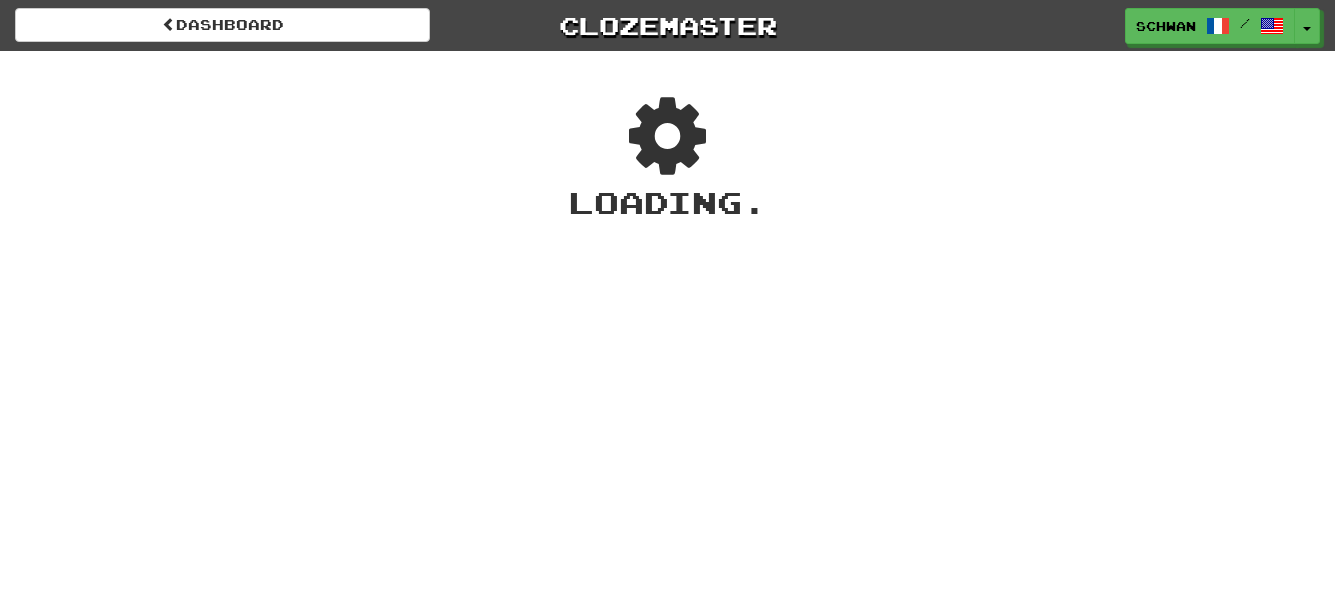 scroll, scrollTop: 0, scrollLeft: 0, axis: both 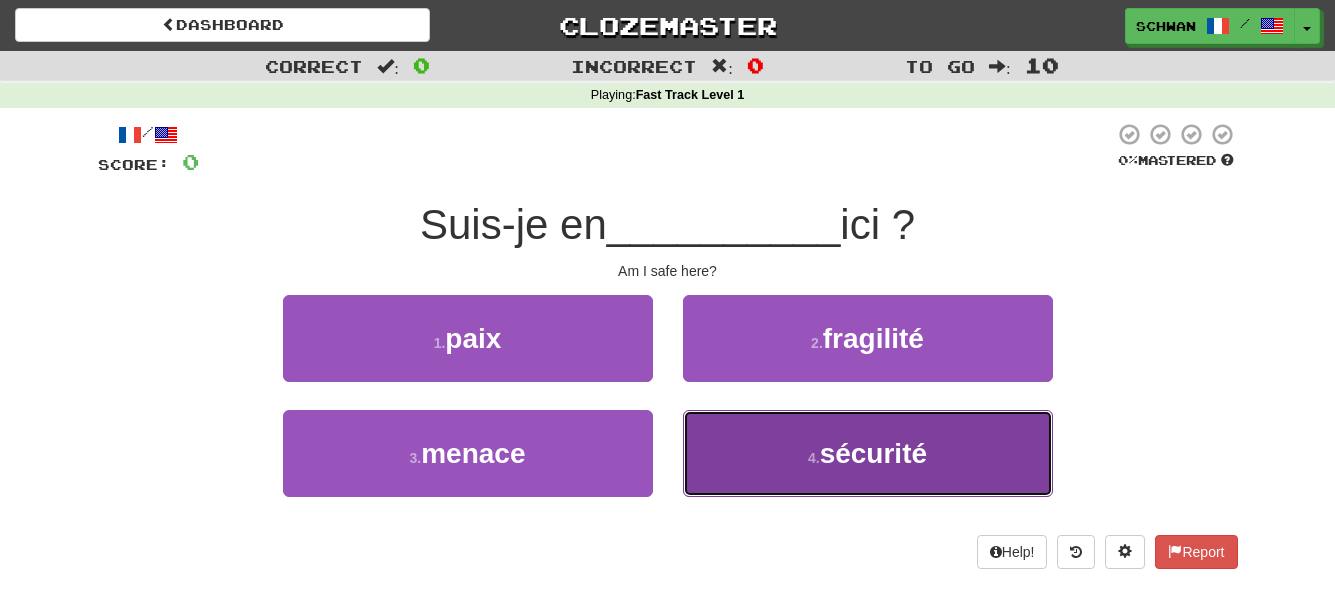 click on "4 .  sécurité" at bounding box center [868, 453] 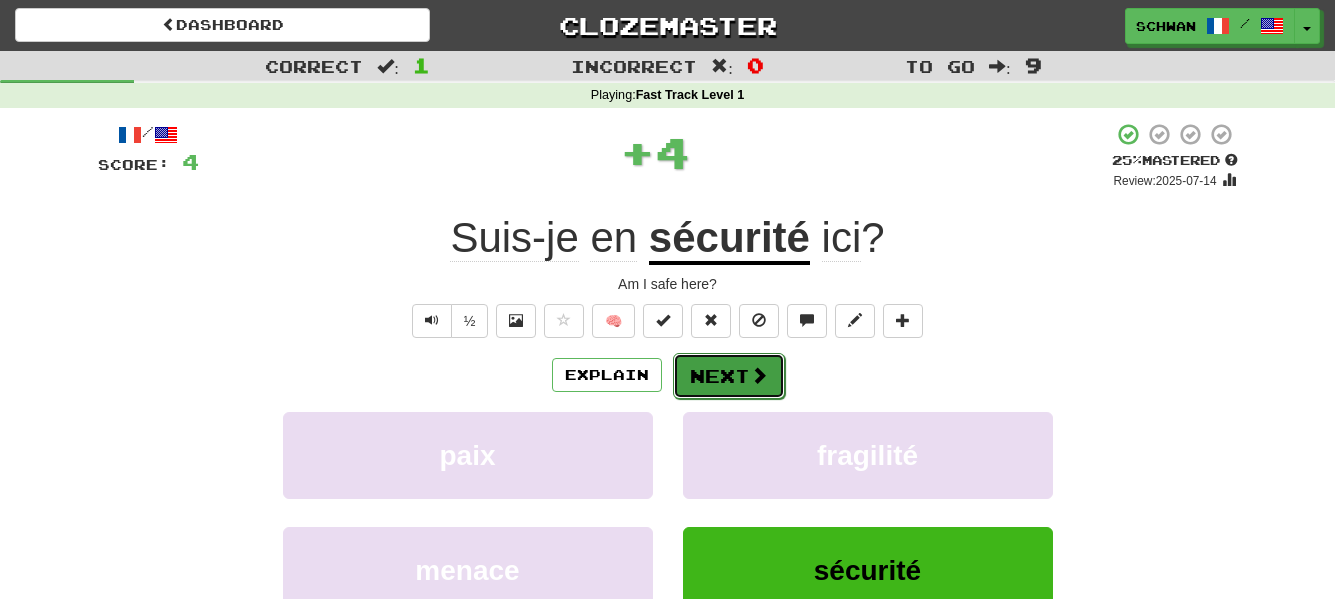 click at bounding box center [759, 375] 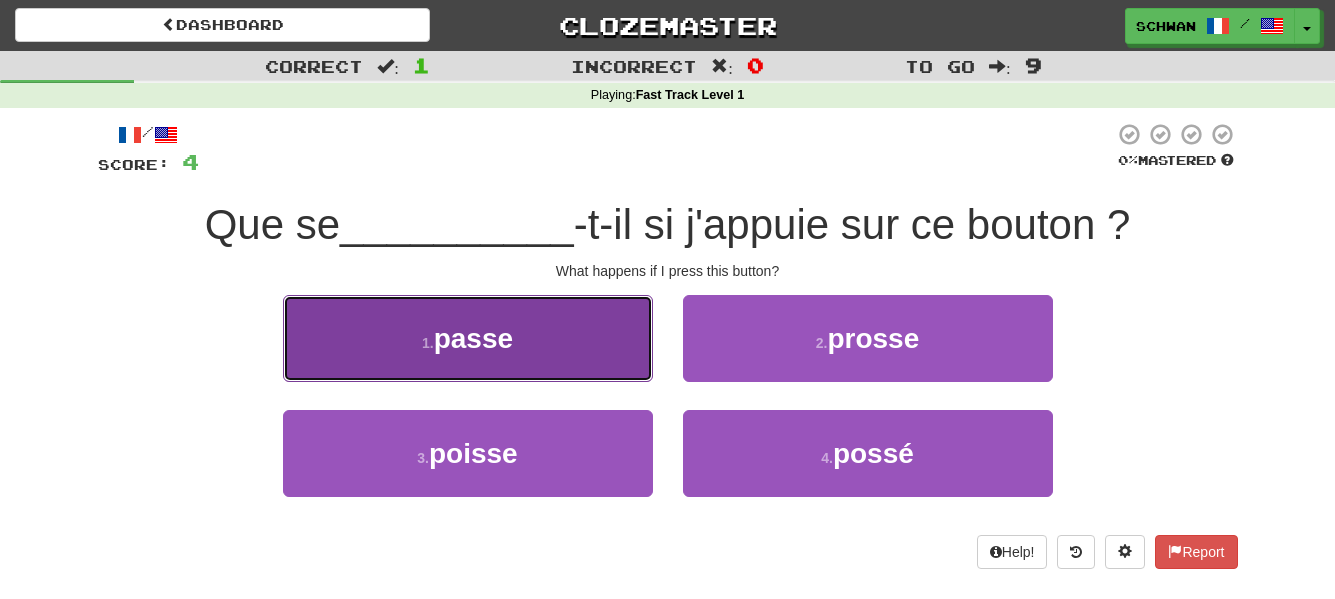 click on "1 .  passe" at bounding box center (468, 338) 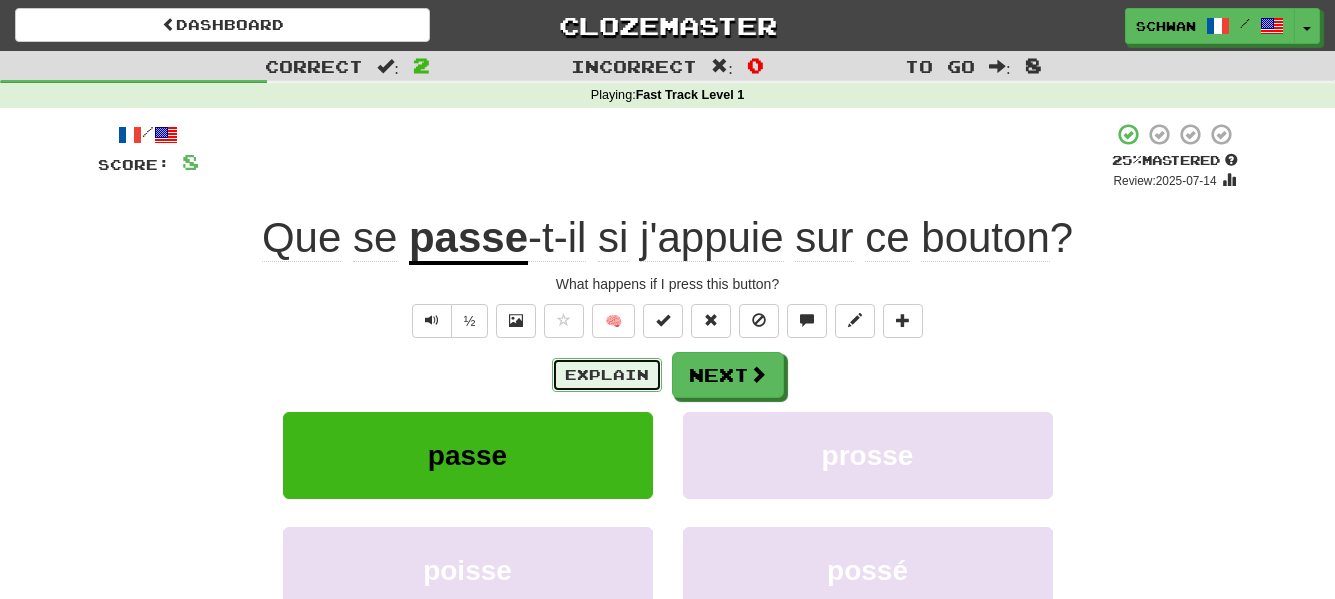 click on "Explain" at bounding box center [607, 375] 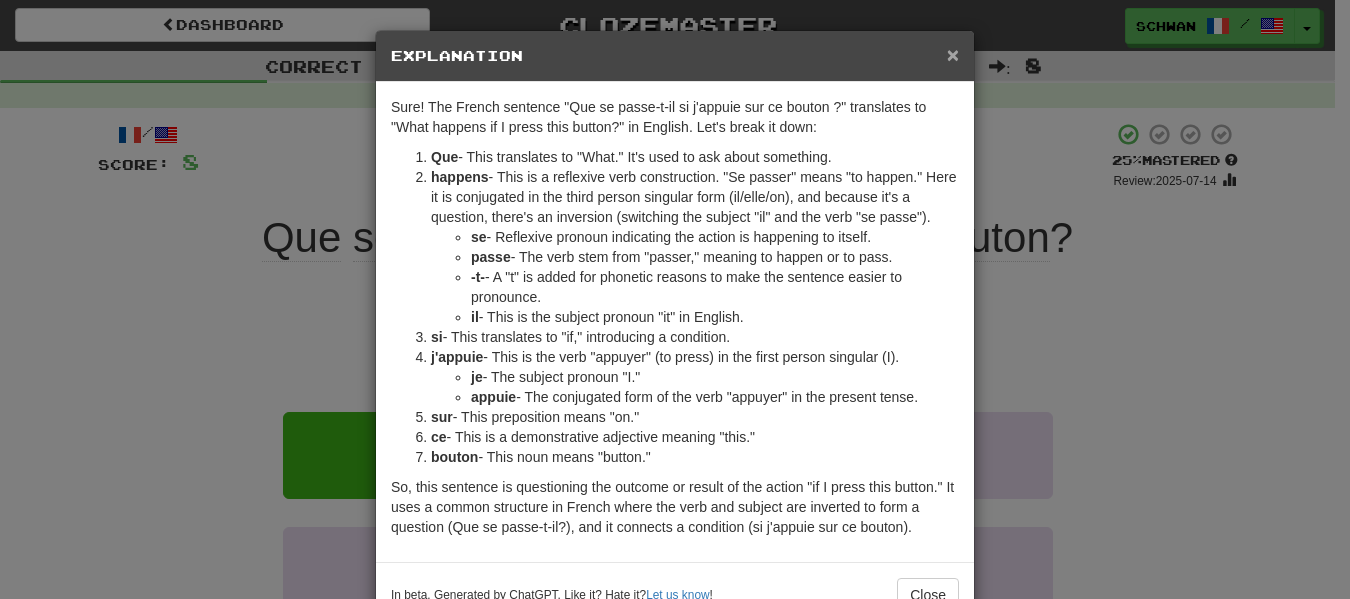 click on "×" at bounding box center [953, 54] 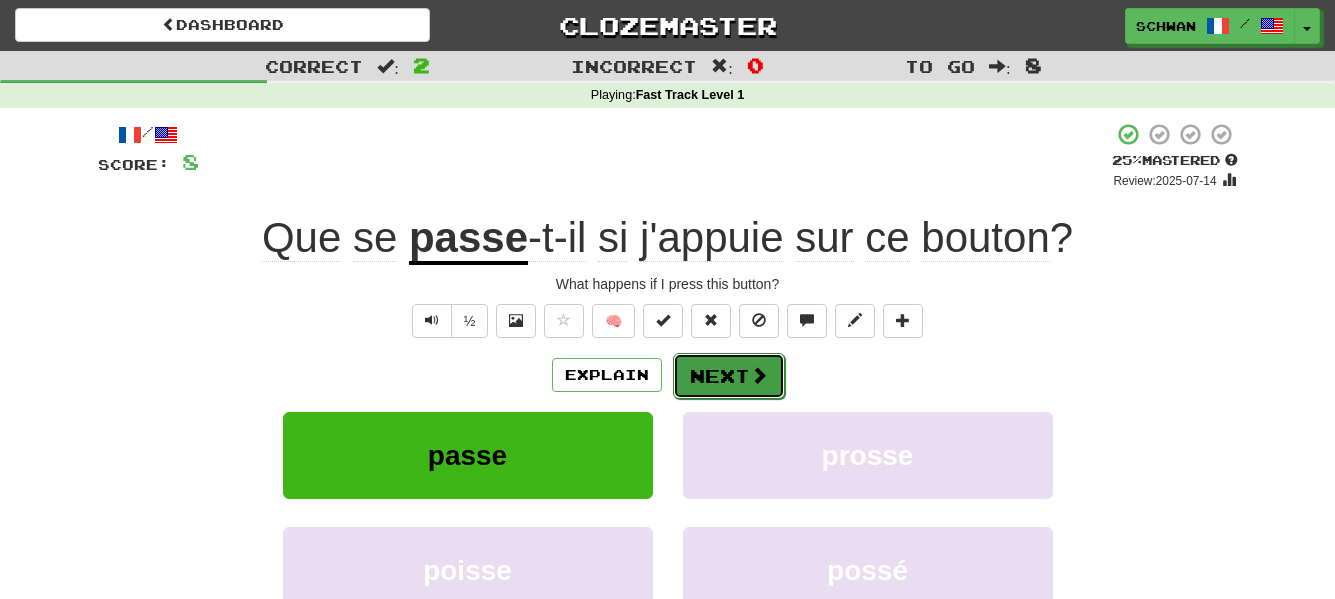 click on "Next" at bounding box center (729, 376) 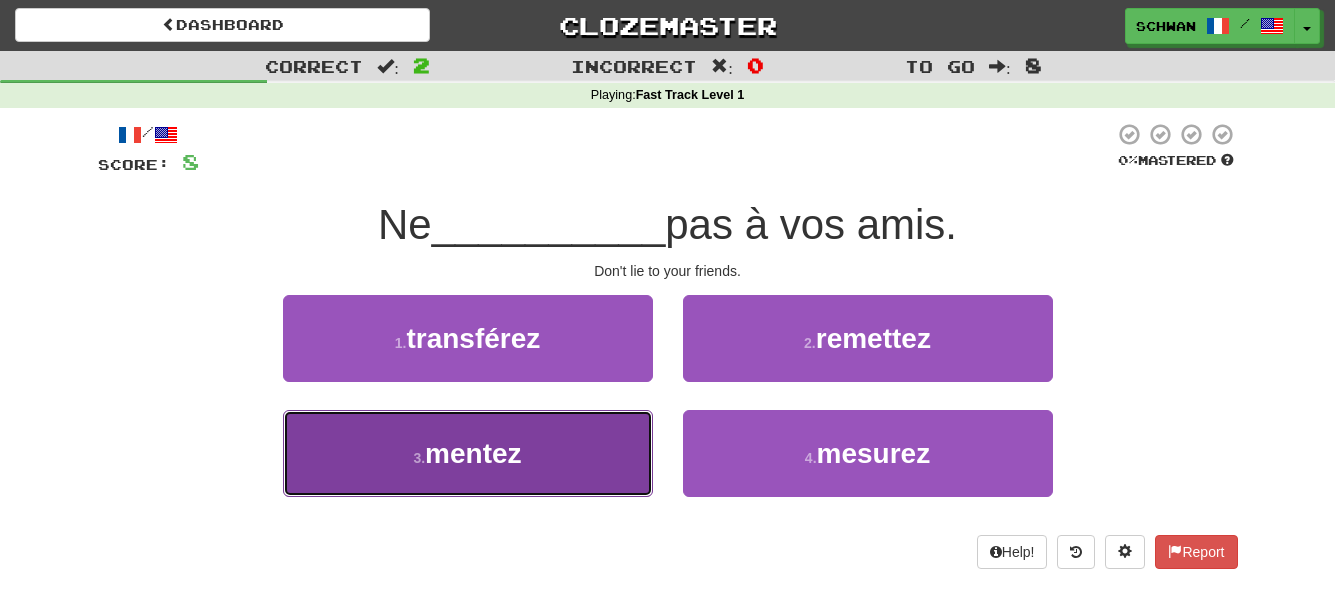 click on "3 ." at bounding box center (419, 458) 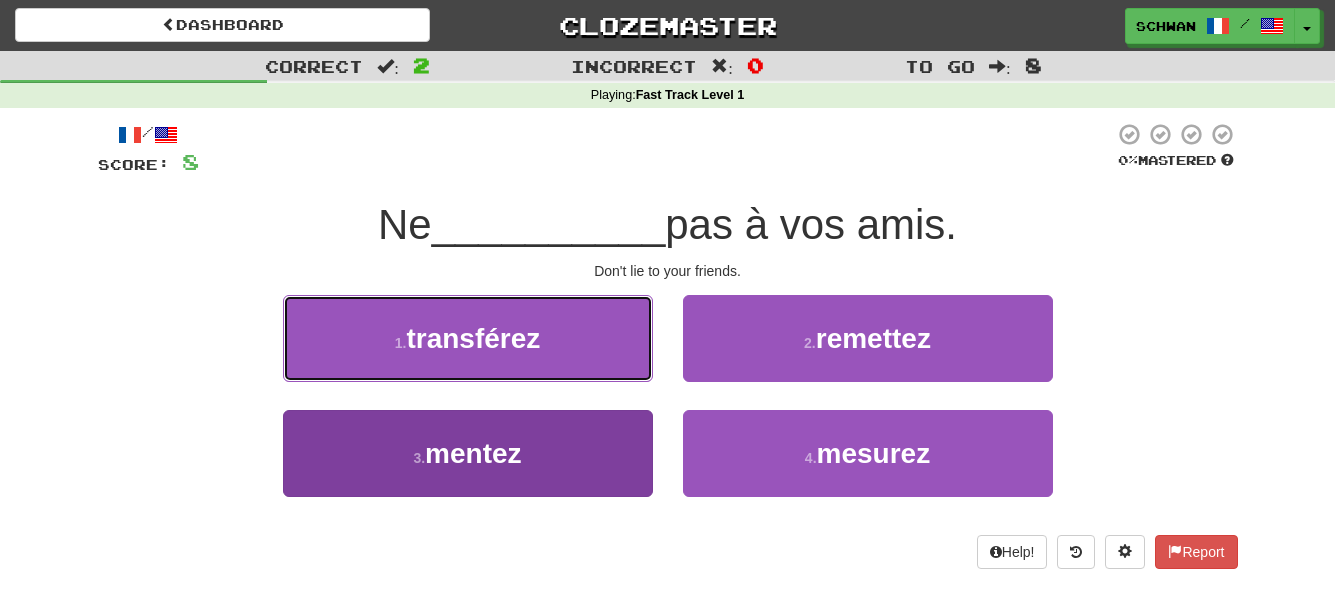 click on "transférez" at bounding box center (473, 338) 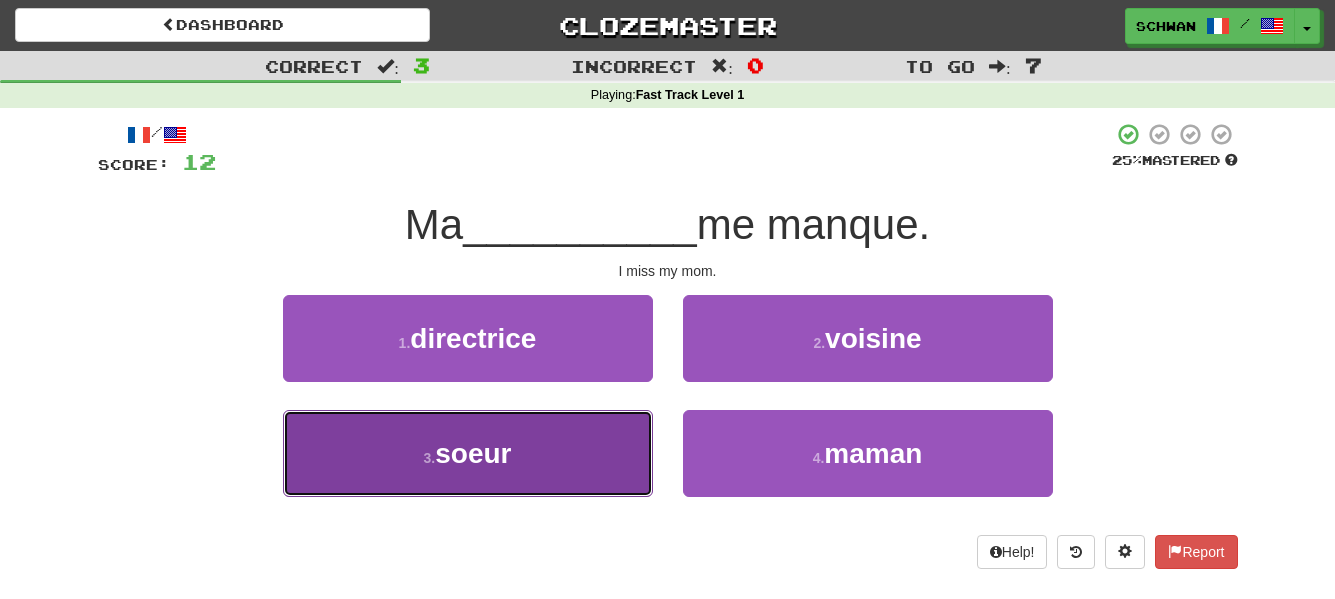 click on "soeur" at bounding box center [473, 453] 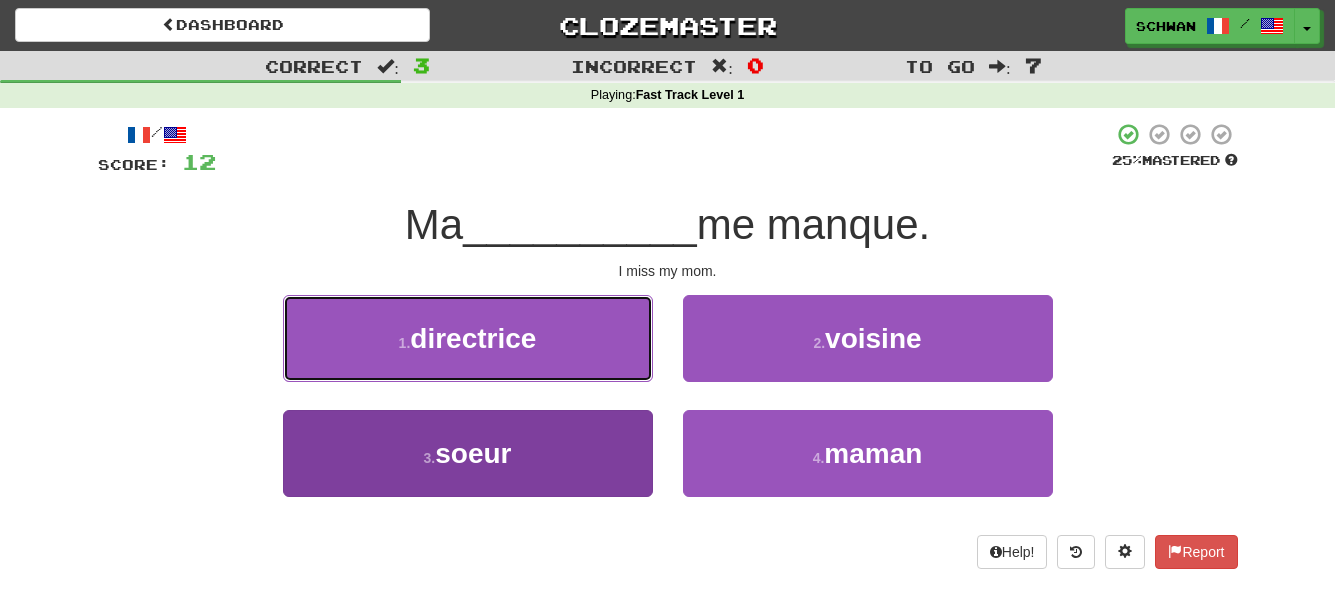 click on "directrice" at bounding box center (473, 338) 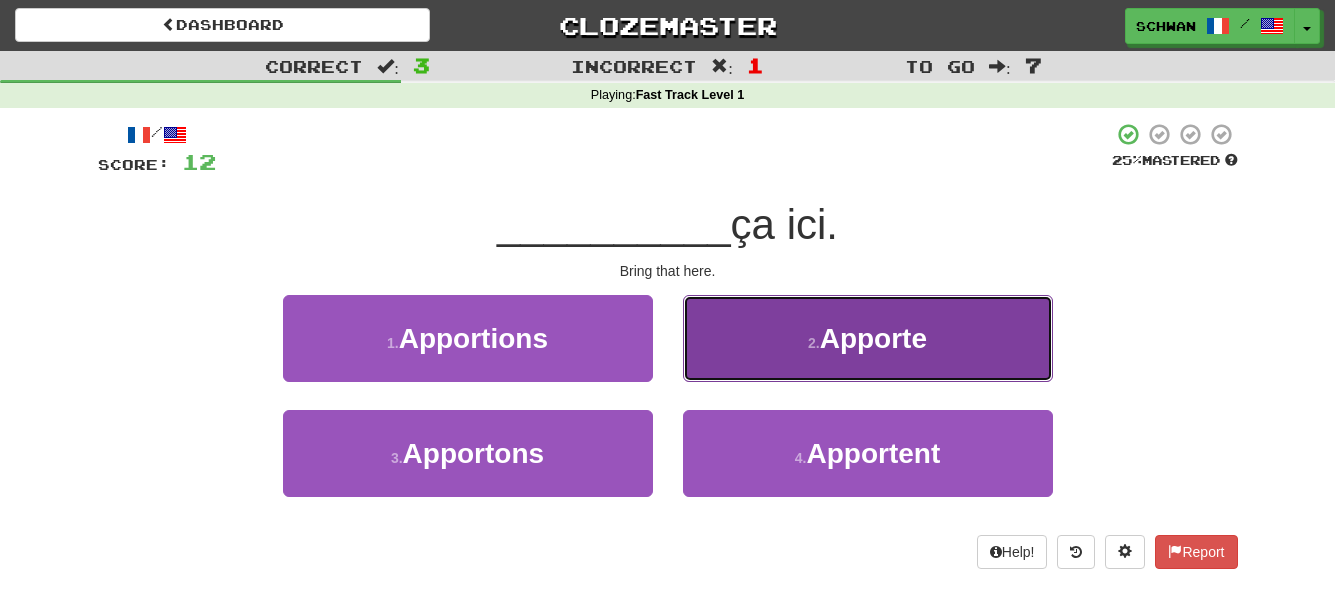 click on "2 . Bring" at bounding box center (868, 338) 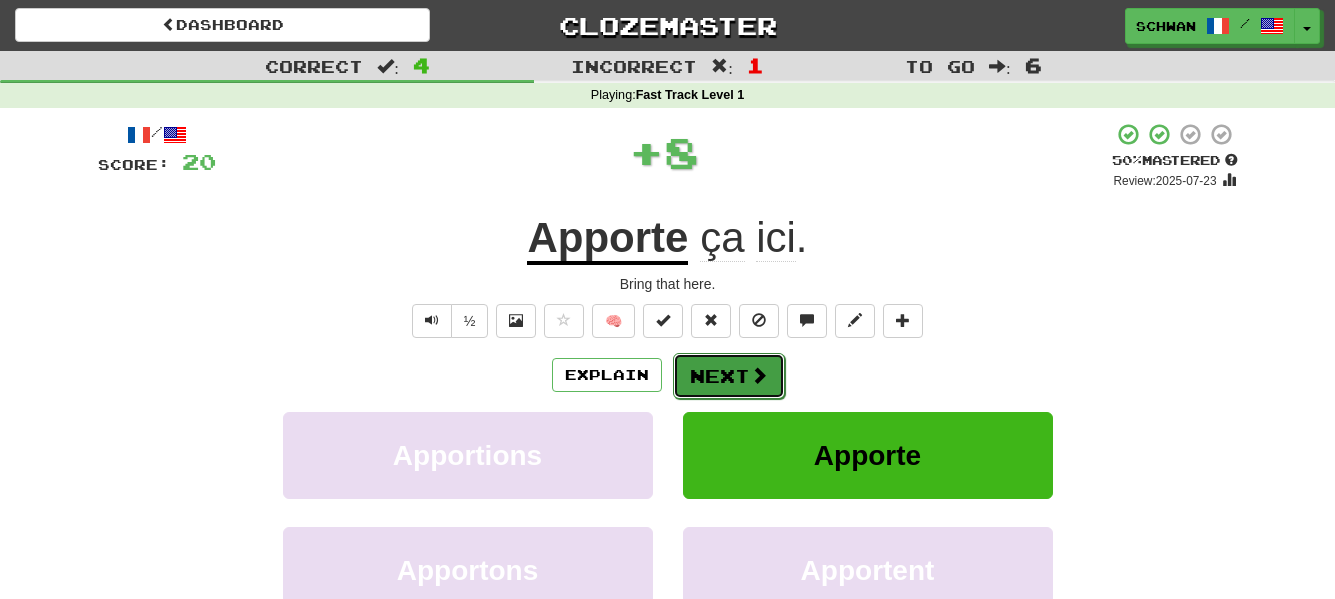 click at bounding box center [759, 375] 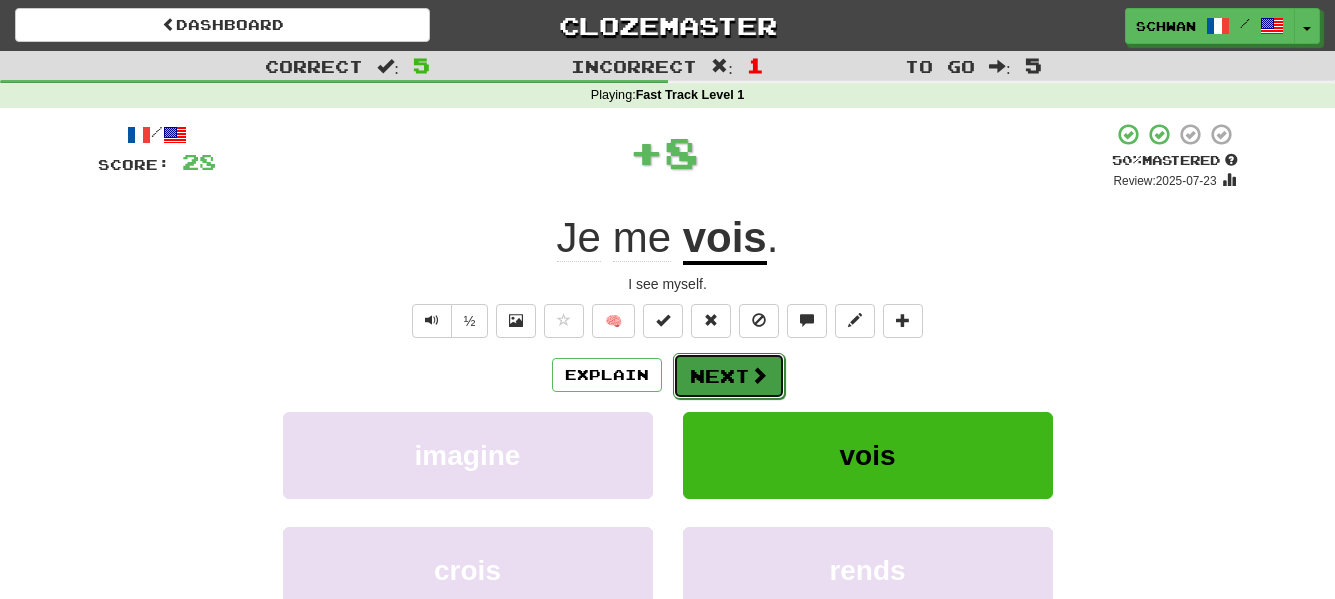 click at bounding box center [759, 375] 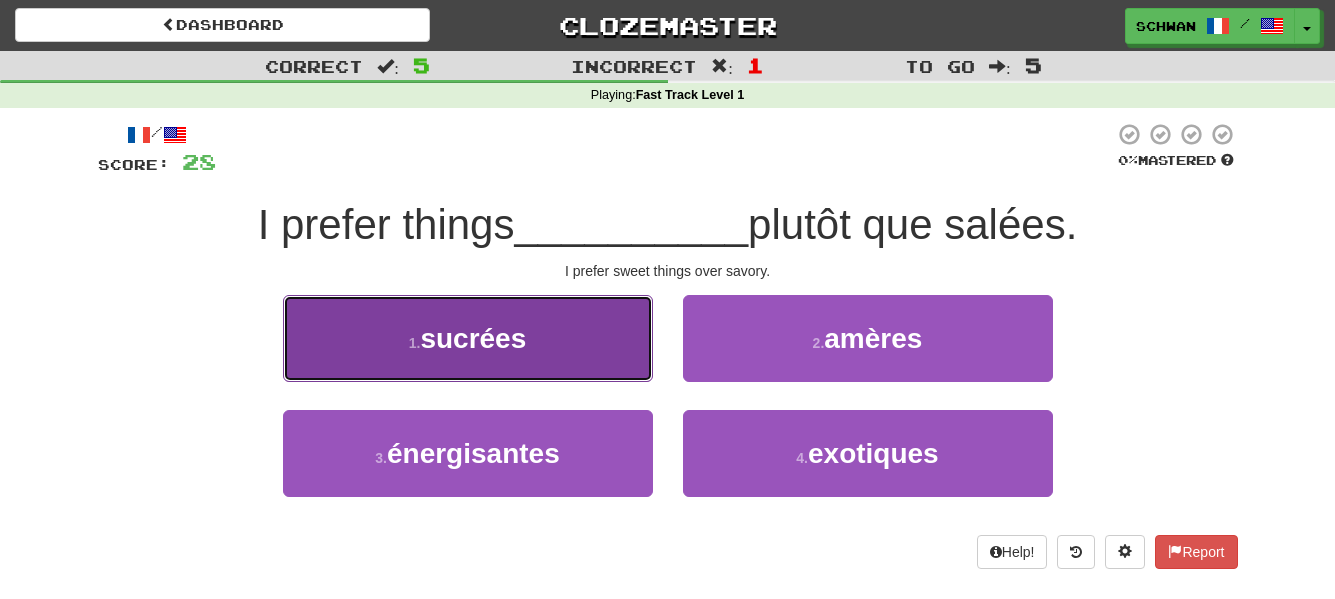 click on "1 .  sucrées" at bounding box center (468, 338) 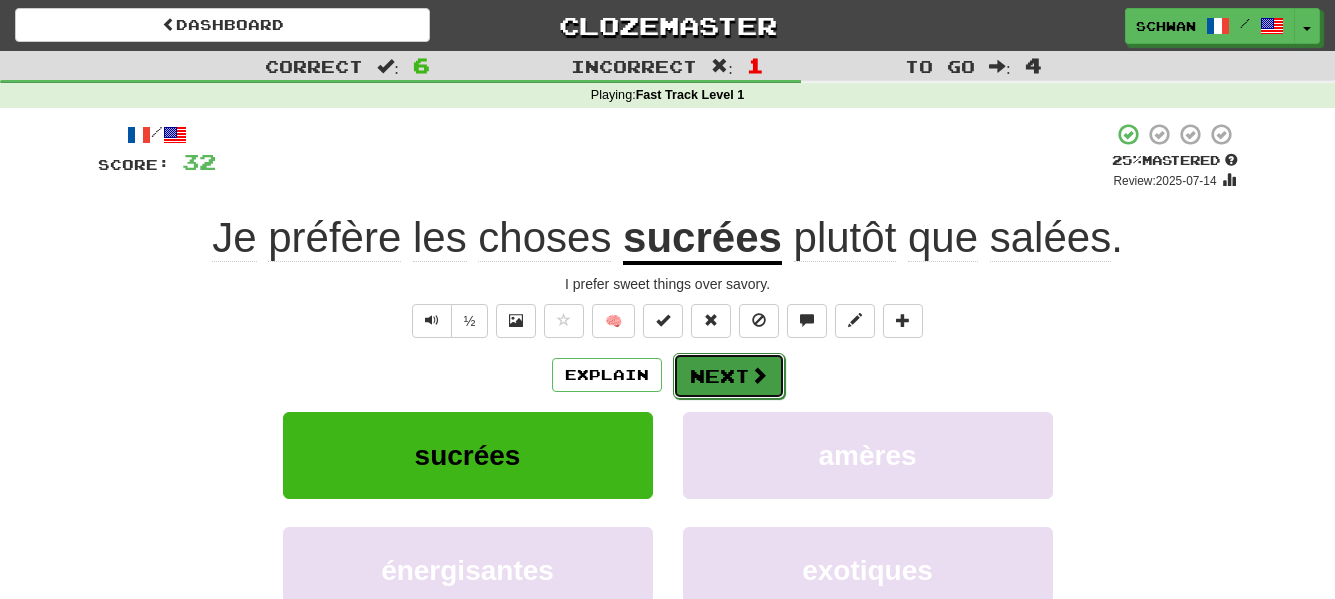 click on "Next" at bounding box center (729, 376) 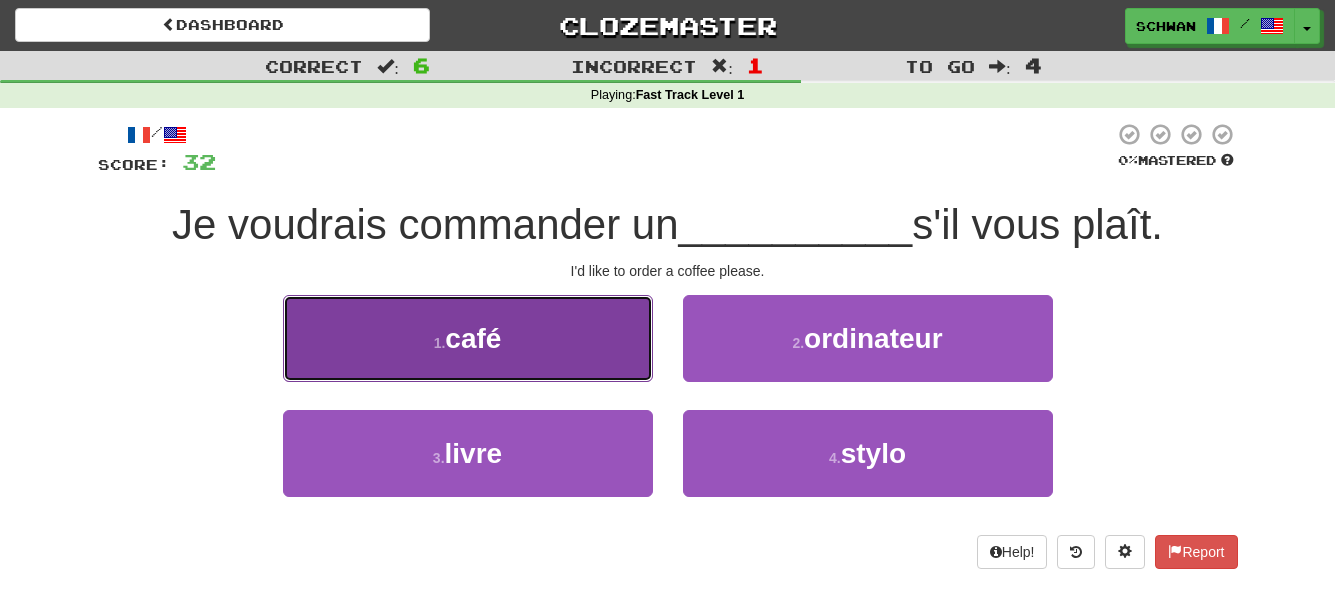 click on "1 .  café" at bounding box center [468, 338] 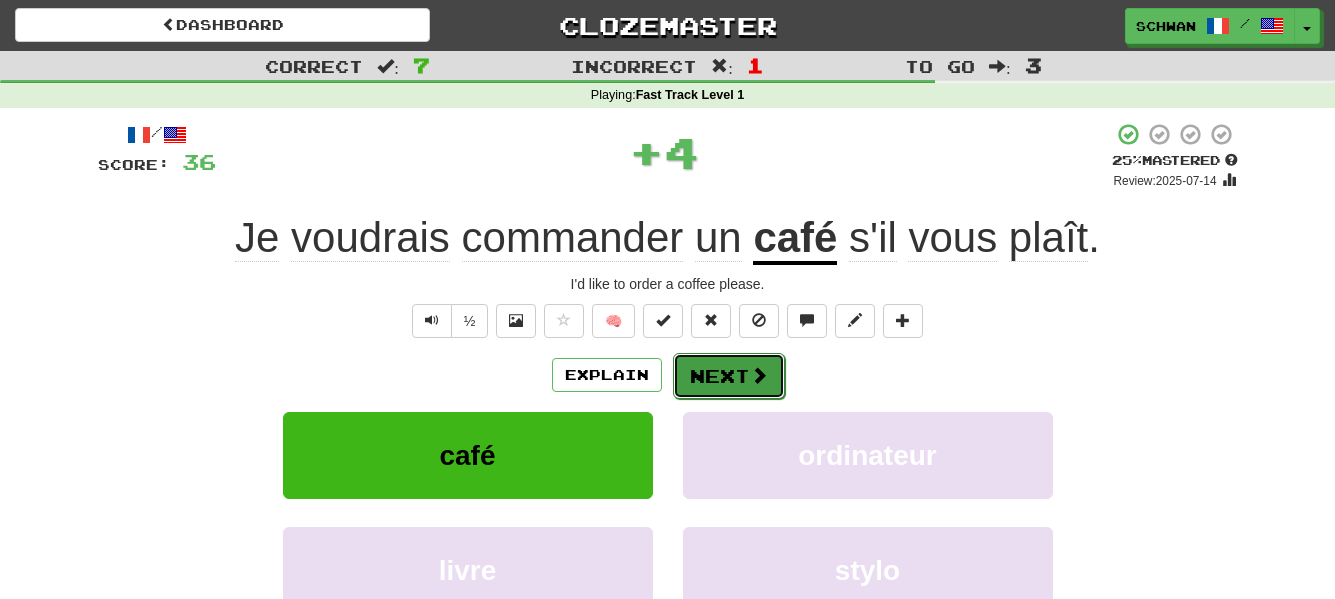 click on "Next" at bounding box center [729, 376] 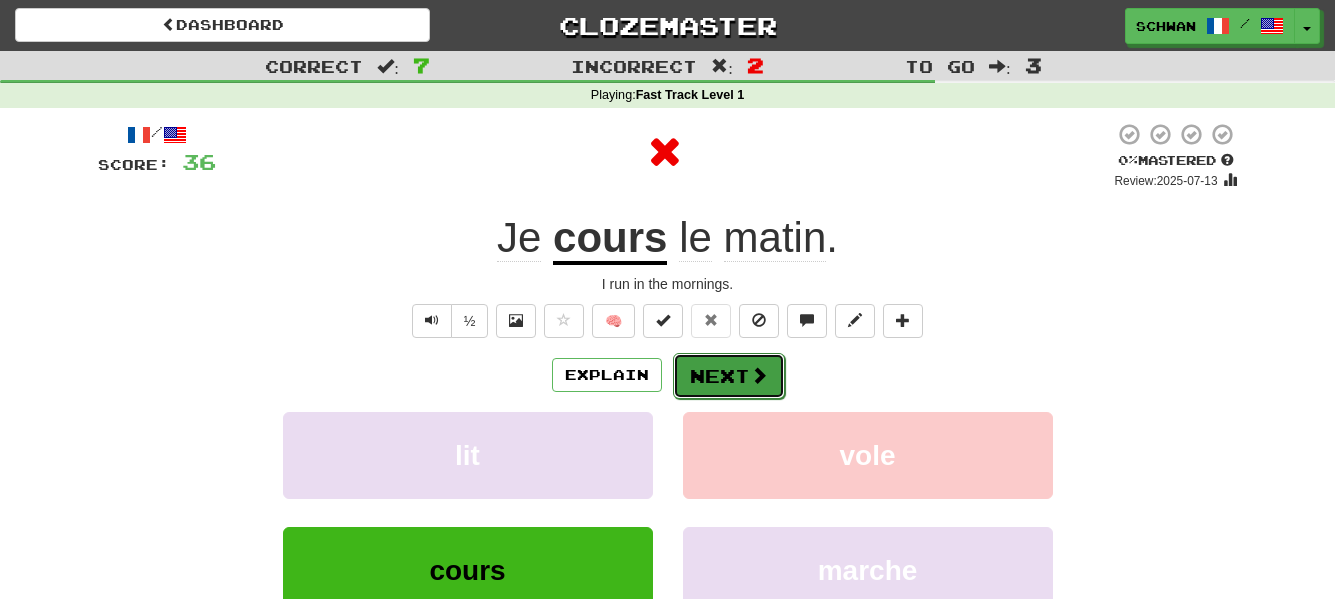 click on "Next" at bounding box center [729, 376] 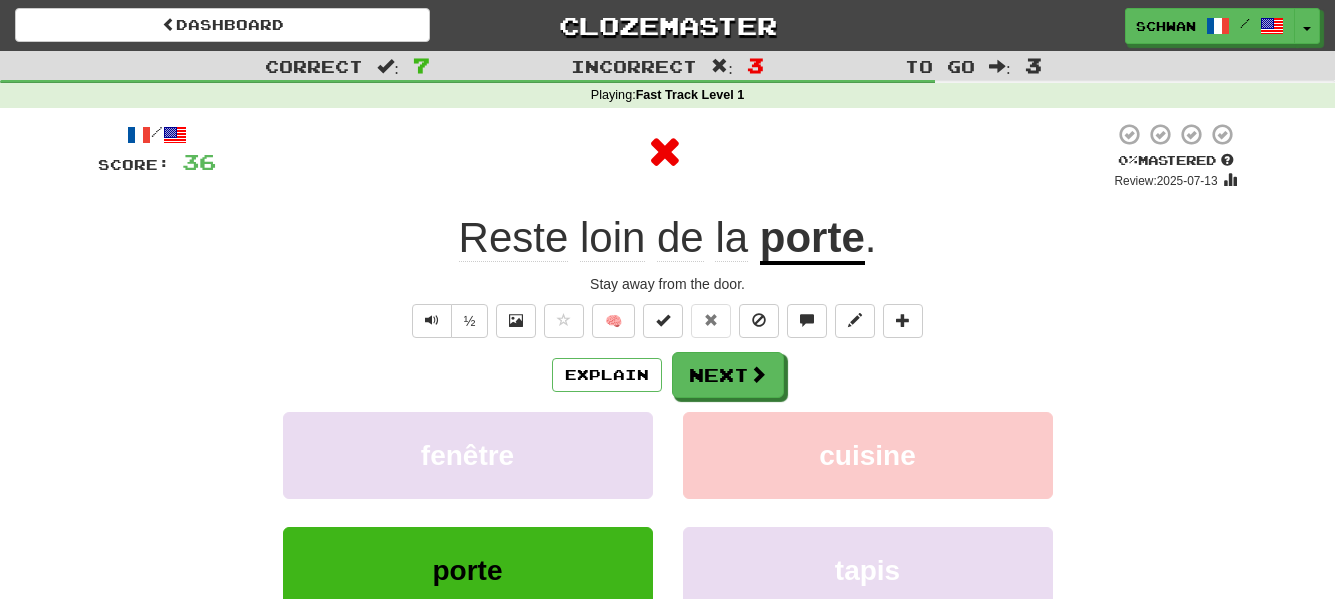 scroll, scrollTop: 100, scrollLeft: 0, axis: vertical 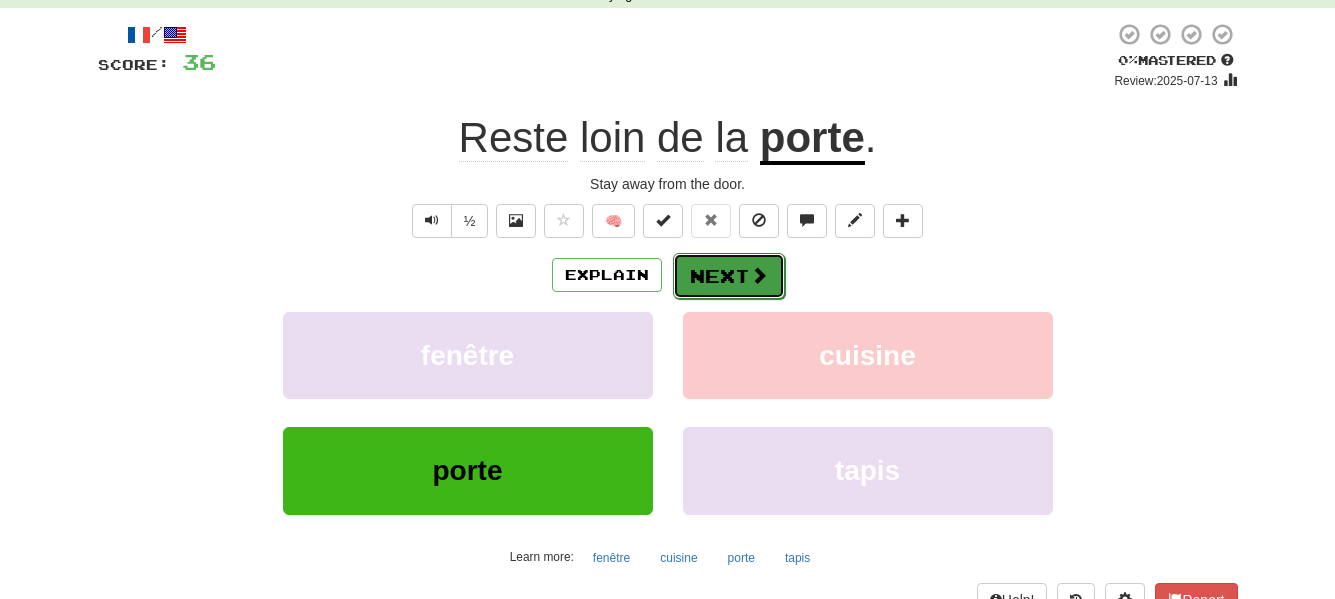 click on "Next" at bounding box center (729, 276) 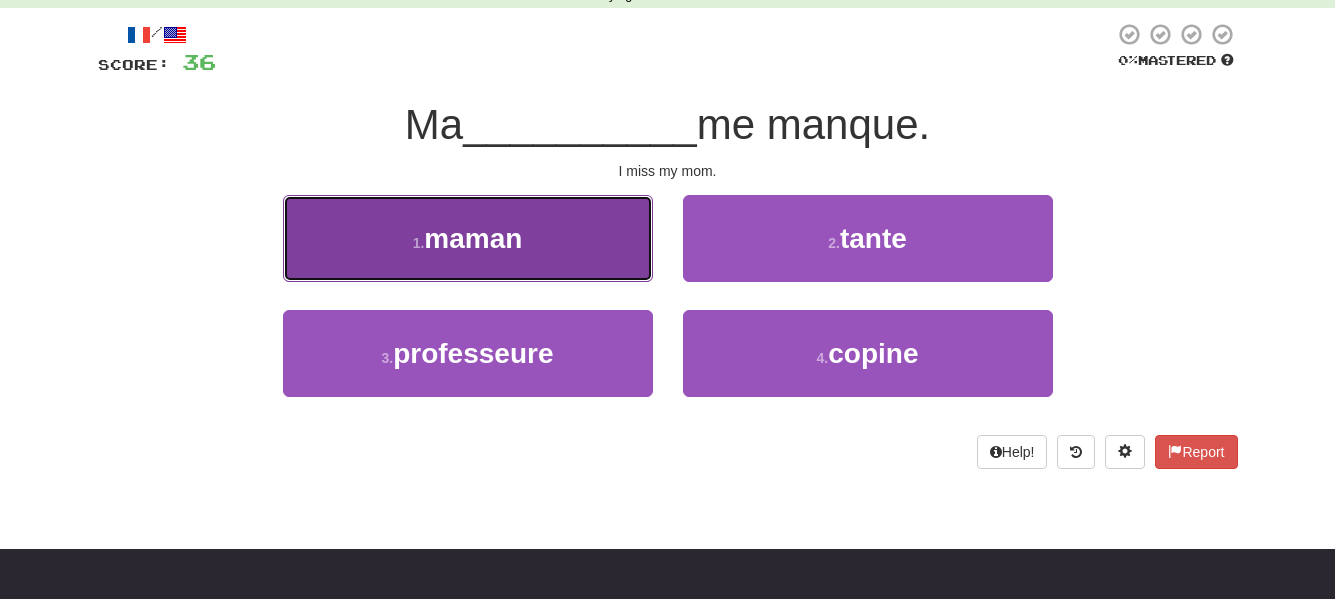 click on "1 .  maman" at bounding box center (468, 238) 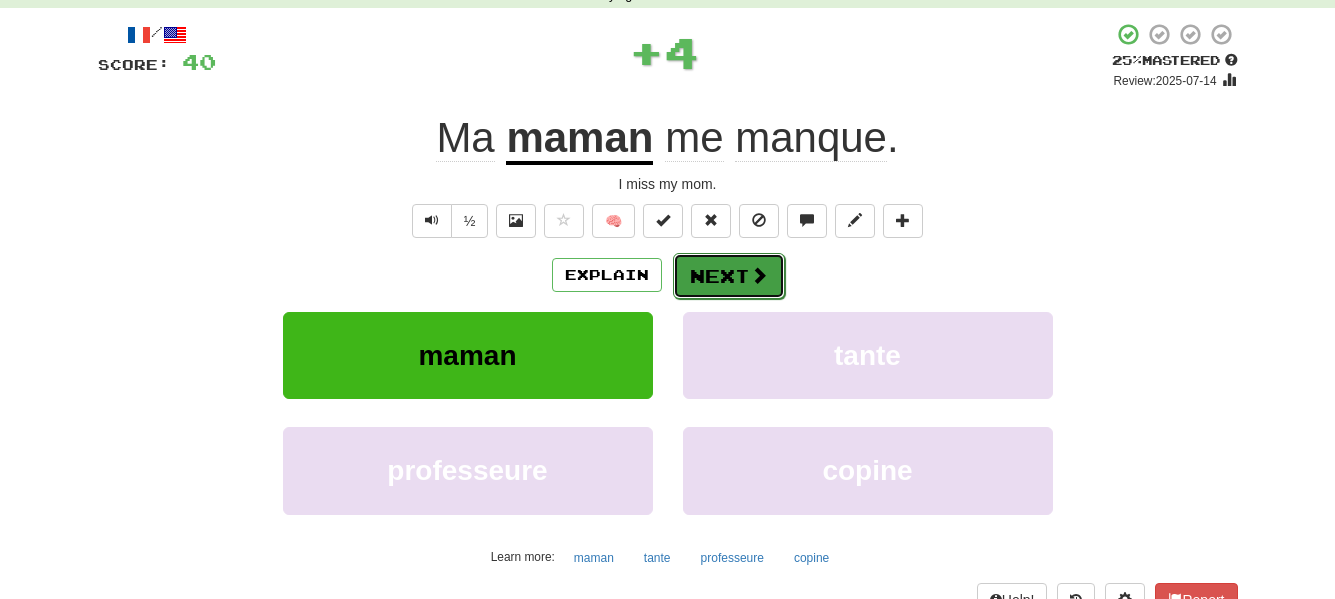 click on "Next" at bounding box center [729, 276] 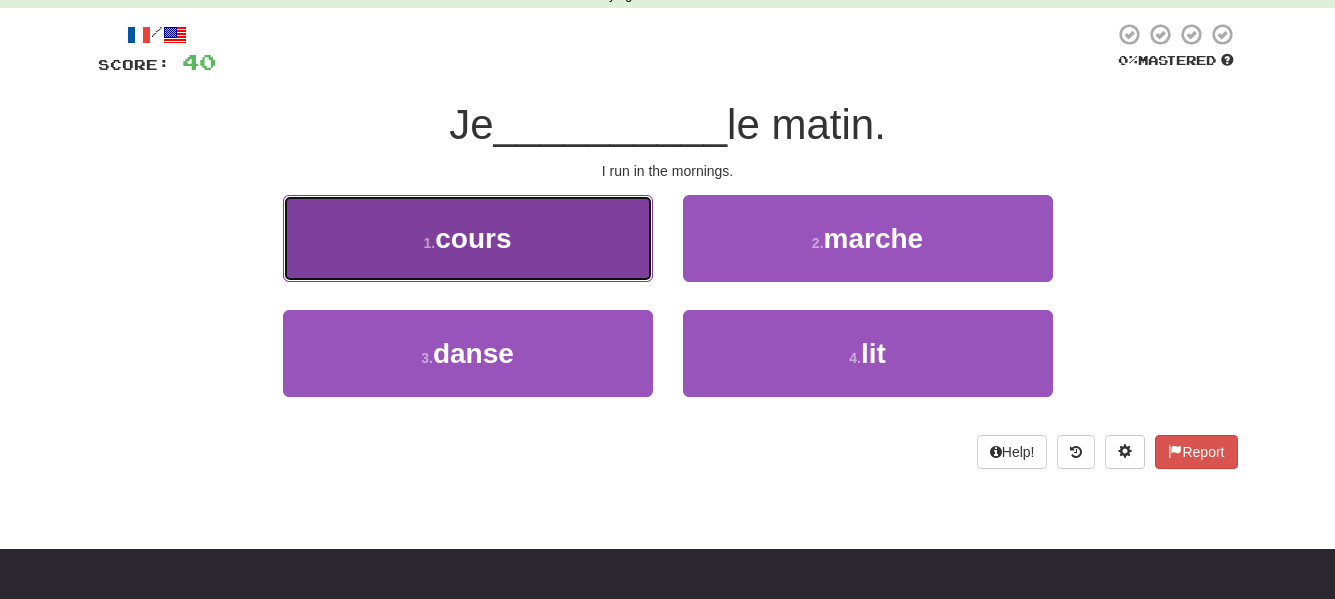 click on "1 .  cours" at bounding box center (468, 238) 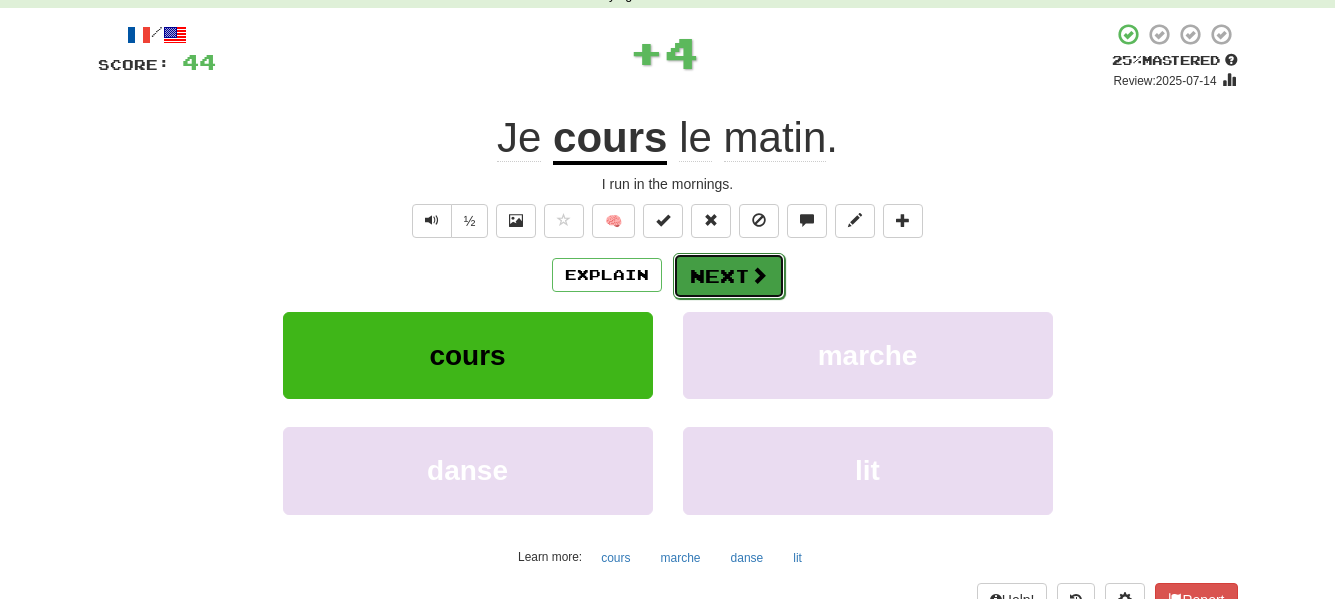 click on "Next" at bounding box center [729, 276] 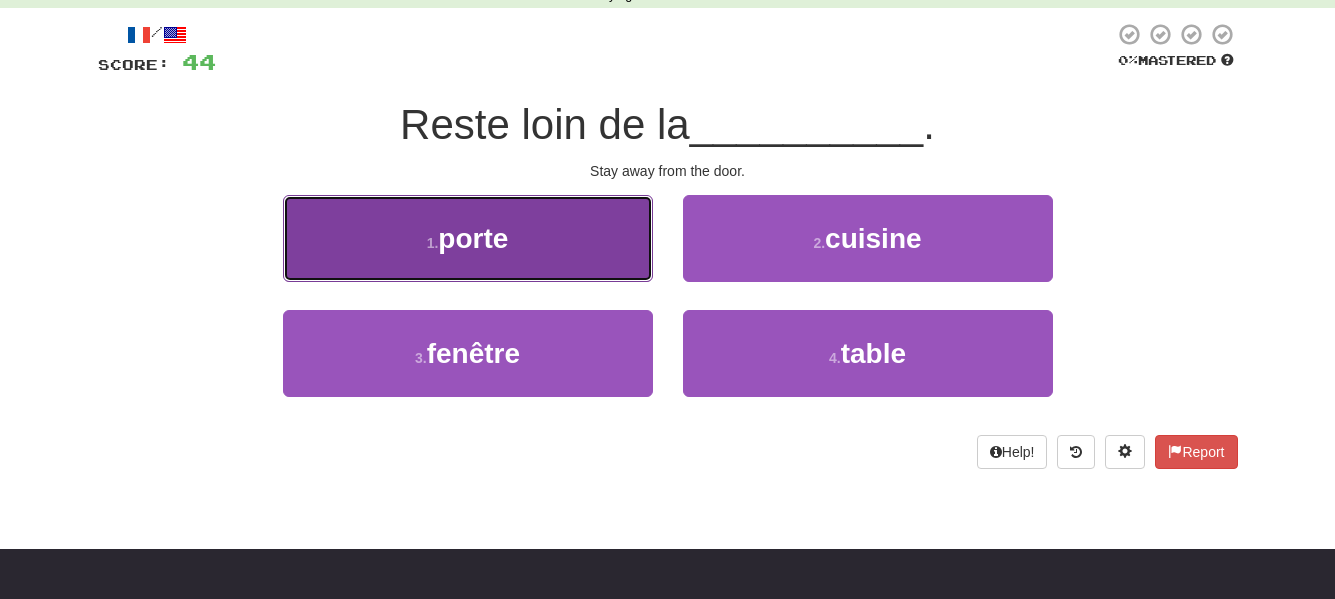 click on "1 .  porte" at bounding box center (468, 238) 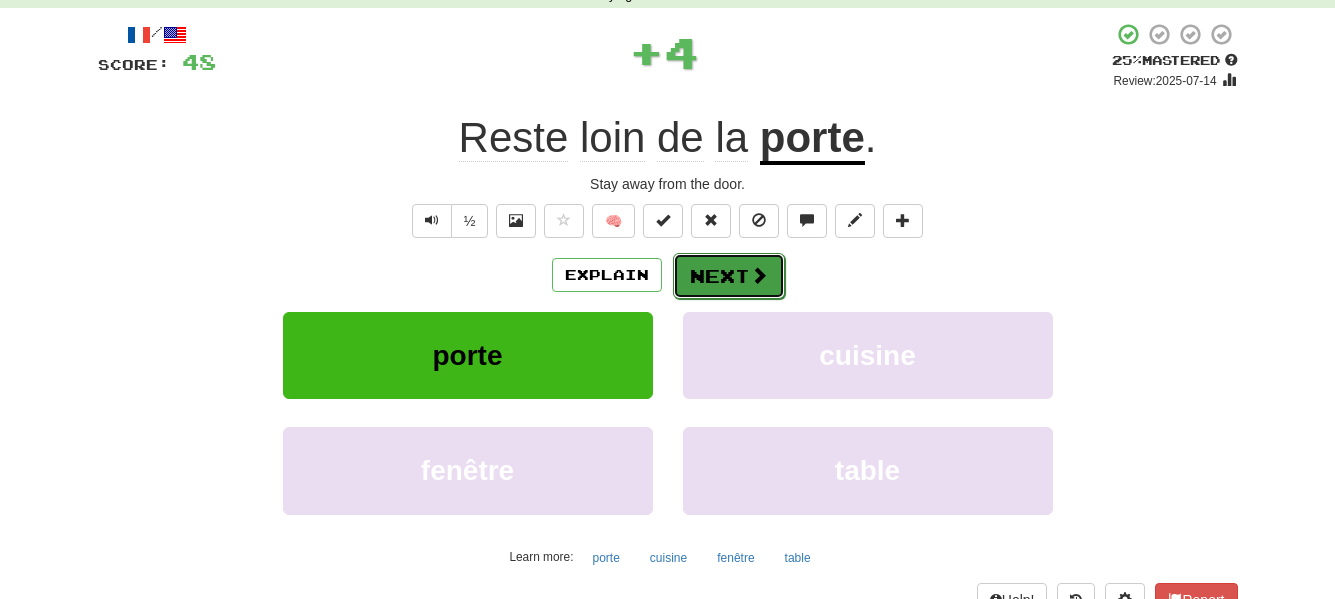 click on "Next" at bounding box center [729, 276] 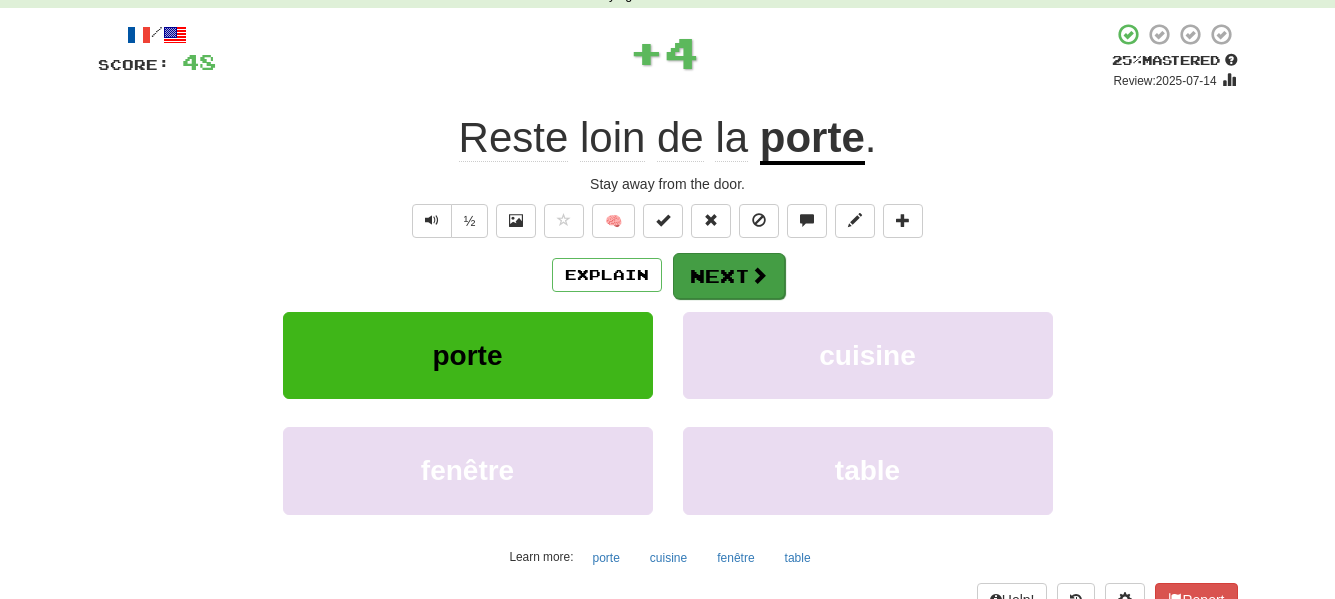 click on "Dashboard
Clozemaster
schwan
/
Toggle Dropdown
Dashboard
Leaderboard
Activity Feed
Notifications
Profile
Discussions
Français
/
English
Streak:
2
Review:
247
Points Today: 0
Български
/
English
Streak:
0
Review:
0
Points Today: 0
Русский
/
English
Streak:
0
Review:
22
Points Today: 0
中文
/
English
Streak:
7
Review:
436
Points Today: 0
廣東話
/
English
Streak:
0
Review:
20
Points Today: 0
Languages
Account
Logout
schwan
/
Toggle Dropdown
Dashboard
Leaderboard
Activity Feed
Notifications
Profile
Discussions" at bounding box center (667, 272) 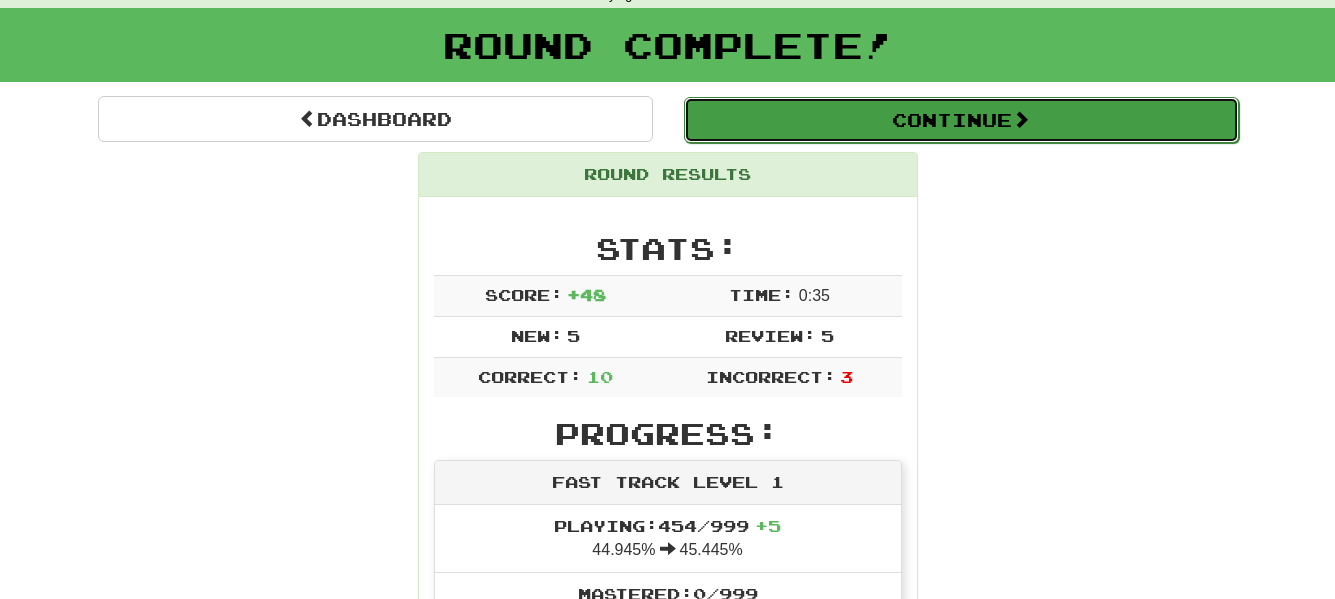 click on "Continue" at bounding box center (961, 120) 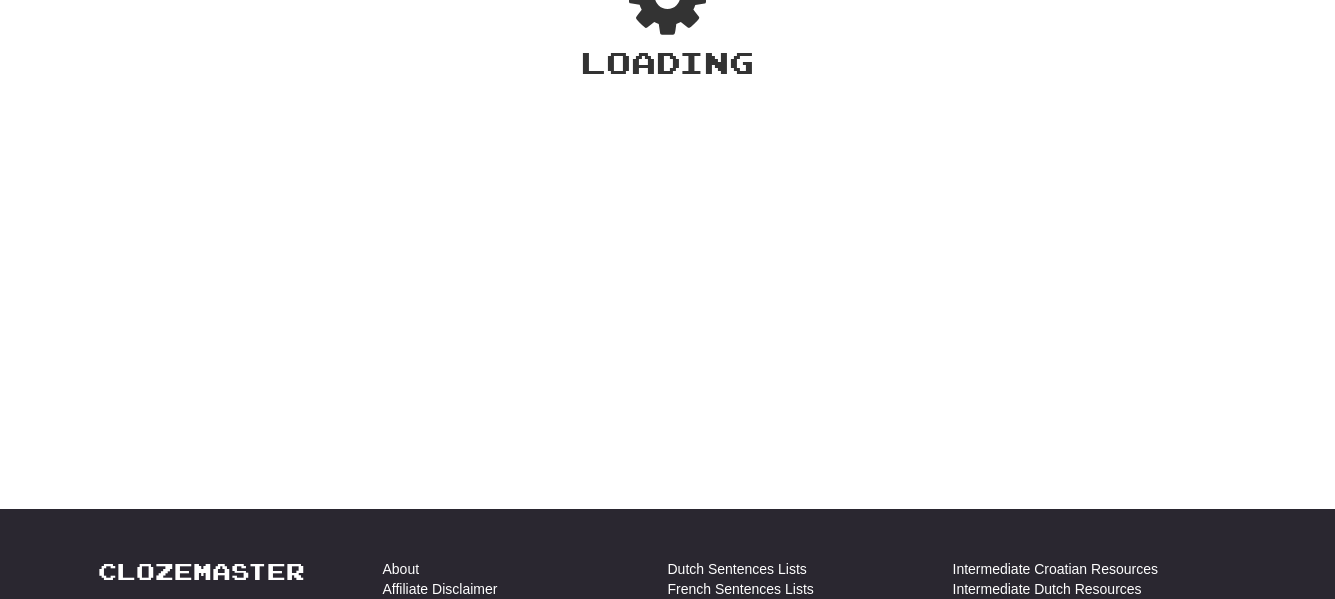 scroll, scrollTop: 100, scrollLeft: 0, axis: vertical 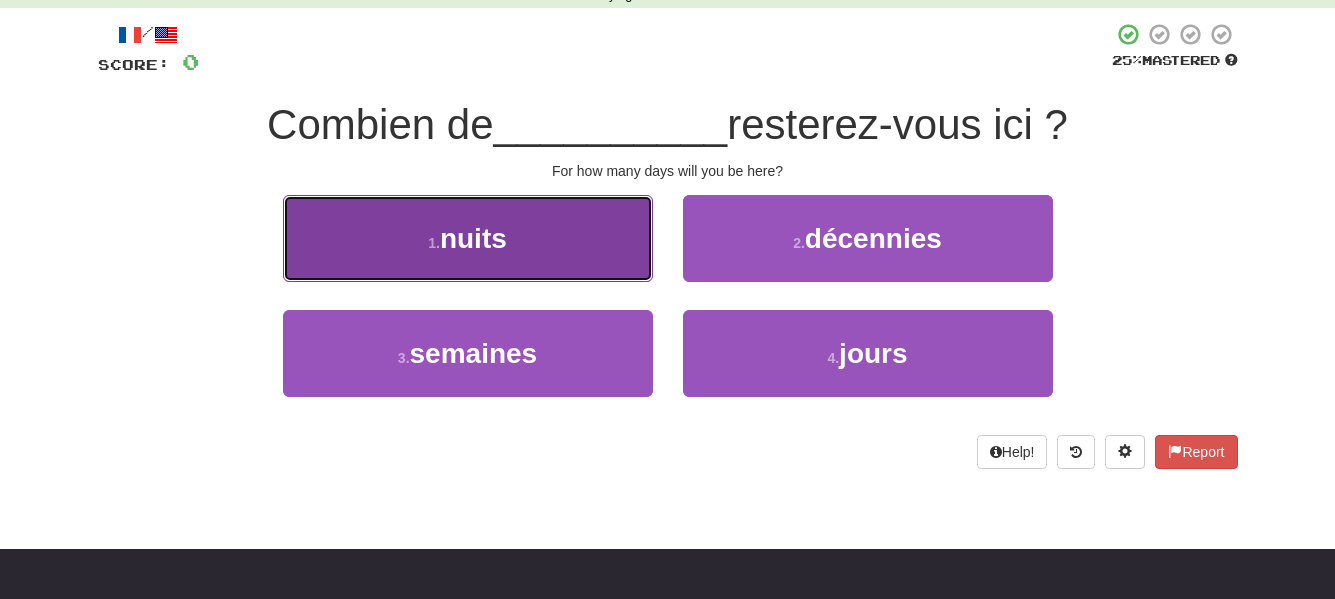 click on "1 .  nuits" at bounding box center [468, 238] 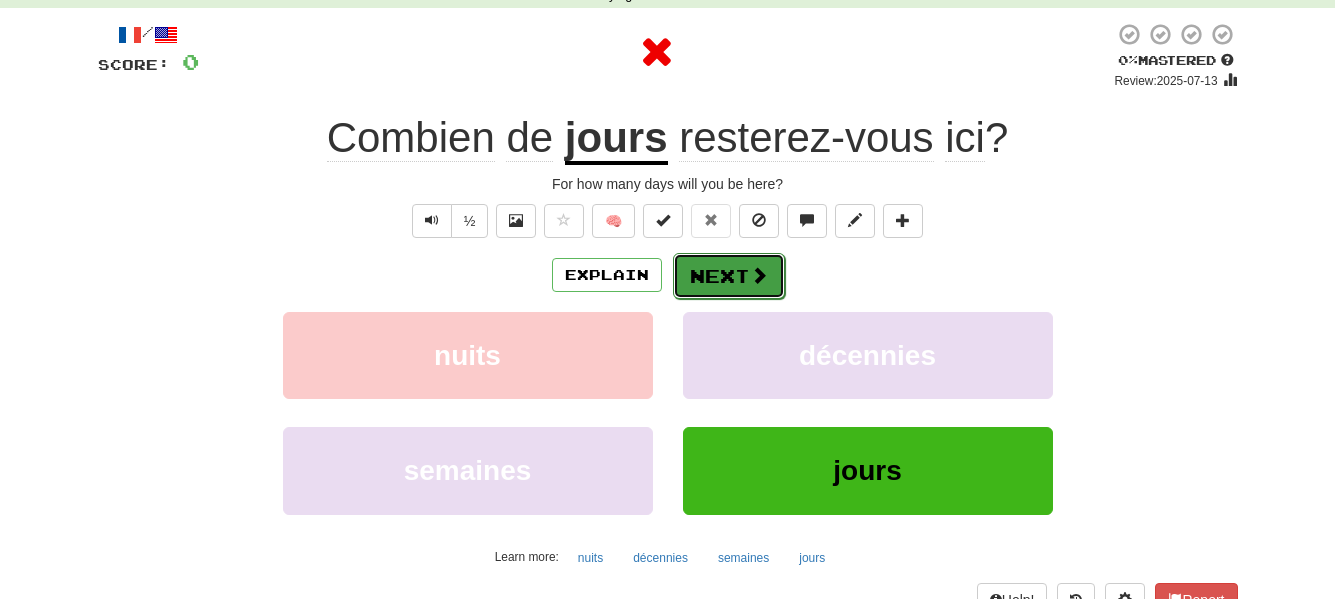 click on "Next" at bounding box center [729, 276] 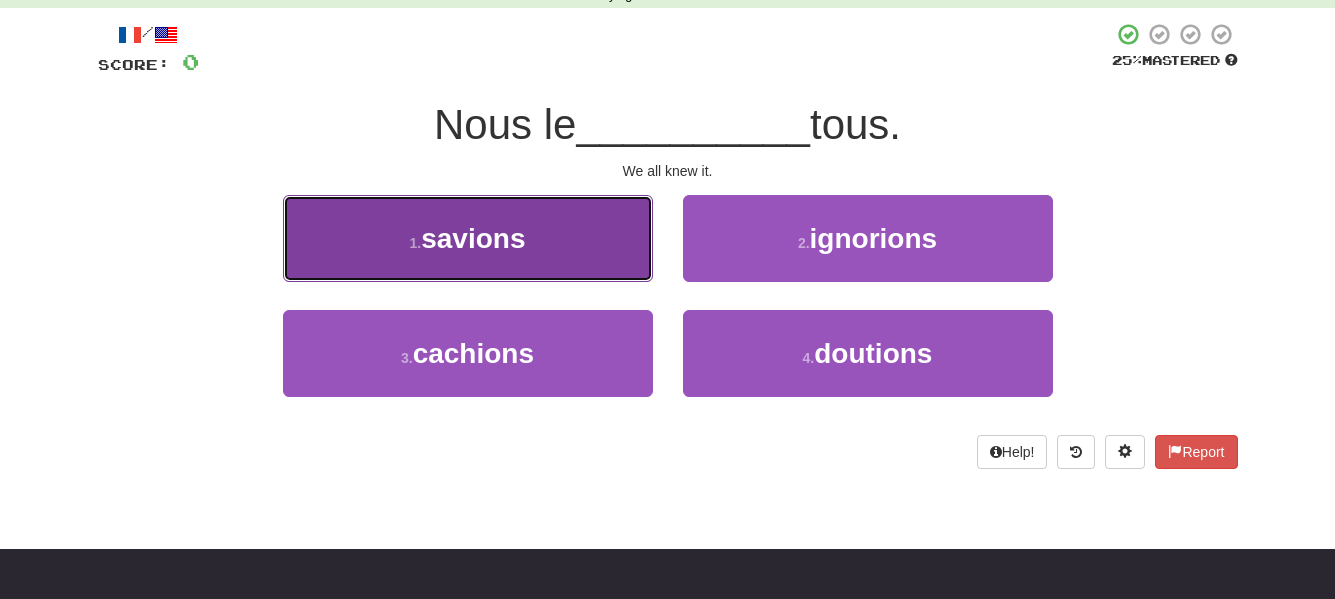 click on "1 .  savions" at bounding box center [468, 238] 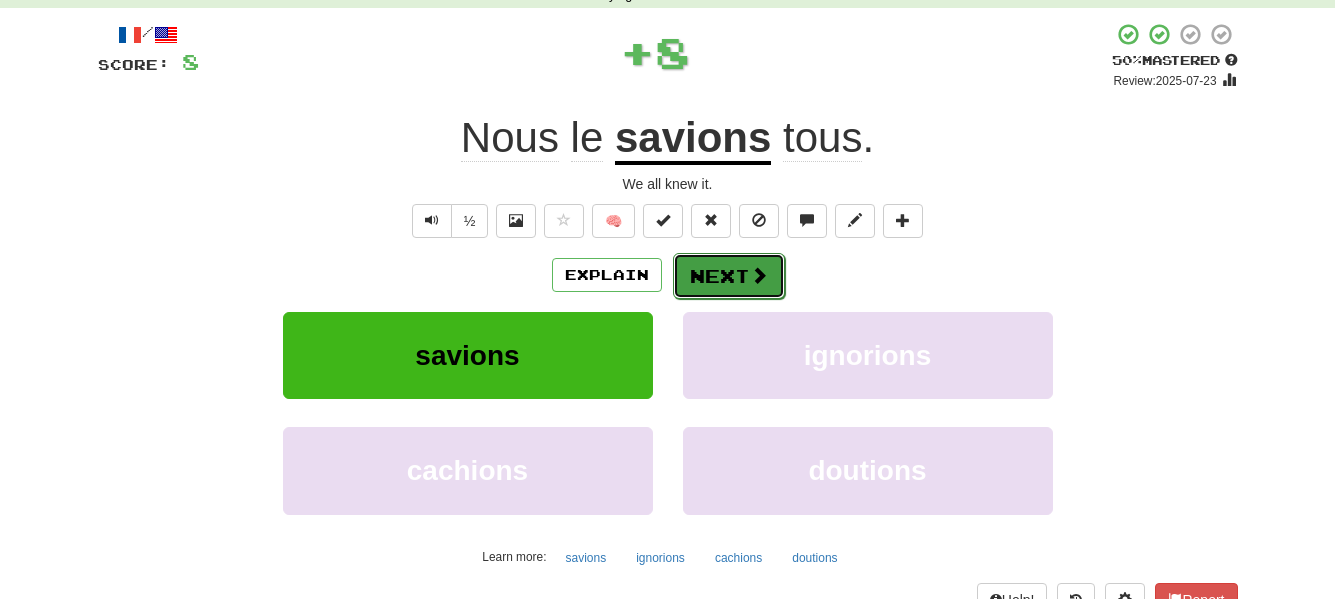 click on "Next" at bounding box center [729, 276] 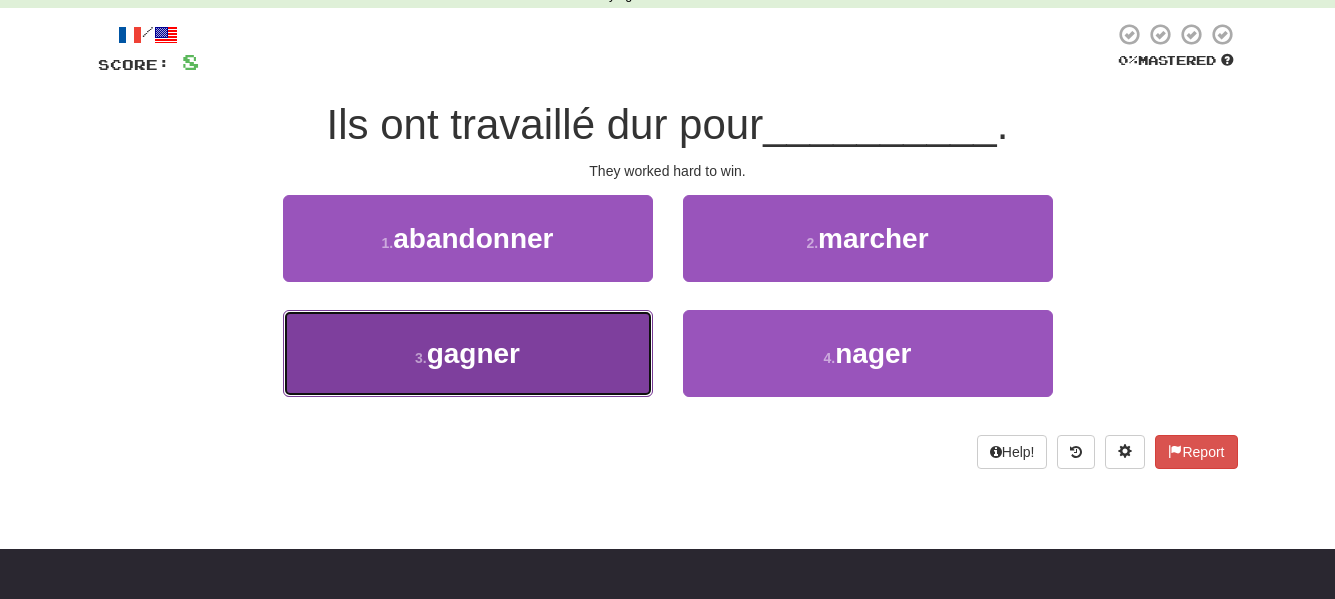 click on "3 .  gagner" at bounding box center (468, 353) 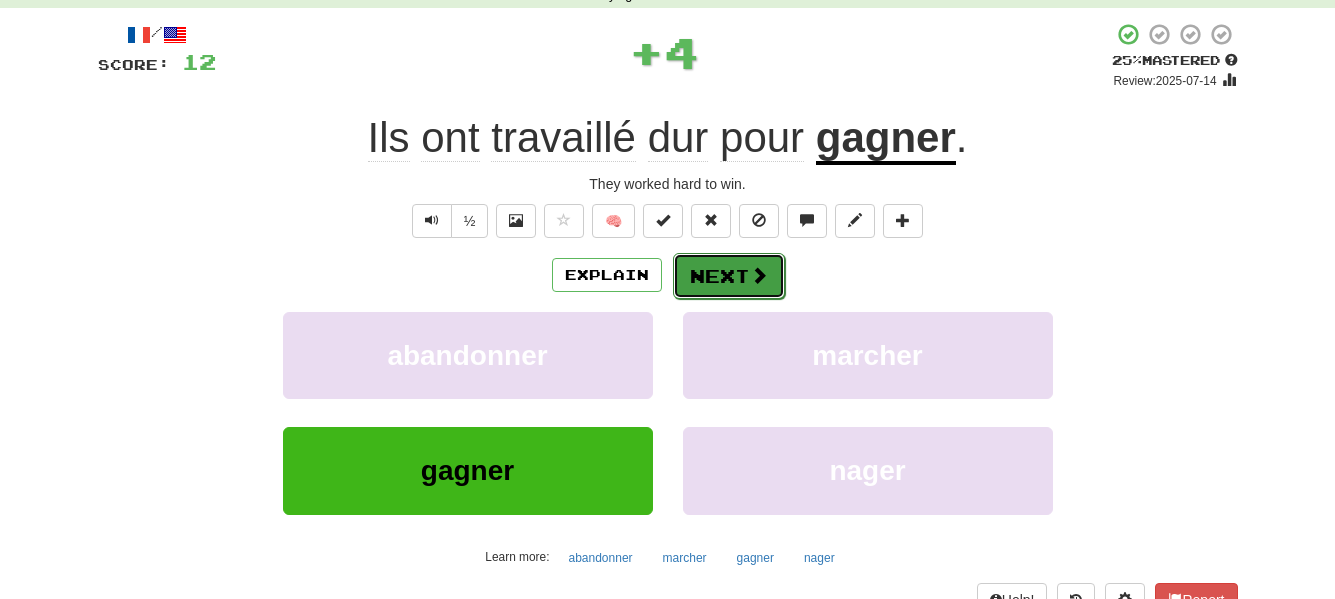 click on "Next" at bounding box center (729, 276) 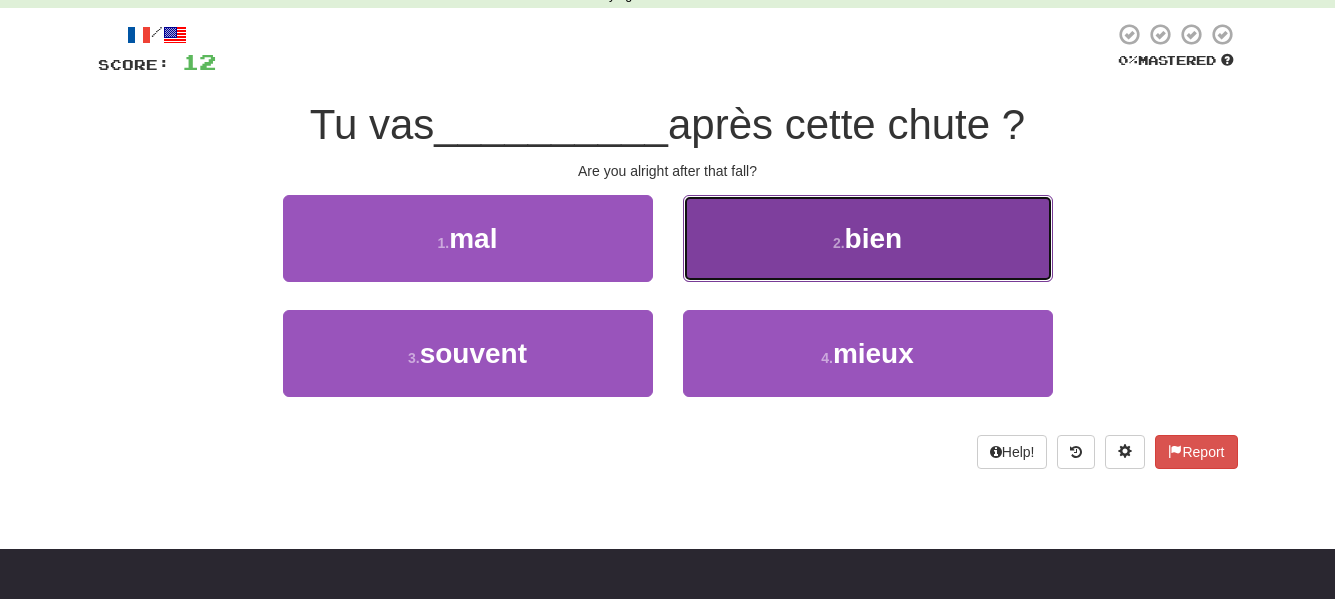 click on "2 .  bien" at bounding box center (868, 238) 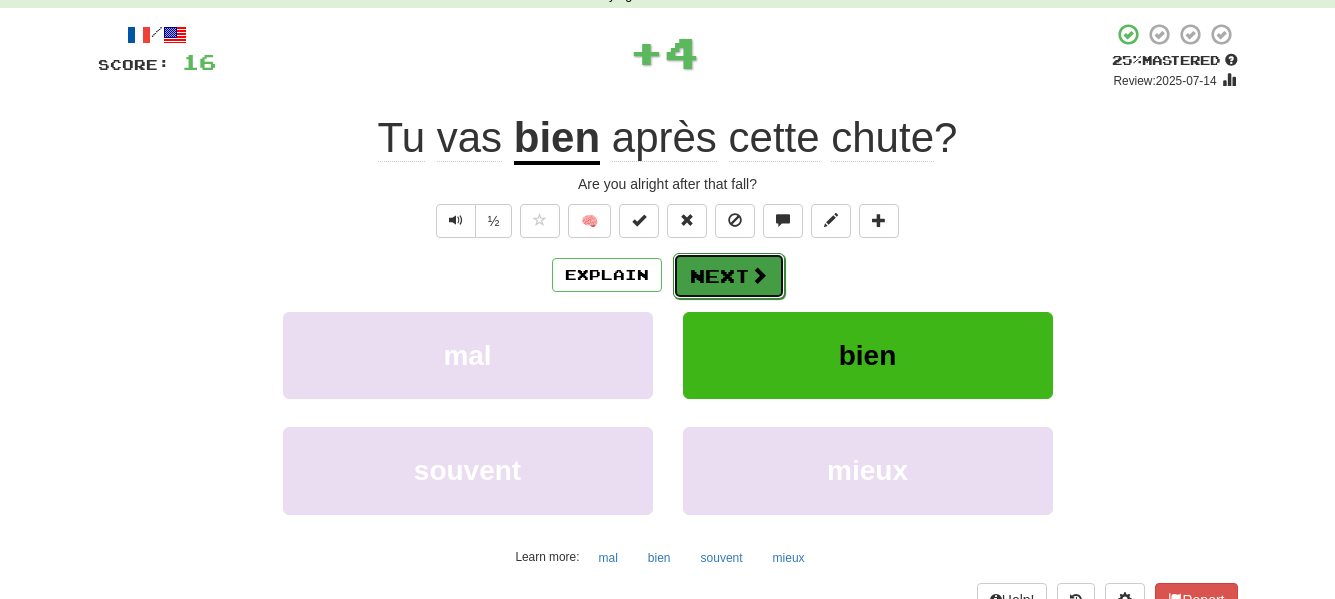 click on "Next" at bounding box center (729, 276) 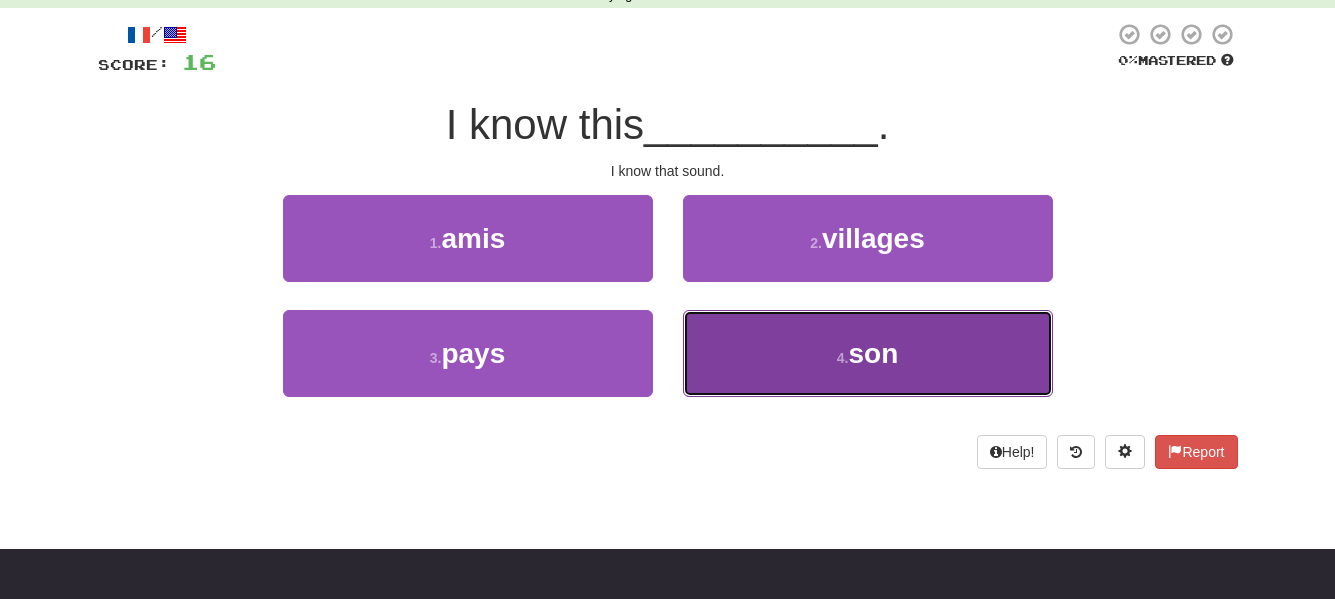 click on "4 .  son" at bounding box center [868, 353] 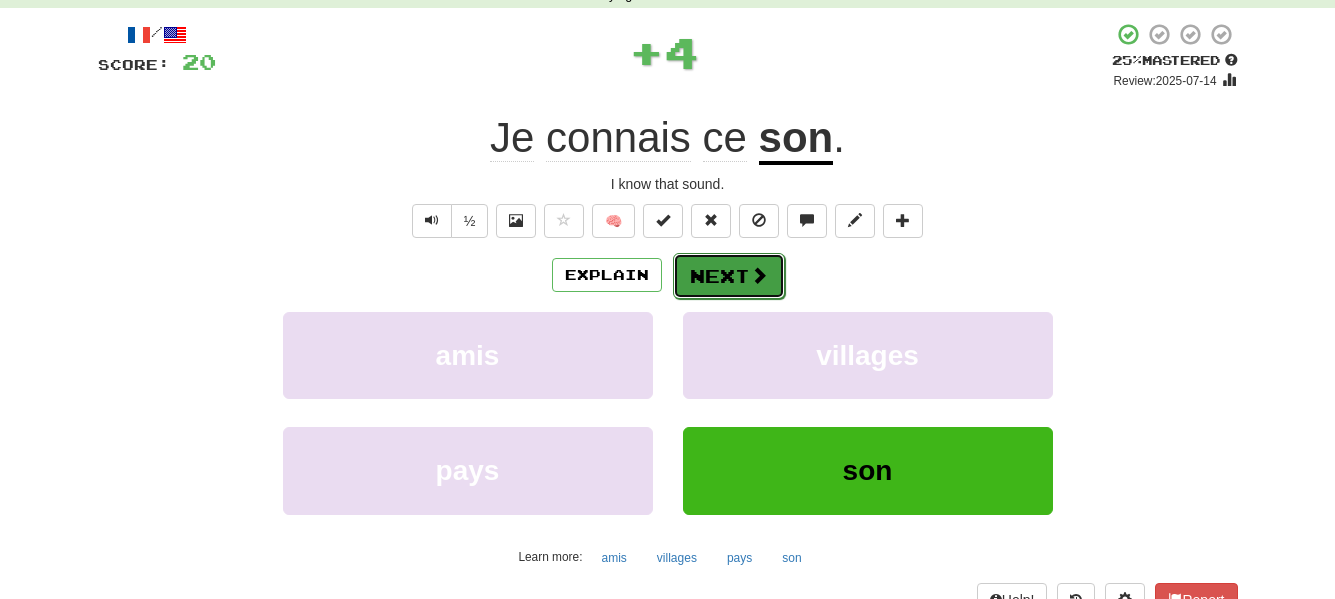 click on "Next" at bounding box center (729, 276) 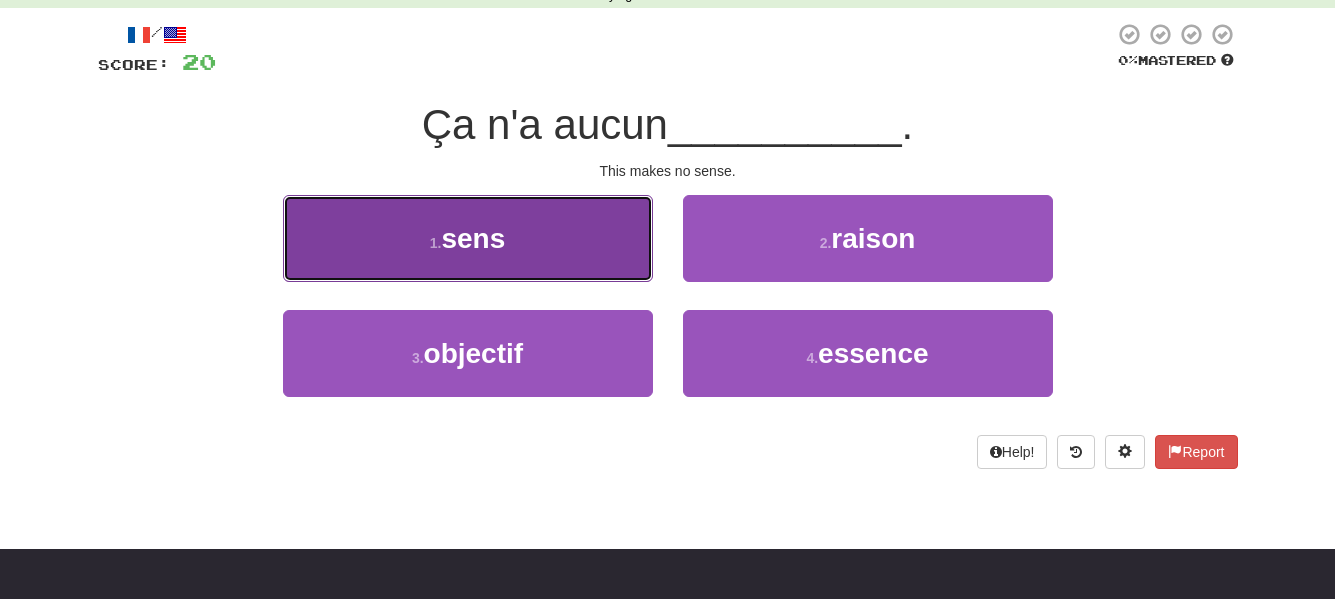 click on "1 .  sens" at bounding box center [468, 238] 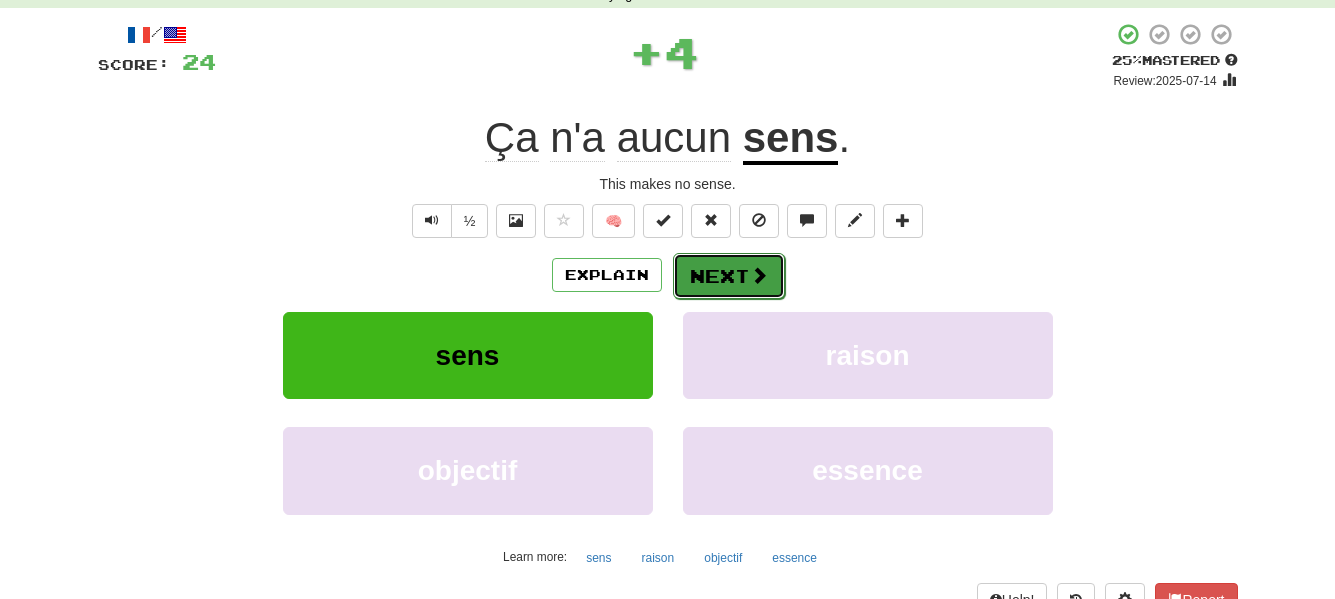 click on "Next" at bounding box center [729, 276] 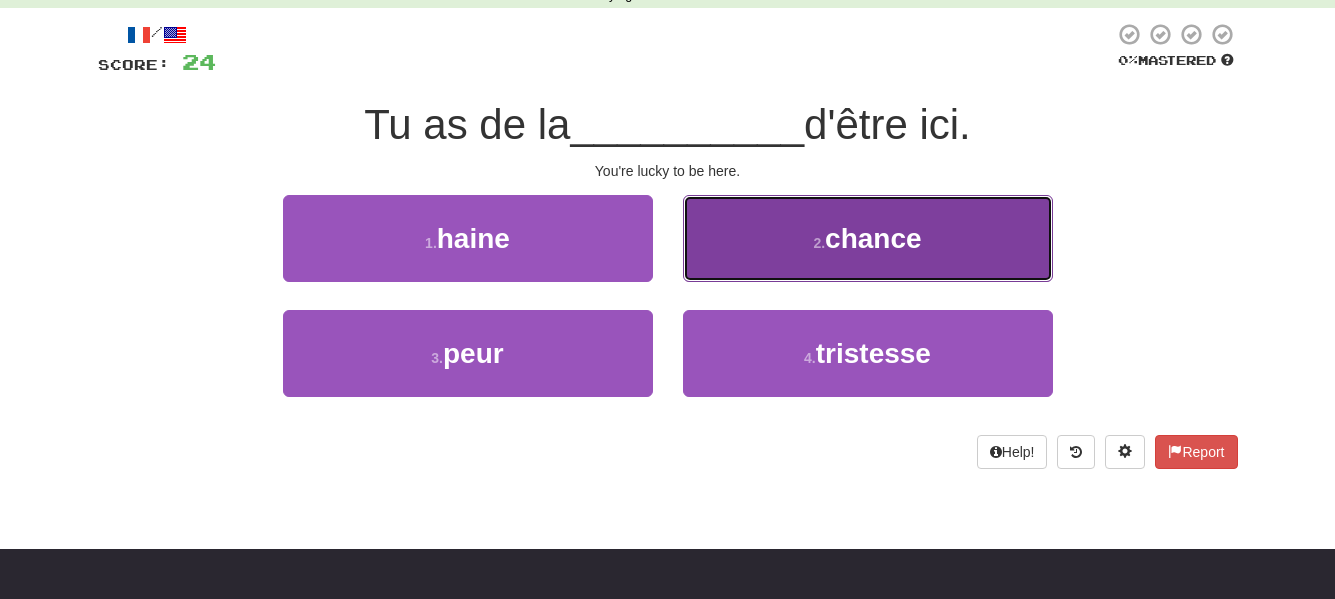 click on "2 .  chance" at bounding box center (868, 238) 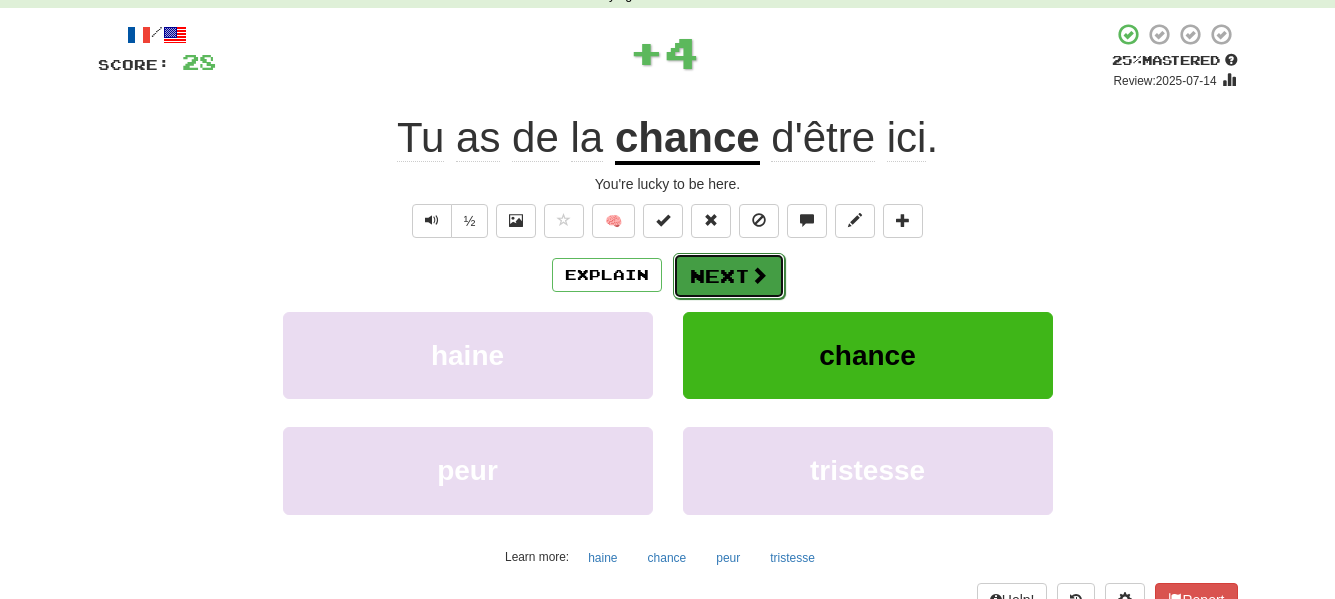 click on "Next" at bounding box center [729, 276] 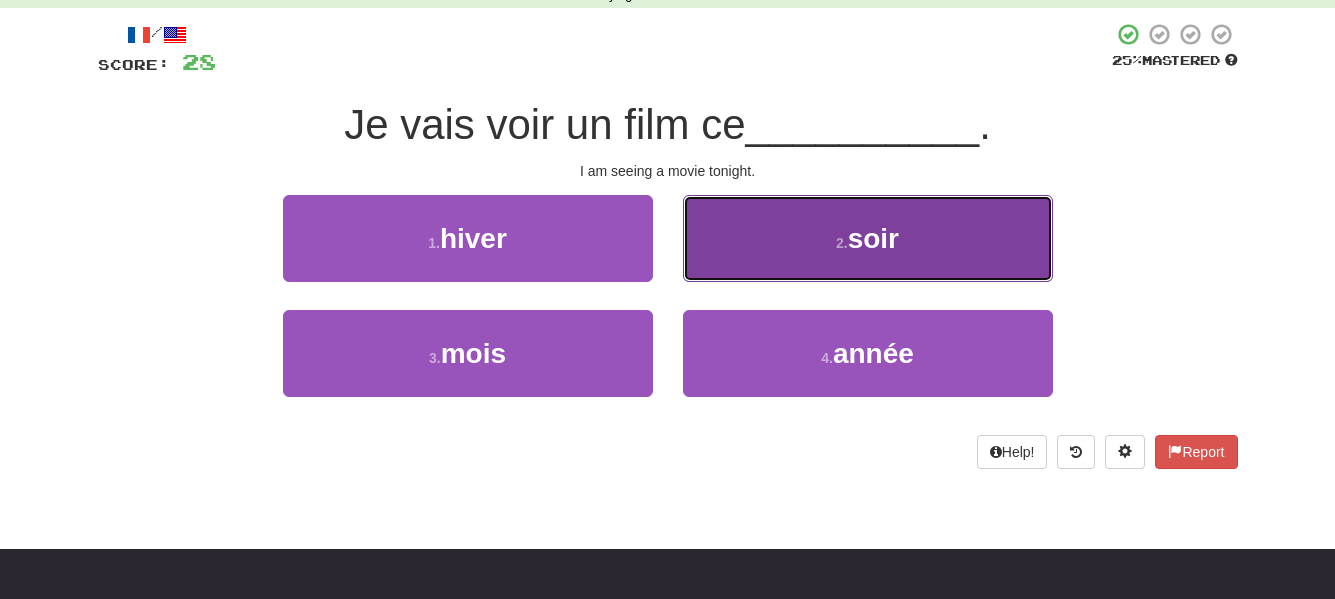 click on "2 .  soir" at bounding box center [868, 238] 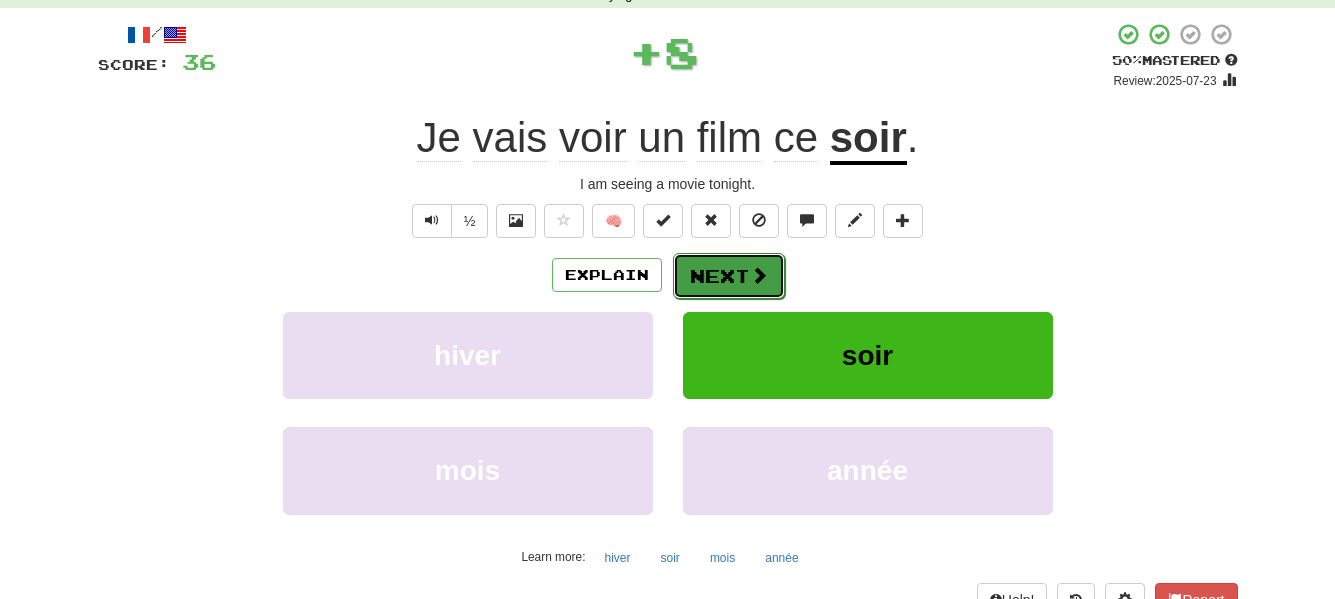 click on "Next" at bounding box center [729, 276] 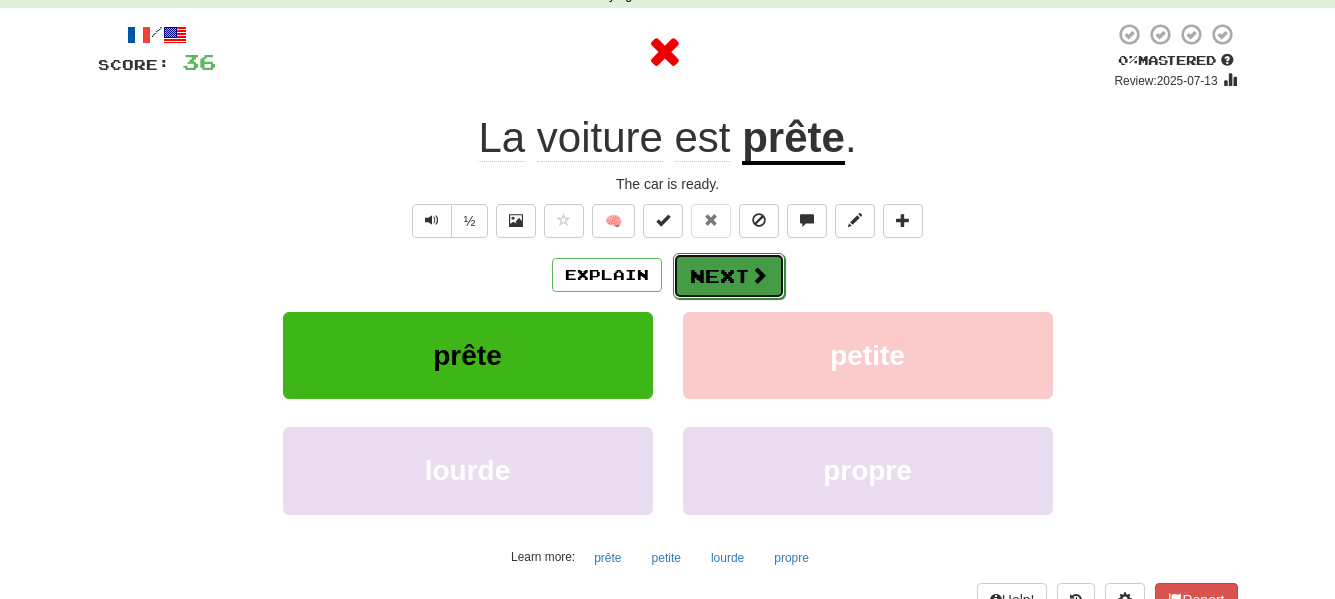 click on "Next" at bounding box center [729, 276] 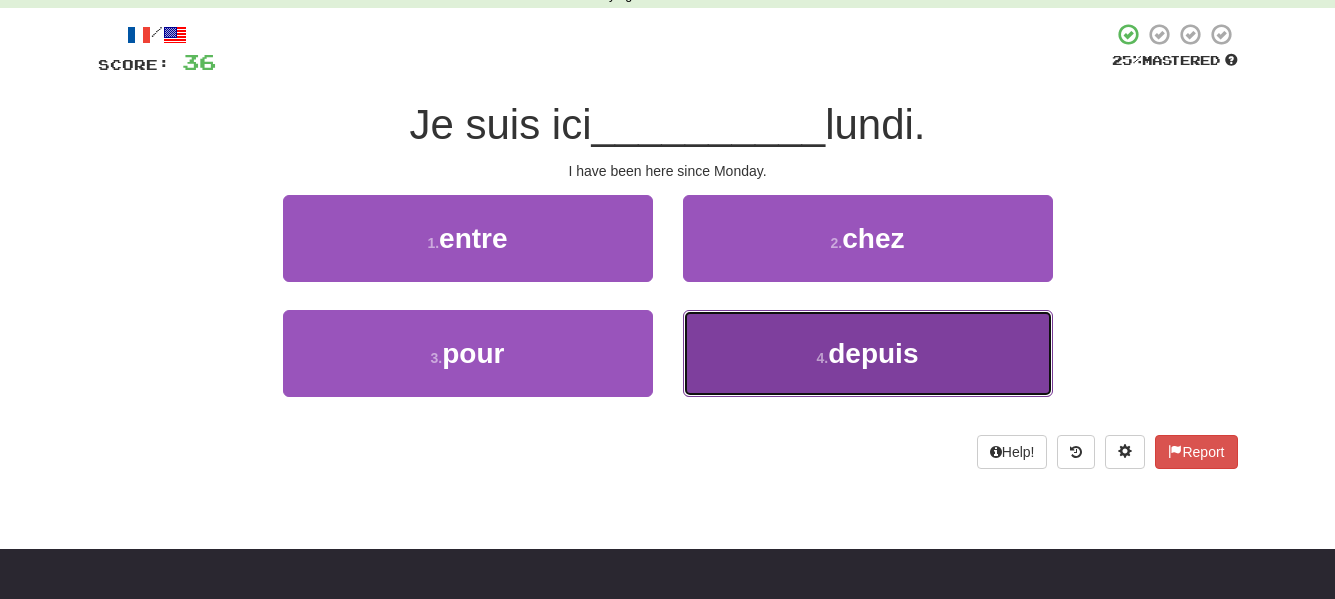 click on "4 .  depuis" at bounding box center [868, 353] 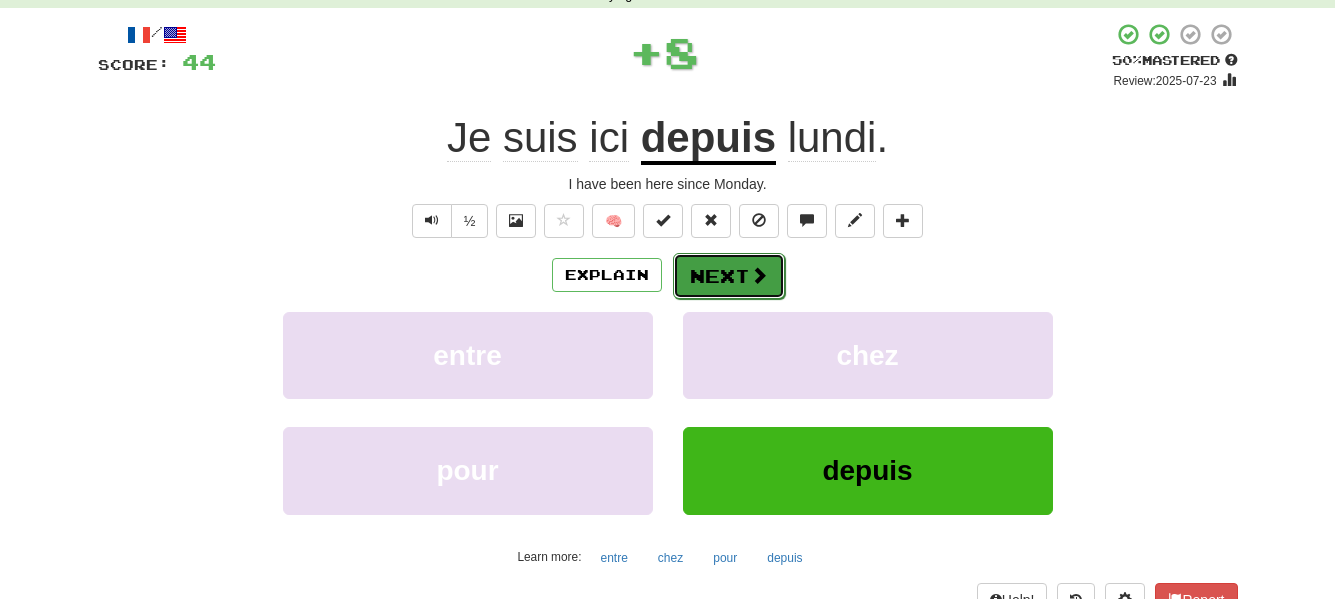 click on "Next" at bounding box center (729, 276) 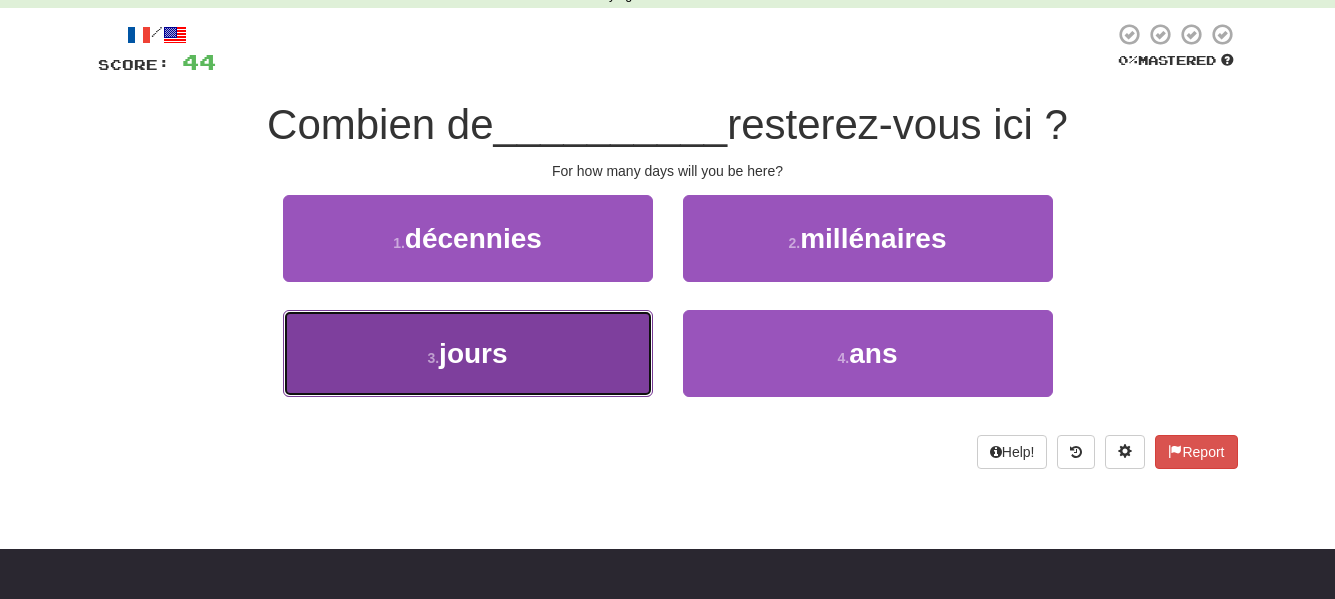 click on "3 .  jours" at bounding box center (468, 353) 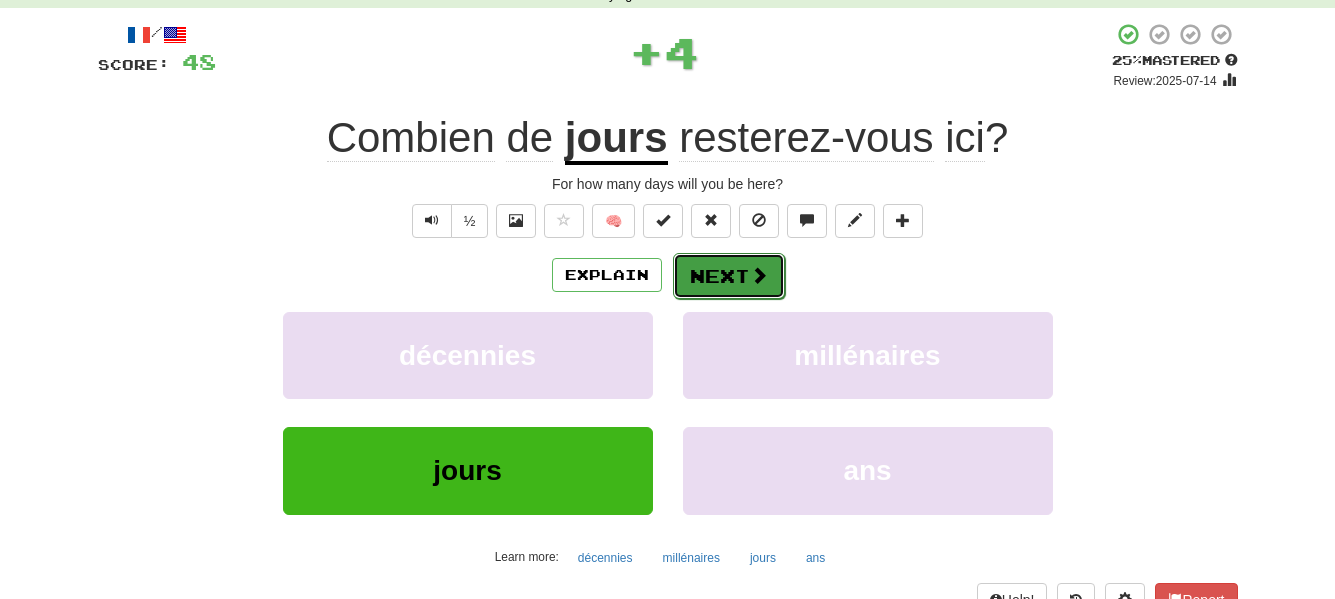 click on "Next" at bounding box center [729, 276] 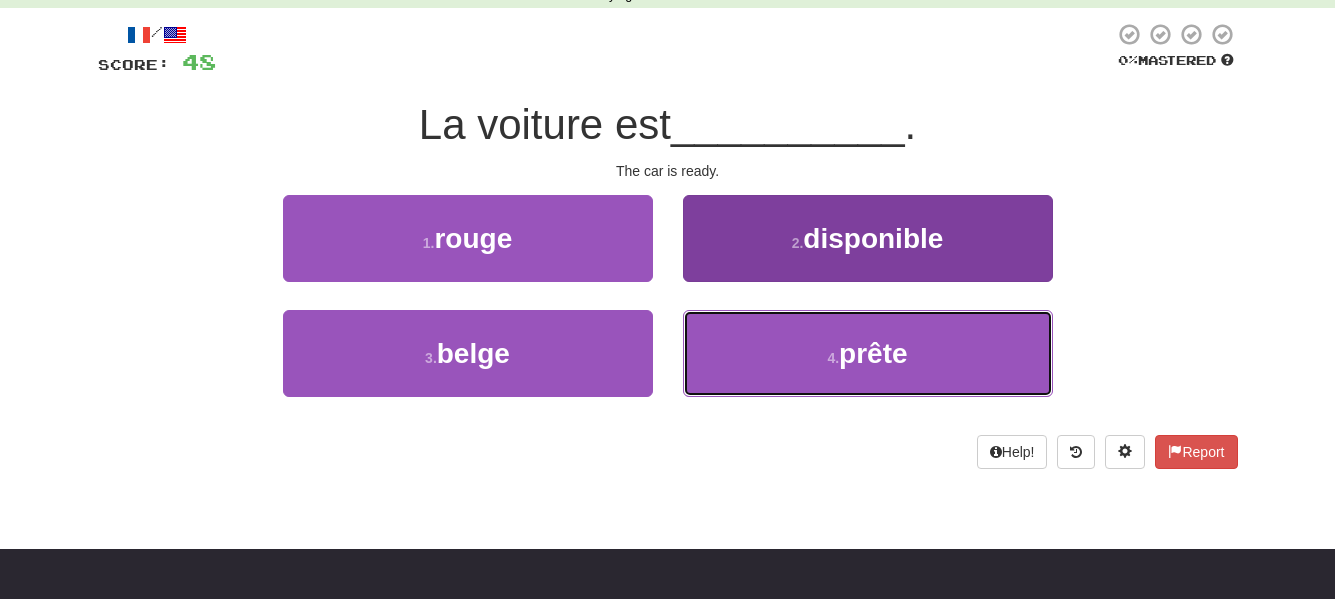 click on "4 .  prête" at bounding box center (868, 353) 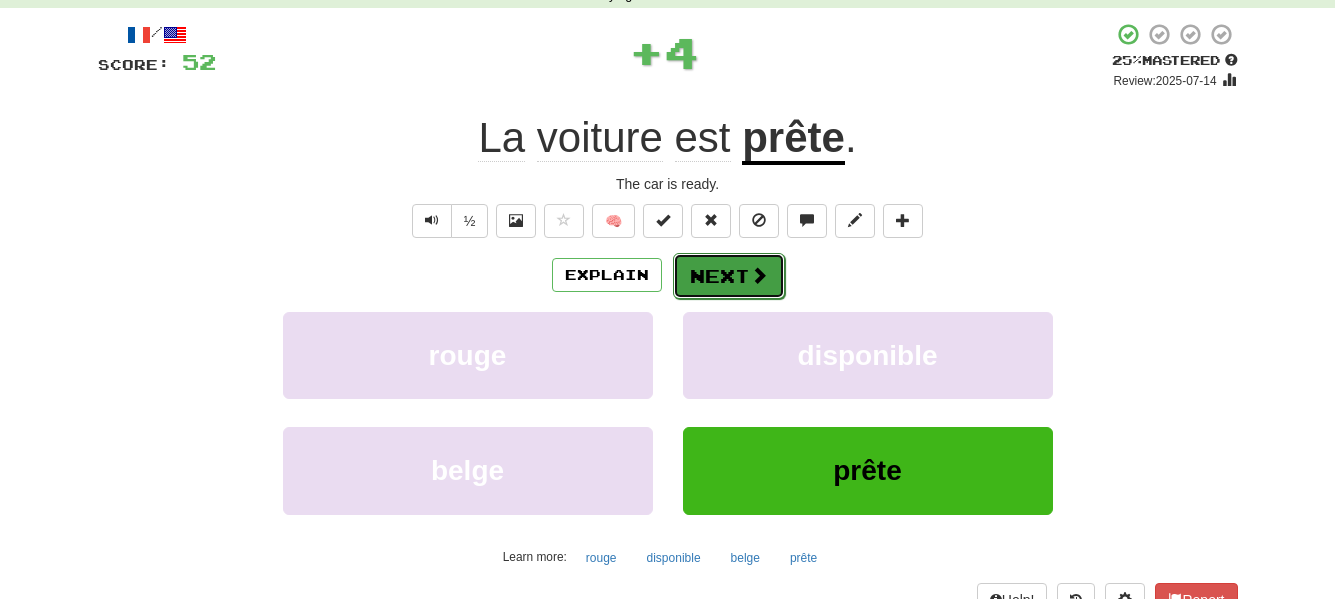 click on "Next" at bounding box center (729, 276) 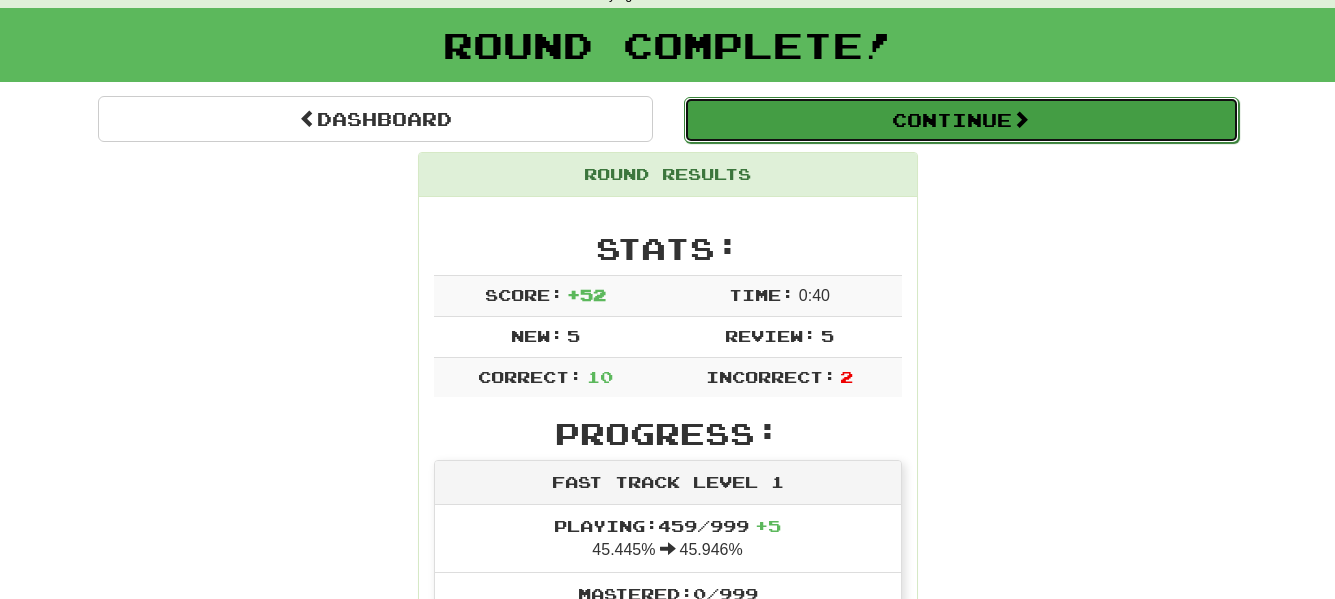 click on "Continue" at bounding box center (961, 120) 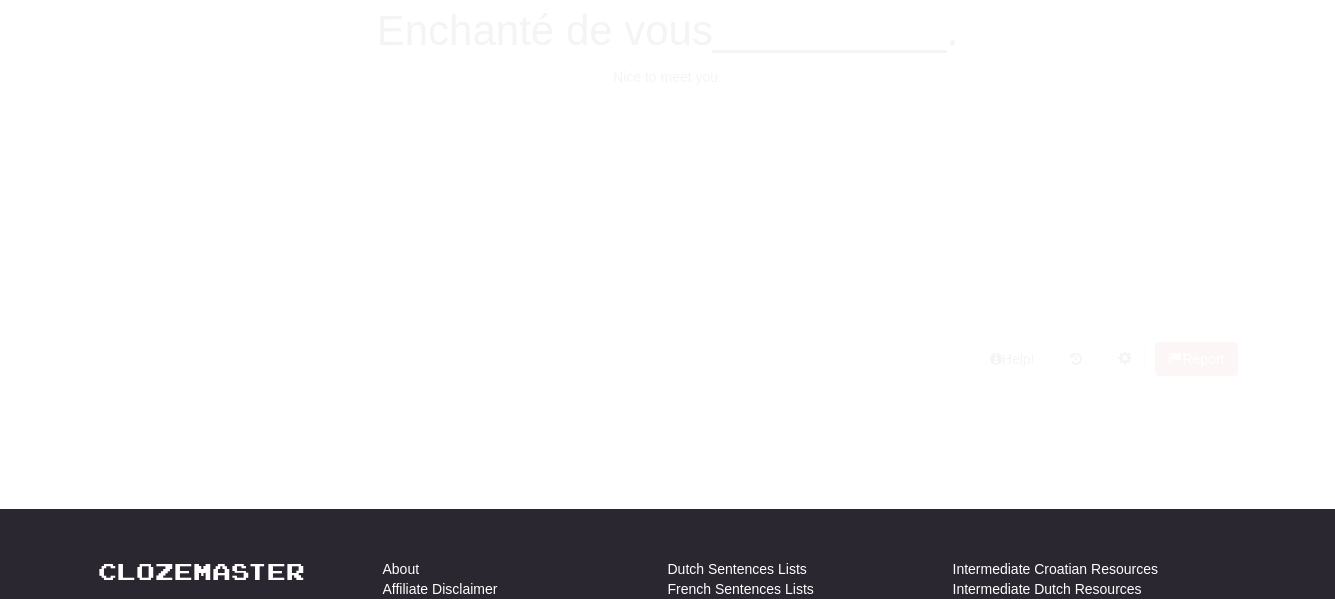 scroll, scrollTop: 100, scrollLeft: 0, axis: vertical 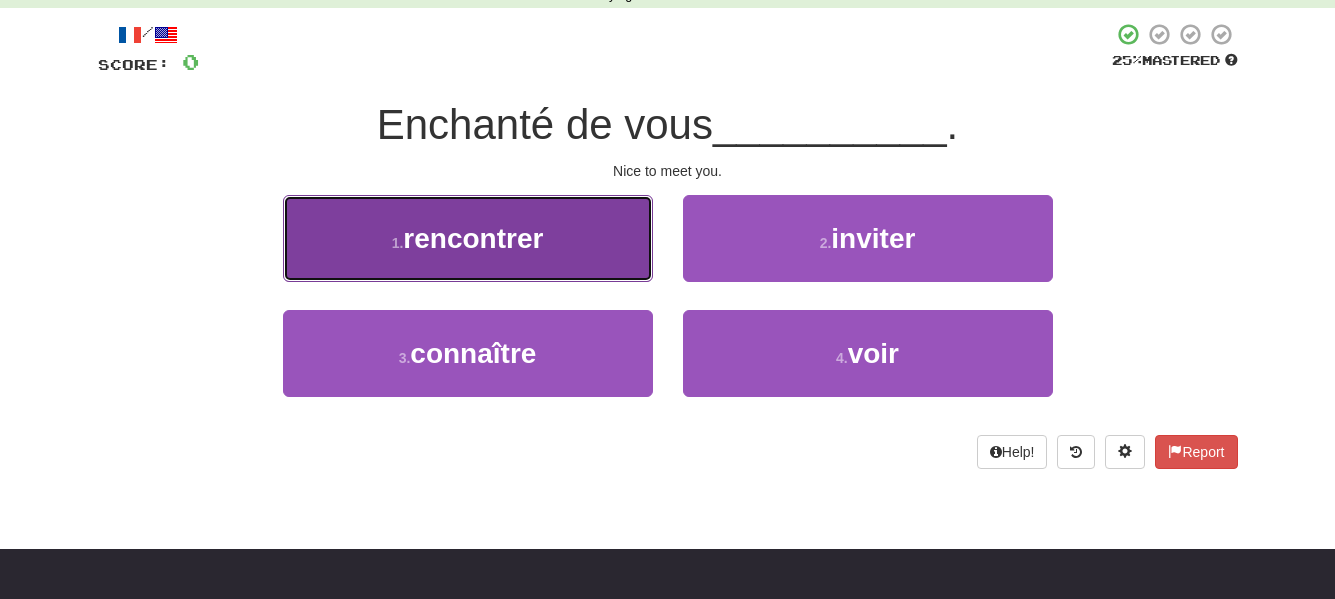 click on "1 .  rencontrer" at bounding box center [468, 238] 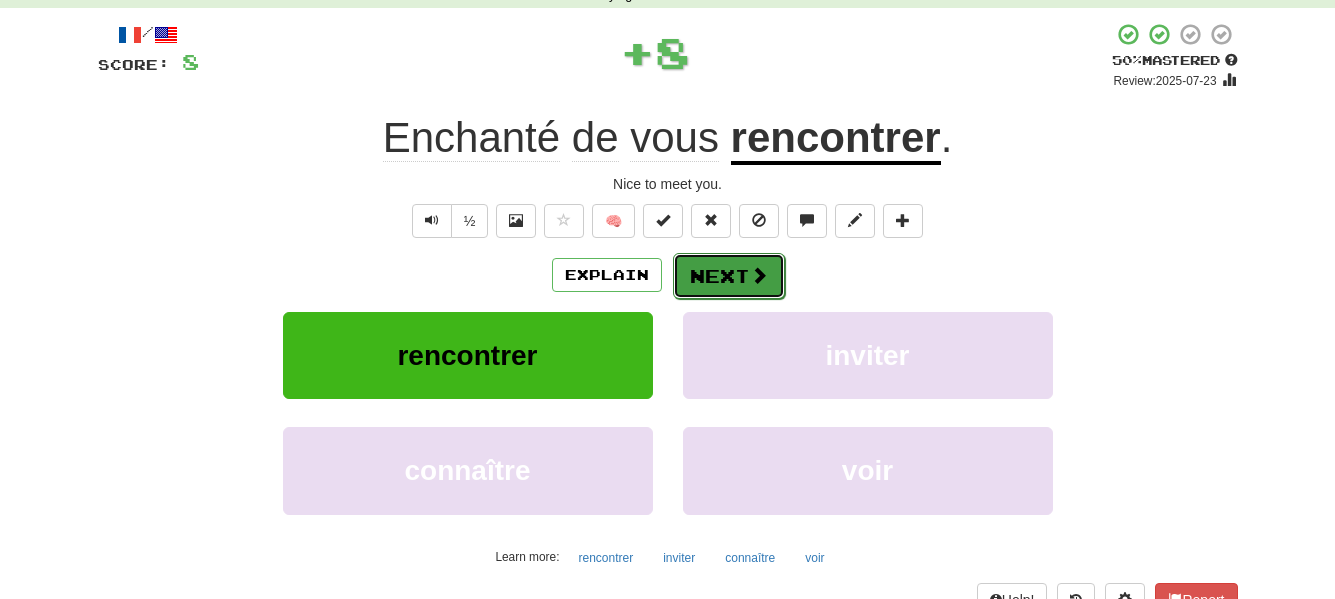 click on "Next" at bounding box center [729, 276] 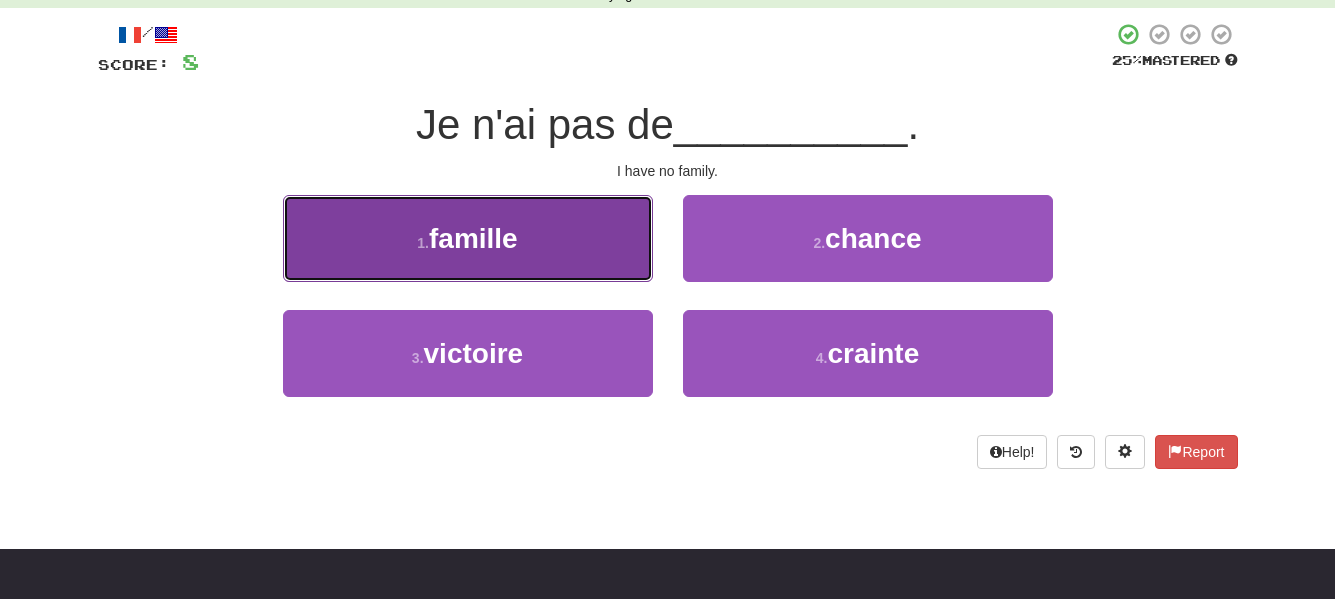 click on "famille" at bounding box center [473, 238] 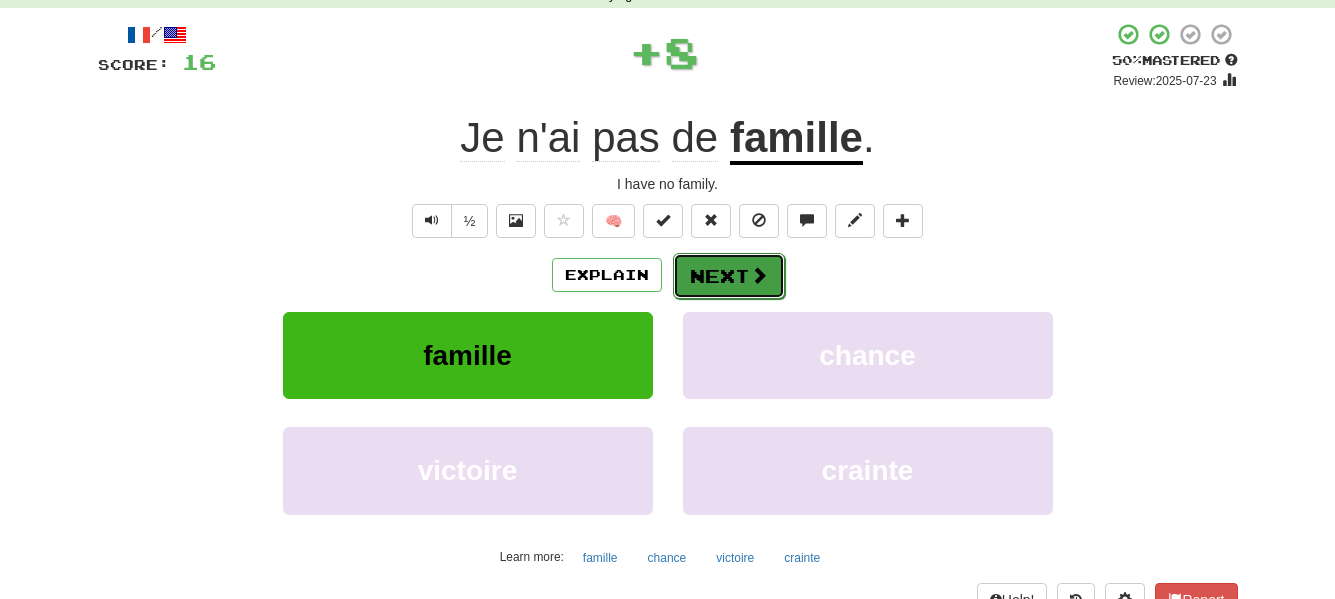 click on "Next" at bounding box center [729, 276] 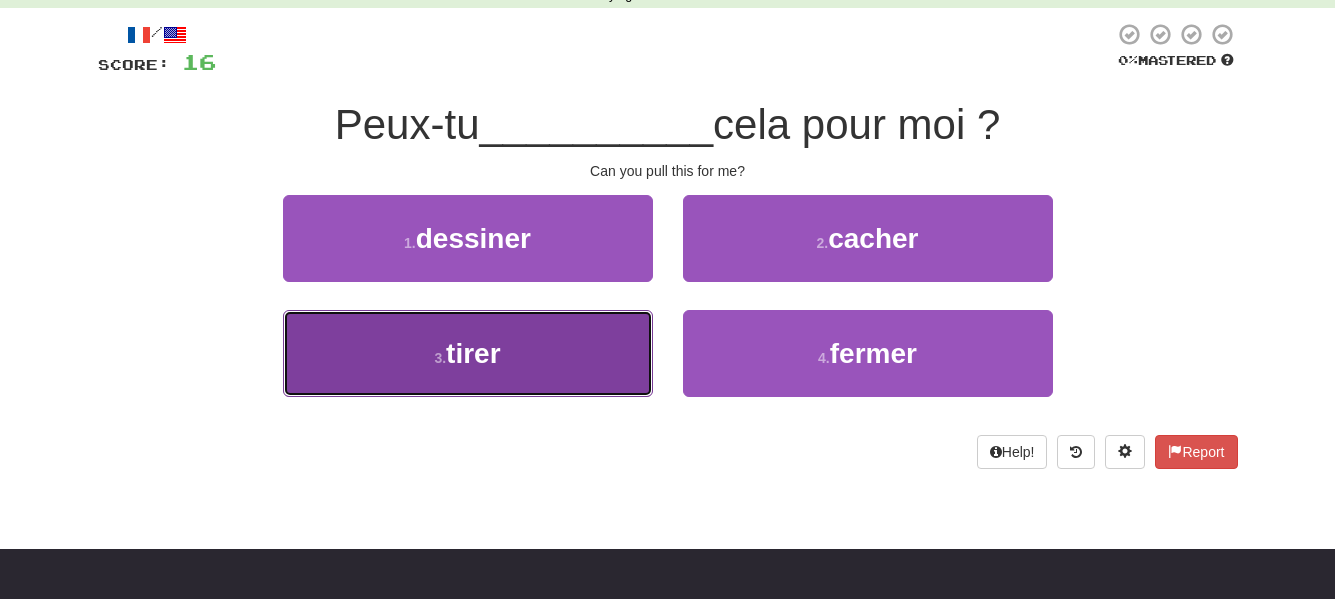 click on "tirer" at bounding box center (473, 353) 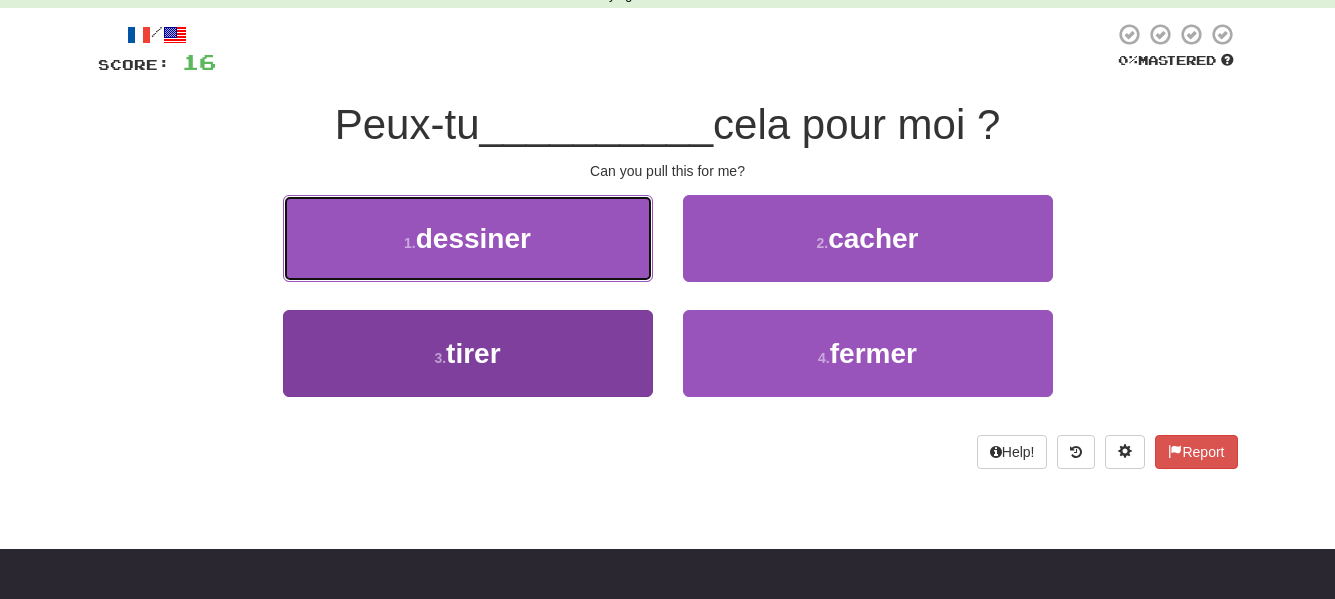 click on "dessiner" at bounding box center (473, 238) 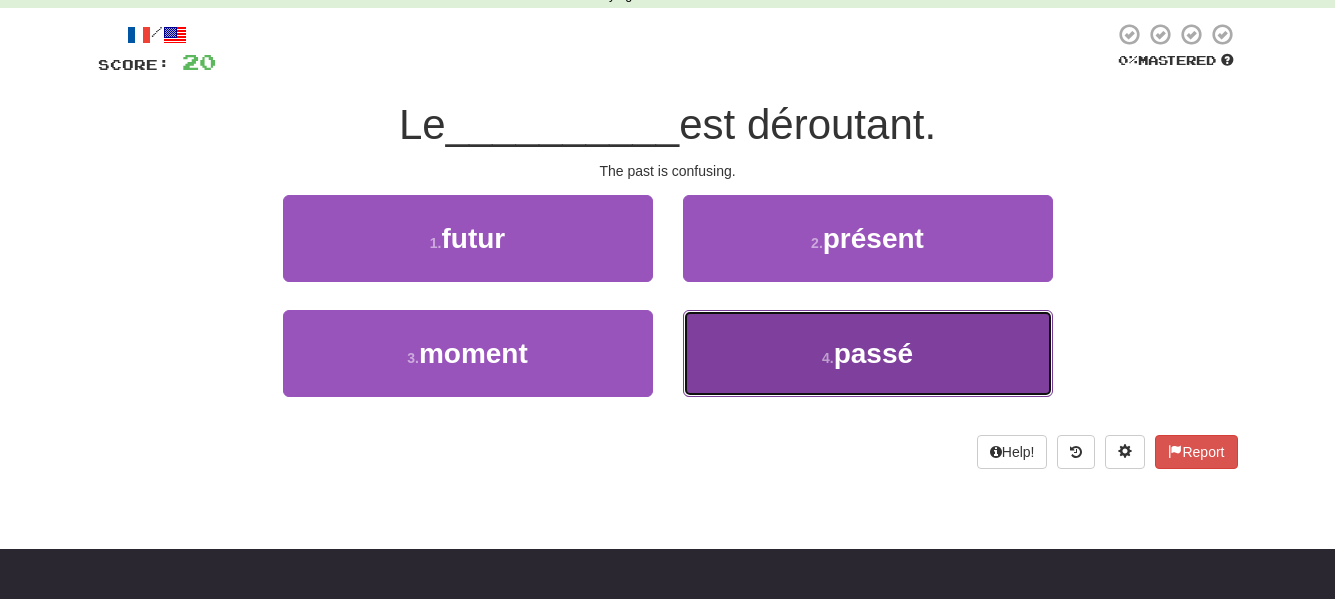 click on "4 .  passé" at bounding box center (868, 353) 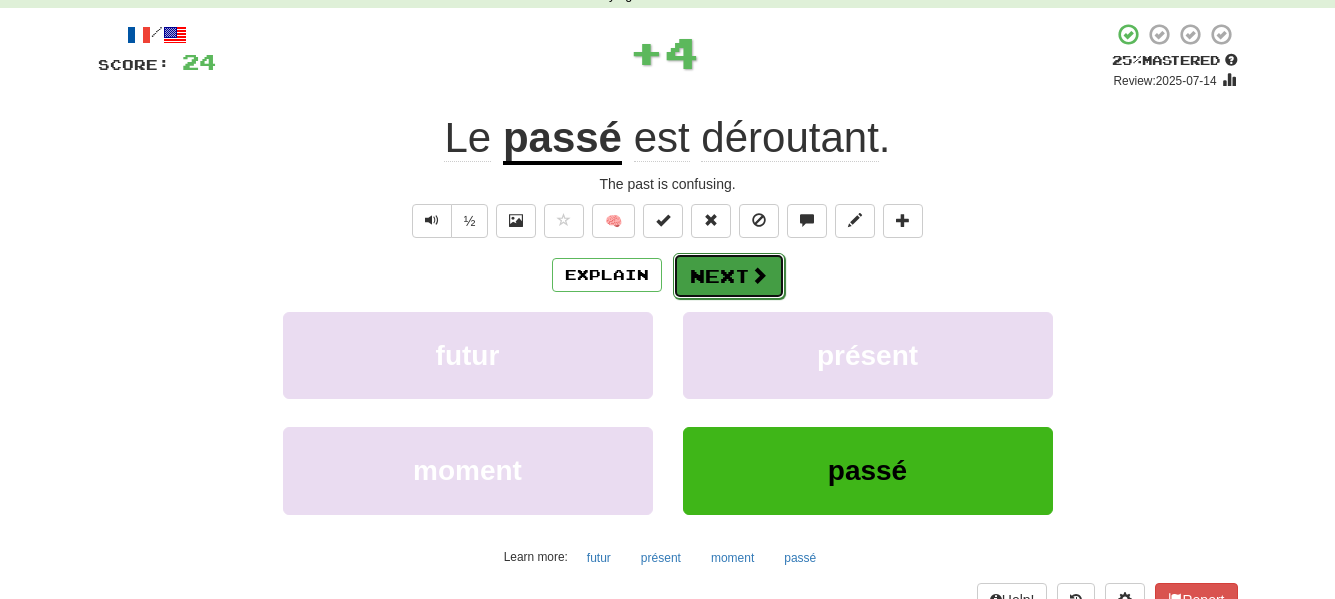 click on "Next" at bounding box center (729, 276) 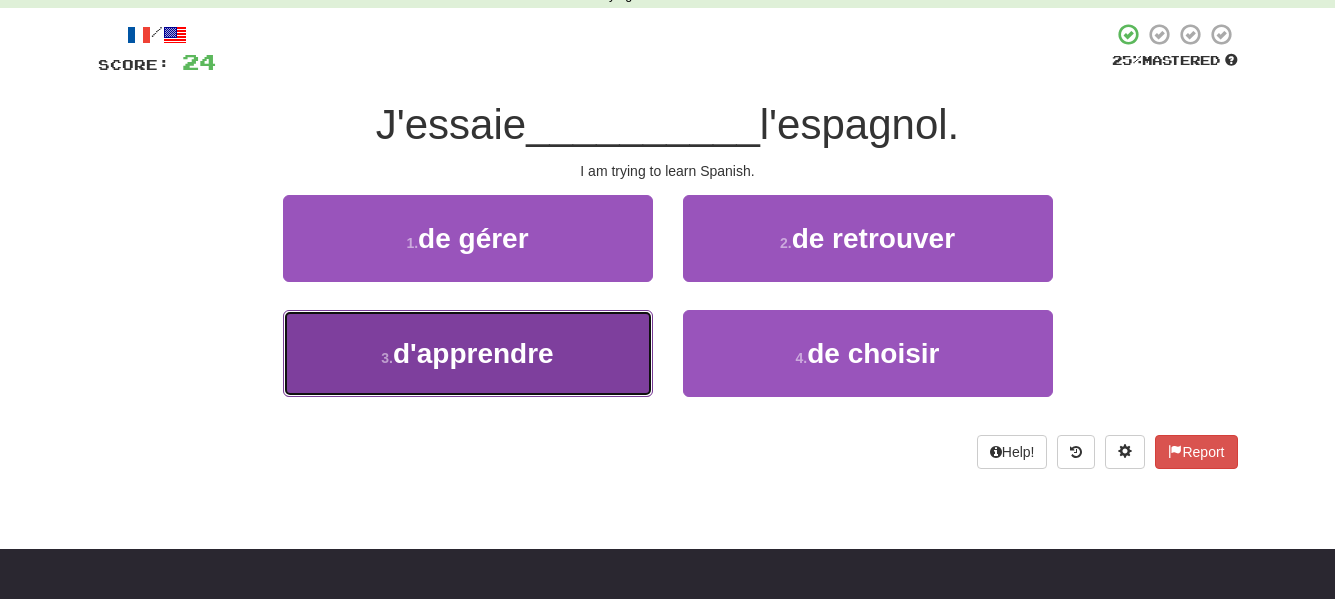 click on "d'apprendre" at bounding box center (473, 353) 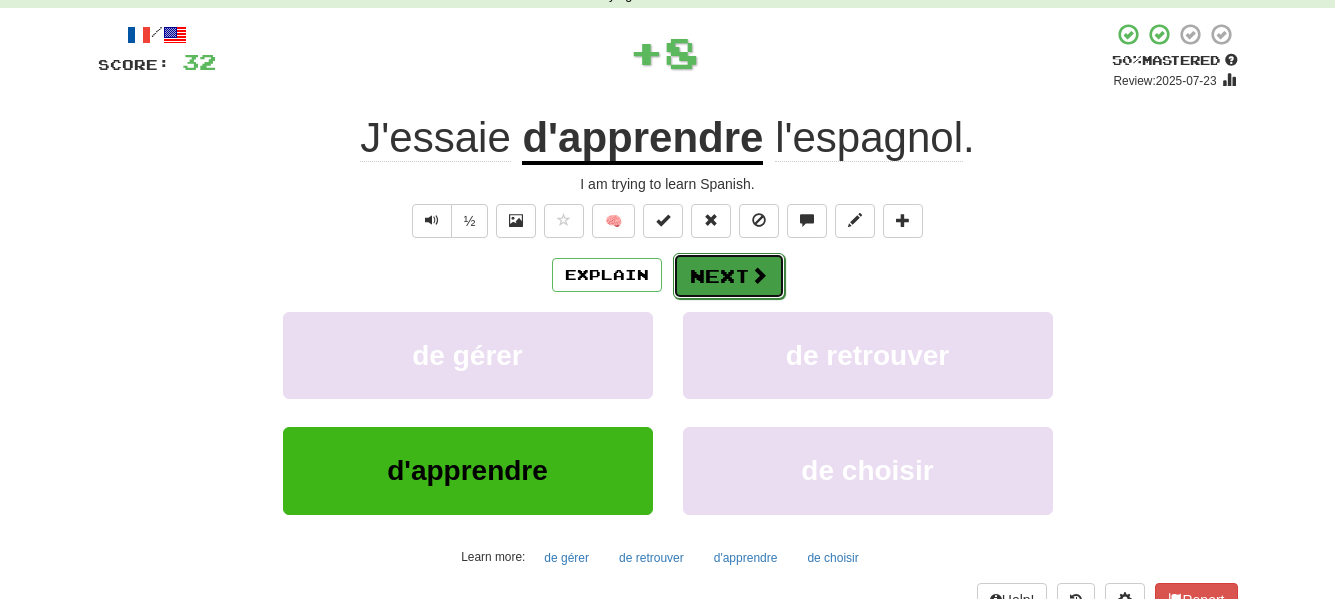 click on "Next" at bounding box center [729, 276] 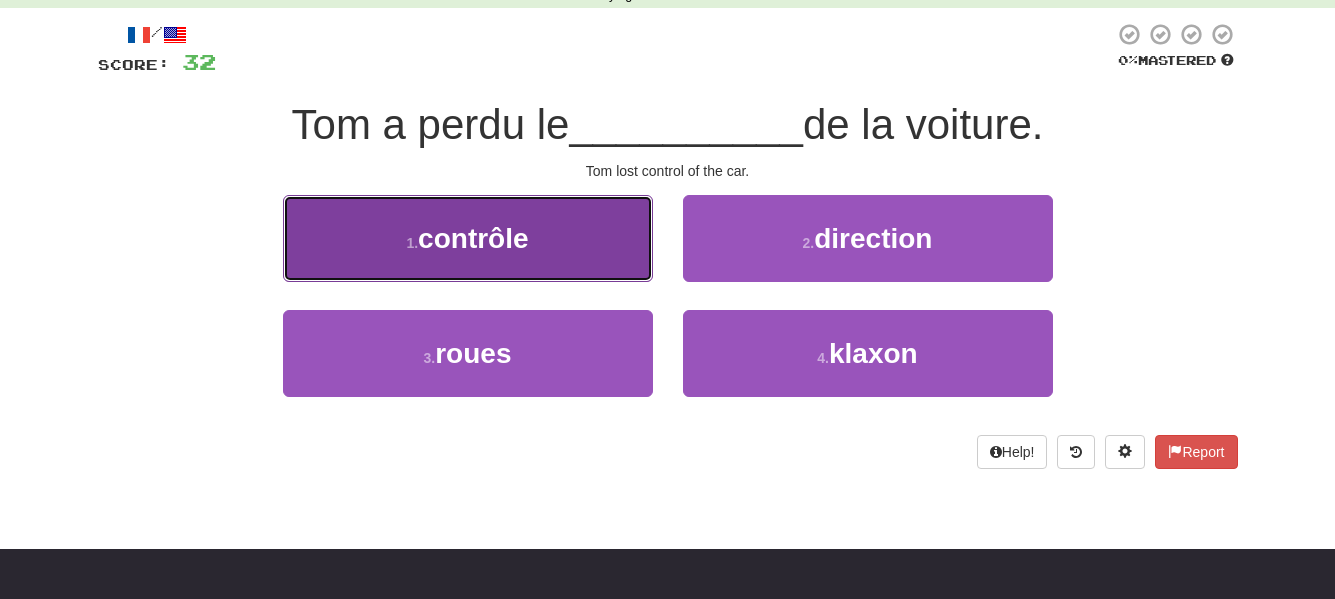 click on "1 .  contrôle" at bounding box center (468, 238) 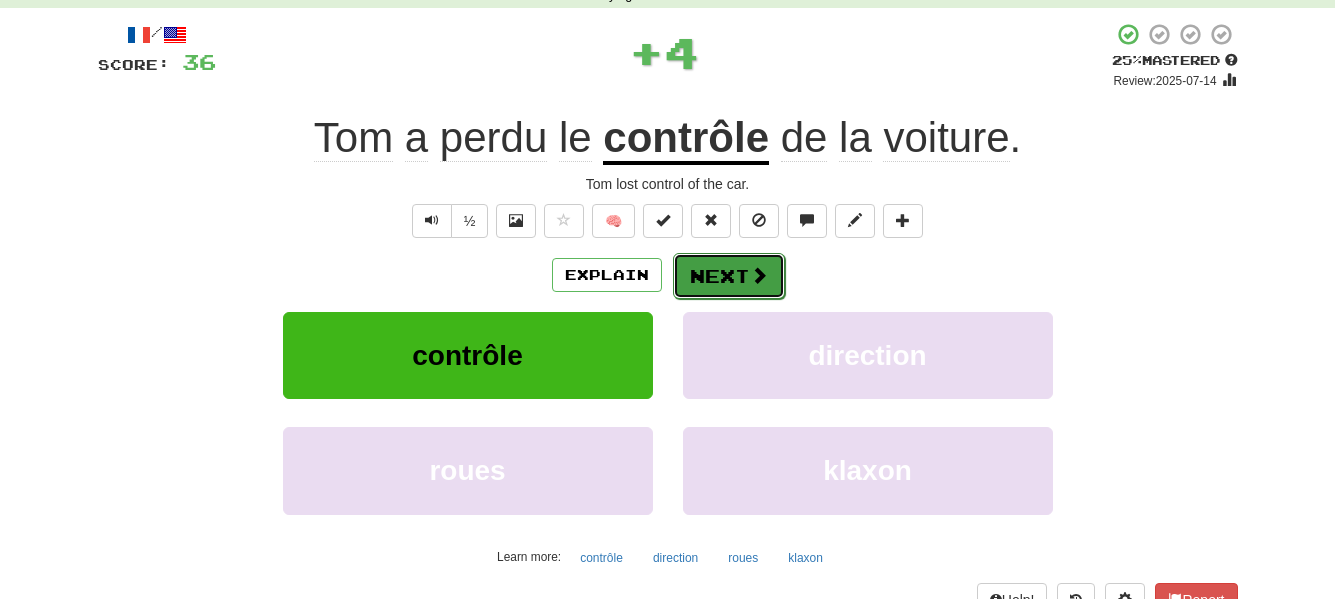 click on "Next" at bounding box center [729, 276] 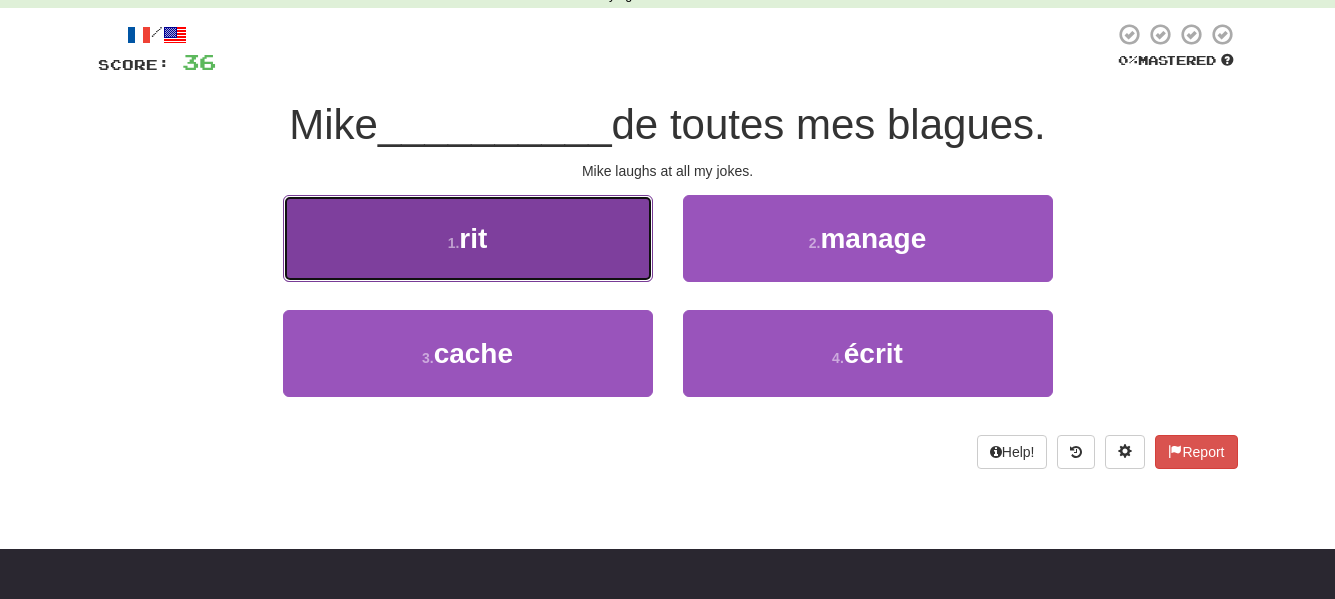 click on "1 . laughs" at bounding box center [468, 238] 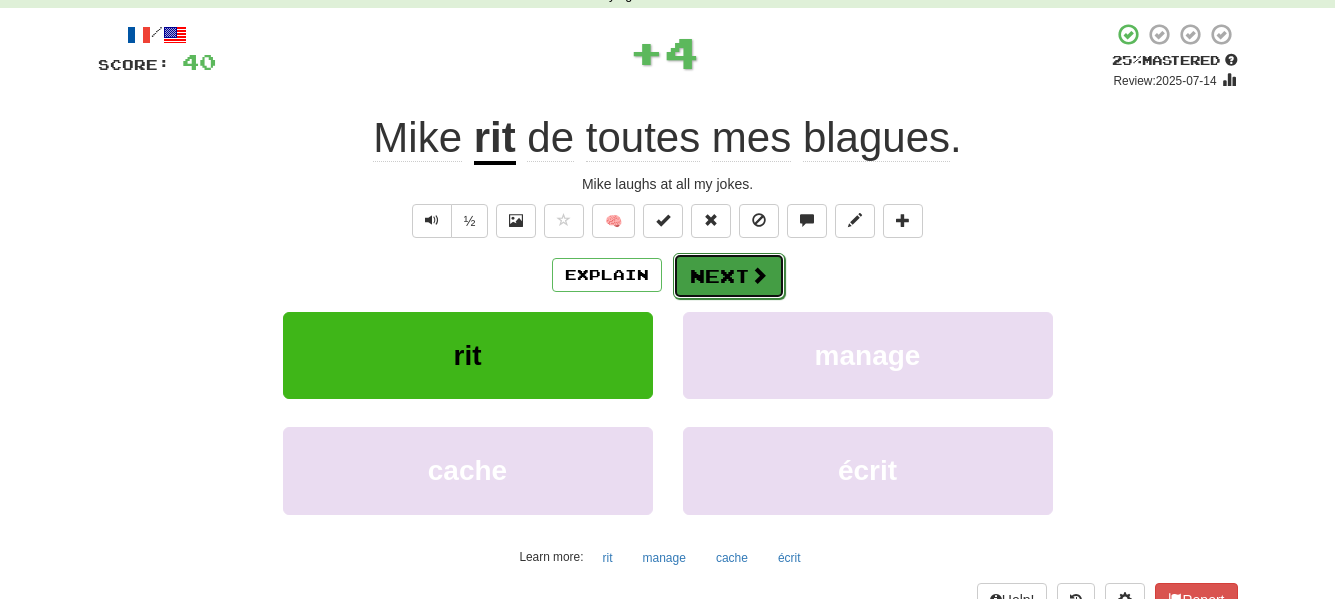 click on "Next" at bounding box center [729, 276] 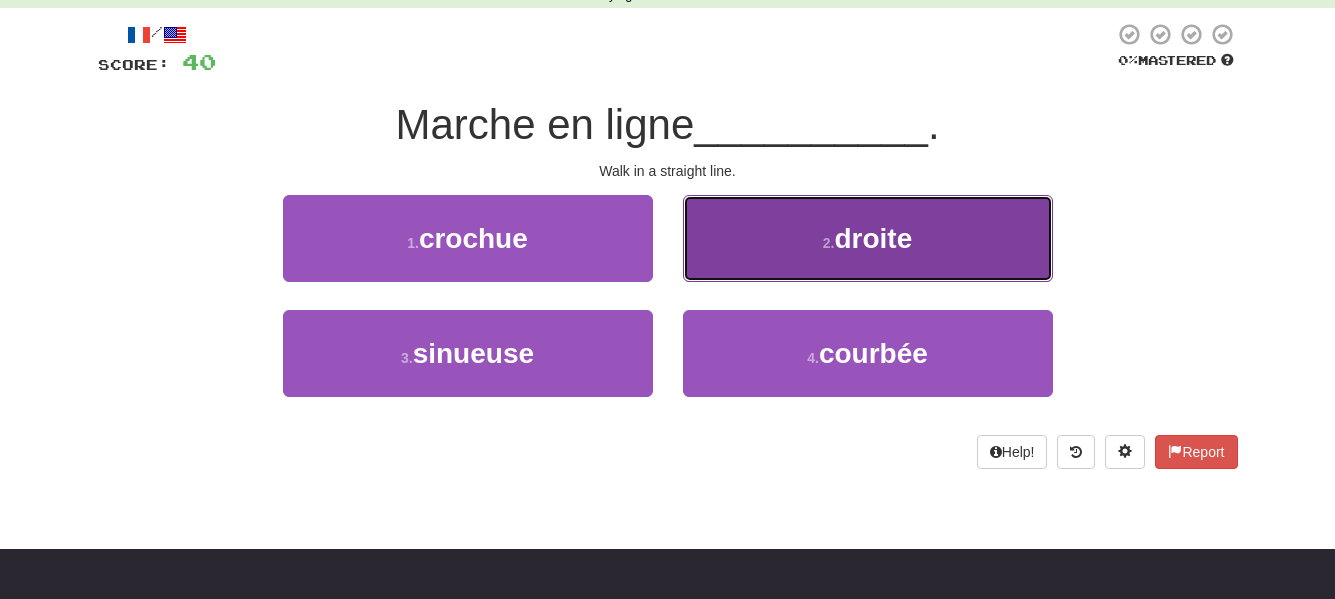 click on "2 .  droite" at bounding box center (868, 238) 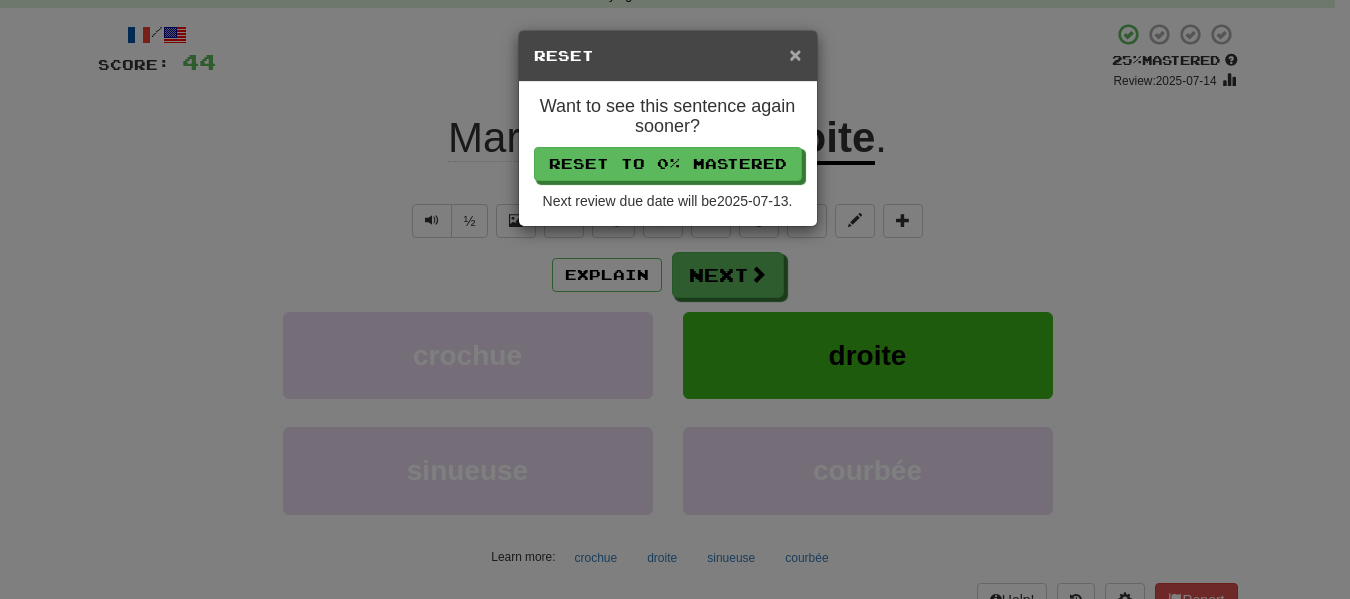 click on "×" at bounding box center [795, 54] 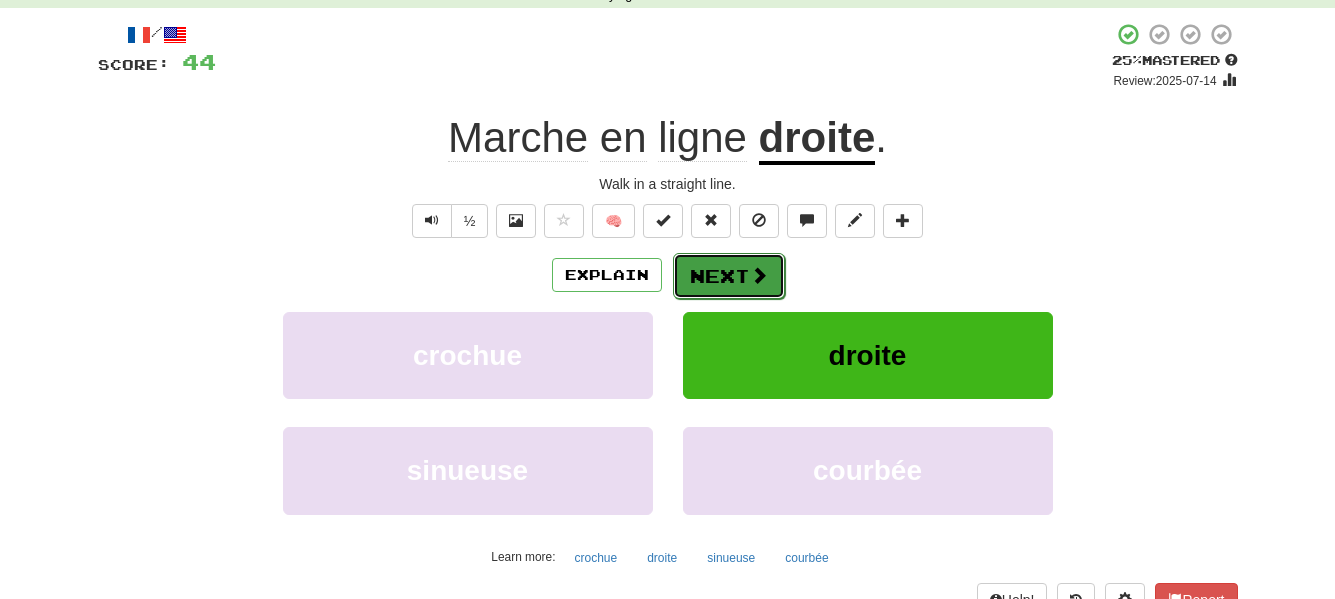 click on "Next" at bounding box center [729, 276] 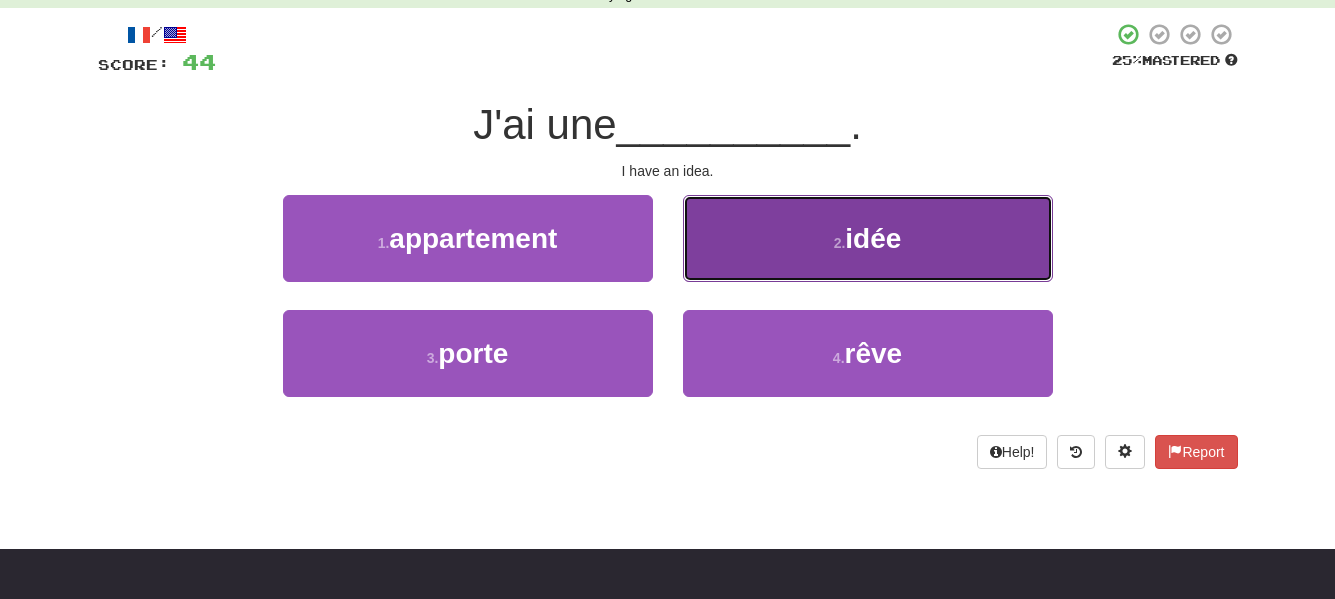 click on "2 . idea" at bounding box center [868, 238] 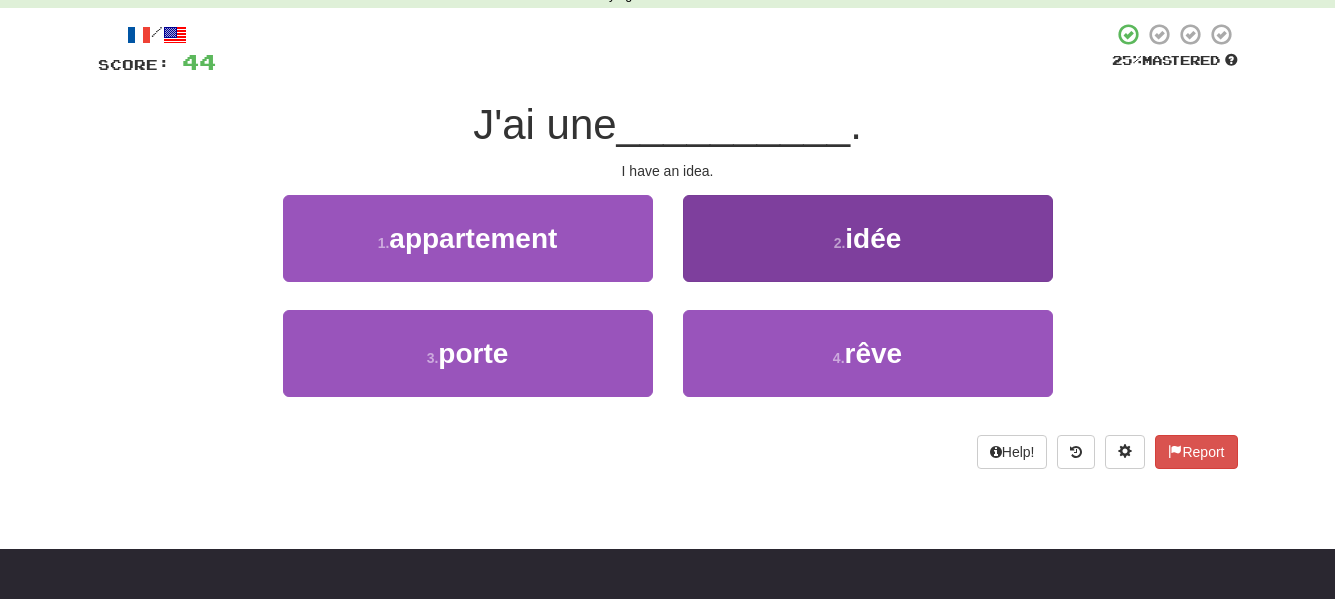 click on "/ Score: 44 25 % Mastered I have an __________ . I have an idea. 1 . apartment 2 . idea 3 . door 4 . dream Help! Report" at bounding box center [668, 245] 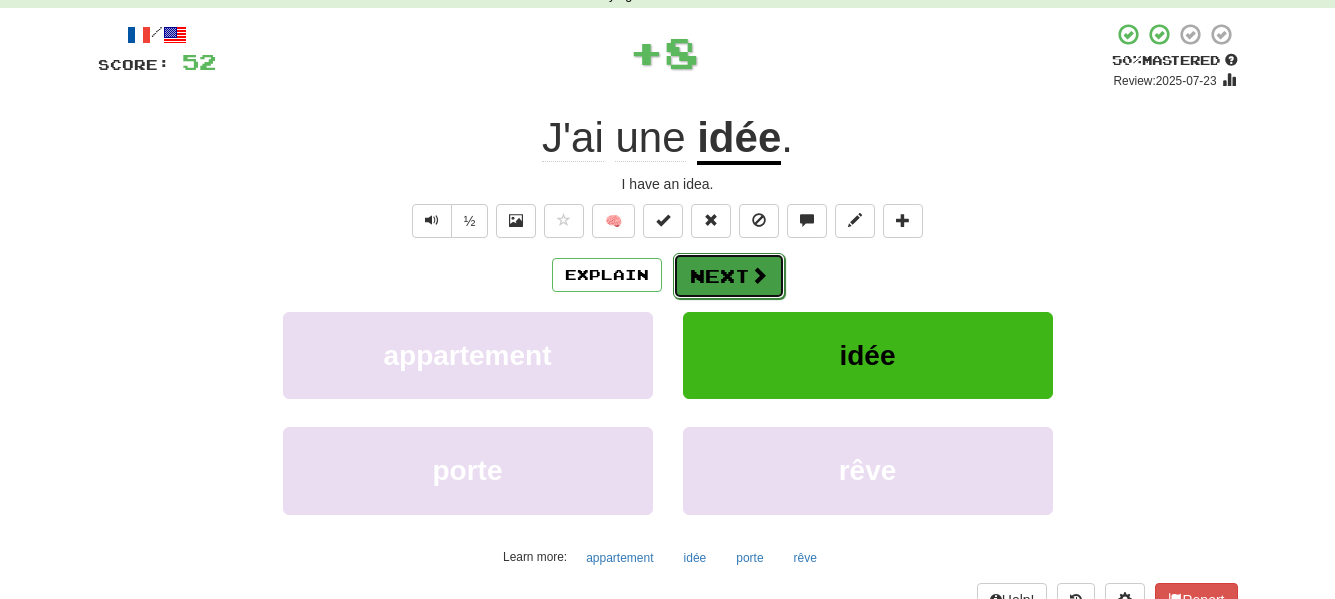 click on "Next" at bounding box center [729, 276] 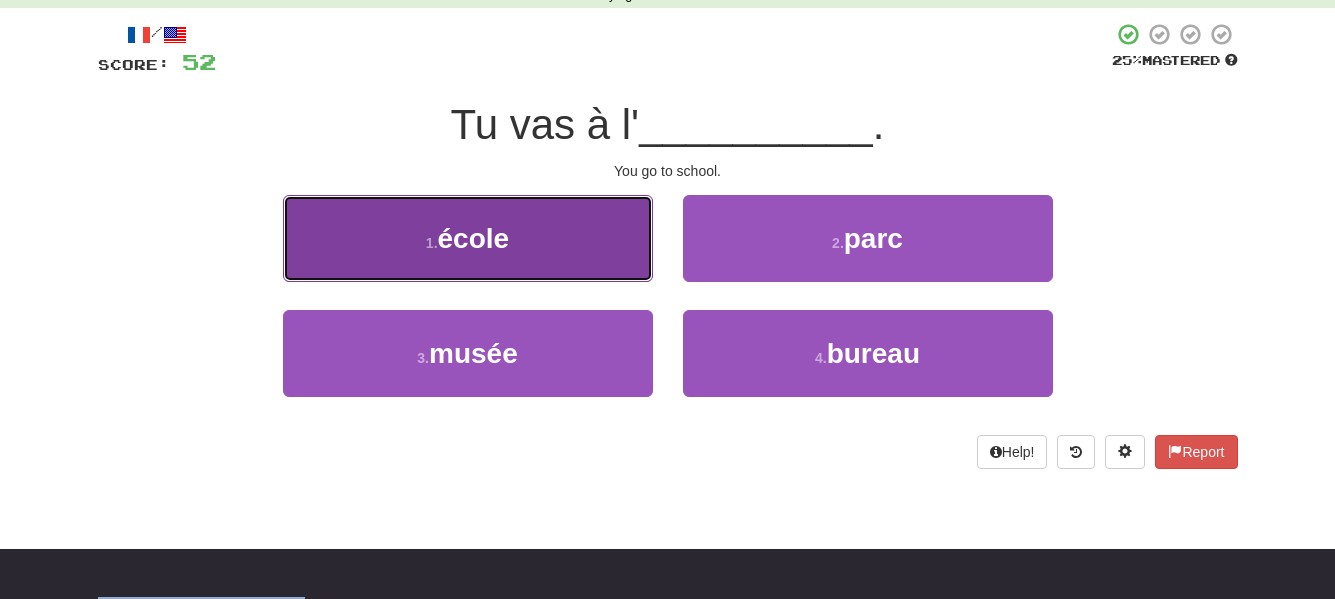 click on "1 .  école" at bounding box center [468, 238] 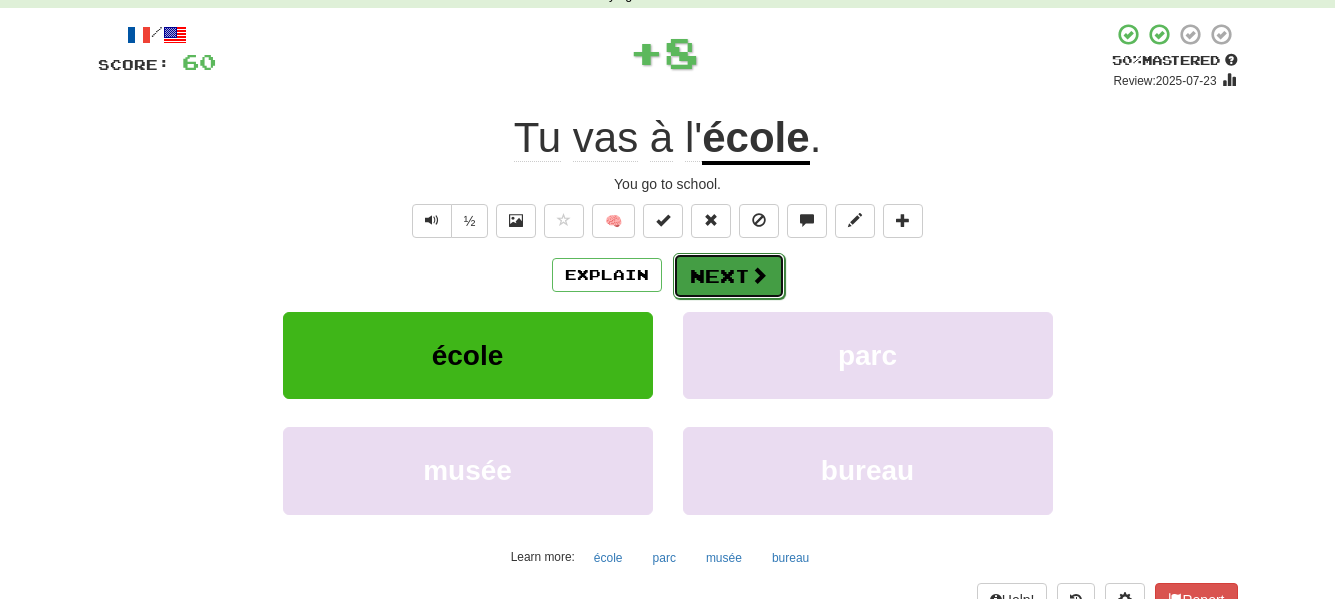 click on "Next" at bounding box center [729, 276] 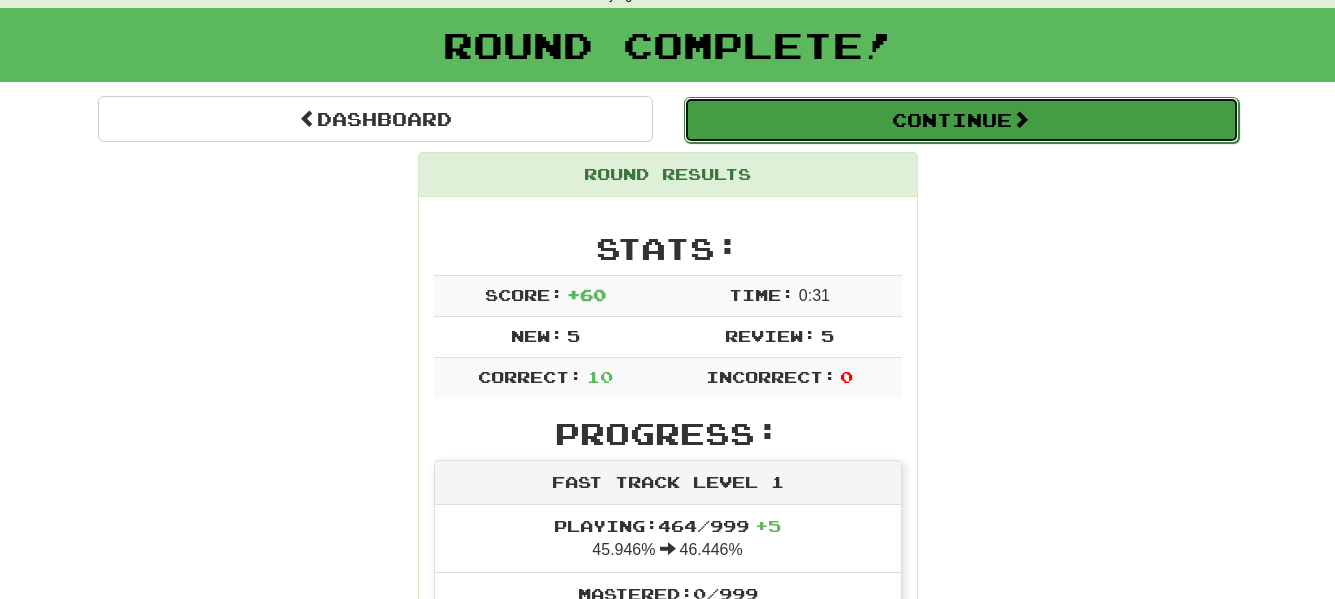 click on "Continue" at bounding box center (961, 120) 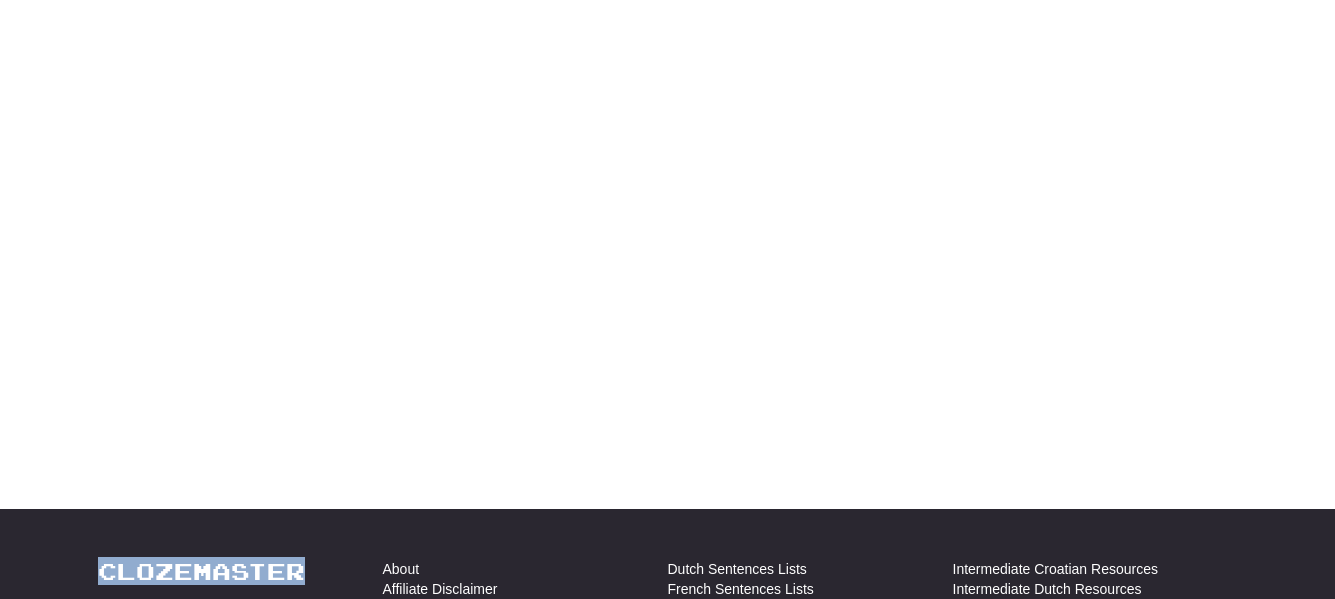 scroll, scrollTop: 100, scrollLeft: 0, axis: vertical 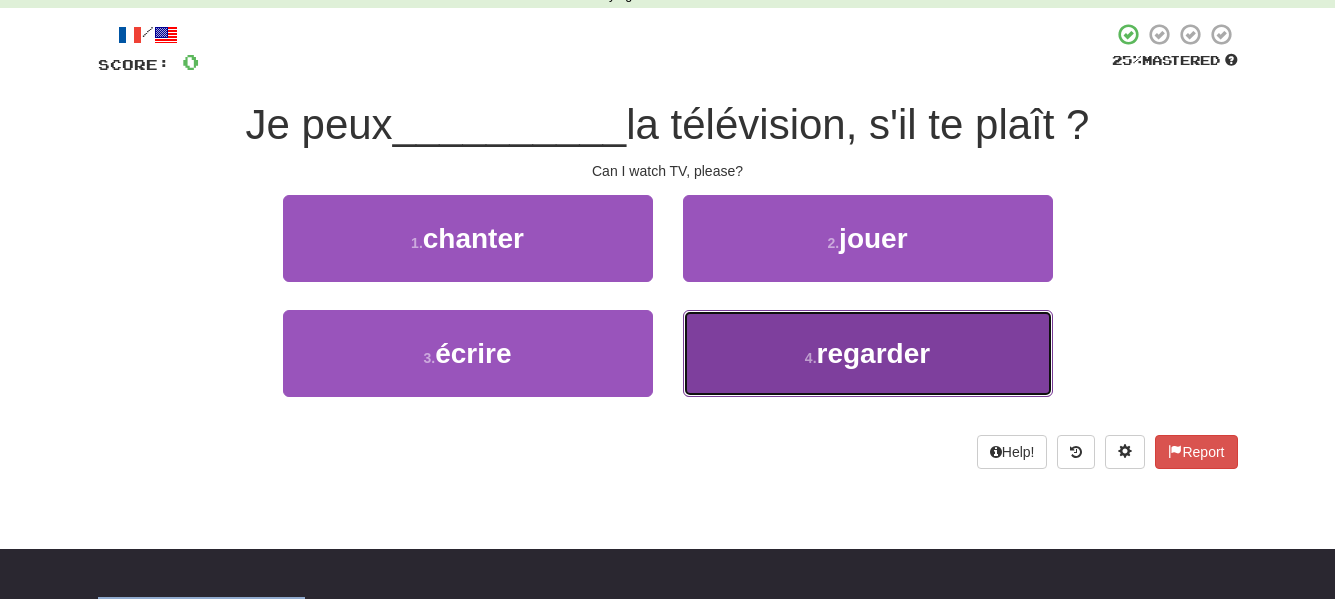 click on "regarder" at bounding box center [874, 353] 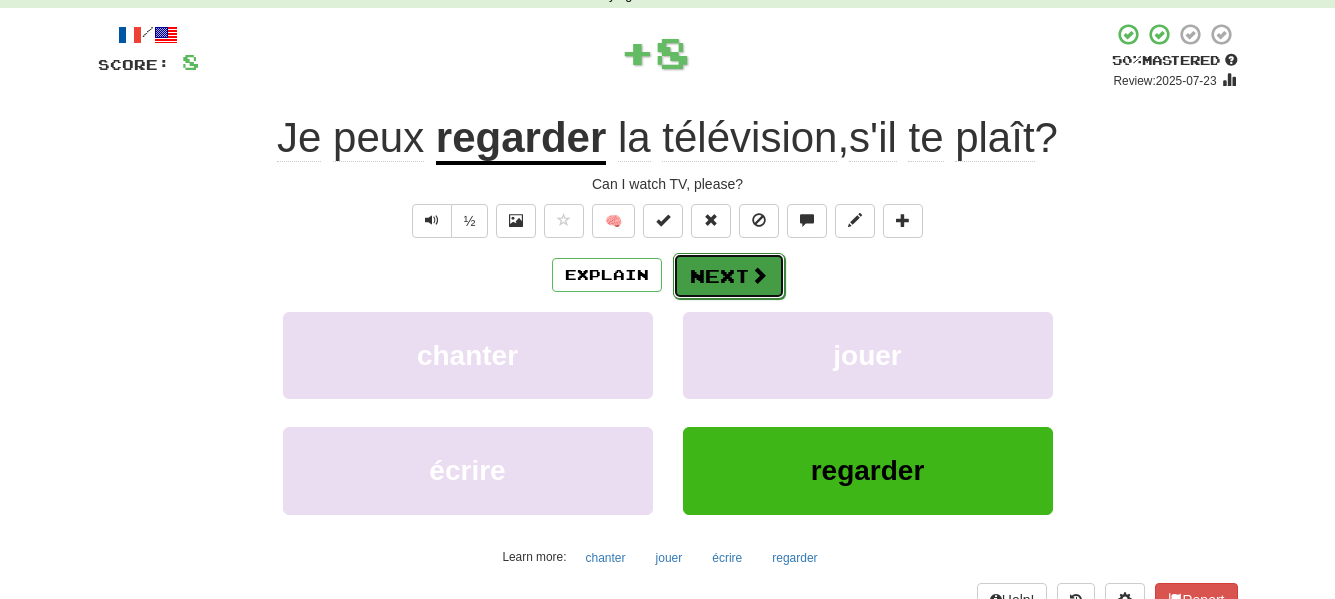 click on "Next" at bounding box center (729, 276) 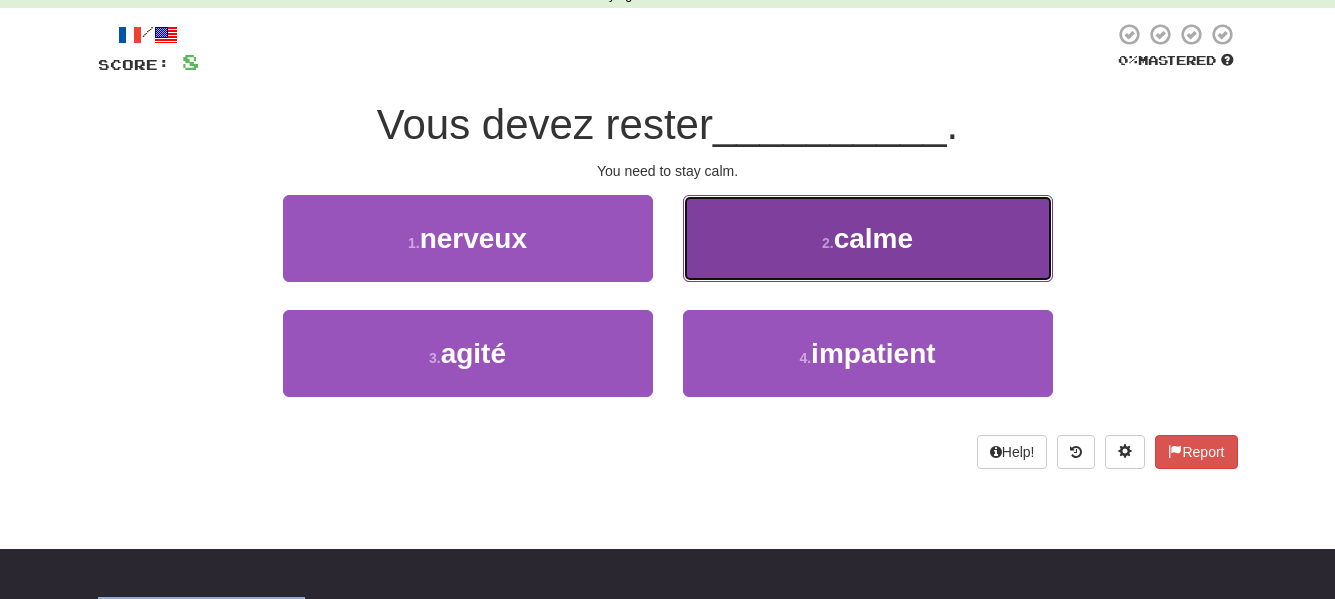 click on "2 .  calme" at bounding box center (868, 238) 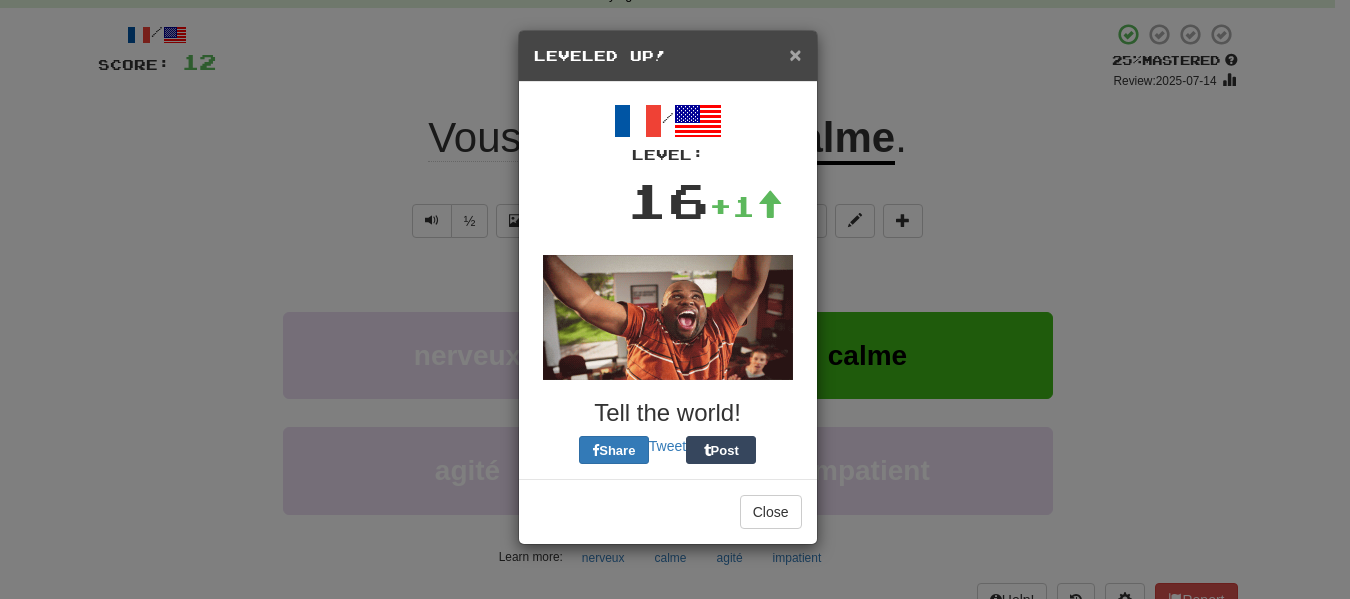 click on "×" at bounding box center (795, 54) 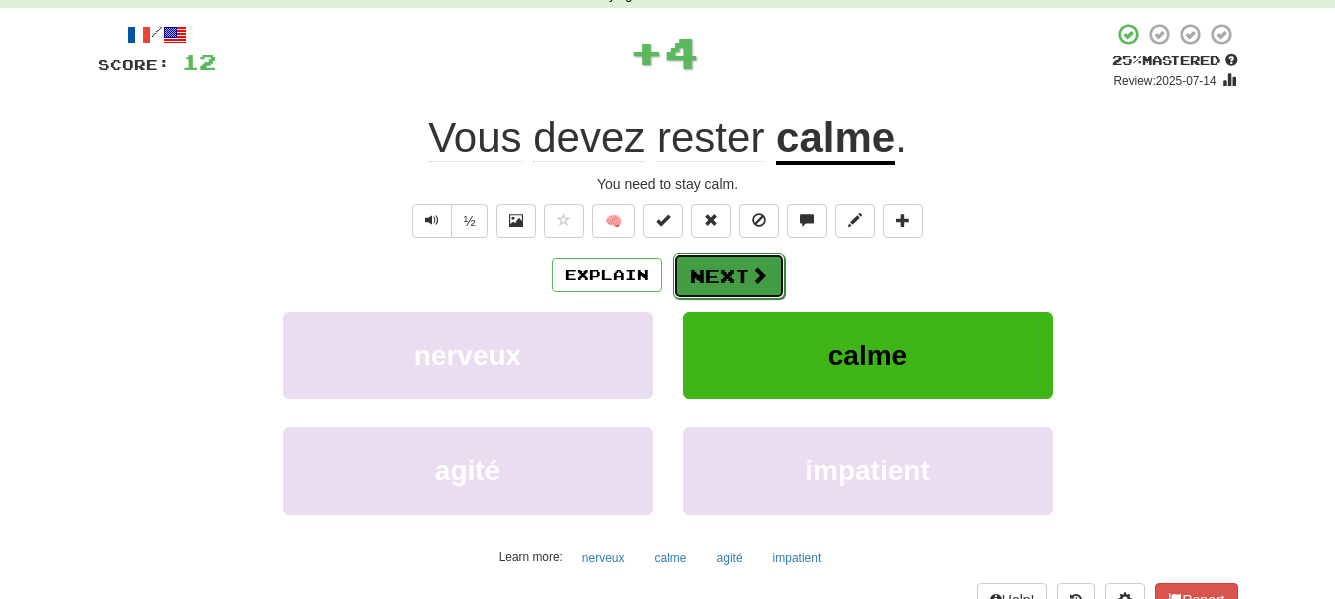click on "Next" at bounding box center (729, 276) 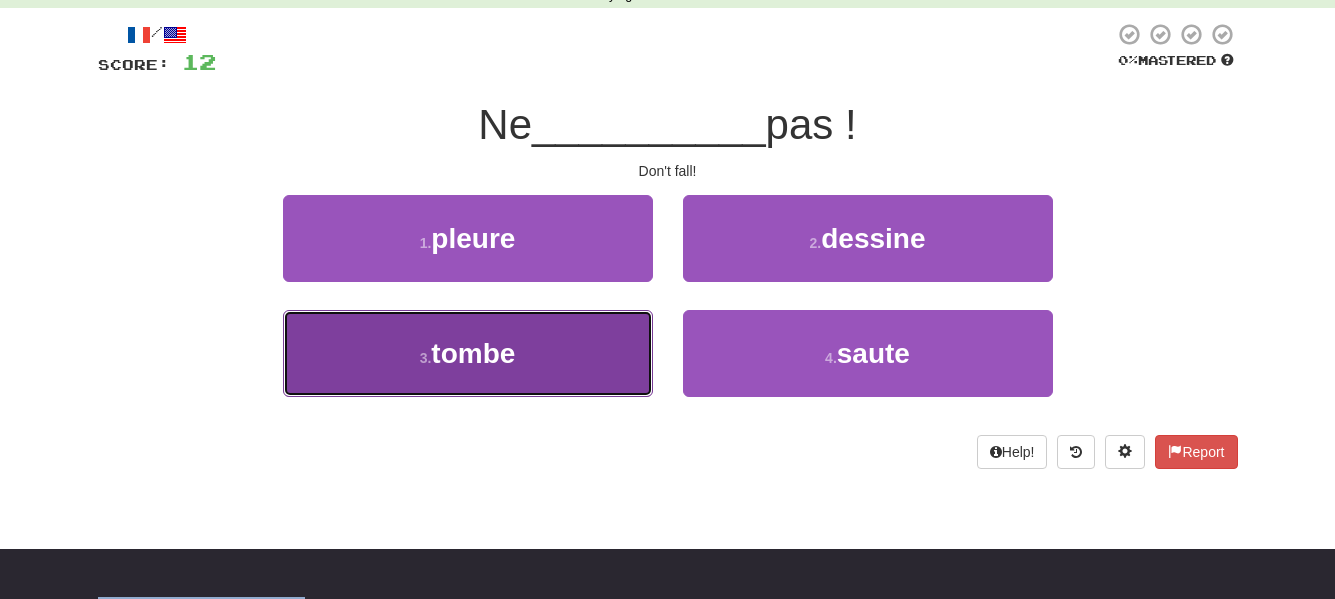 click on "3 .  tombe" at bounding box center (468, 353) 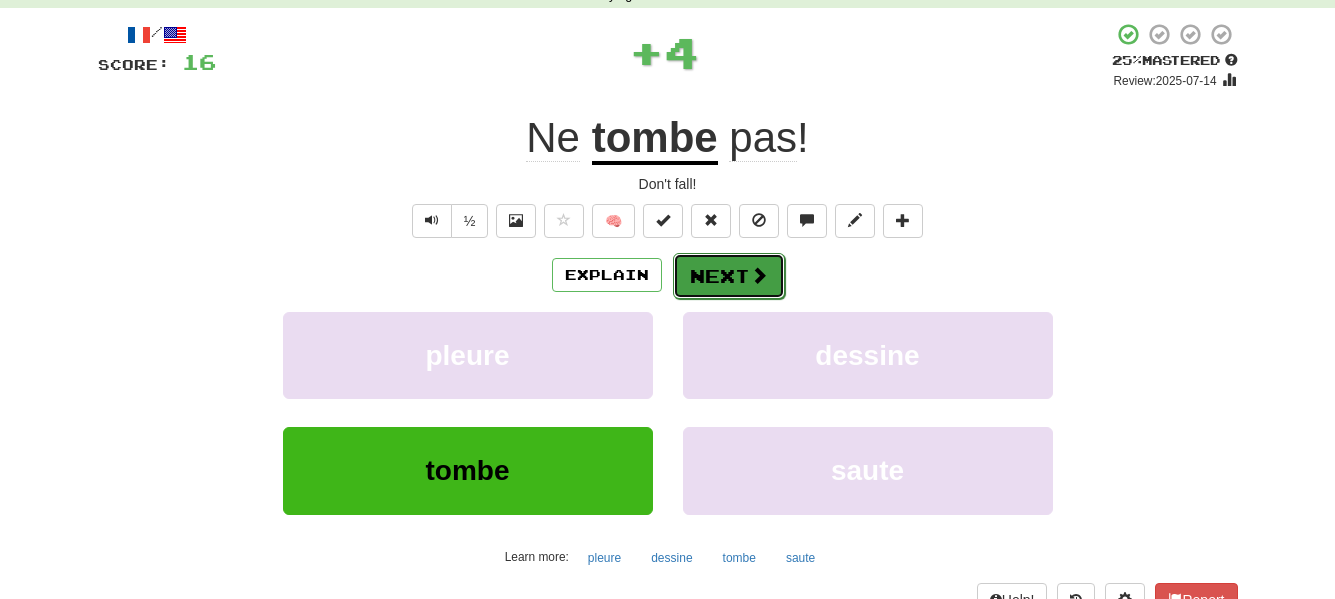 click on "Next" at bounding box center [729, 276] 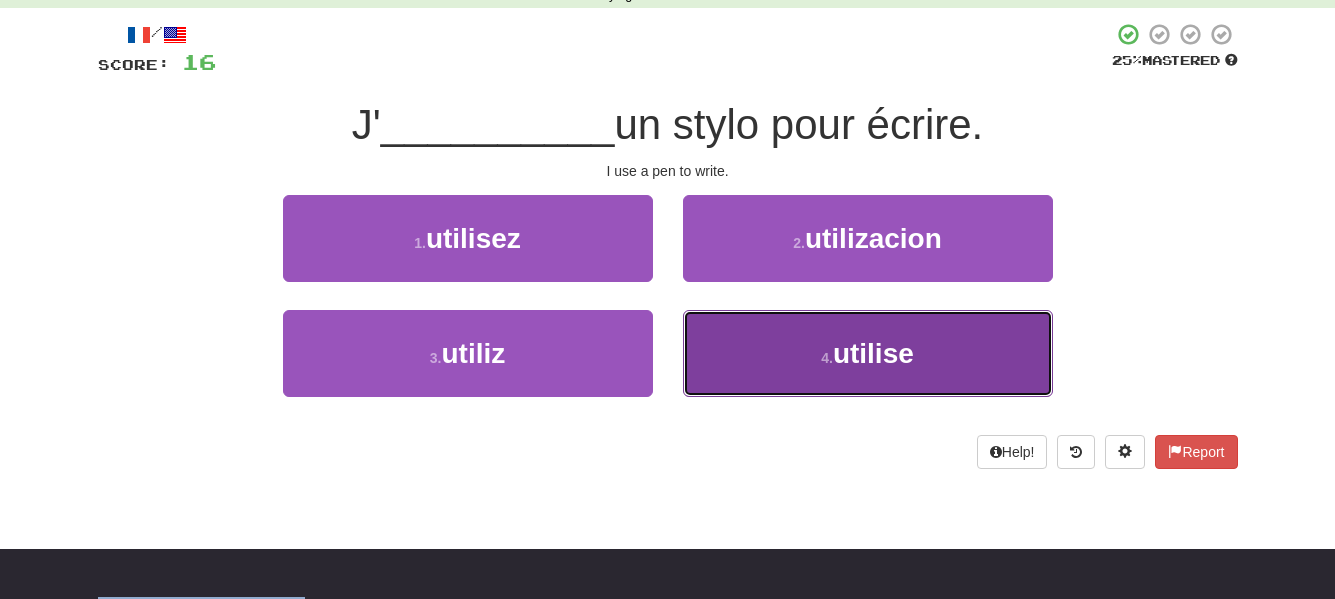 click on "4 .  utilise" at bounding box center (868, 353) 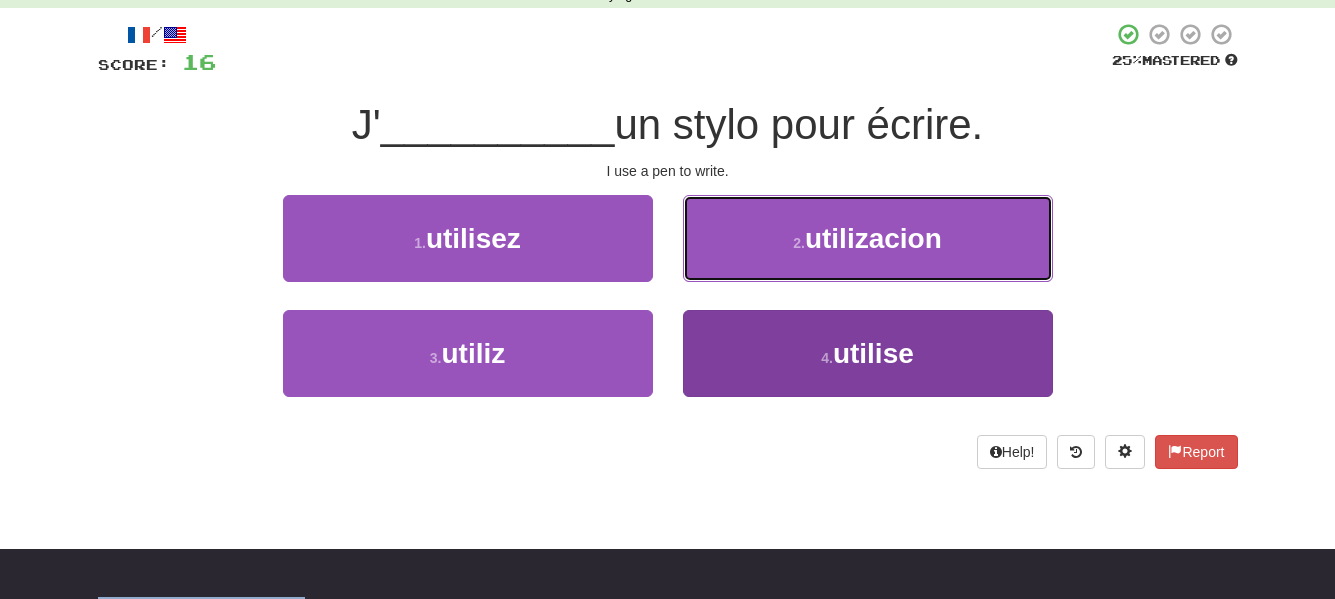 click on "2 .  utilizacion" at bounding box center [868, 238] 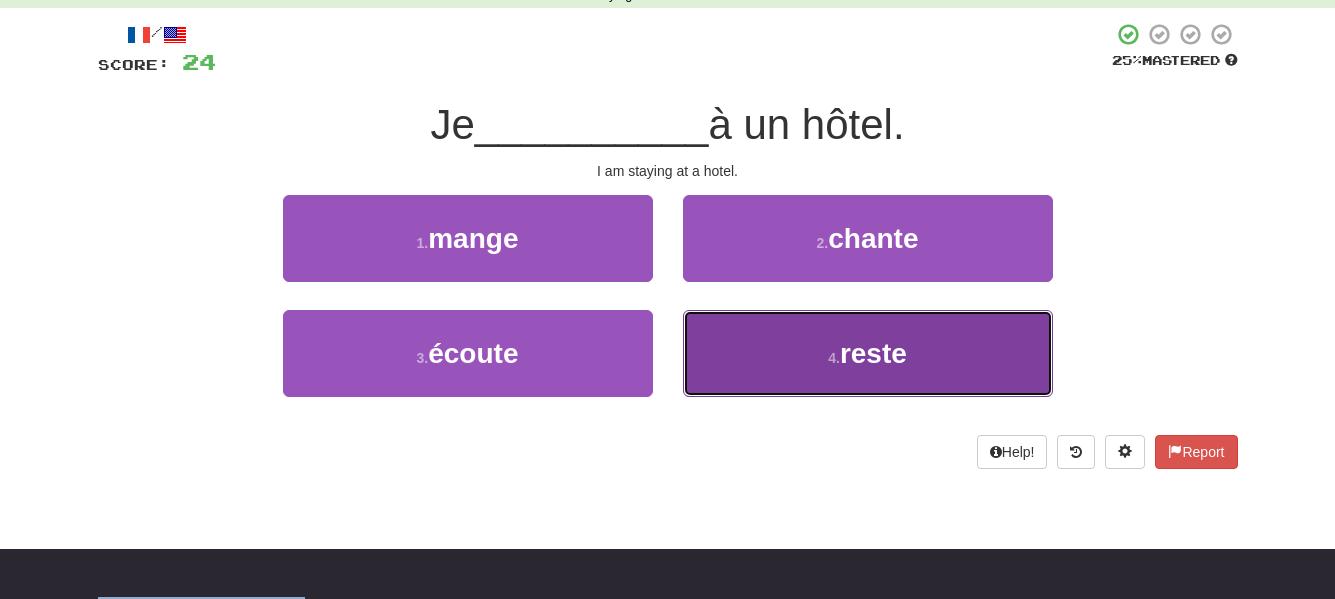 click on "reste" at bounding box center (873, 353) 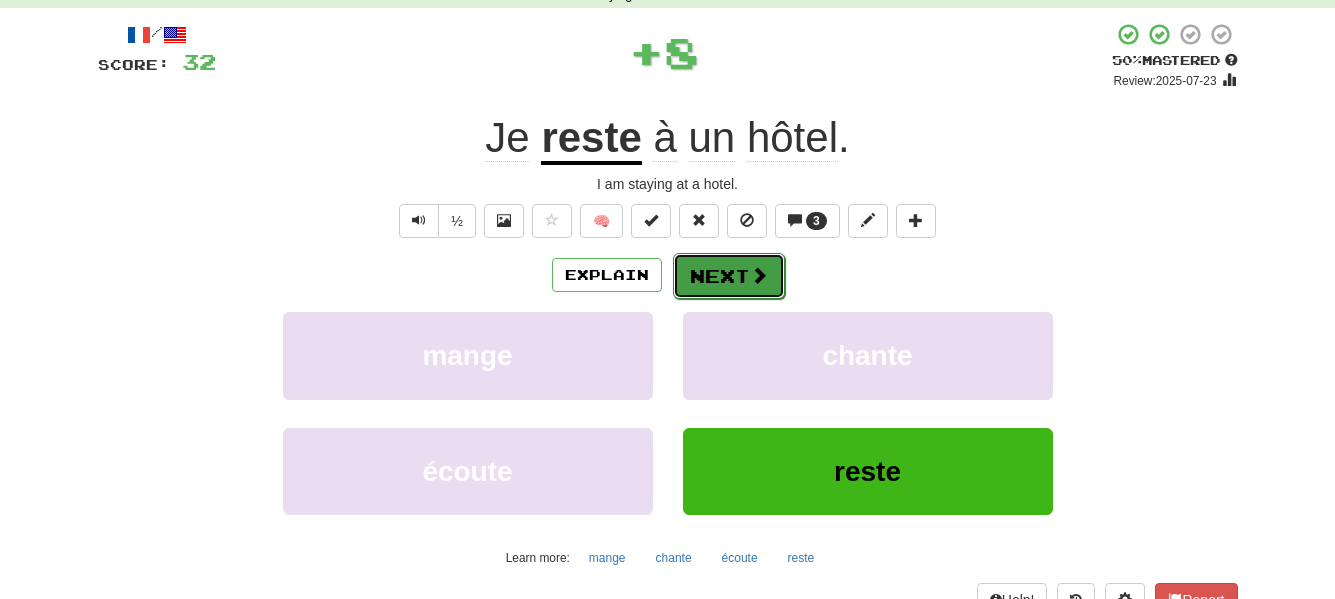click on "Next" at bounding box center [729, 276] 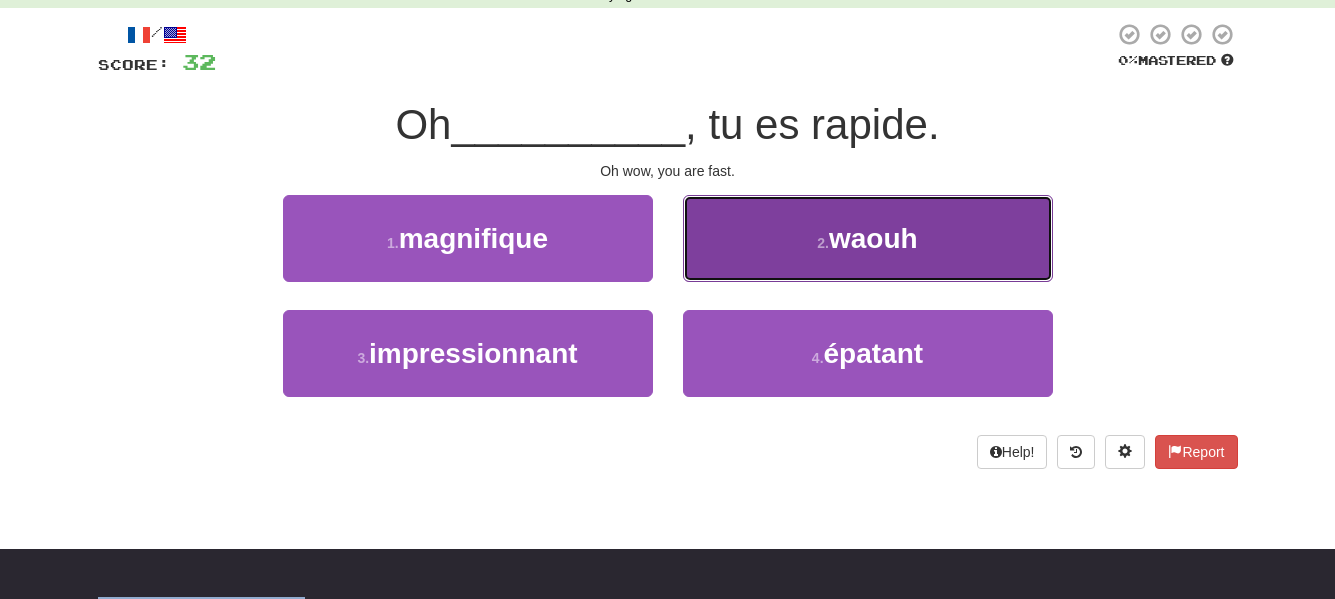 click on "2 .  waouh" at bounding box center [868, 238] 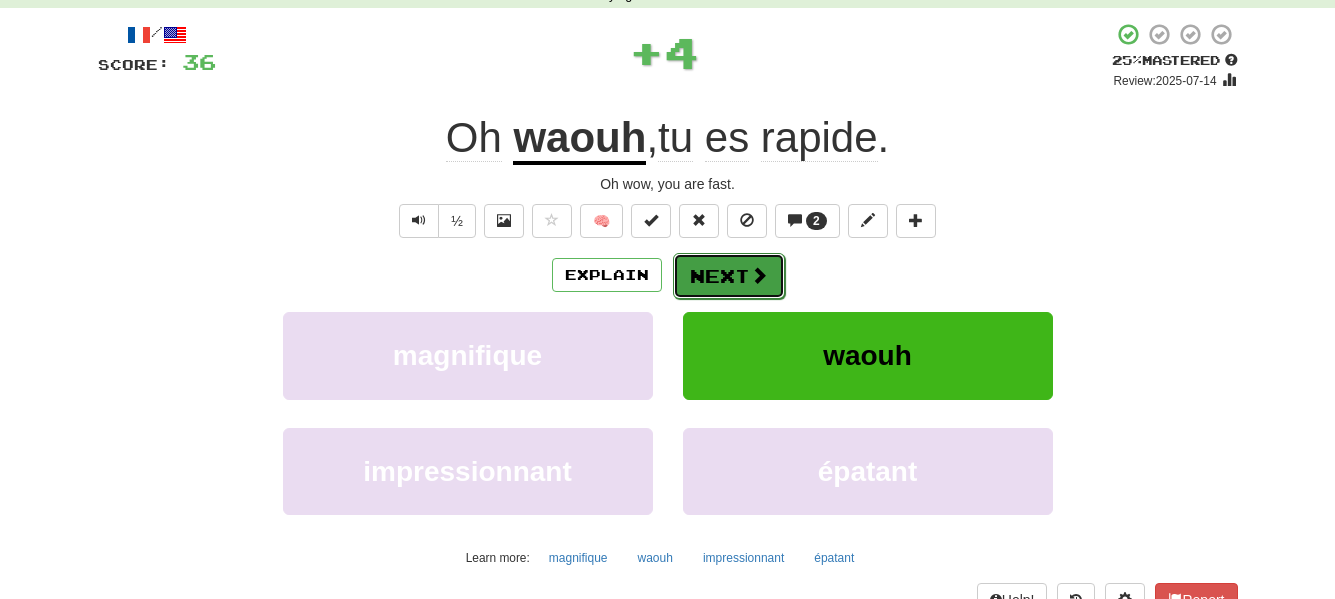 click on "Next" at bounding box center (729, 276) 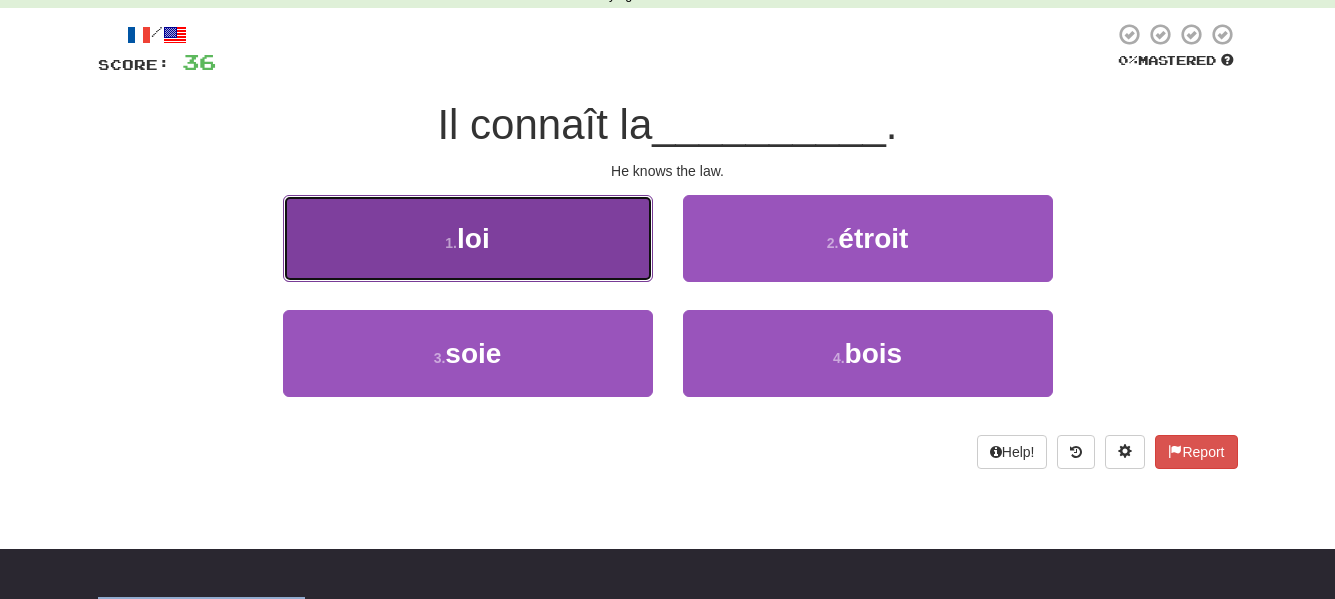 click on "1 .  loi" at bounding box center (468, 238) 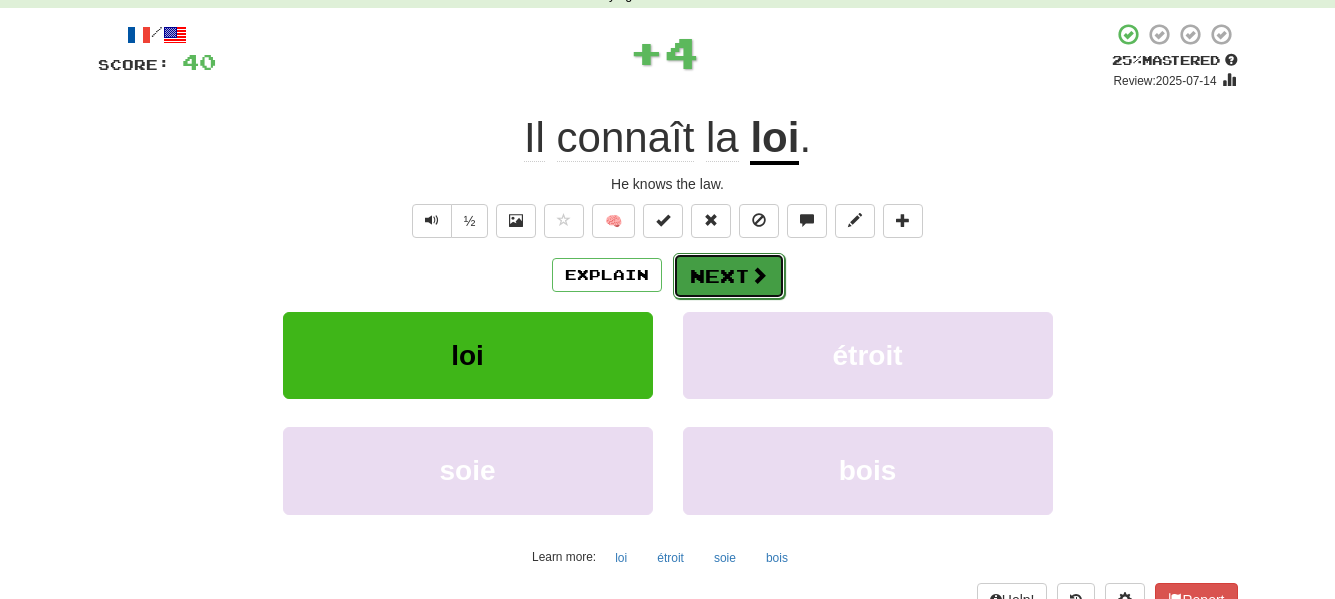 click on "Next" at bounding box center [729, 276] 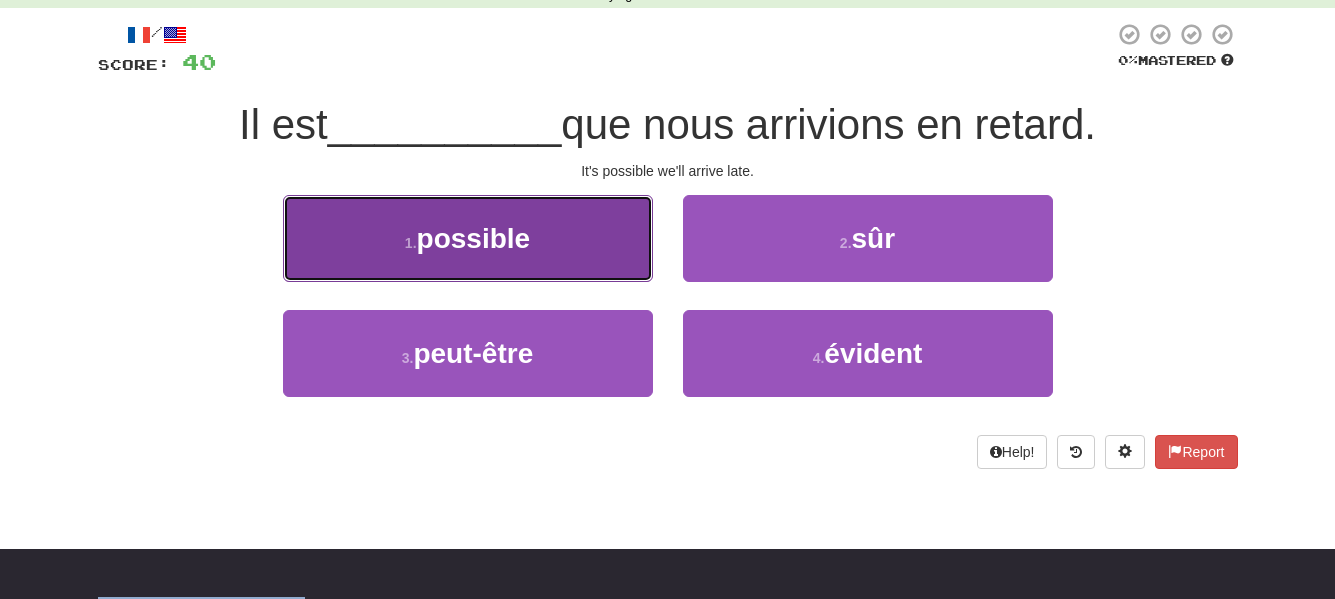 click on "1 .  possible" at bounding box center [468, 238] 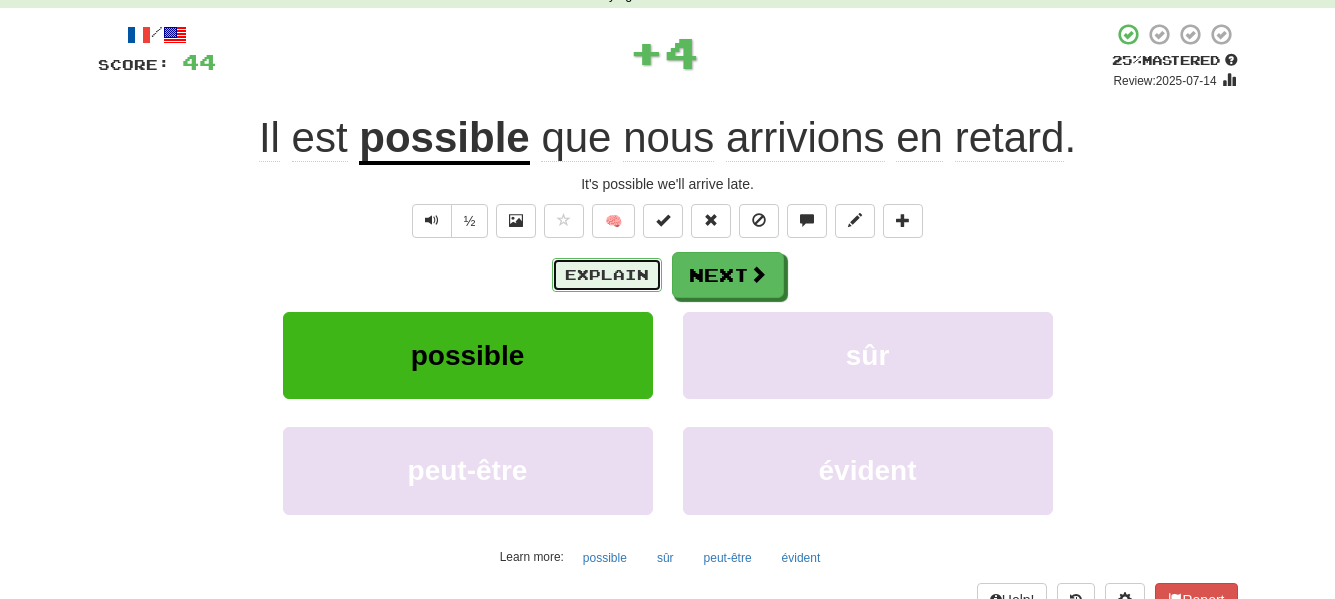 click on "Explain" at bounding box center [607, 275] 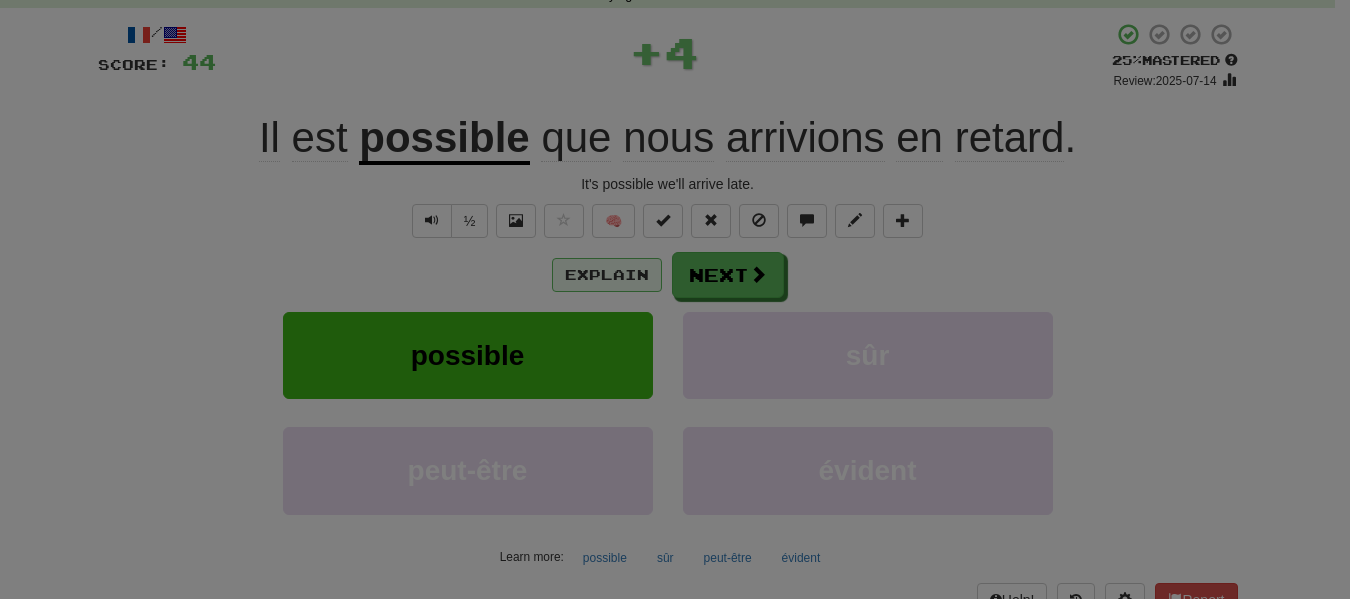 click at bounding box center [675, 299] 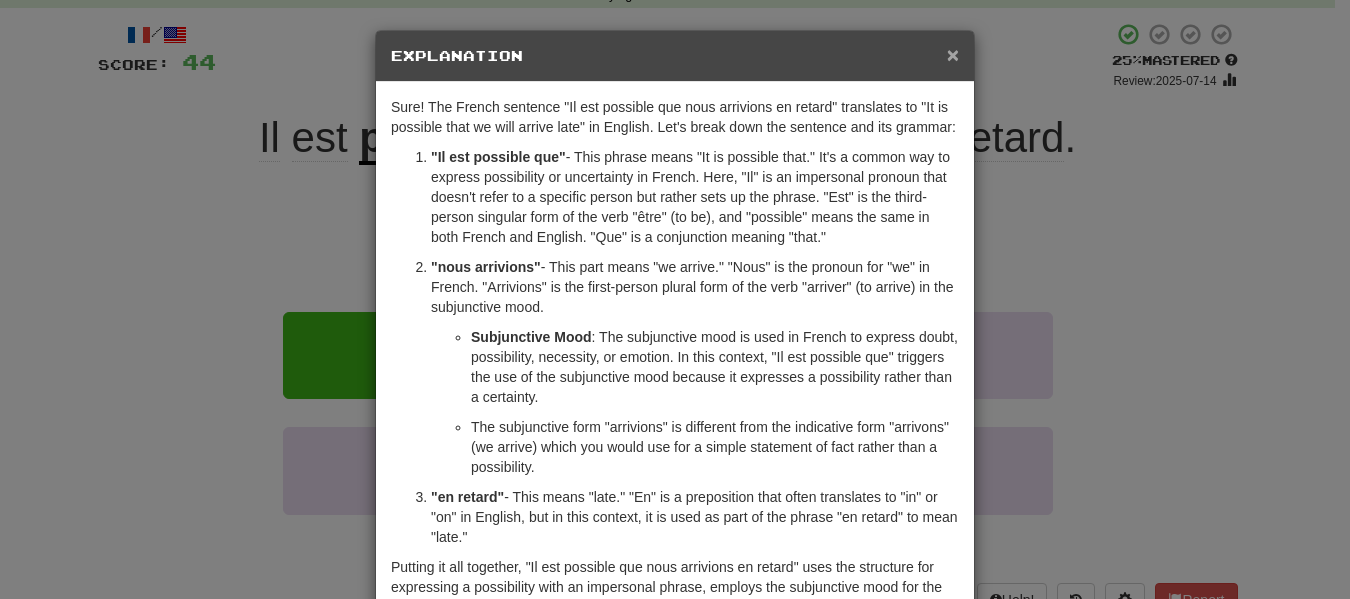 click on "×" at bounding box center (953, 54) 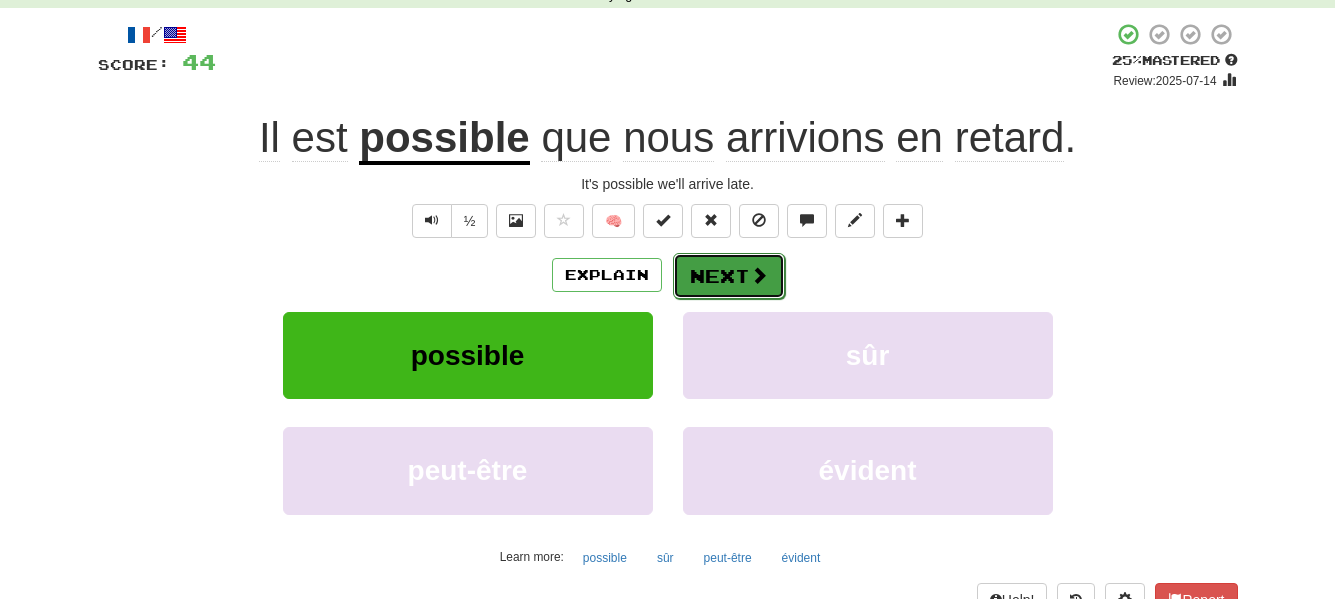 click on "Next" at bounding box center (729, 276) 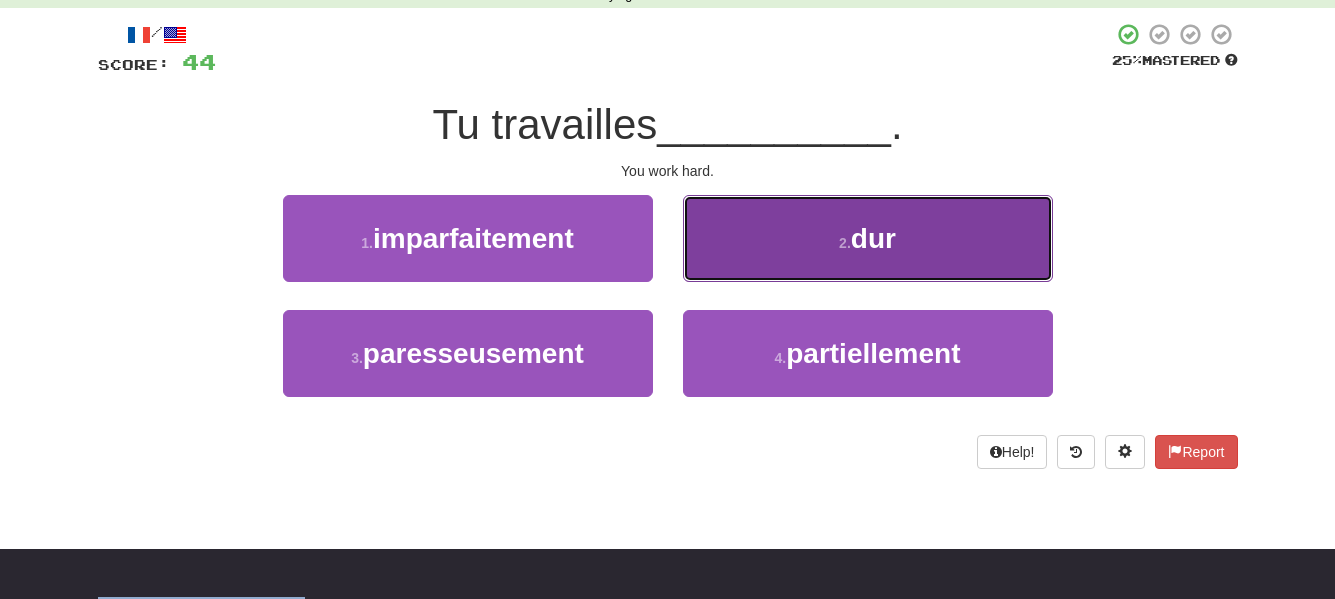 click on "2 .  dur" at bounding box center [868, 238] 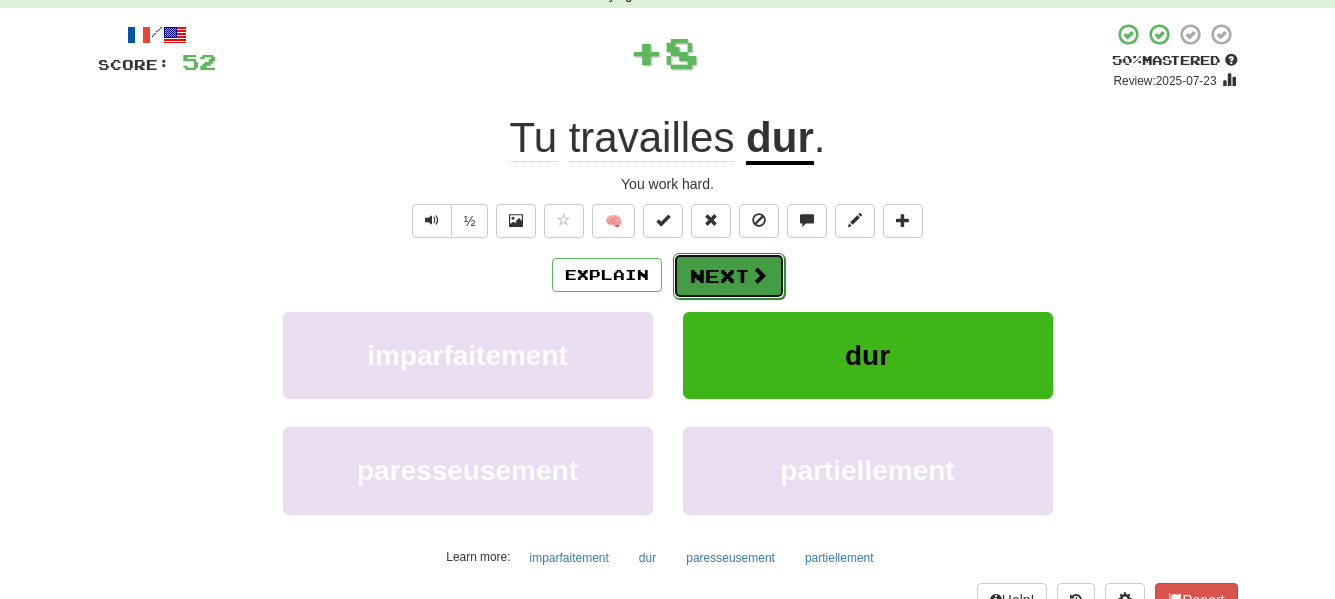 click on "Next" at bounding box center (729, 276) 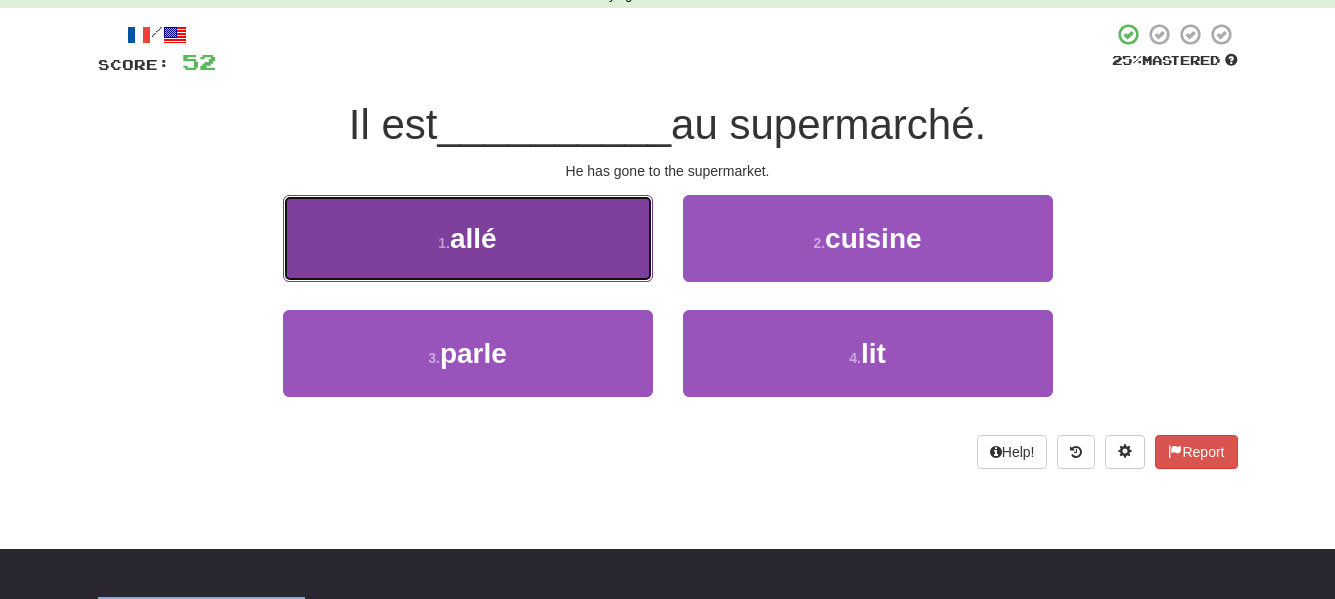 click on "1 .  allé" at bounding box center [468, 238] 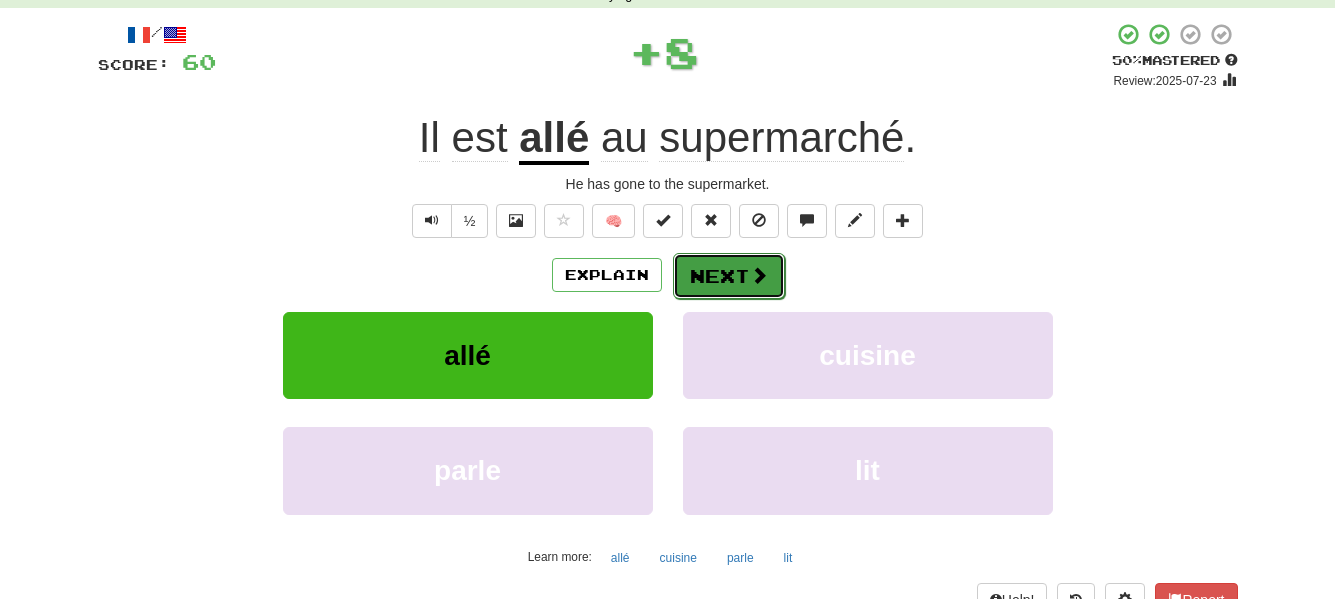 click on "Next" at bounding box center [729, 276] 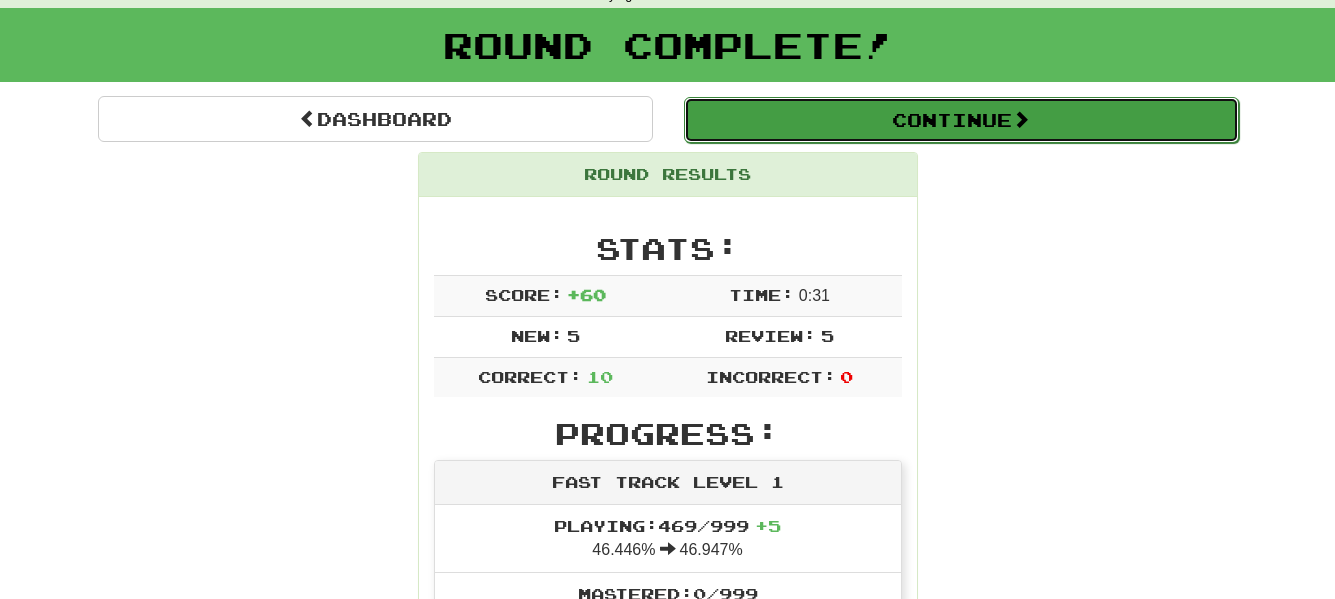 click on "Continue" at bounding box center (961, 120) 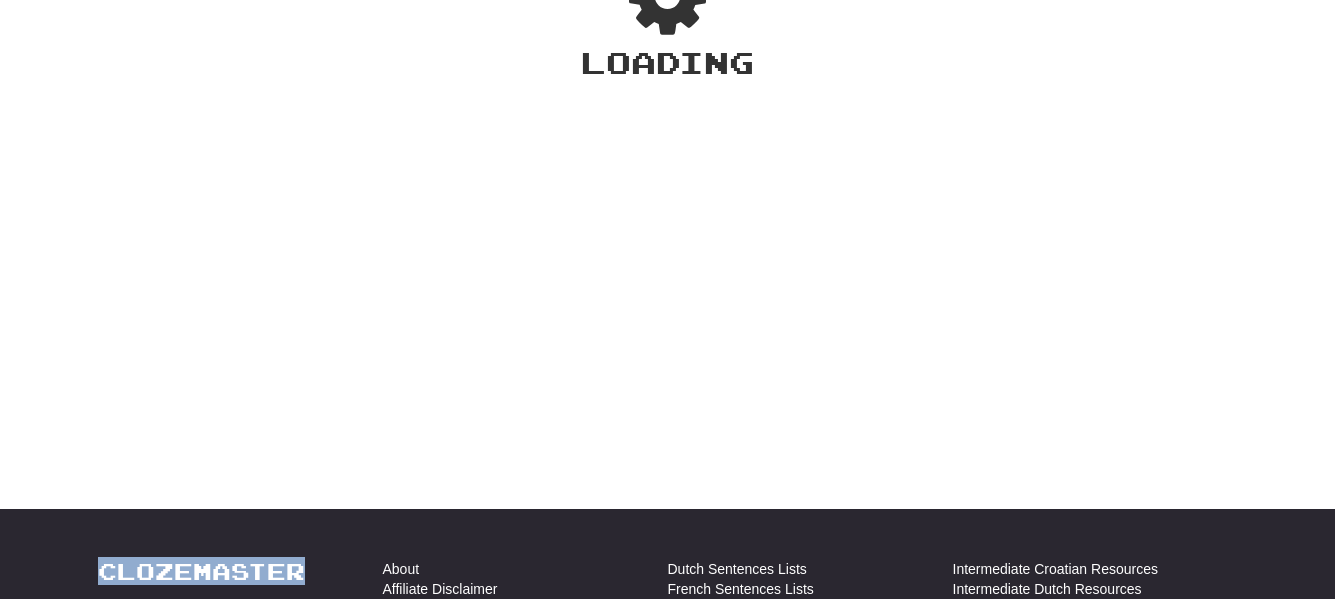 scroll, scrollTop: 100, scrollLeft: 0, axis: vertical 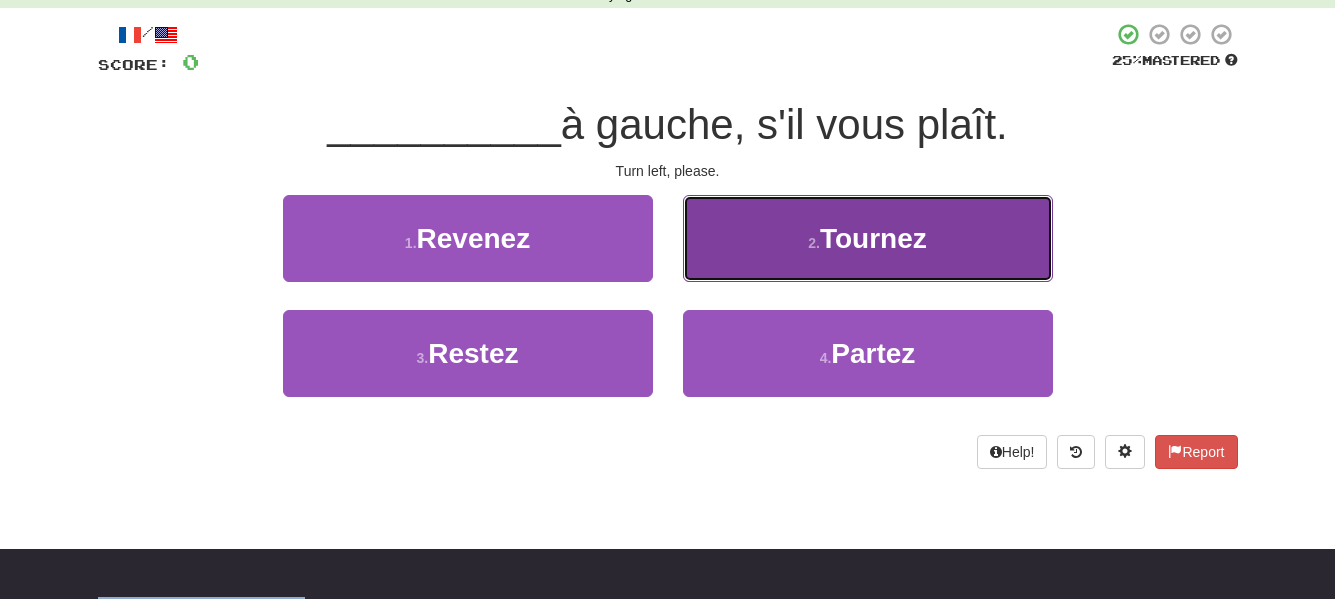 click on "2 .  Tournez" at bounding box center [868, 238] 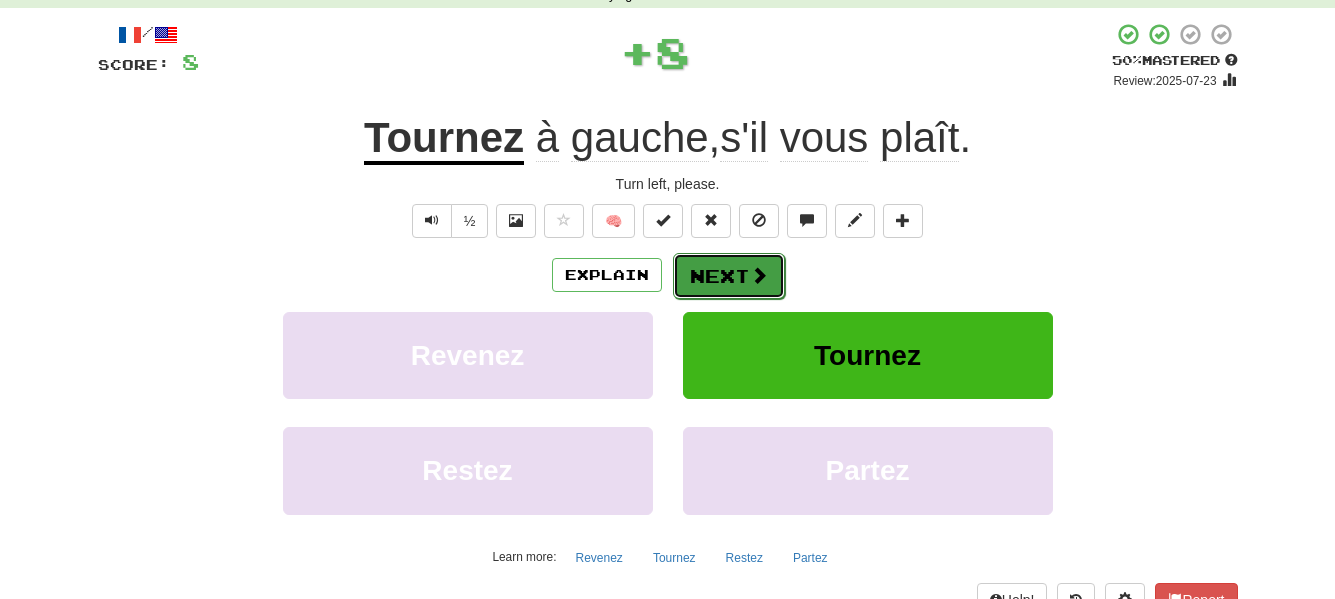 click on "Next" at bounding box center (729, 276) 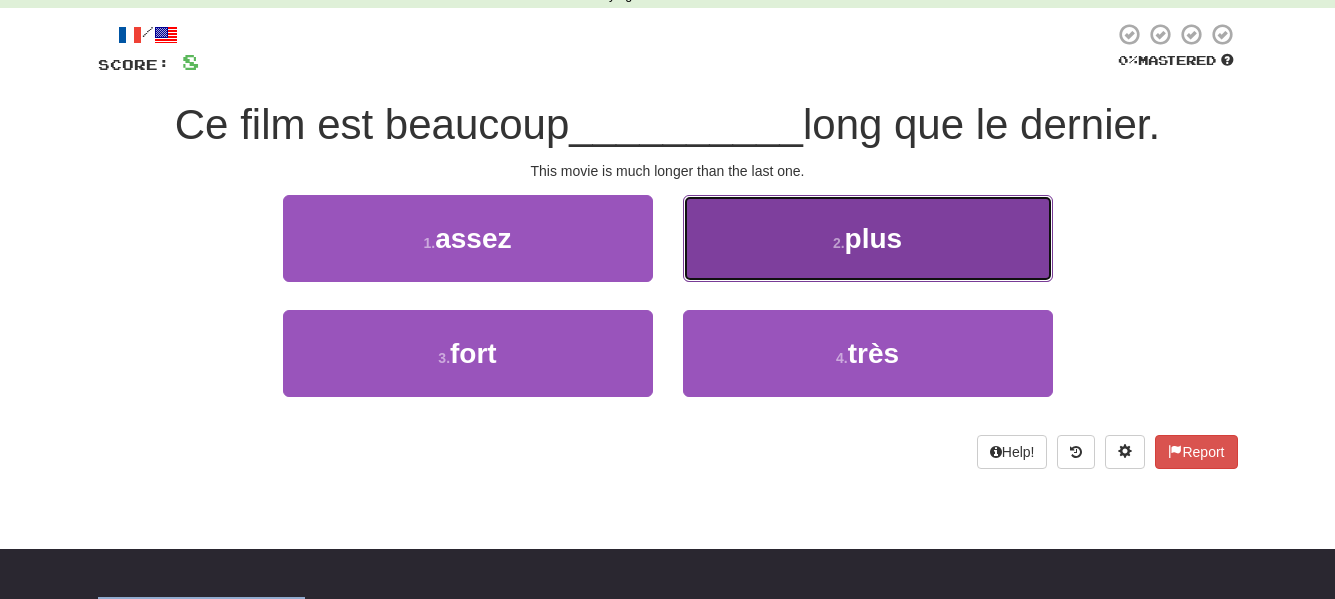 click on "2 .  plus" at bounding box center (868, 238) 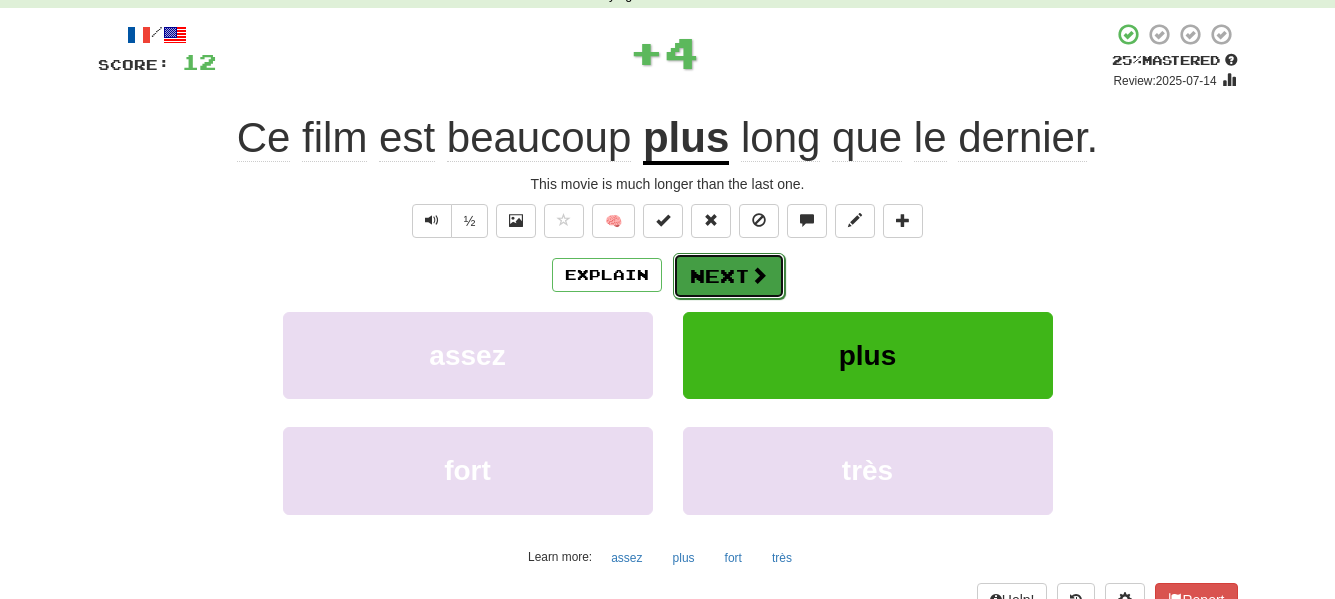 click on "Next" at bounding box center [729, 276] 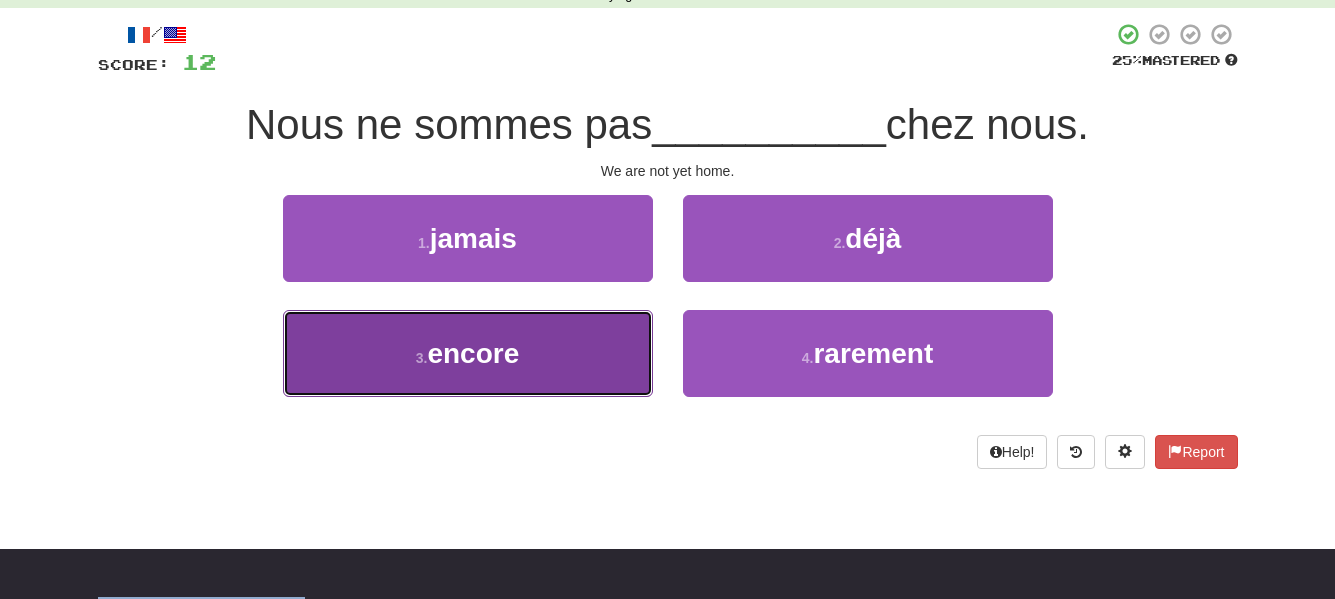 click on "3 .  encore" at bounding box center (468, 353) 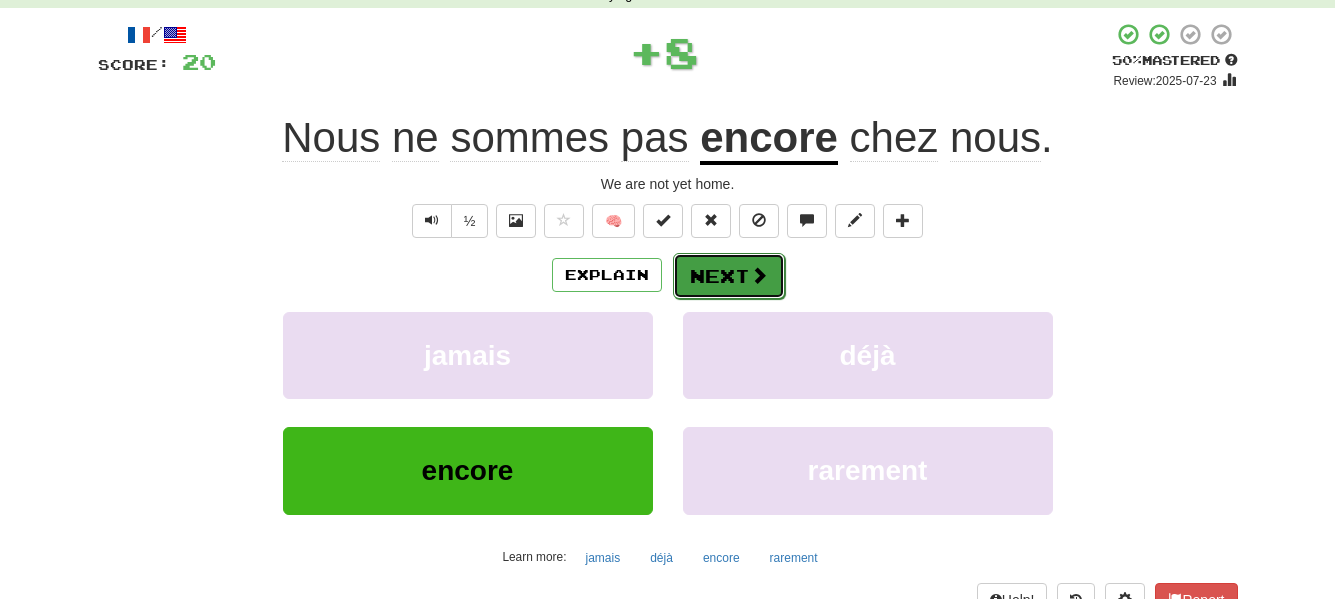 click on "Next" at bounding box center (729, 276) 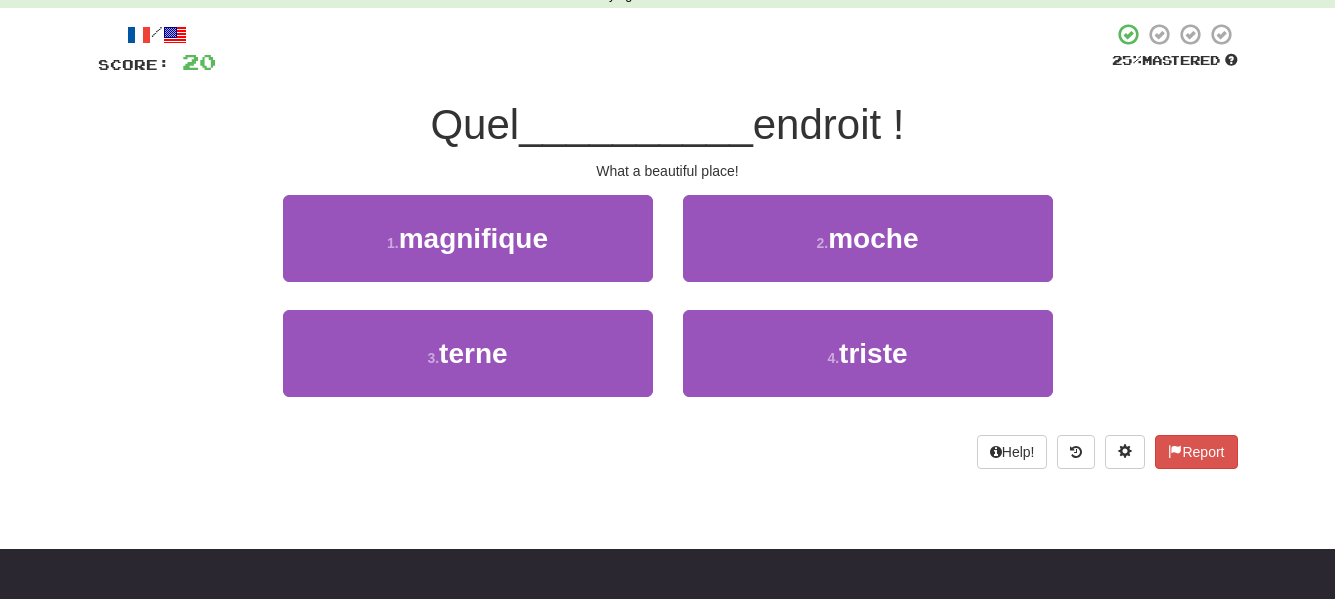 click on "1 .  magnifique" at bounding box center (468, 252) 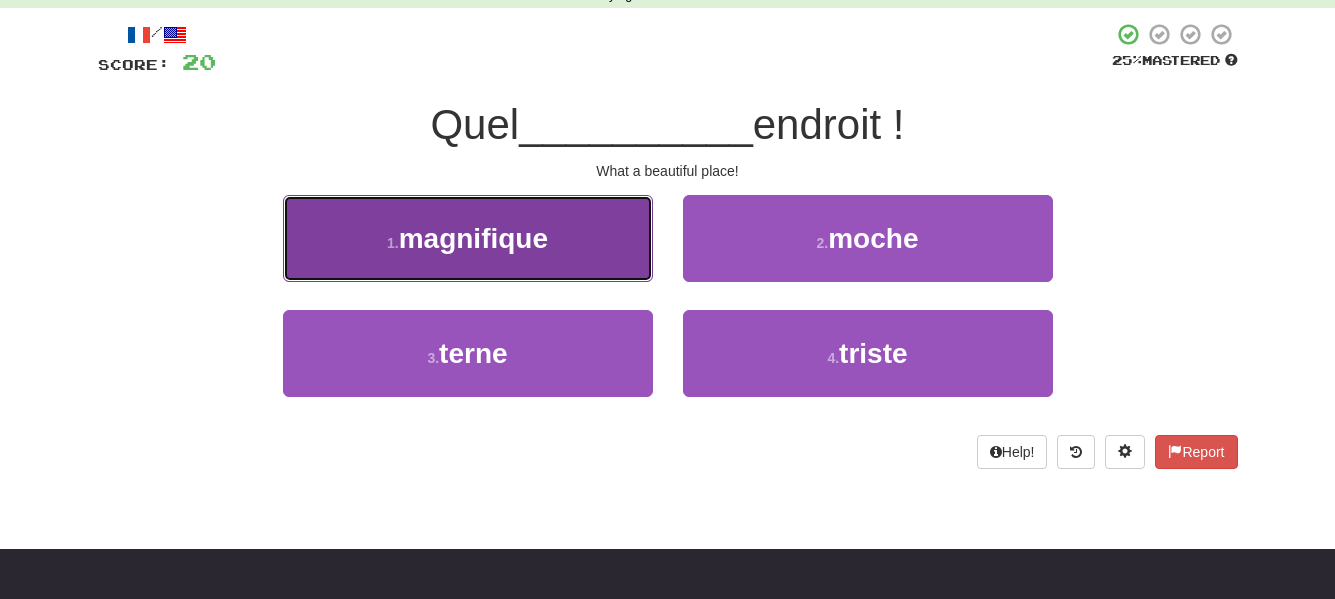 click on "1 .  magnifique" at bounding box center [468, 238] 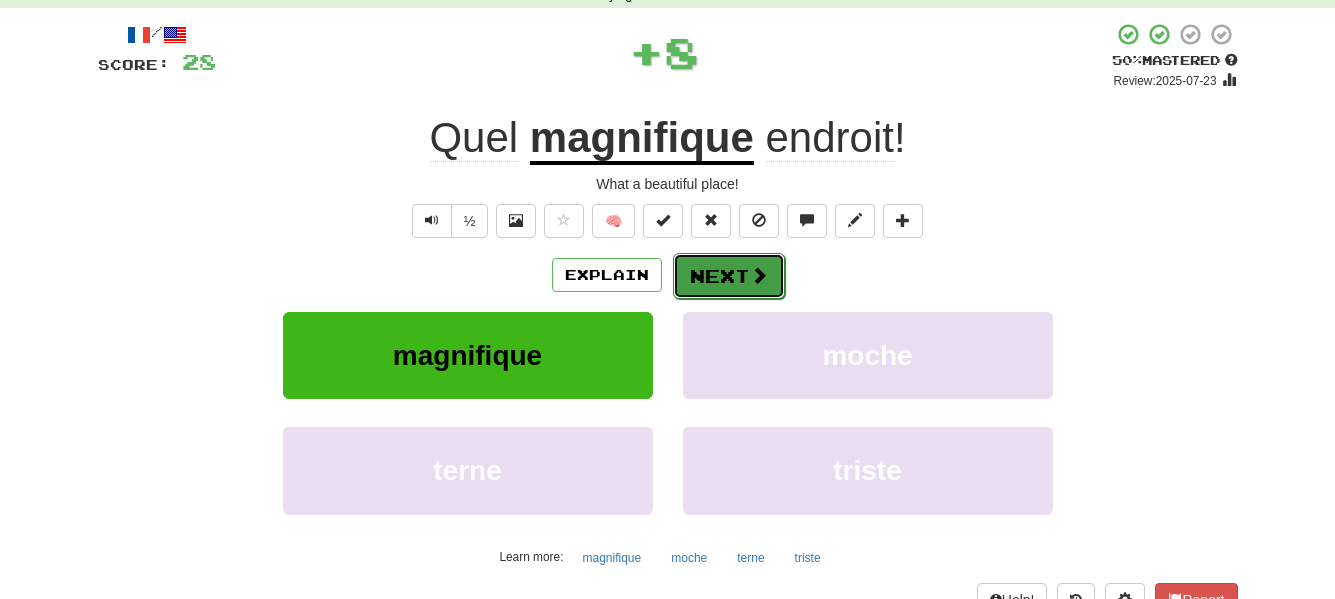 click on "Next" at bounding box center [729, 276] 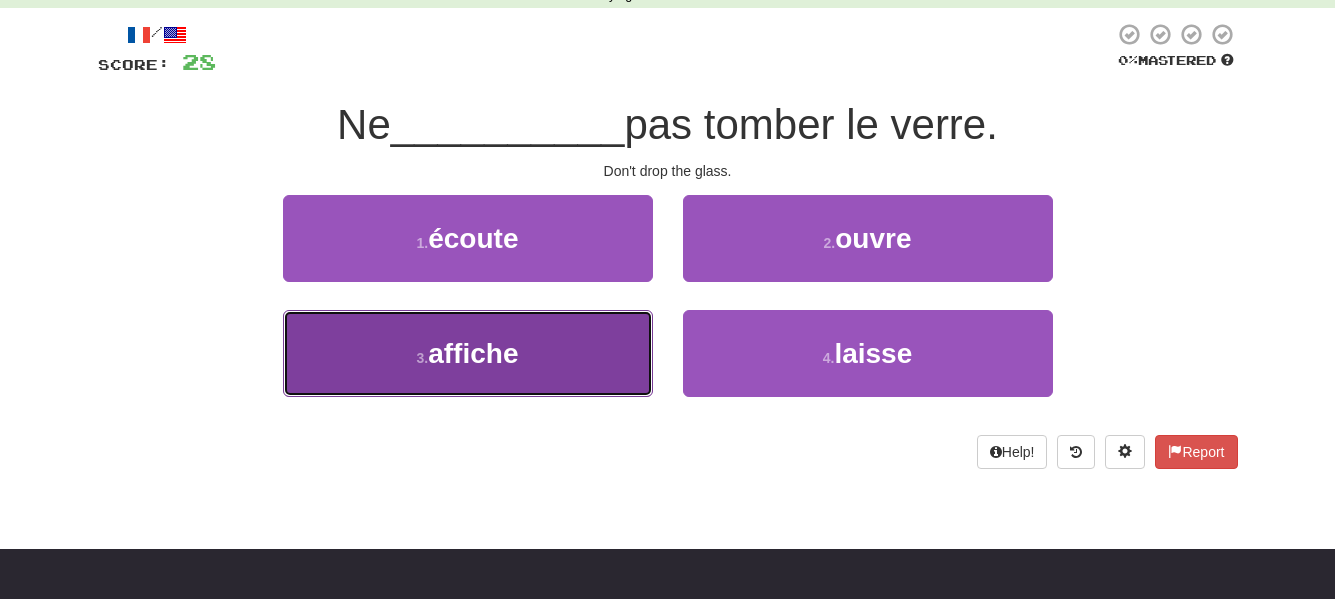 click on "3 .  affiche" at bounding box center [468, 353] 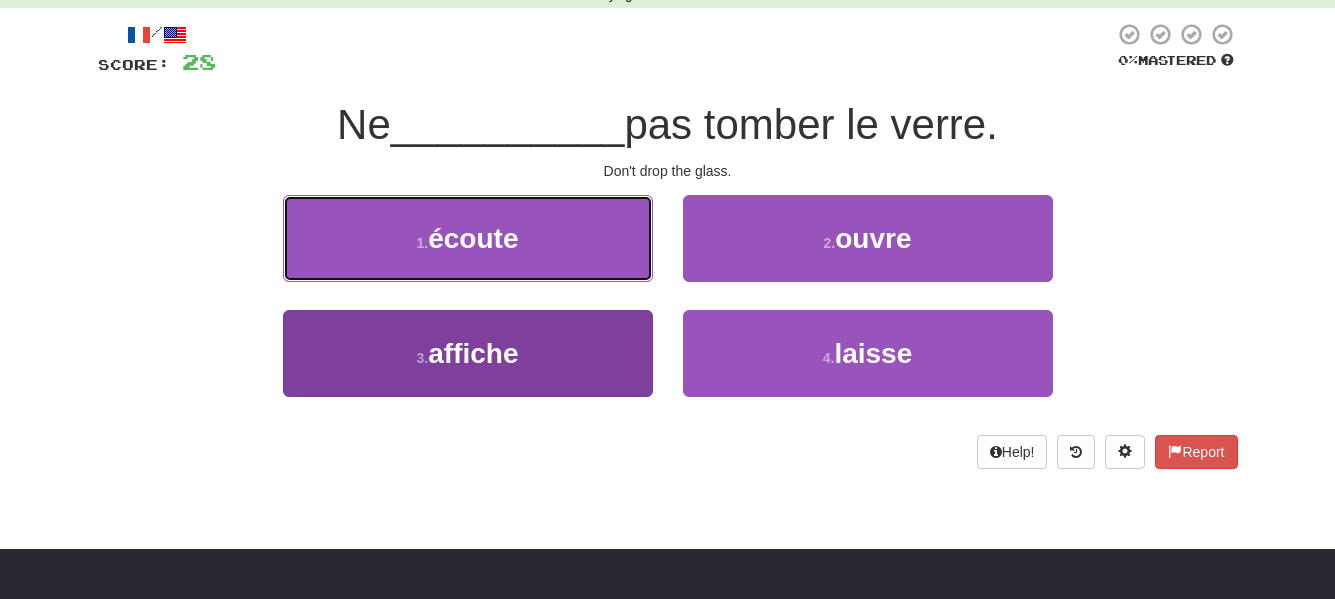 click on "1 .  écoute" at bounding box center [468, 238] 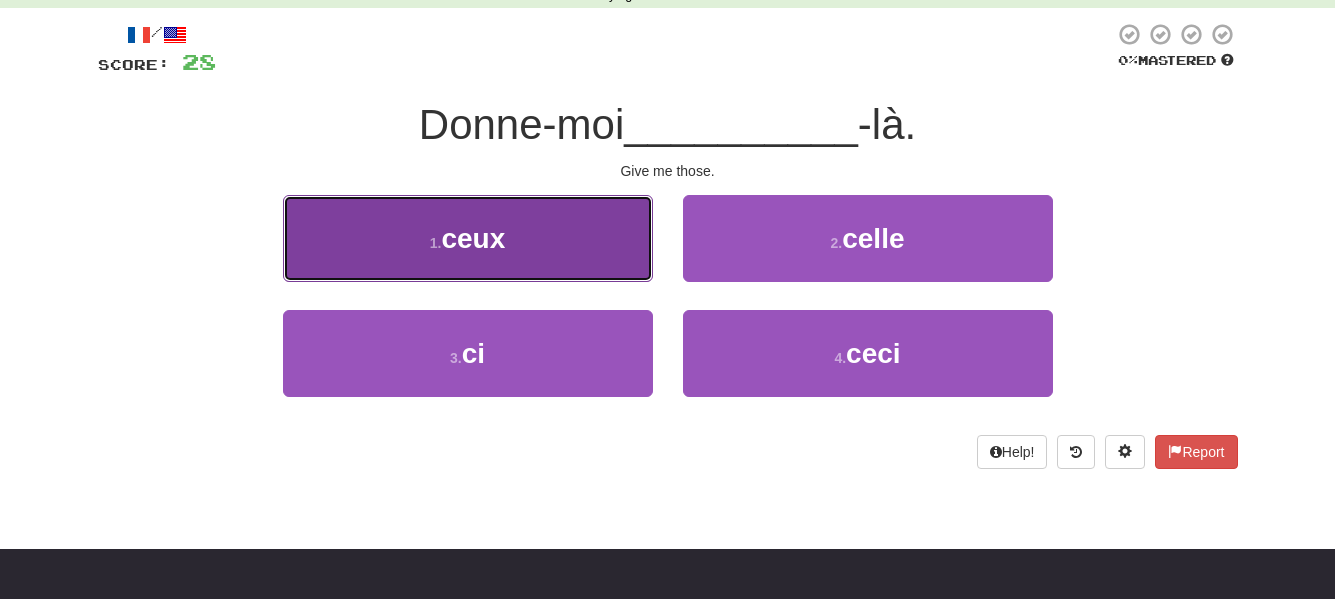 click on "1 .  ceux" at bounding box center (468, 238) 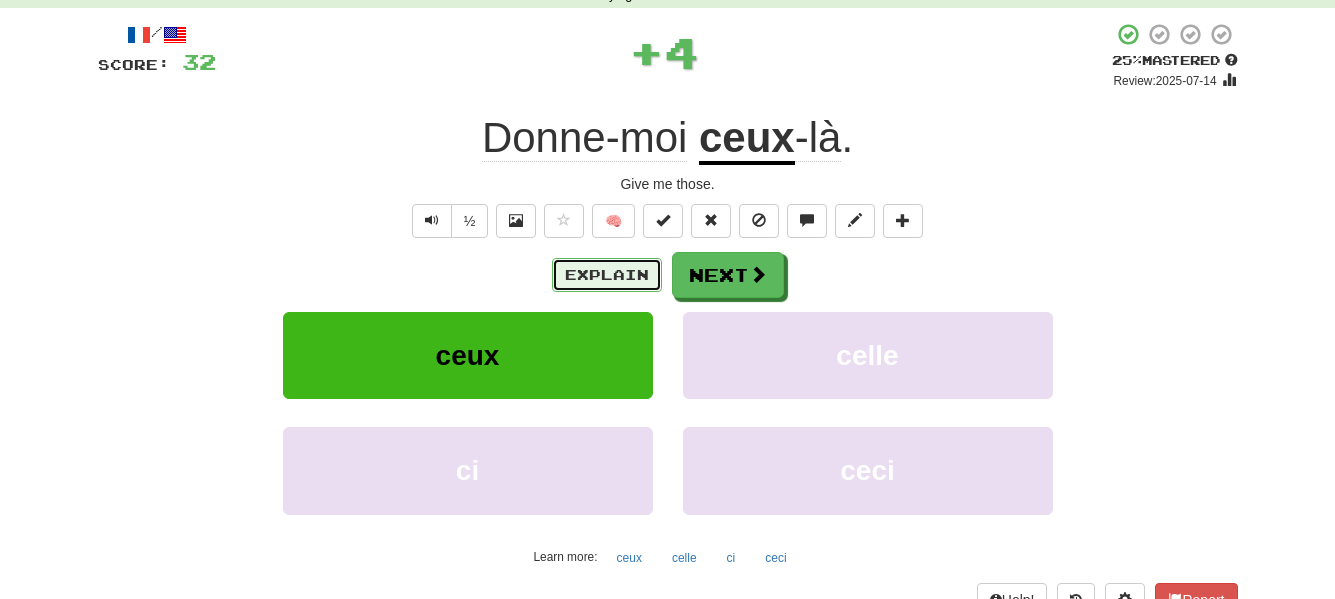 click on "Explain" at bounding box center (607, 275) 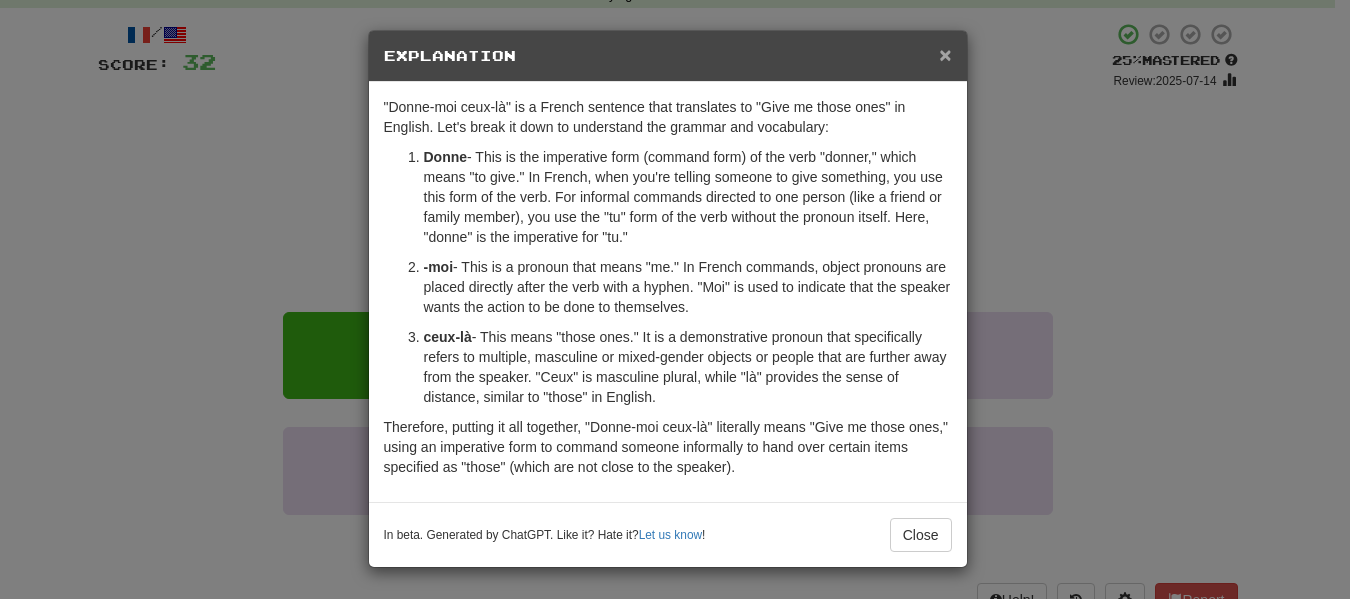 click on "×" at bounding box center (945, 54) 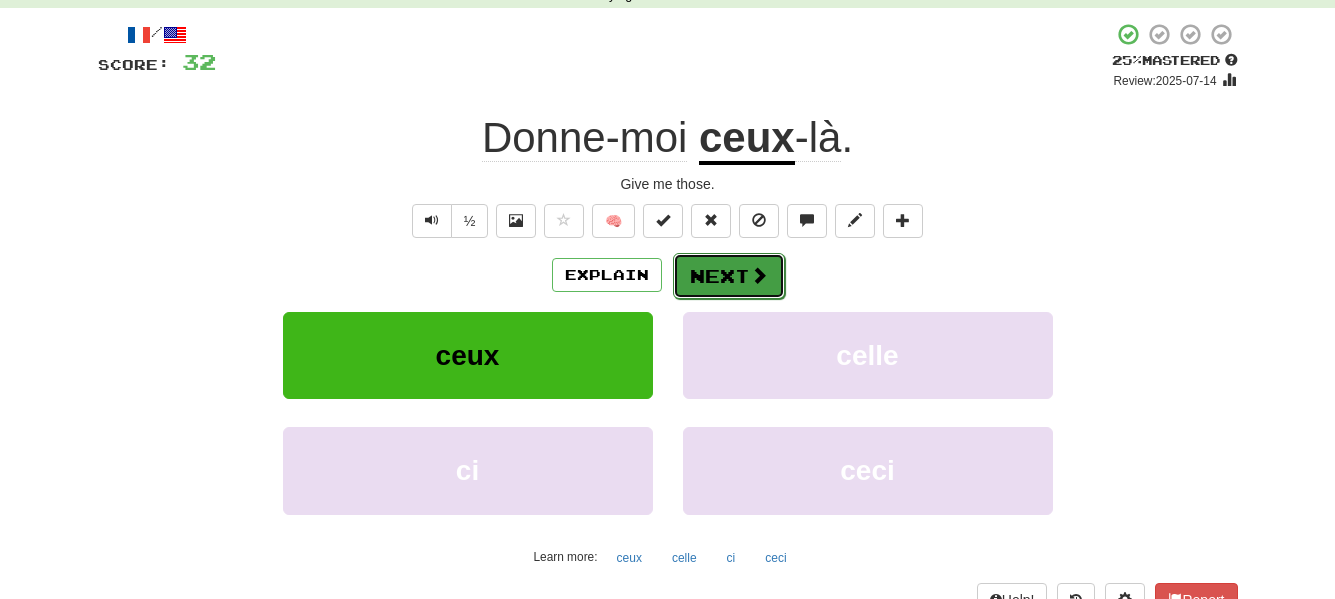 click on "Next" at bounding box center (729, 276) 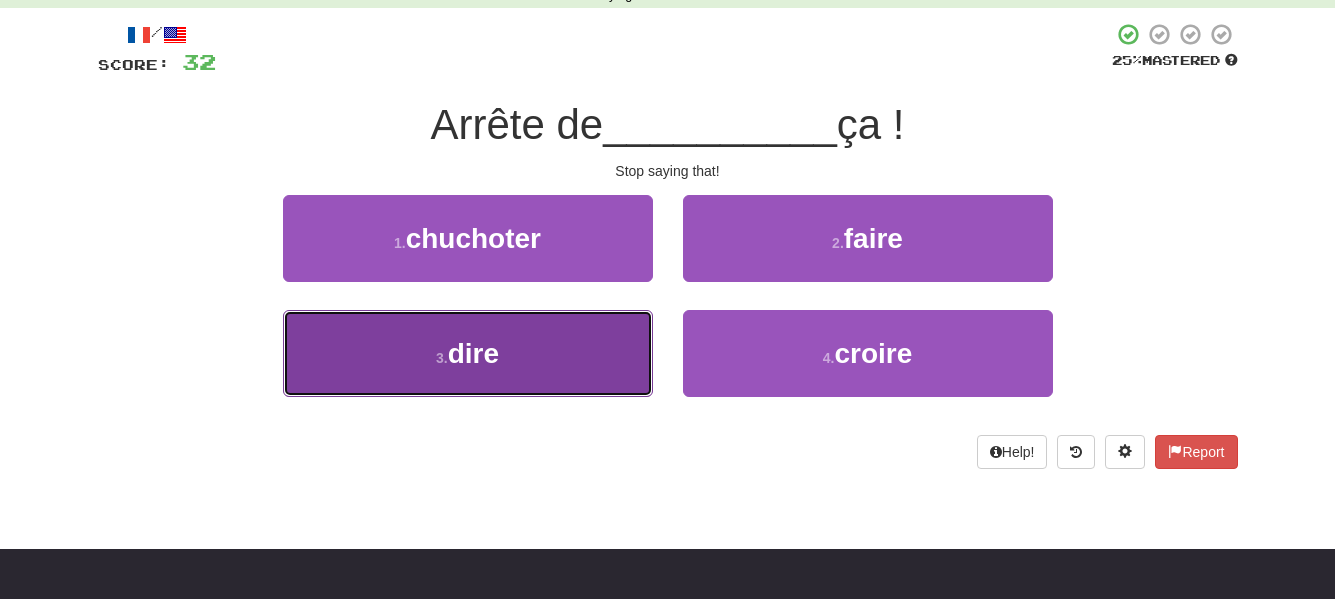 click on "3 .  dire" at bounding box center [468, 353] 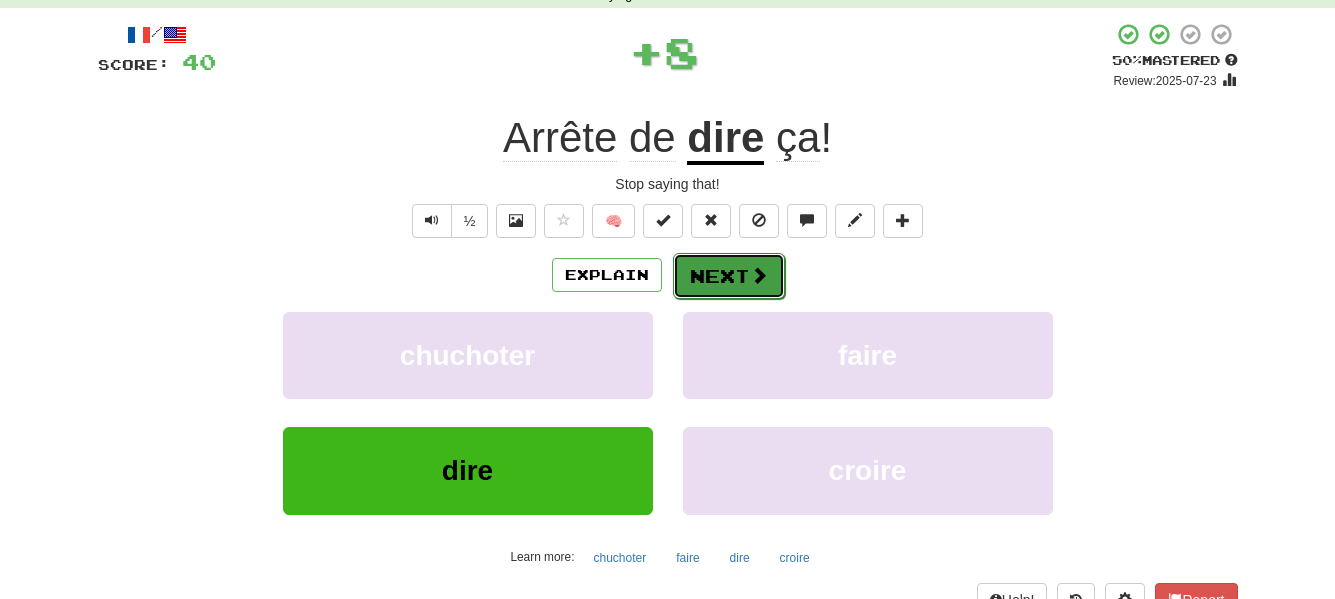 click on "Next" at bounding box center [729, 276] 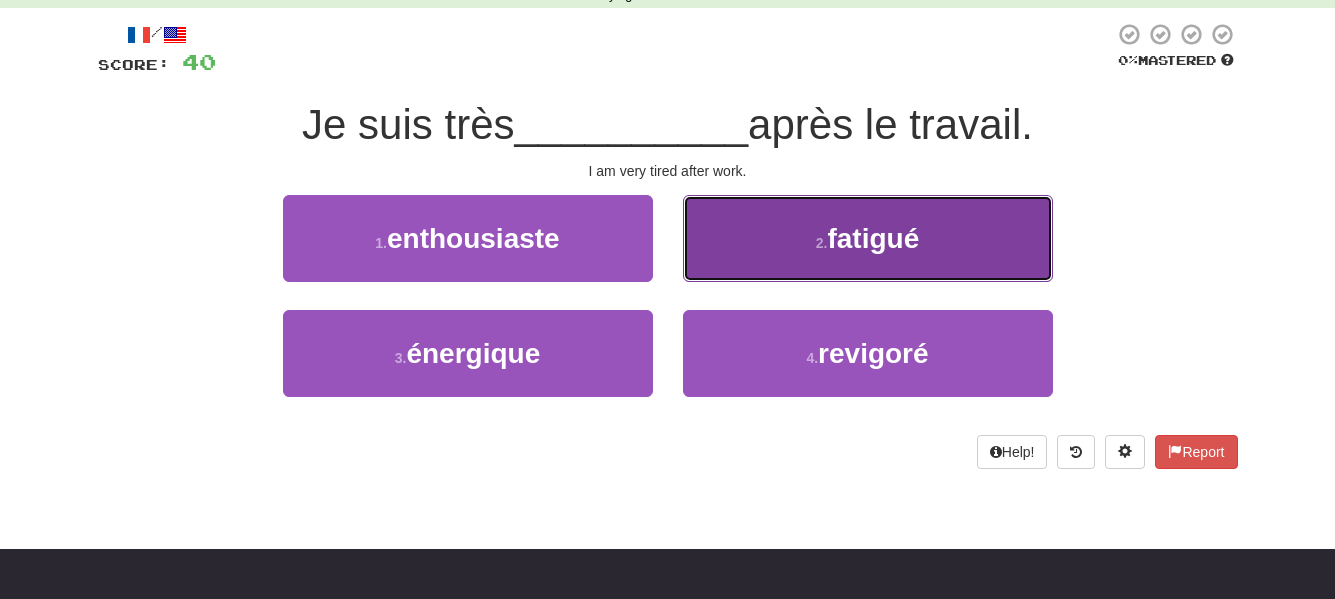 click on "2 ." at bounding box center [822, 243] 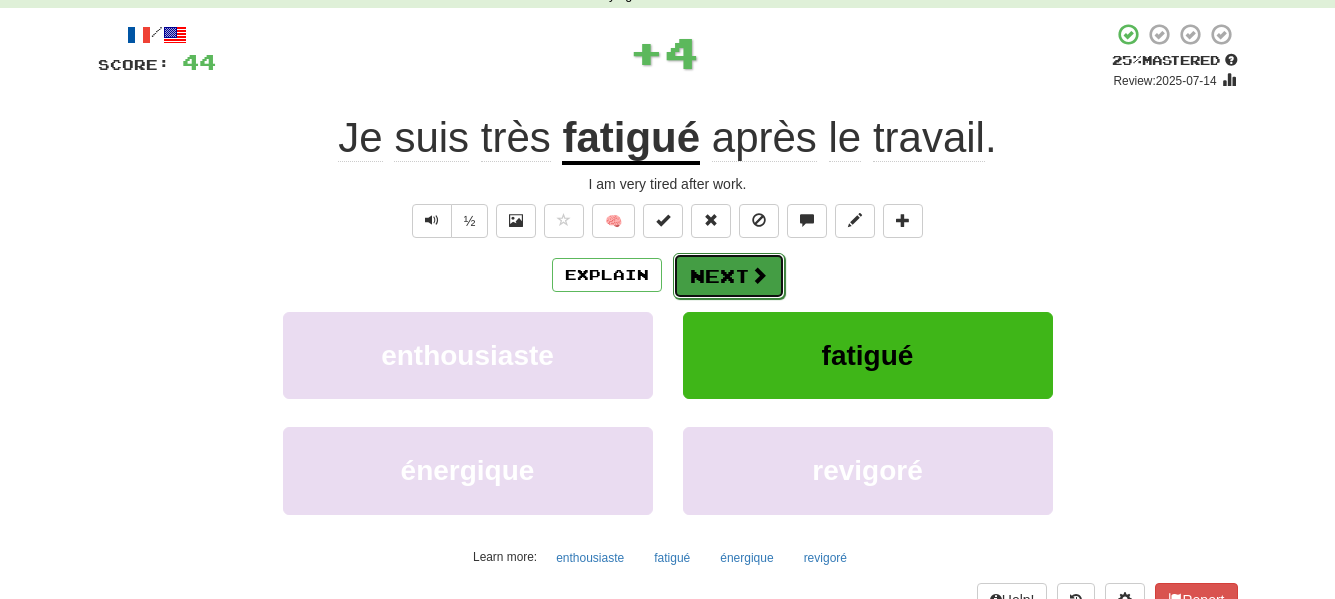 click on "Next" at bounding box center [729, 276] 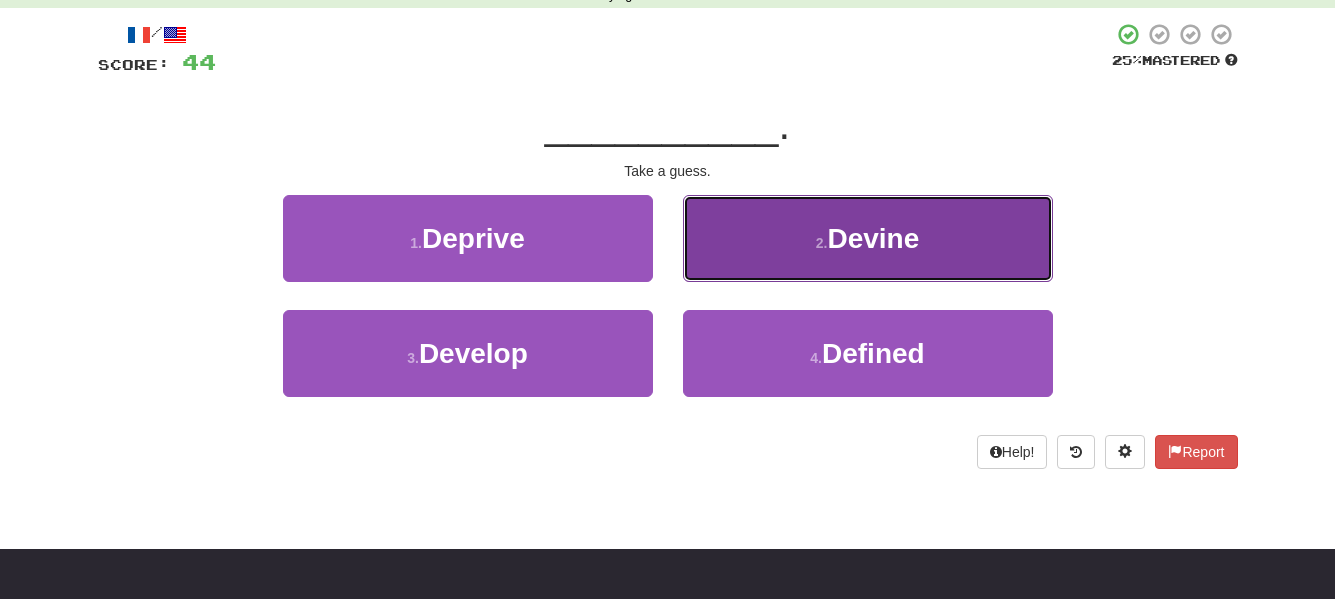 click on "2 . Guess" at bounding box center [868, 238] 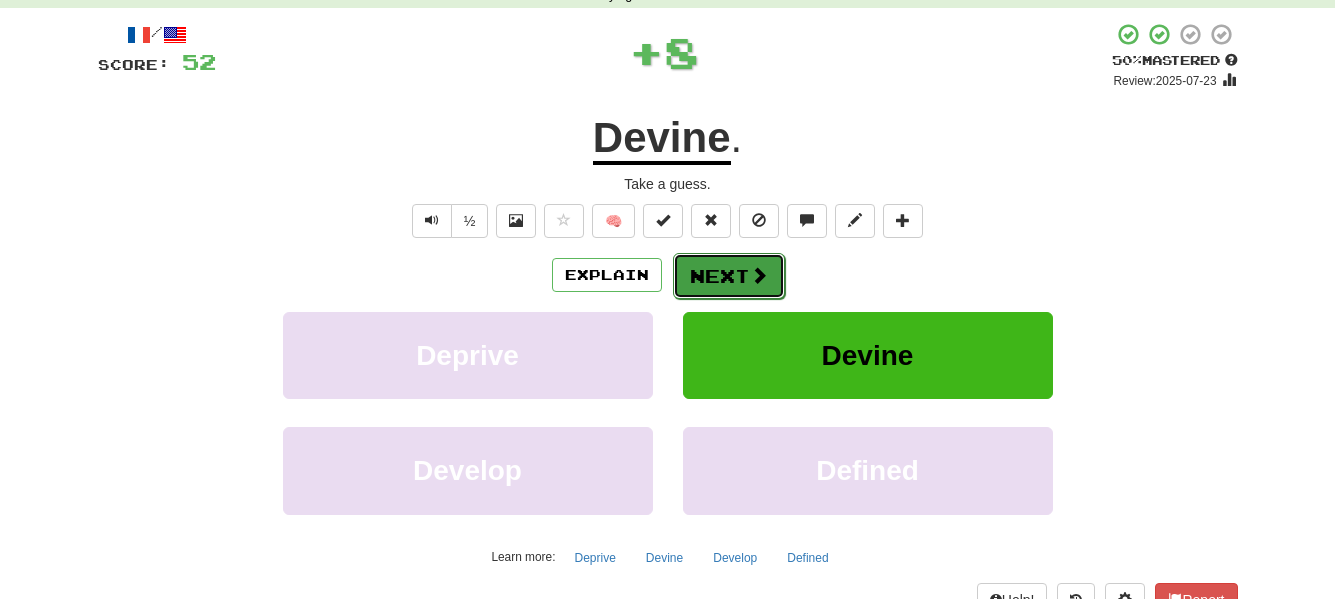 click on "Next" at bounding box center (729, 276) 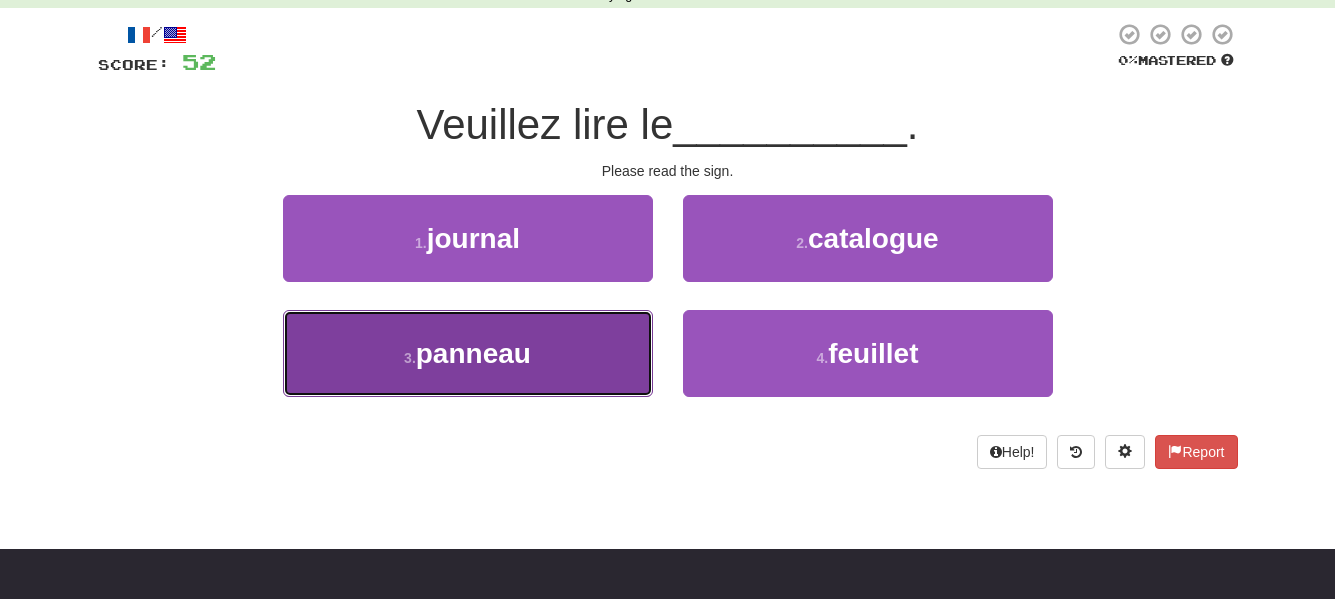 click on "3 .  panneau" at bounding box center (468, 353) 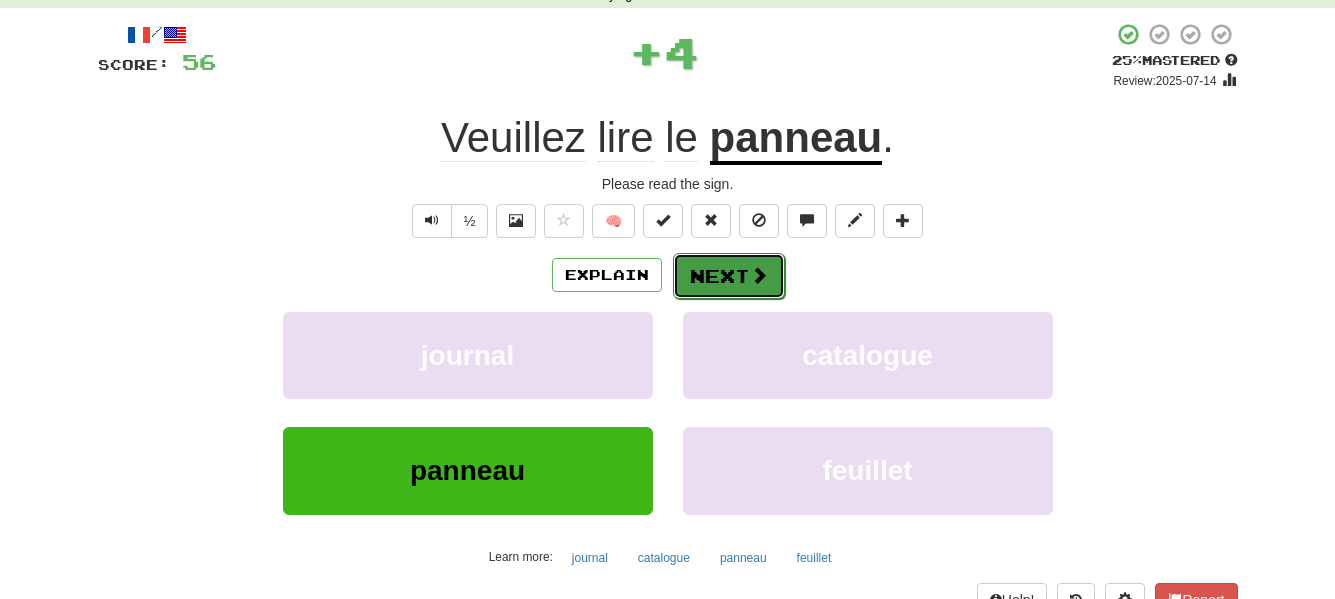 click on "Next" at bounding box center [729, 276] 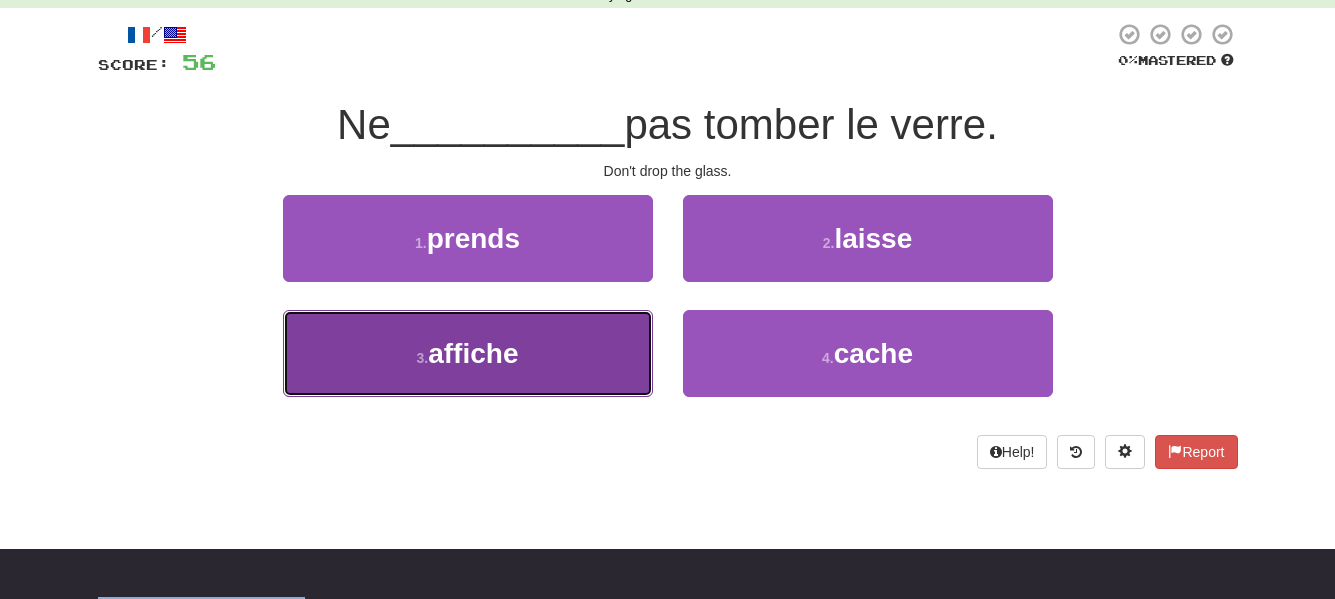 click on "3 ." at bounding box center (423, 358) 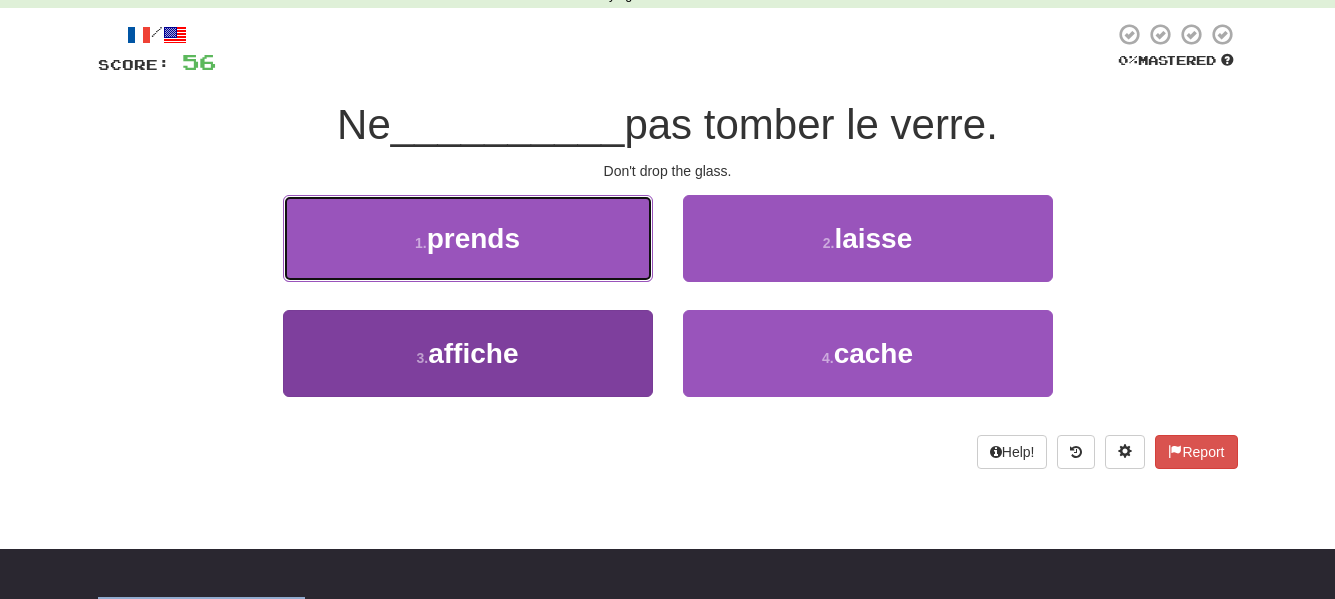 click on "prends" at bounding box center (473, 238) 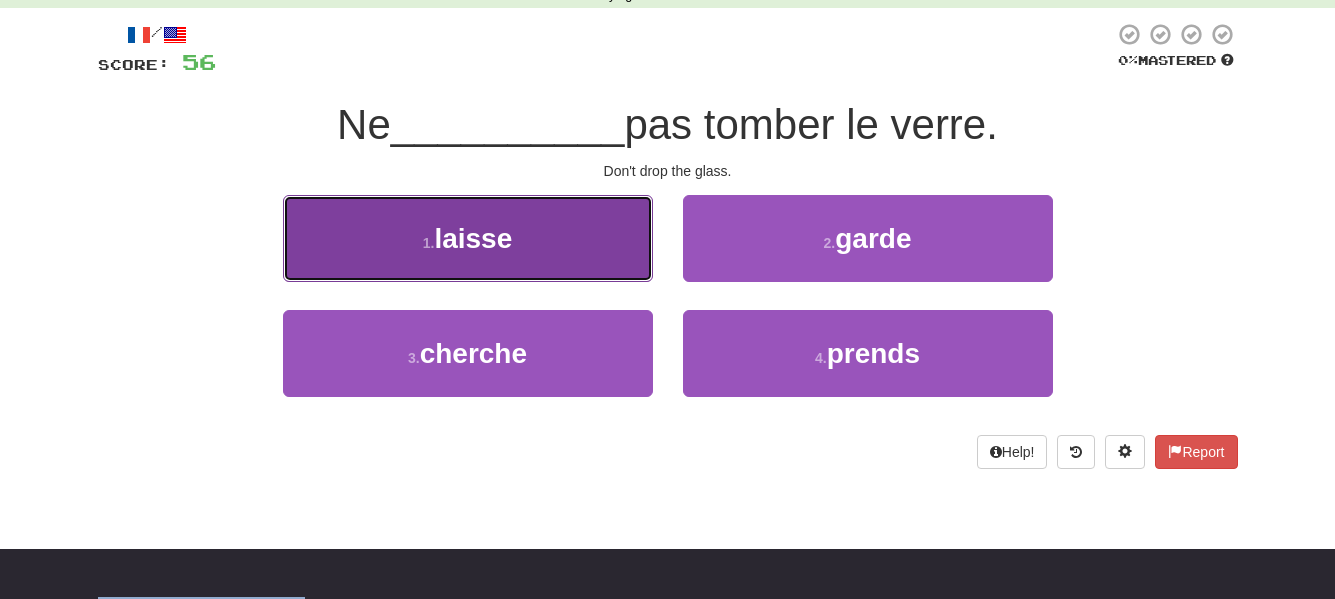 click on "1 . let" at bounding box center (468, 238) 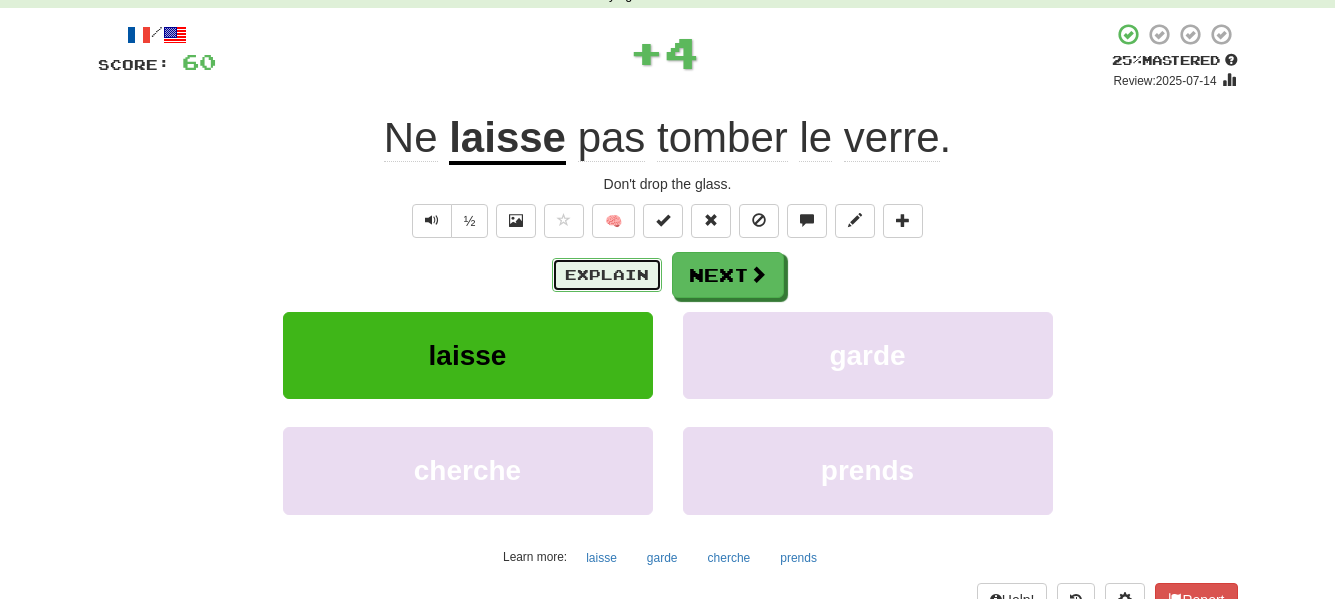 click on "Explain" at bounding box center [607, 275] 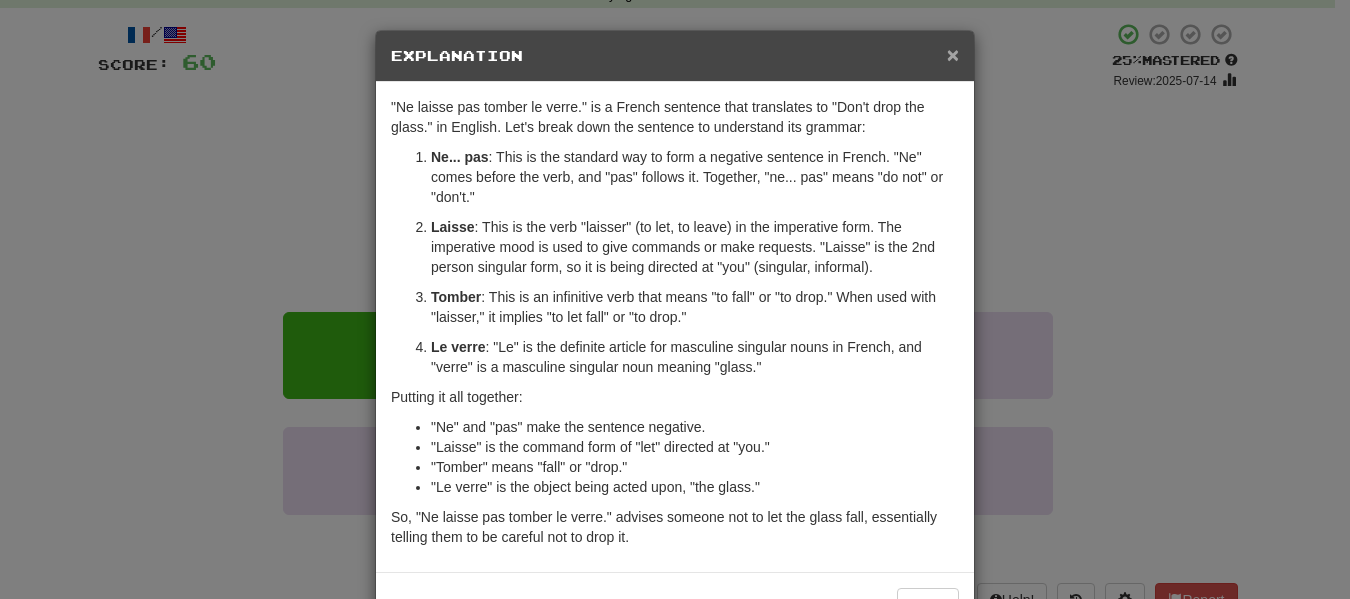 click on "×" at bounding box center (953, 54) 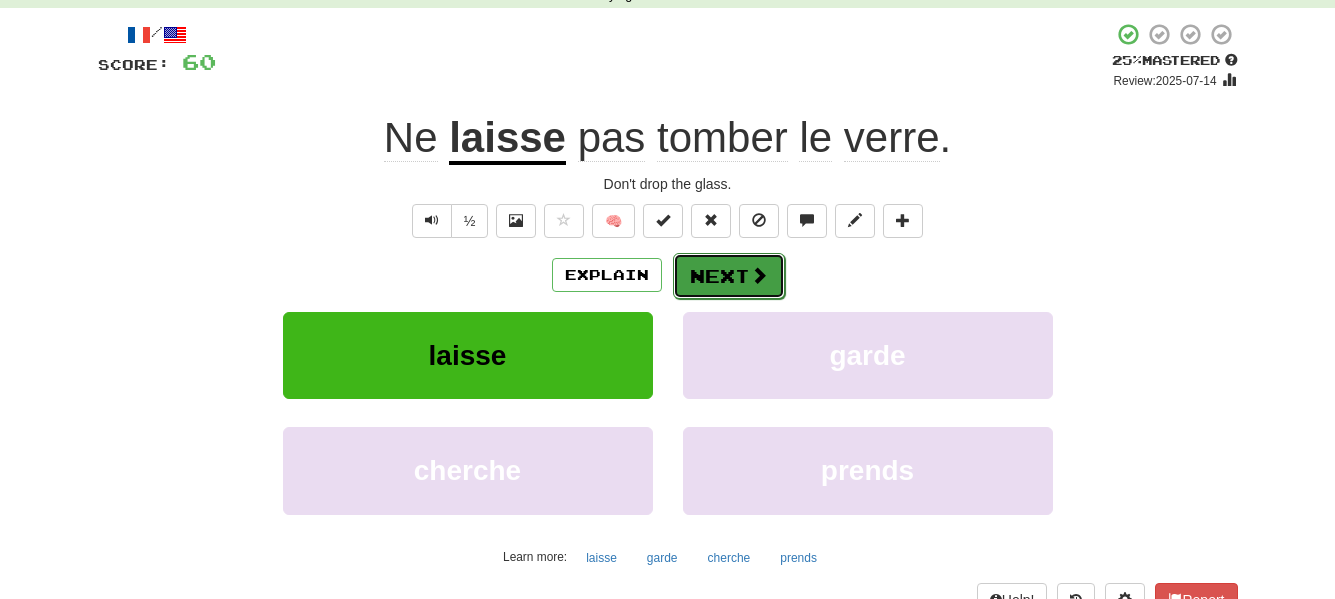 click at bounding box center [759, 275] 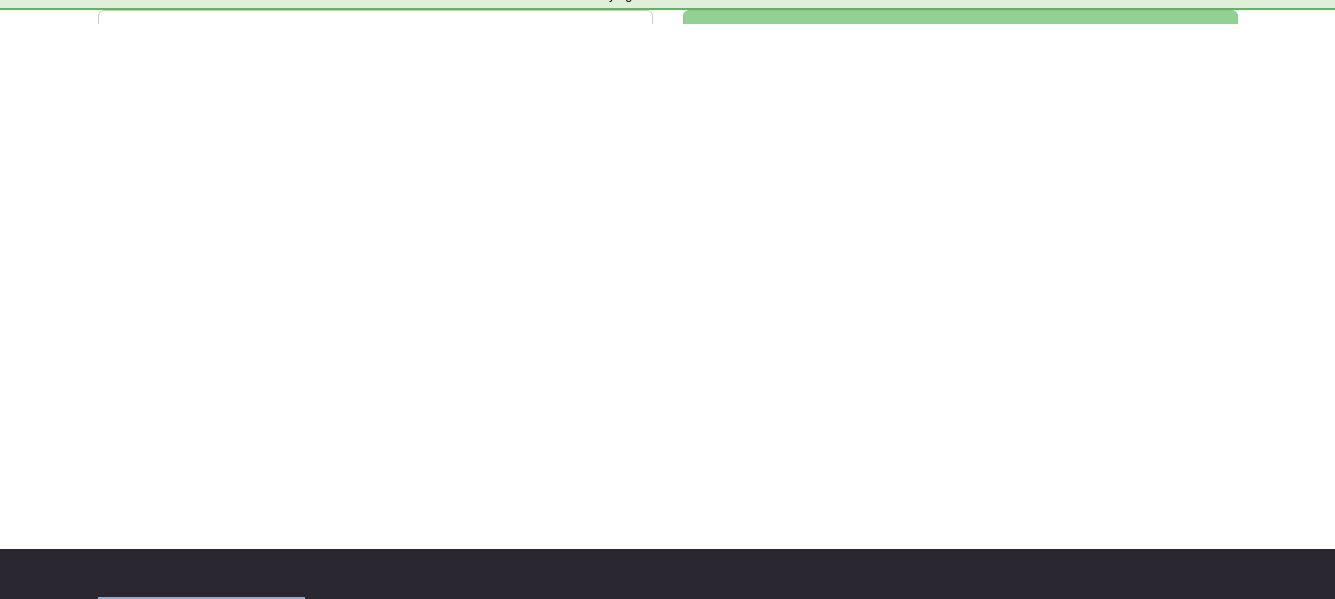 click on "Dashboard
Clozemaster
schwan
/
Toggle Dropdown
Dashboard
Leaderboard
Activity Feed
Notifications
Profile
Discussions
Français
/
English
Streak:
2
Review:
247
Points Today: 0
Български
/
English
Streak:
0
Review:
0
Points Today: 0
Русский
/
English
Streak:
0
Review:
22
Points Today: 0
中文
/
English
Streak:
7
Review:
436
Points Today: 0
廣東話
/
English
Streak:
0
Review:
20
Points Today: 0
Languages
Account
Logout
schwan
/
Toggle Dropdown
Dashboard
Leaderboard
Activity Feed
Notifications
Profile
Discussions" at bounding box center [667, 199] 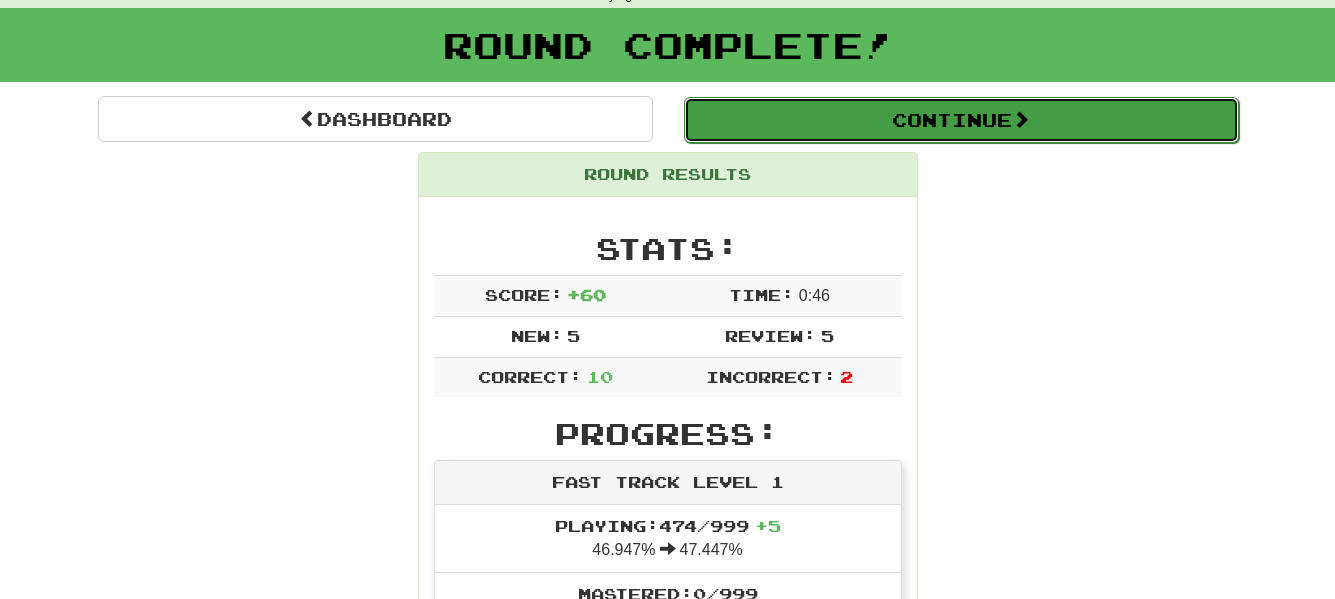 click on "Continue" at bounding box center [961, 120] 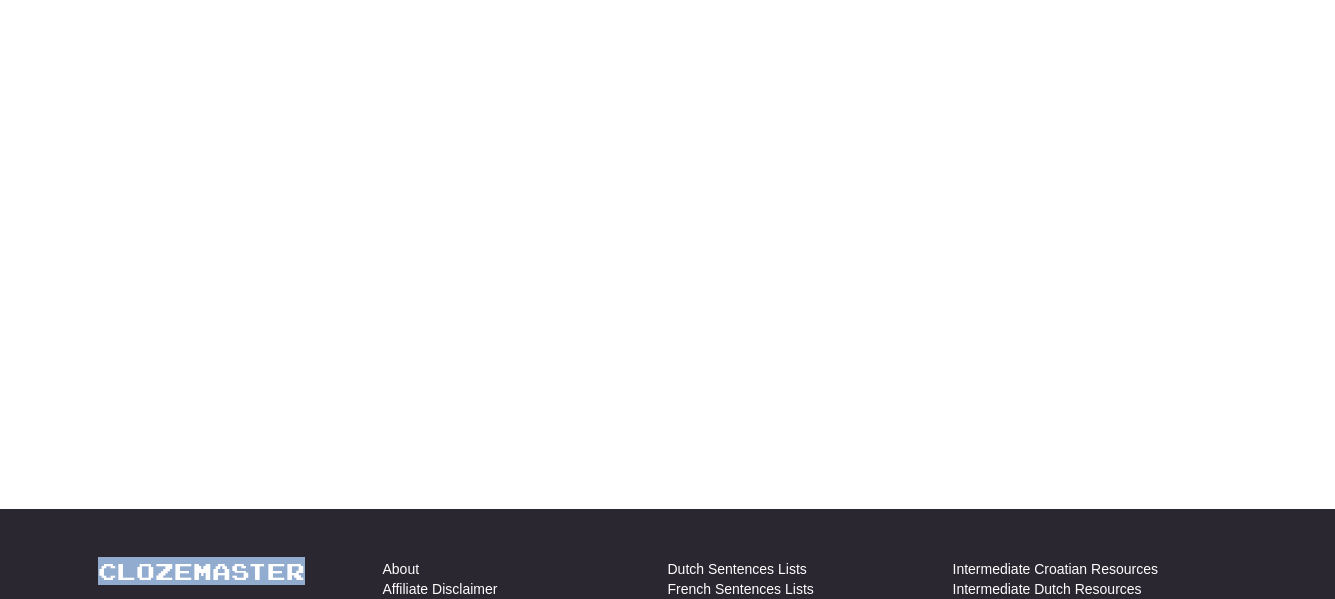 scroll, scrollTop: 100, scrollLeft: 0, axis: vertical 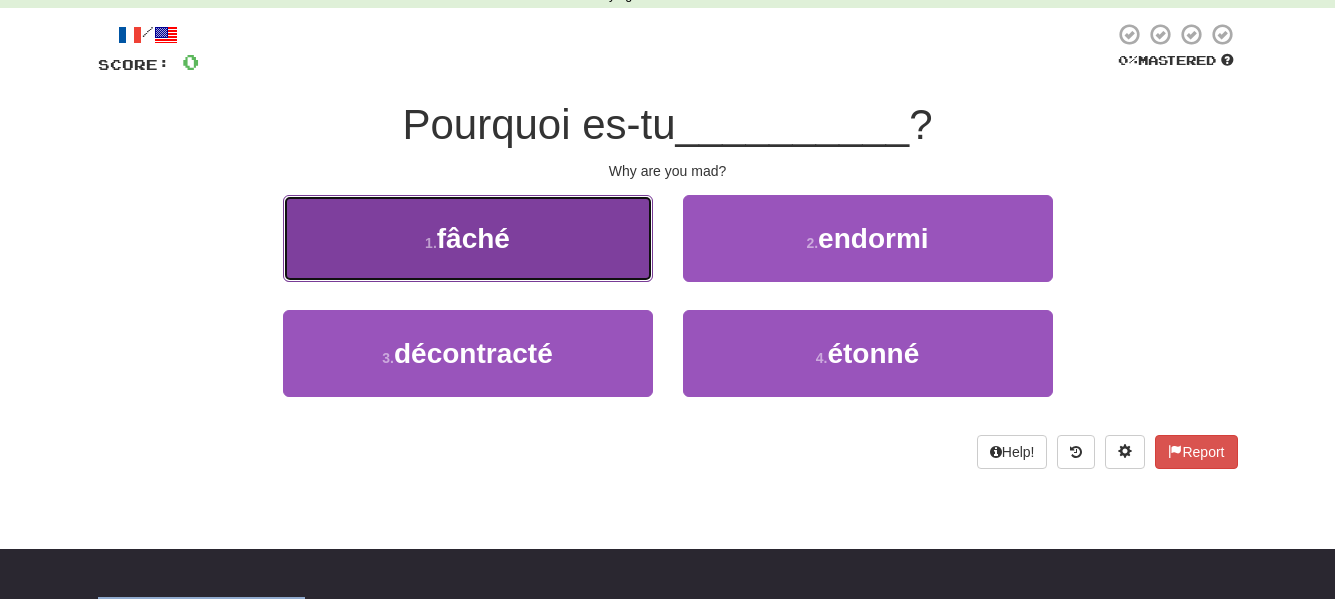 click on "1 .  fâché" at bounding box center (468, 238) 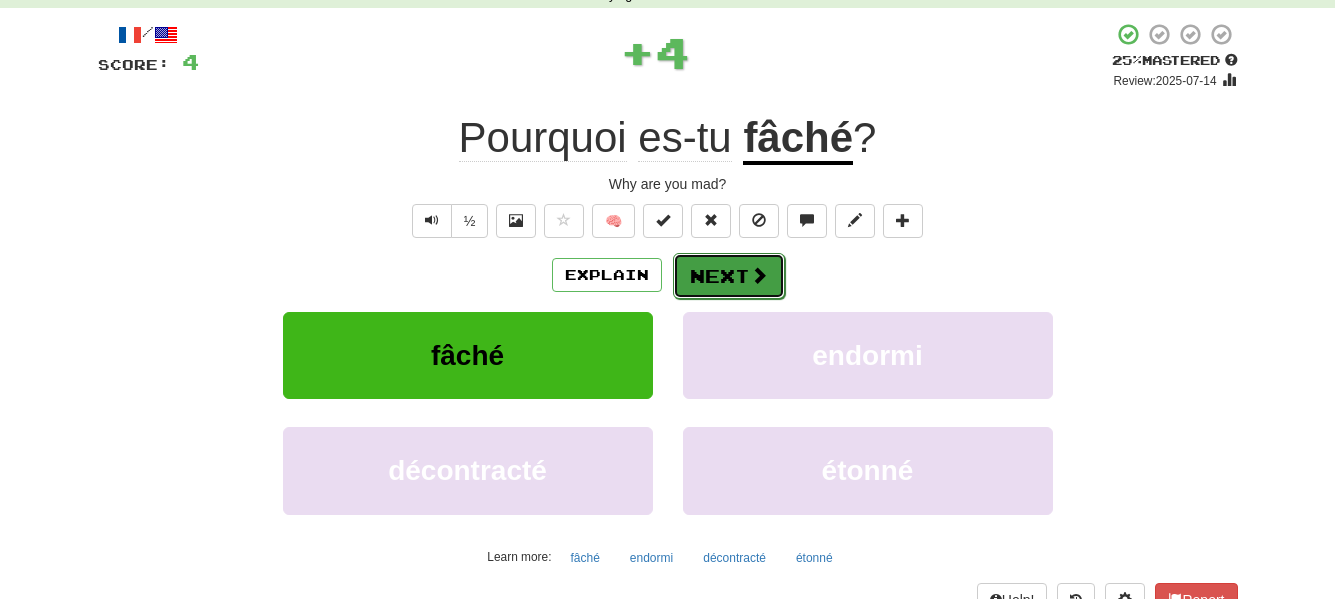 click on "Next" at bounding box center (729, 276) 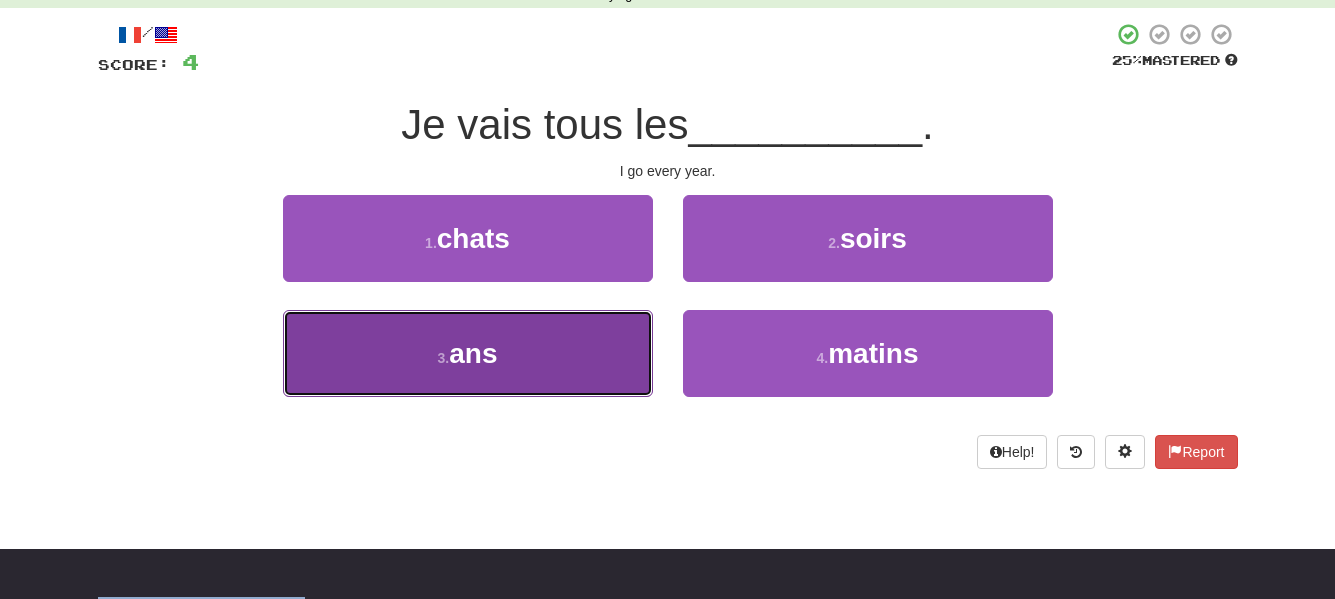click on "3 .  ans" at bounding box center (468, 353) 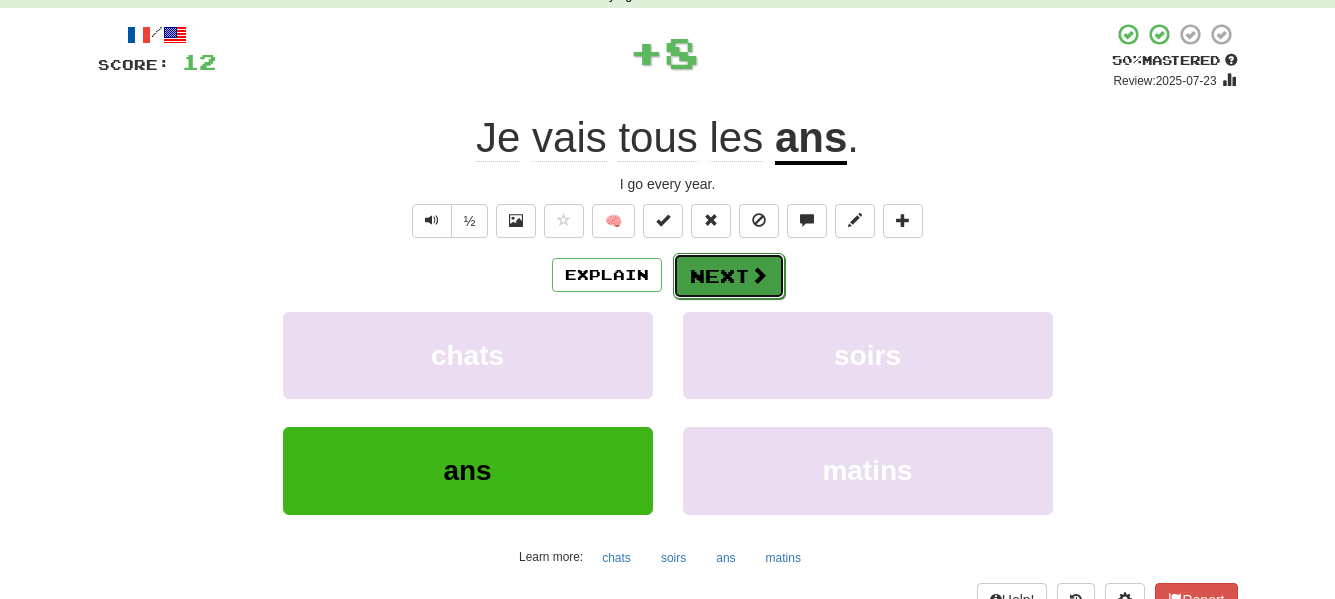 click on "Next" at bounding box center [729, 276] 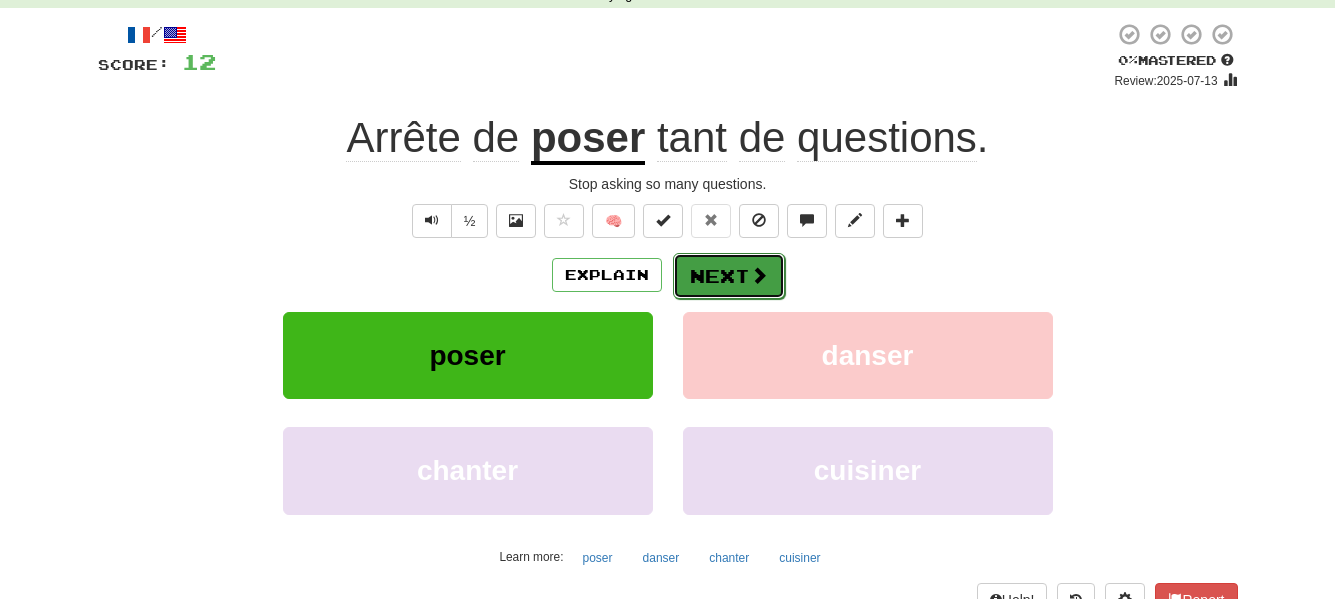 click on "Next" at bounding box center [729, 276] 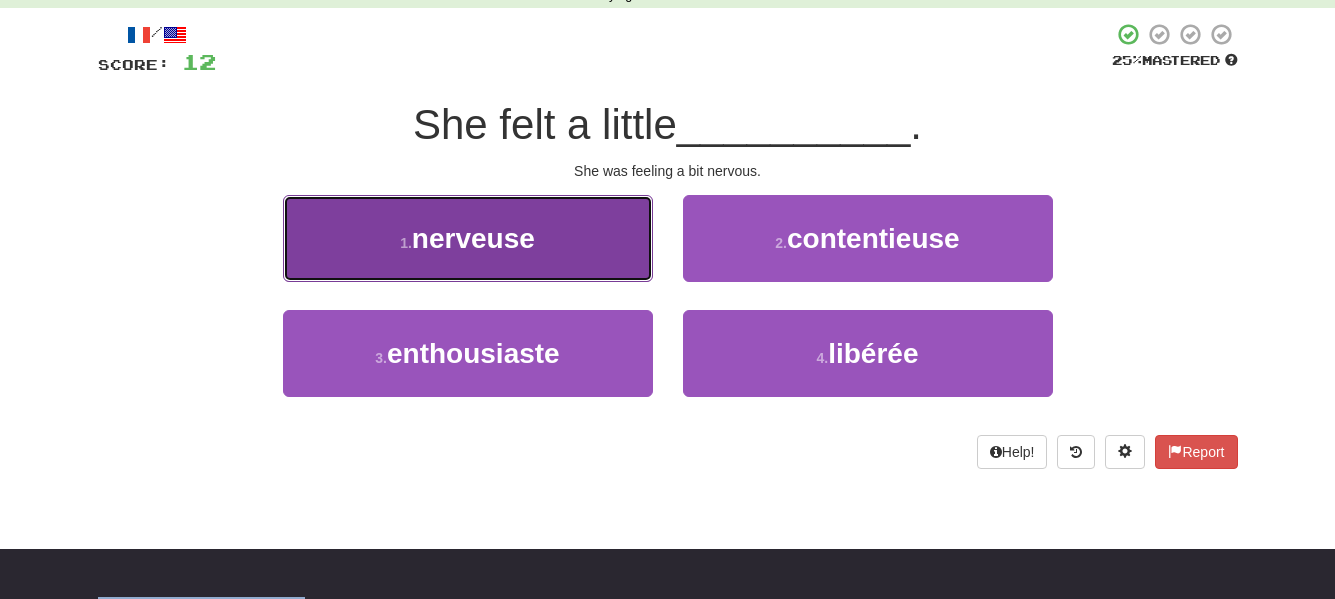 click on "1 .  nerveuse" at bounding box center [468, 238] 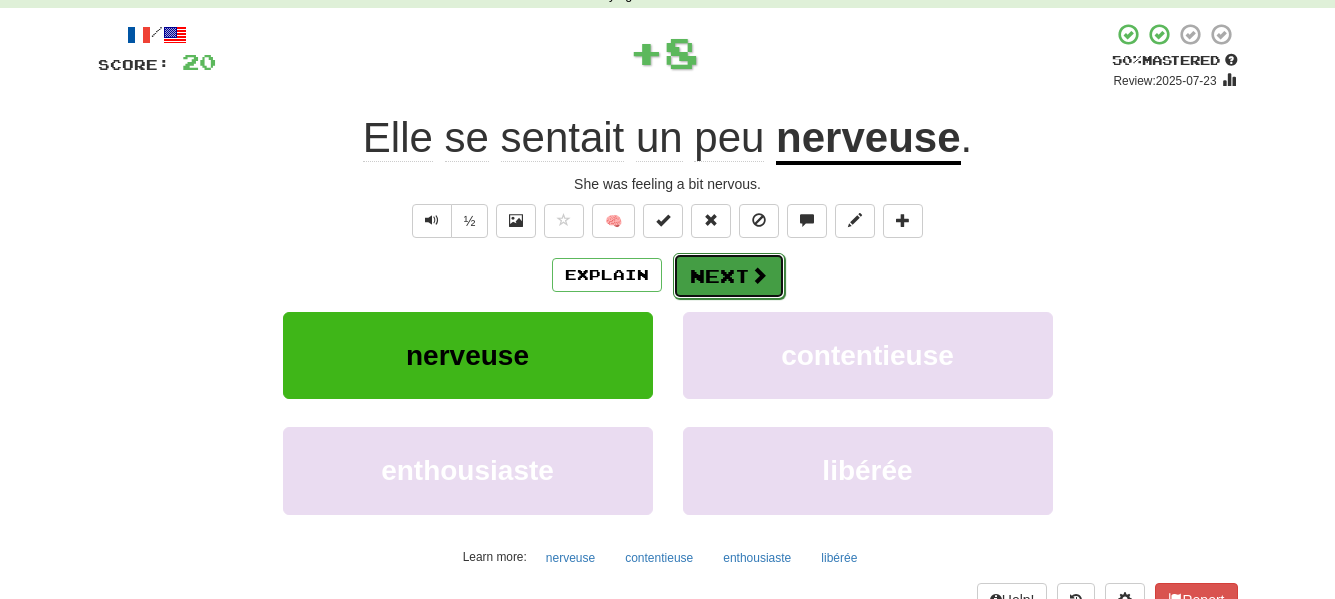 click on "Next" at bounding box center (729, 276) 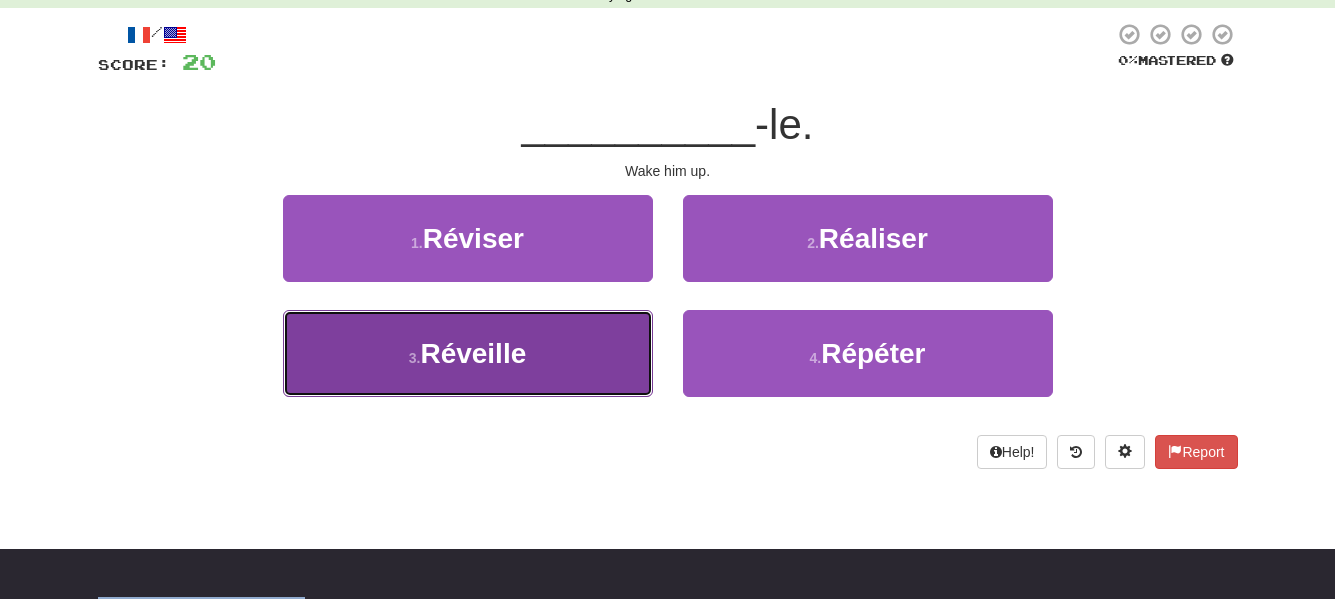 click on "Réveille" at bounding box center [473, 353] 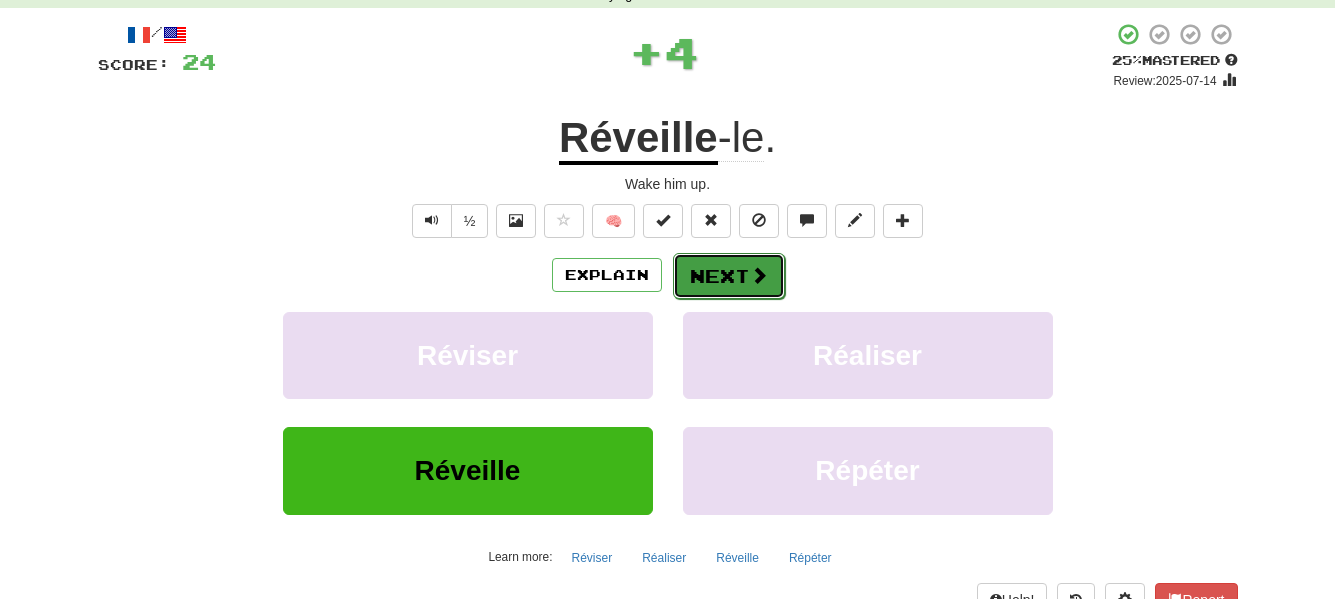 click on "Next" at bounding box center (729, 276) 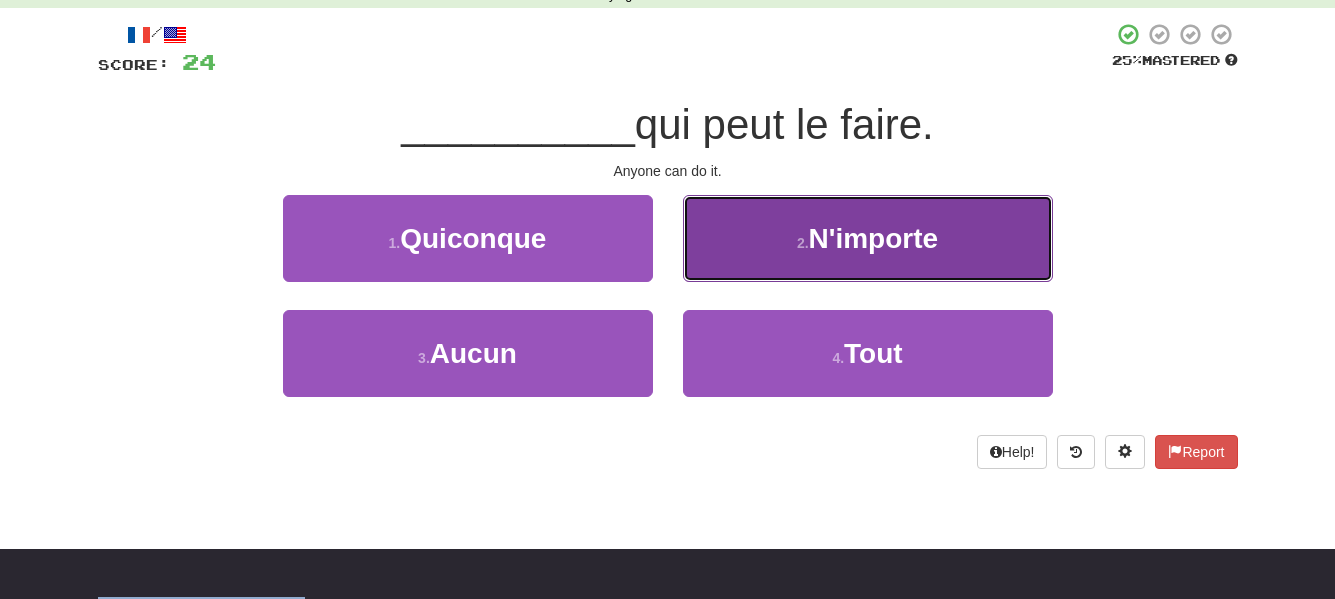 click on "N'importe" at bounding box center [874, 238] 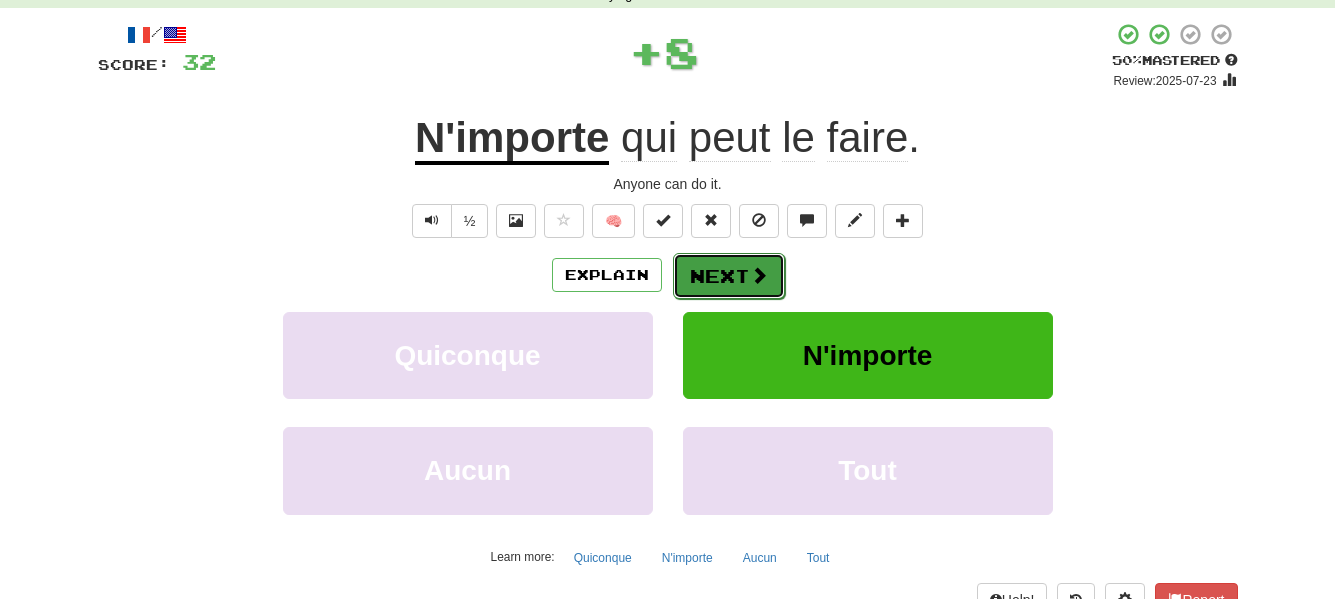 click on "Next" at bounding box center [729, 276] 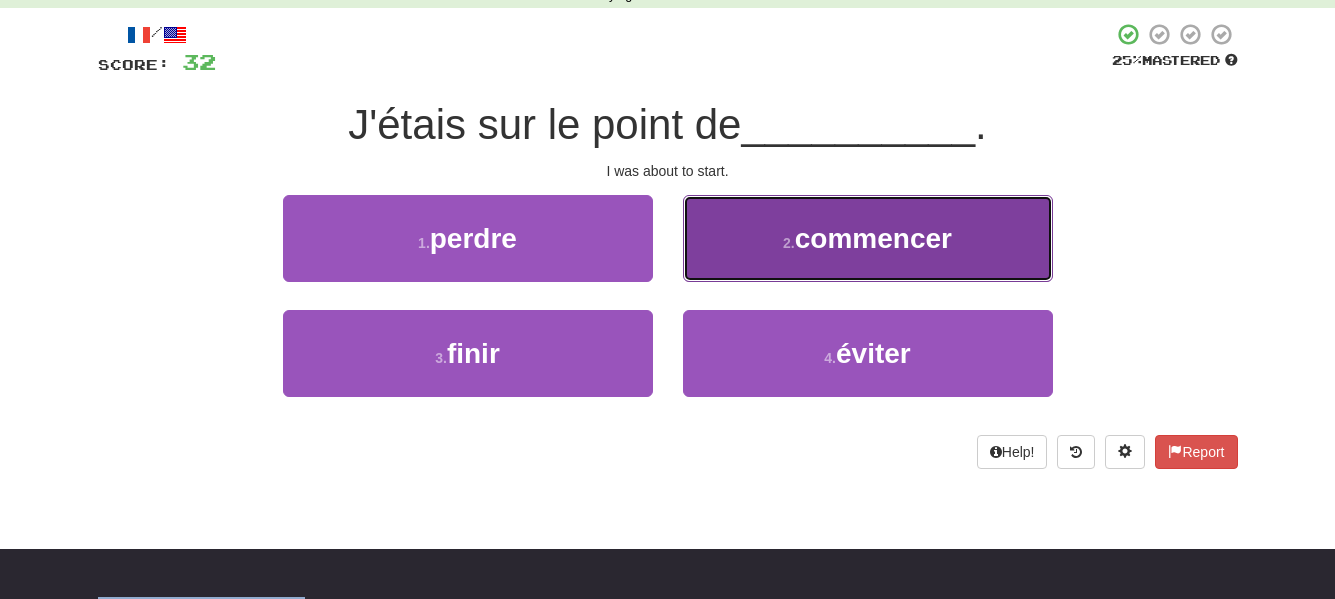 click on "2 .  commencer" at bounding box center (868, 238) 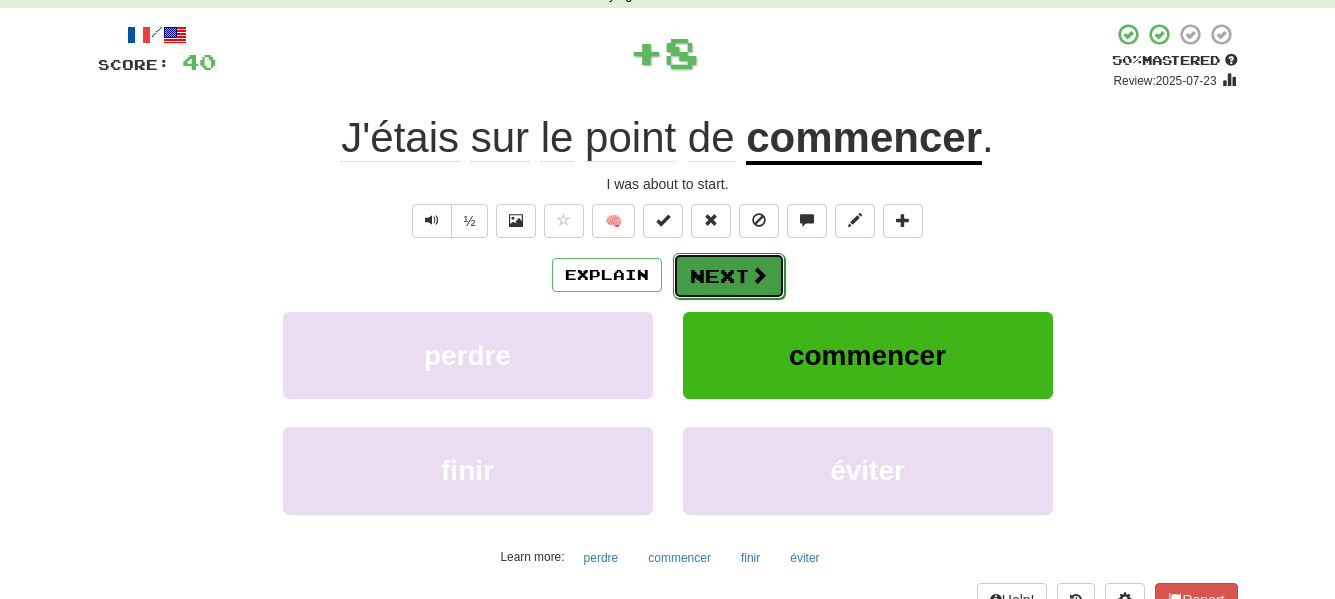 click on "Next" at bounding box center (729, 276) 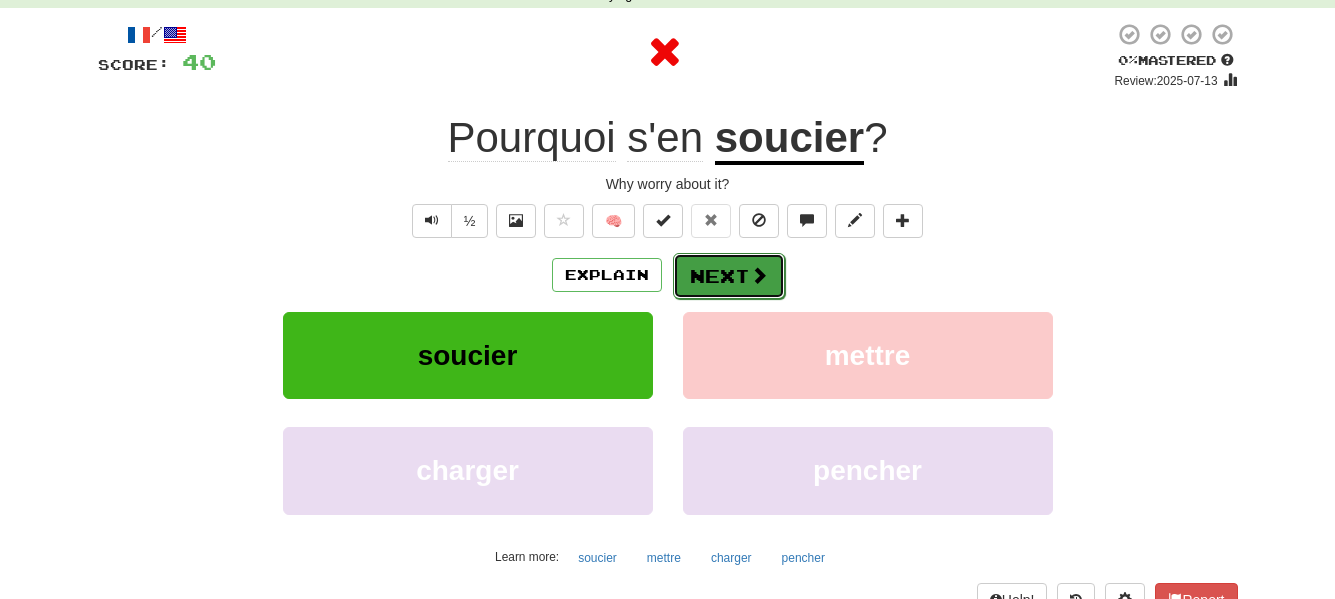 click on "Next" at bounding box center (729, 276) 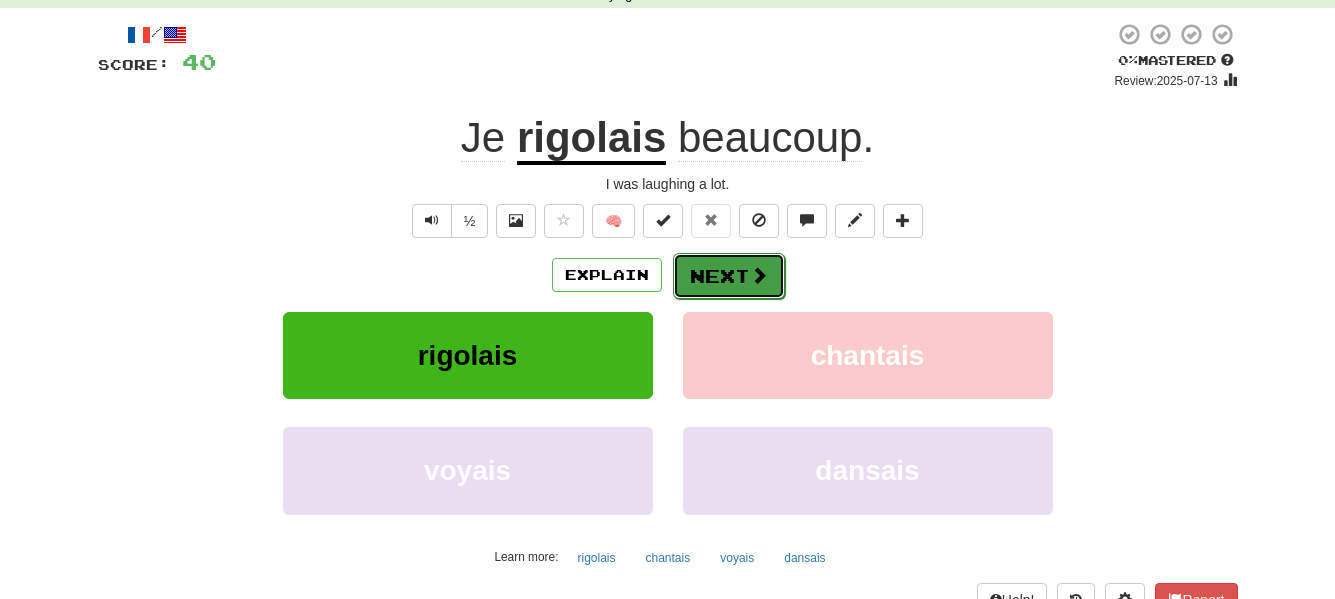 click on "Next" at bounding box center [729, 276] 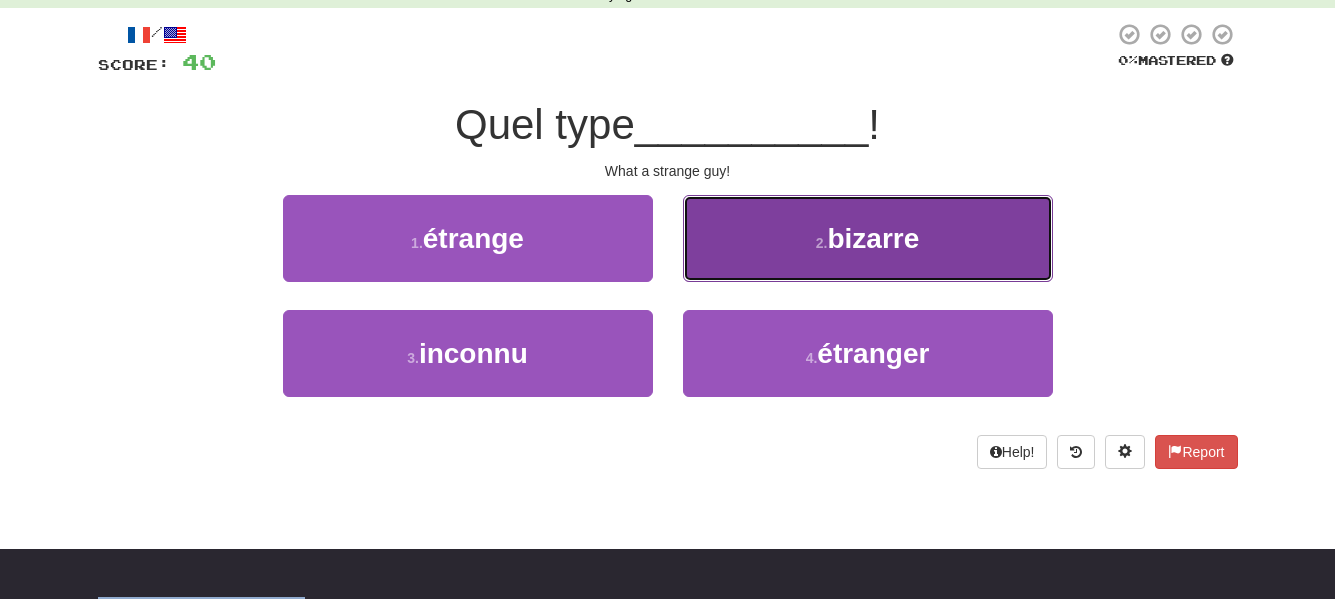 click on "2 .  bizarre" at bounding box center (868, 238) 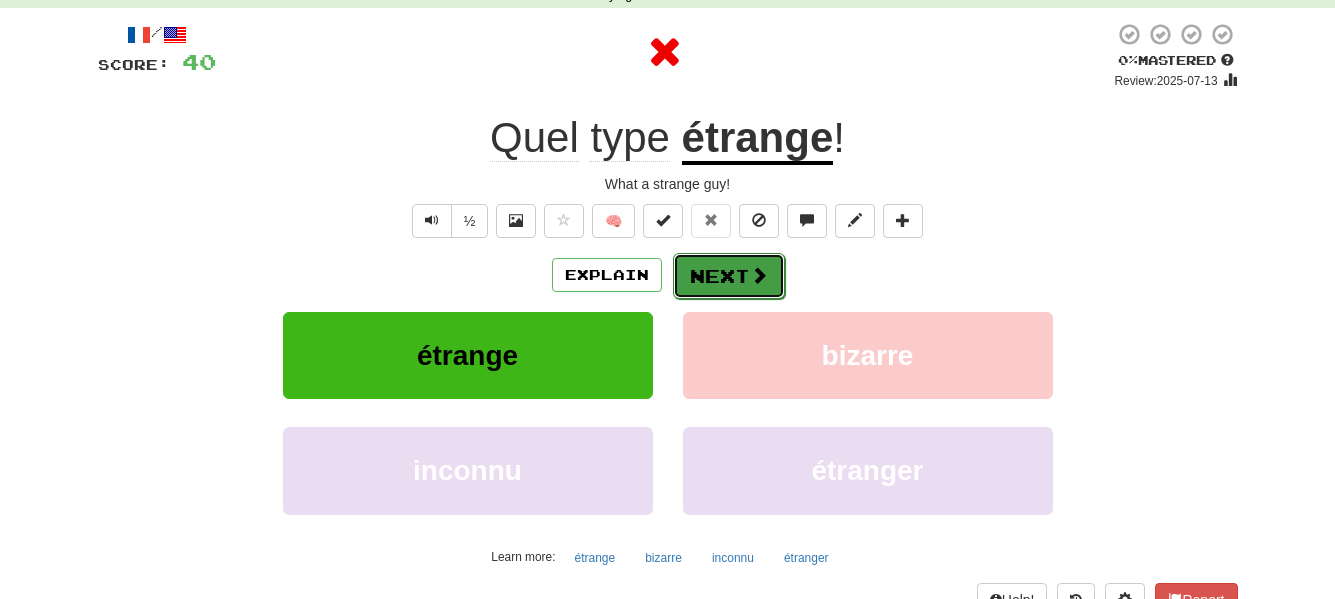 click on "Next" at bounding box center (729, 276) 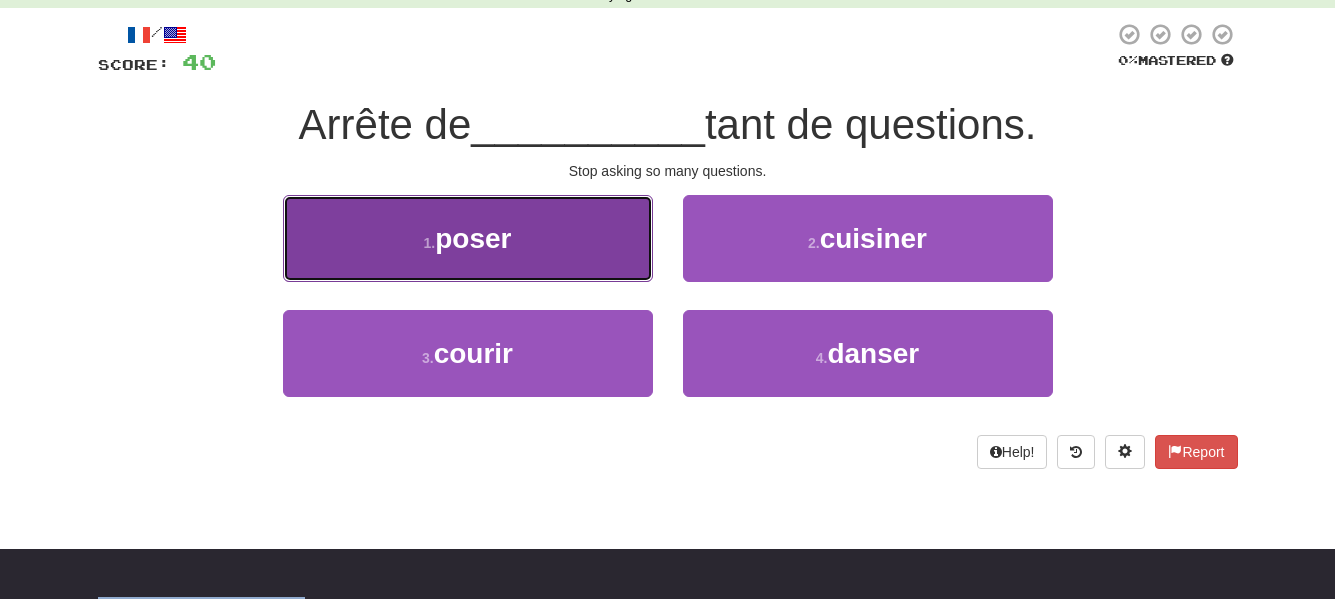 click on "1 .  poser" at bounding box center (468, 238) 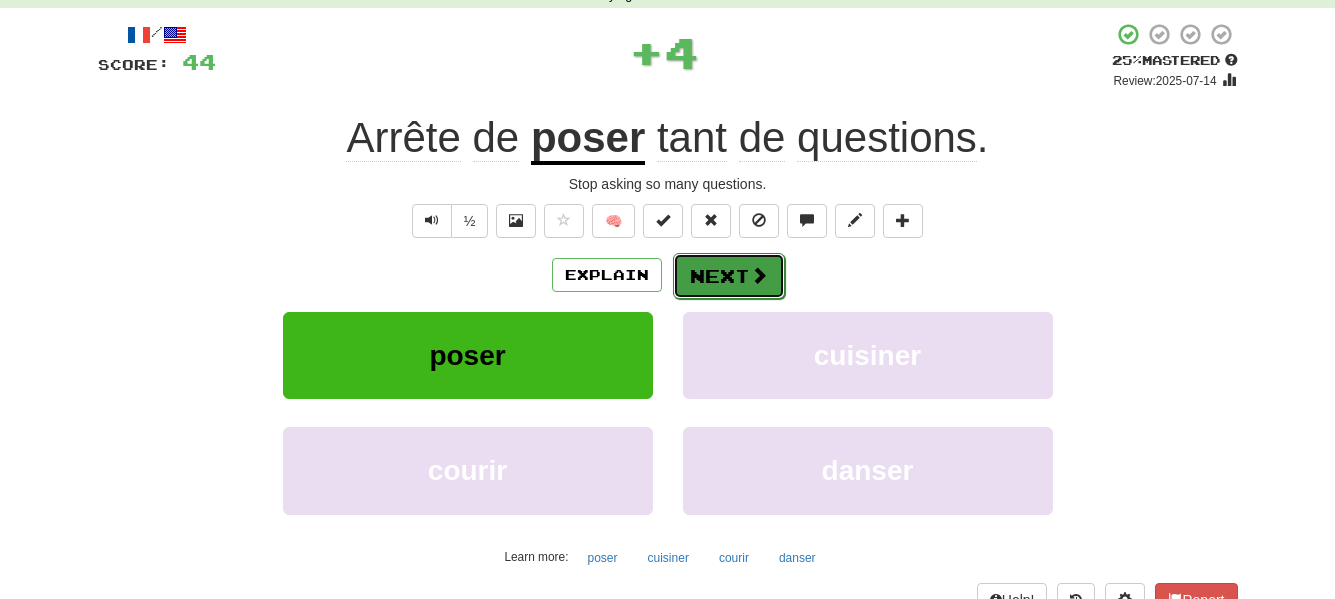 click on "Next" at bounding box center [729, 276] 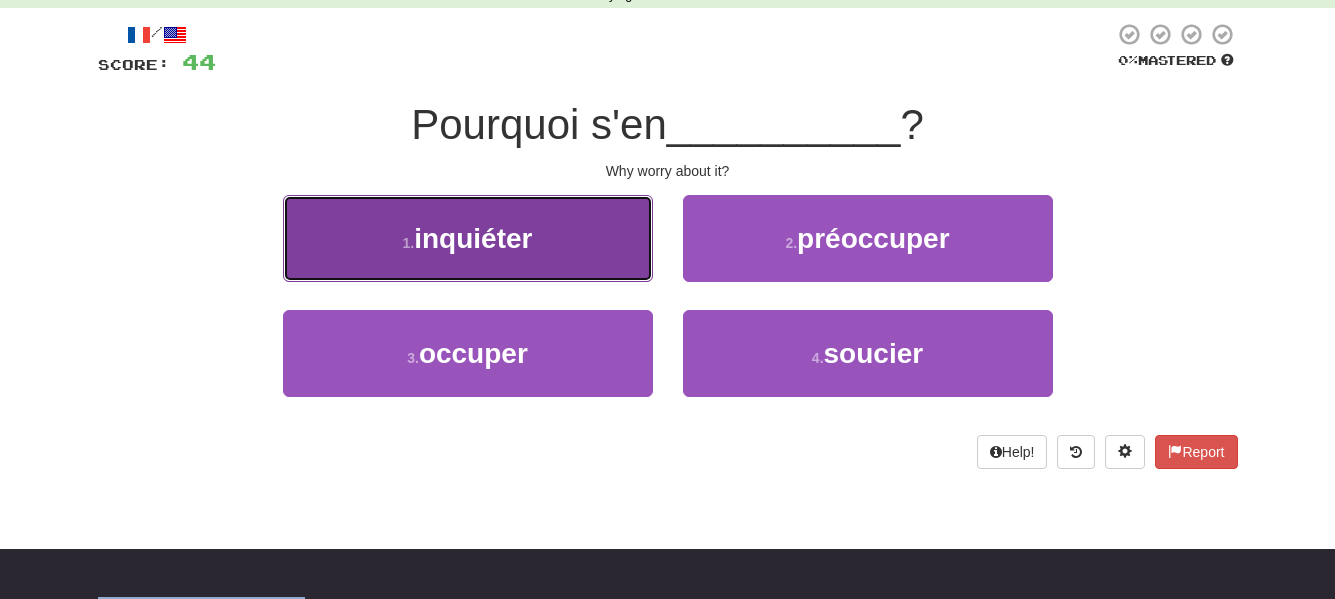 click on "1 .  inquiéter" at bounding box center (468, 238) 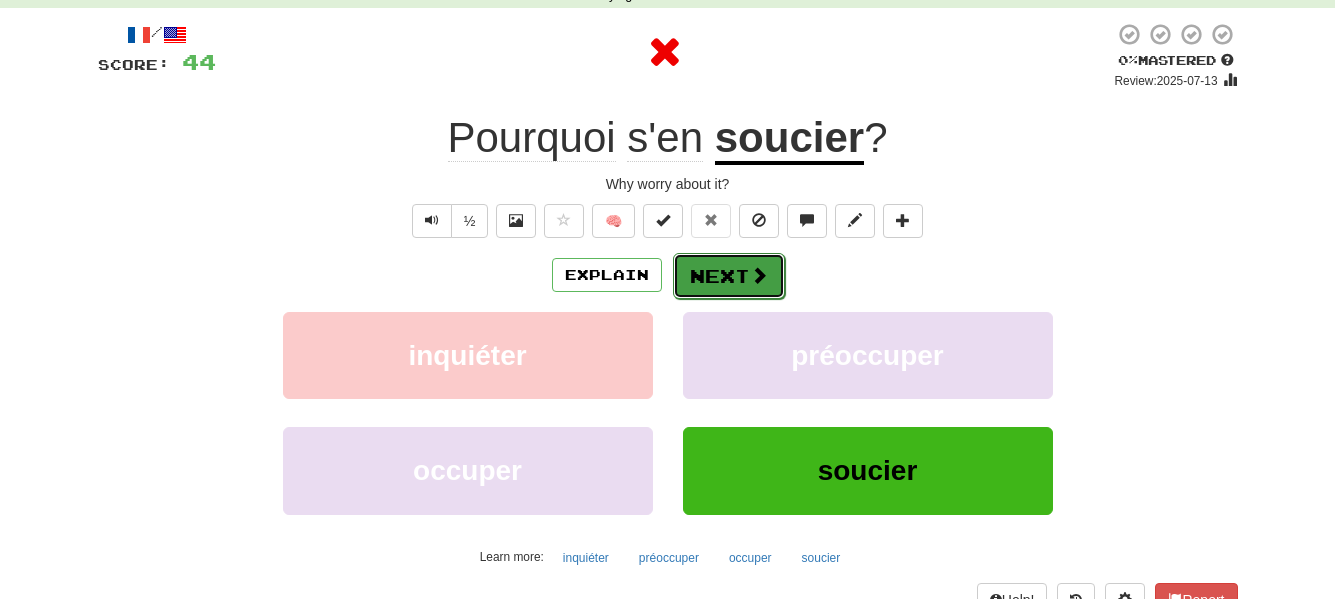 click on "Next" at bounding box center (729, 276) 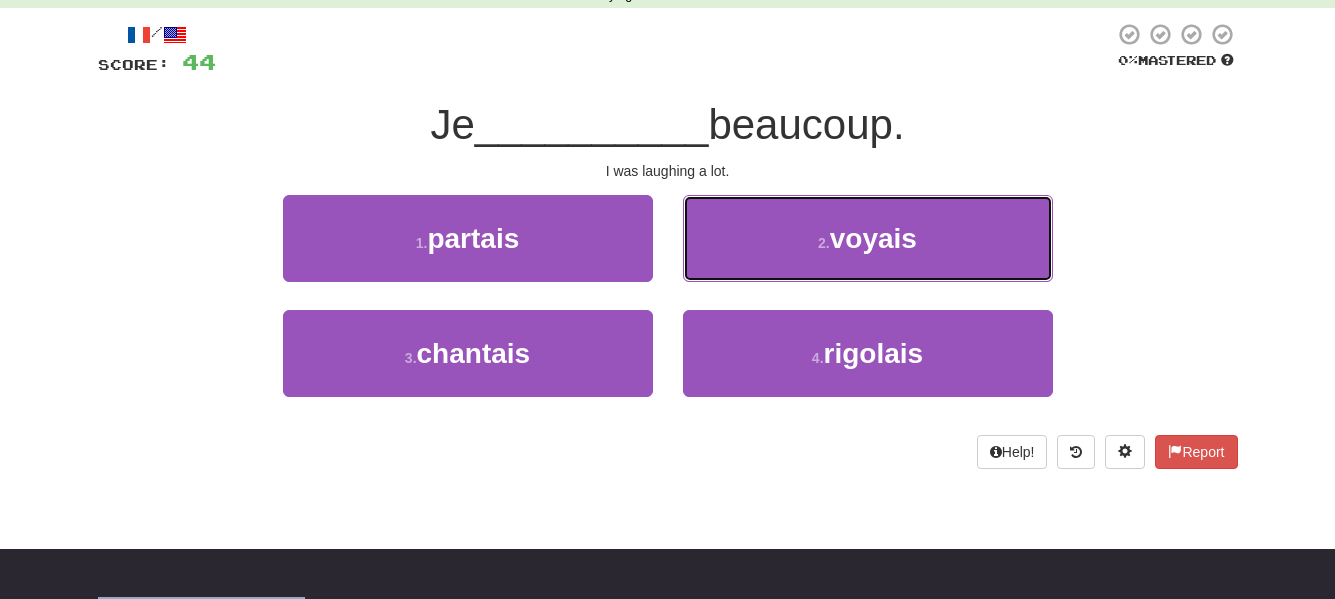 click on "2 .  voyais" at bounding box center (868, 238) 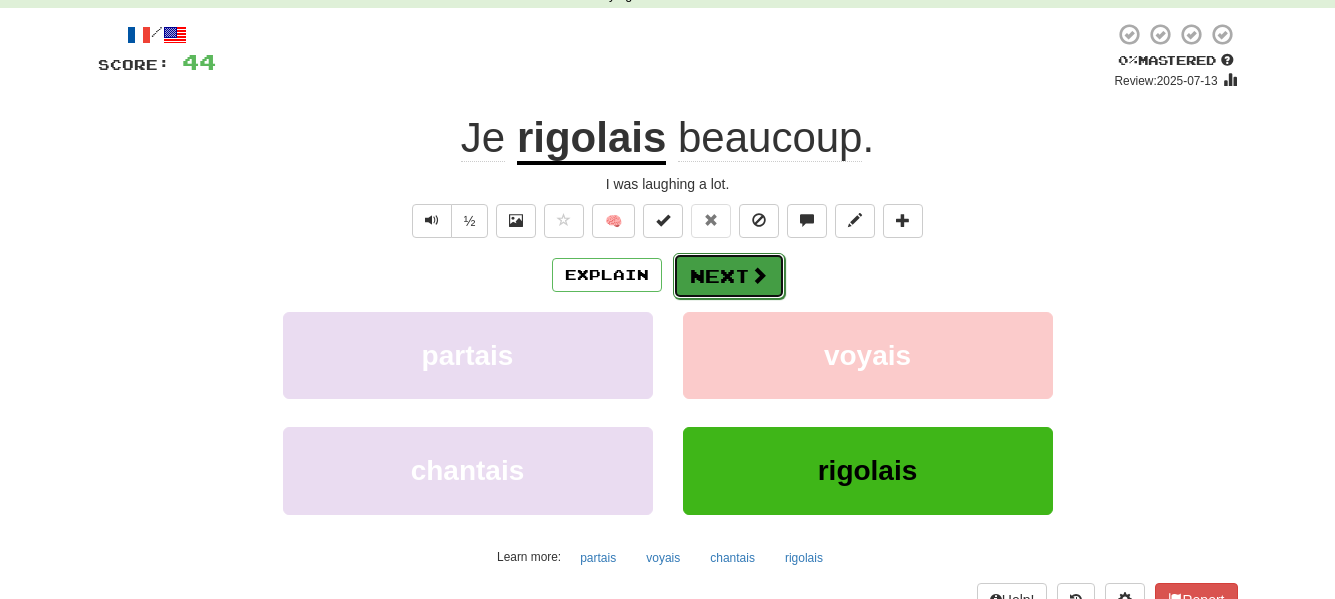 click on "Next" at bounding box center [729, 276] 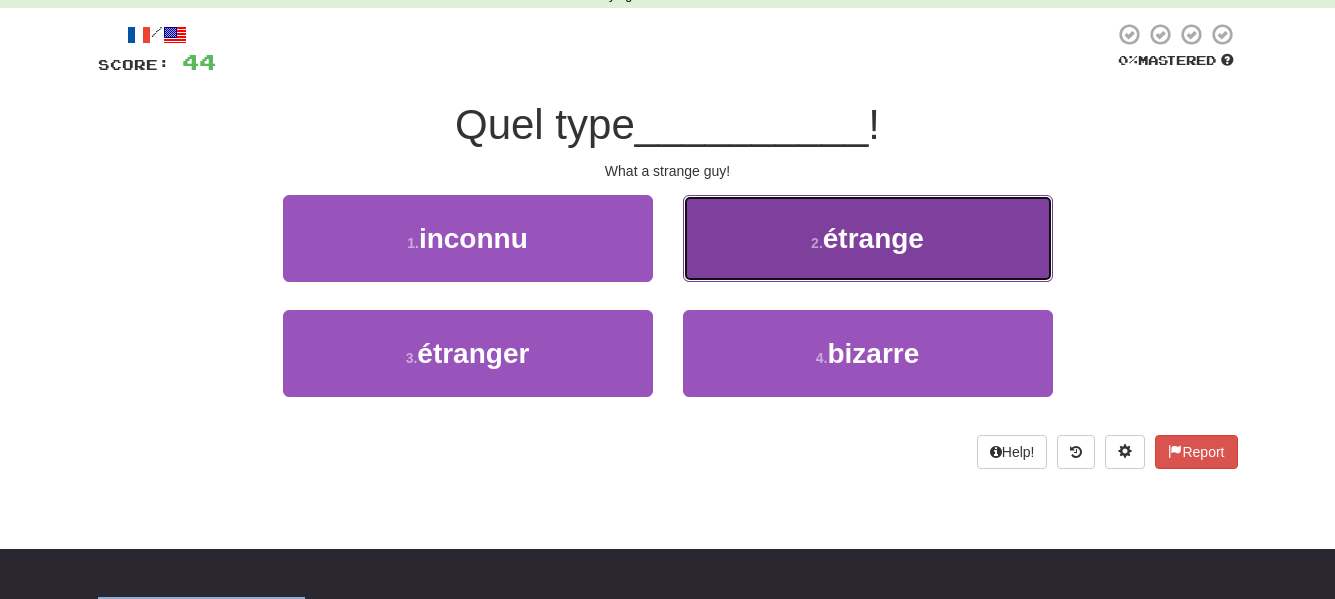 click on "2 .  étrange" at bounding box center (868, 238) 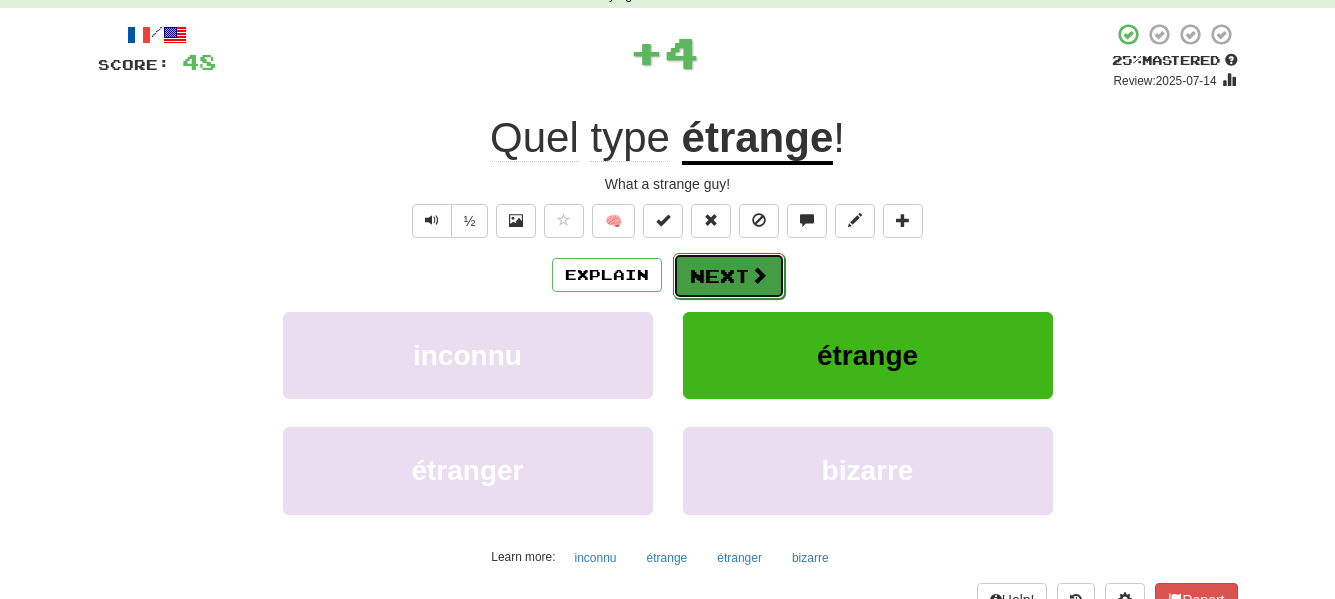 click on "Next" at bounding box center (729, 276) 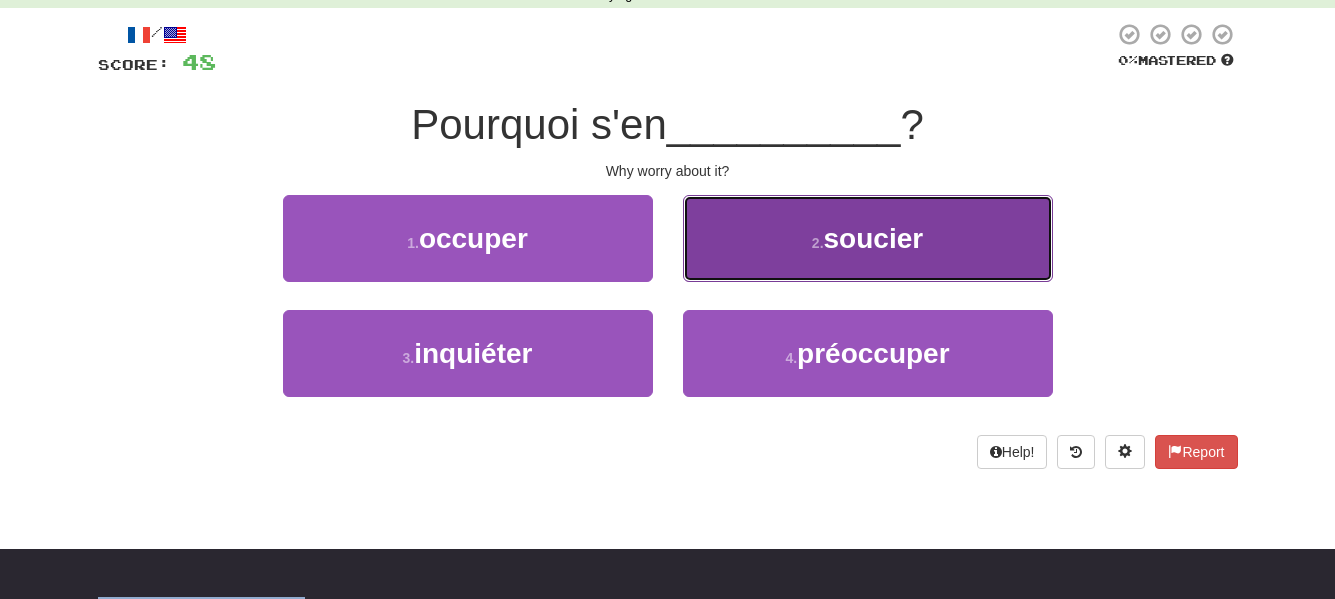click on "2 .  soucier" at bounding box center (868, 238) 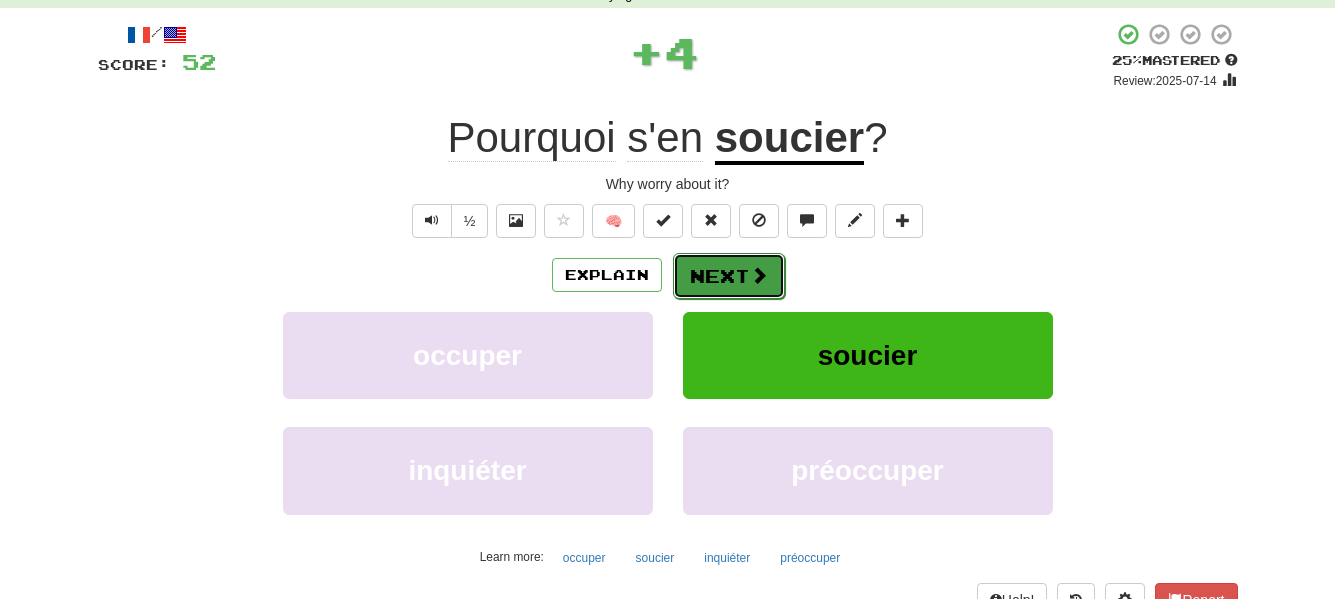 click on "Next" at bounding box center (729, 276) 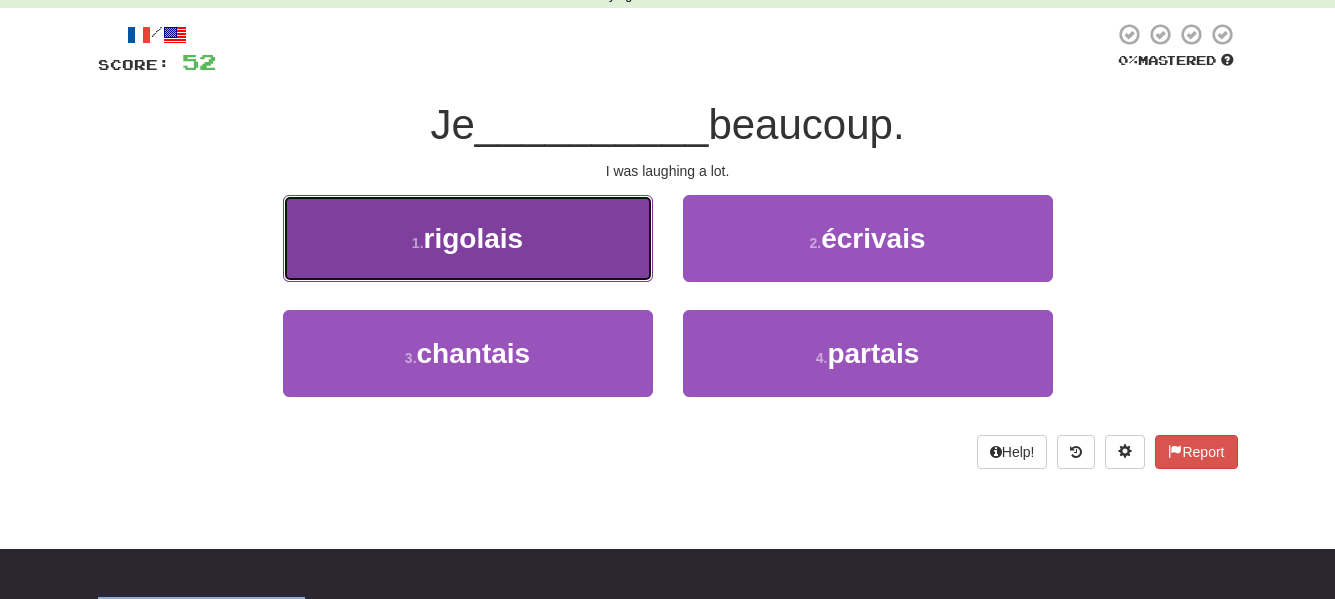 click on "1 .  rigolais" at bounding box center [468, 238] 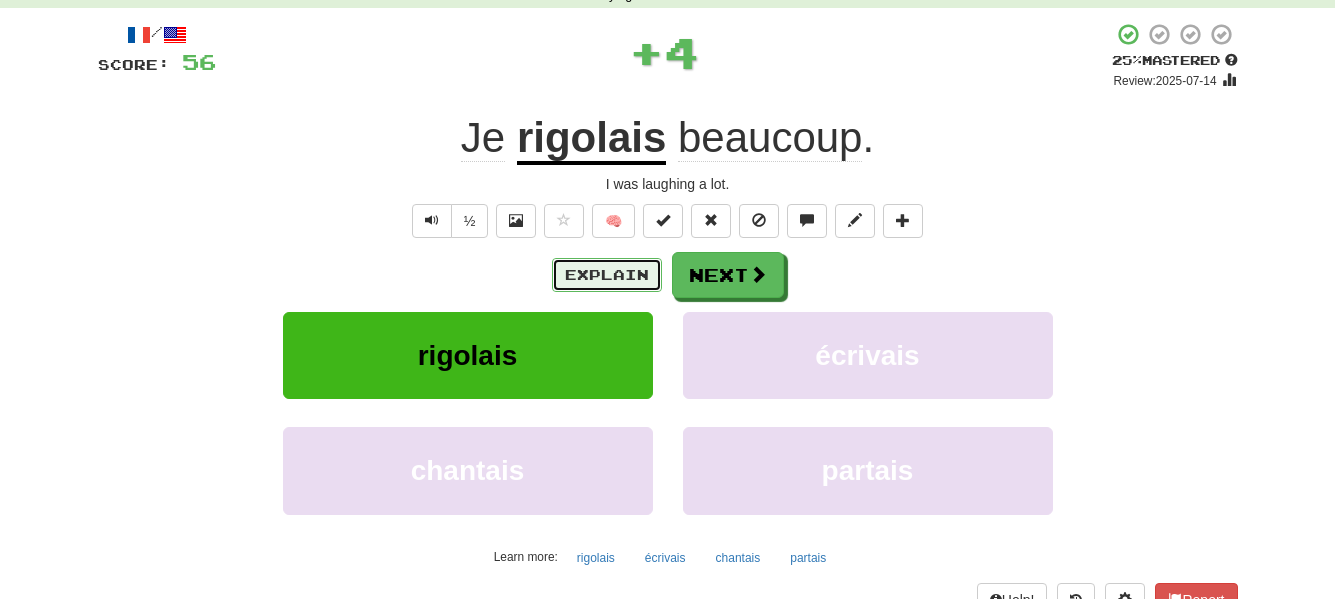 click on "Explain" at bounding box center [607, 275] 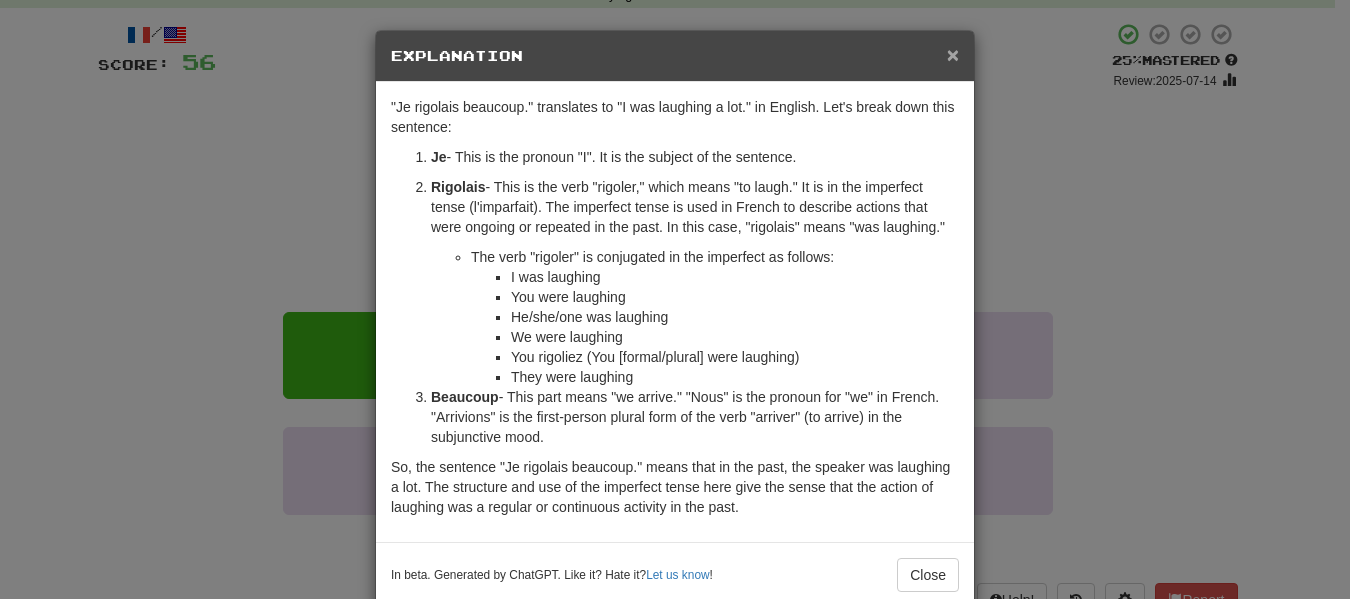 click on "×" at bounding box center [953, 54] 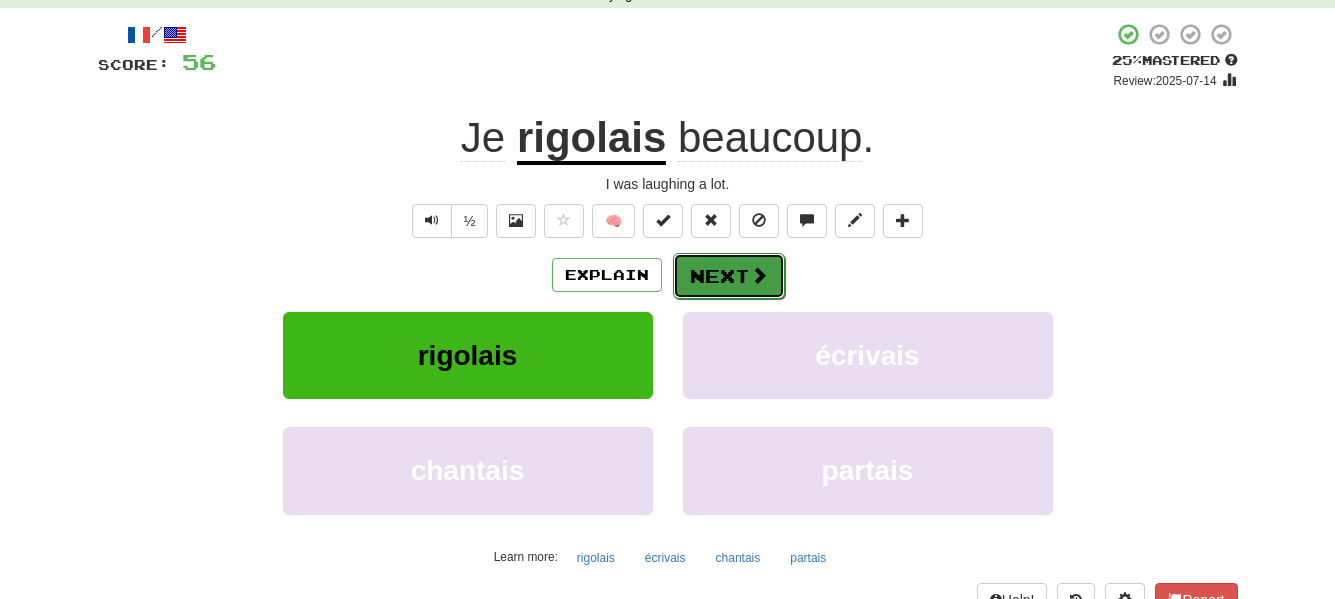 click at bounding box center [759, 275] 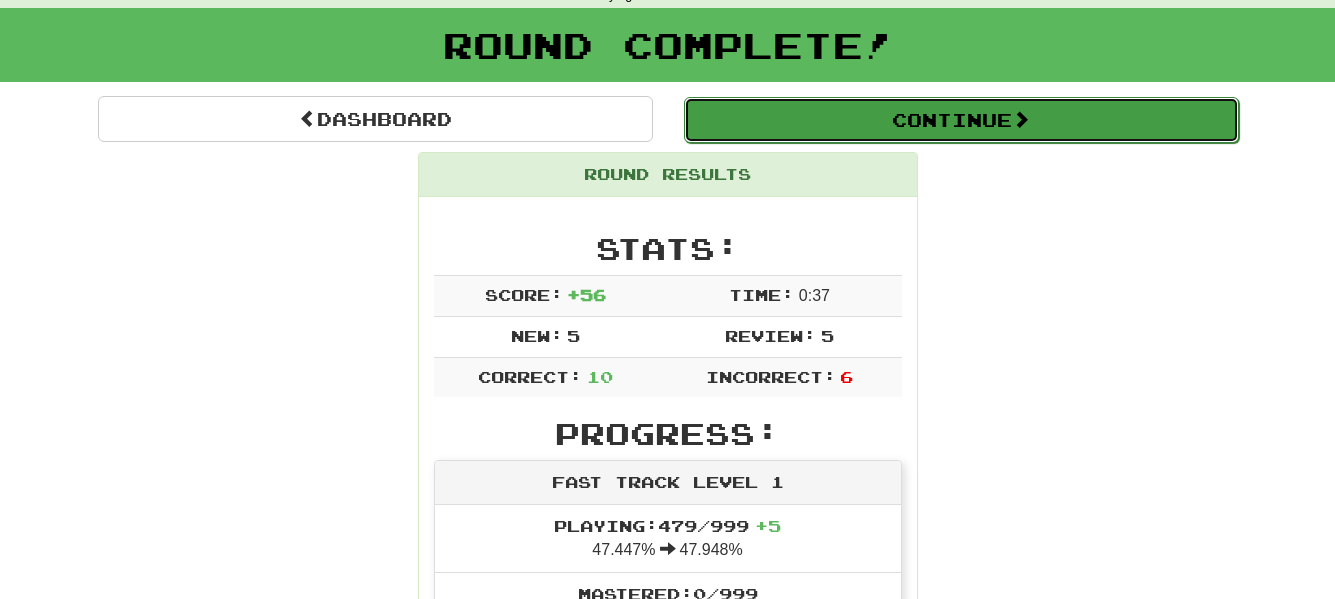 click on "Continue" at bounding box center [961, 120] 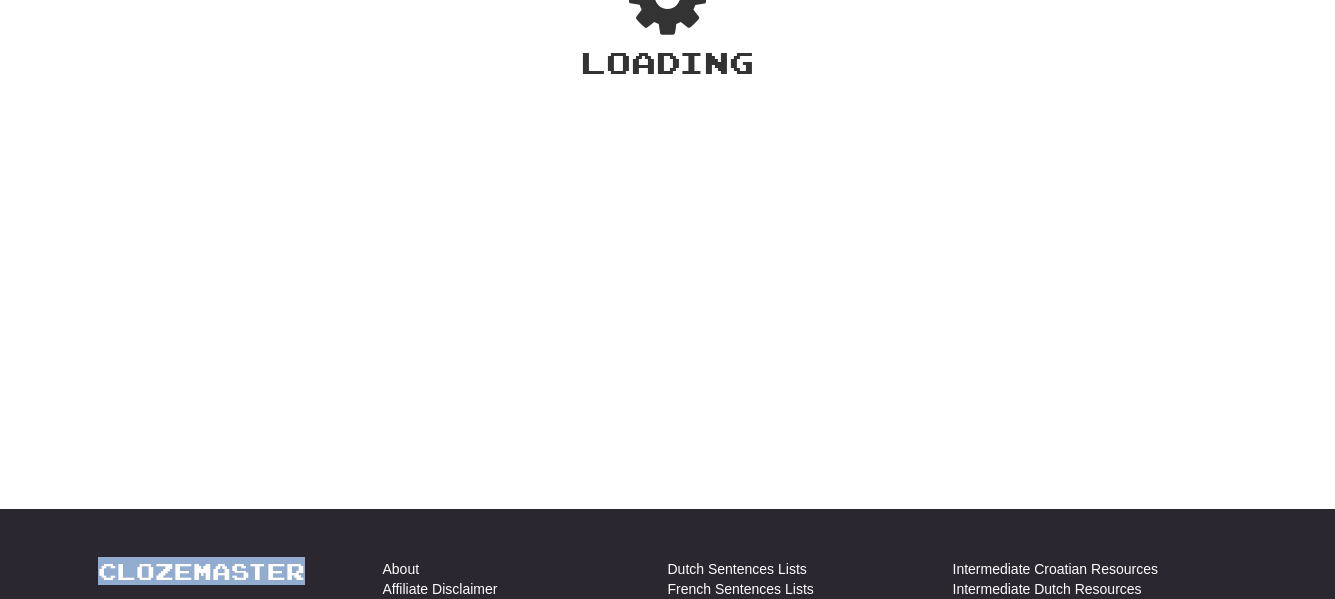 scroll, scrollTop: 100, scrollLeft: 0, axis: vertical 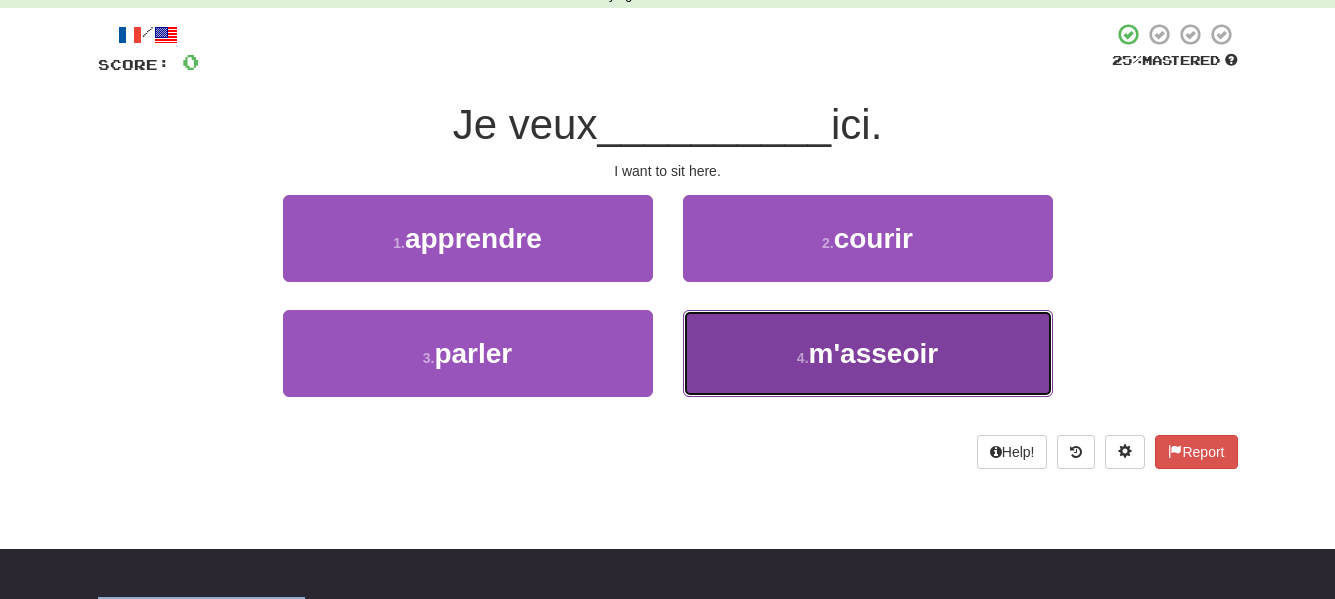 click on "m'asseoir" at bounding box center (874, 353) 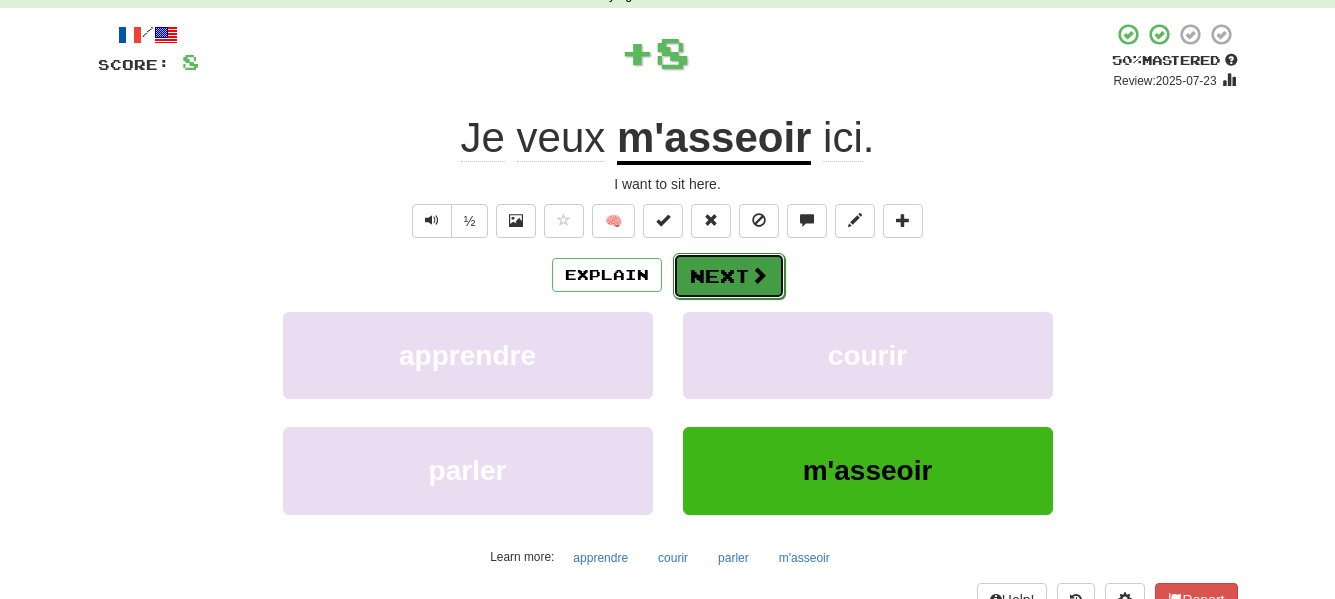 click on "Next" at bounding box center [729, 276] 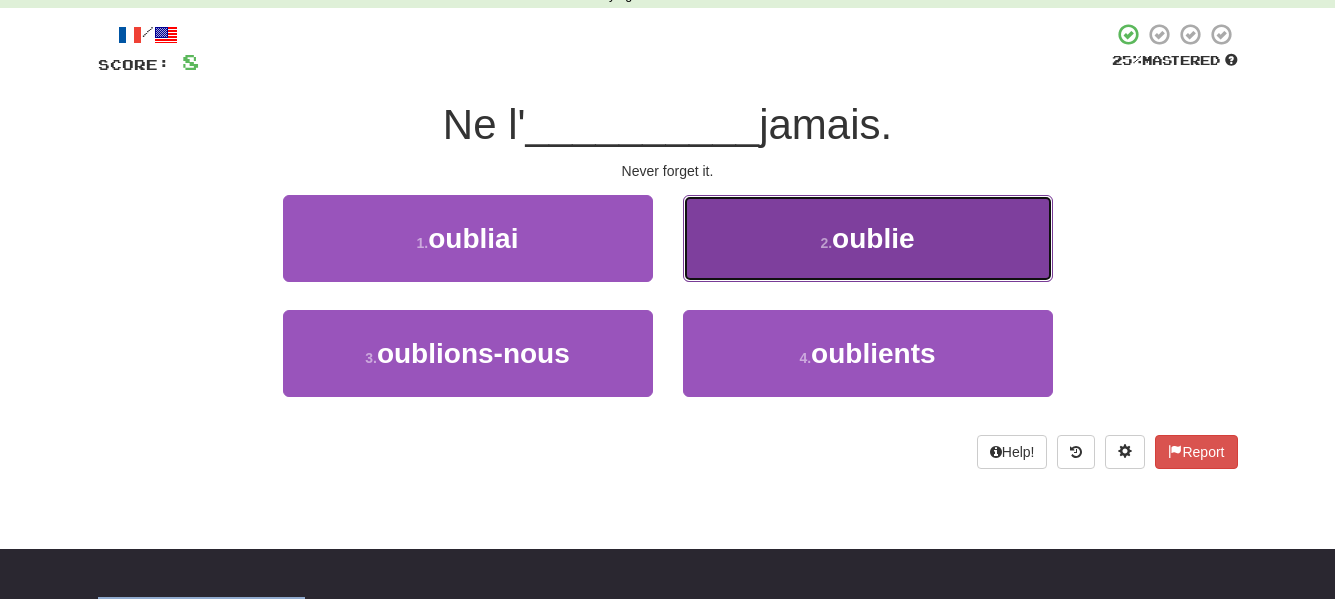 click on "2 ." at bounding box center [826, 243] 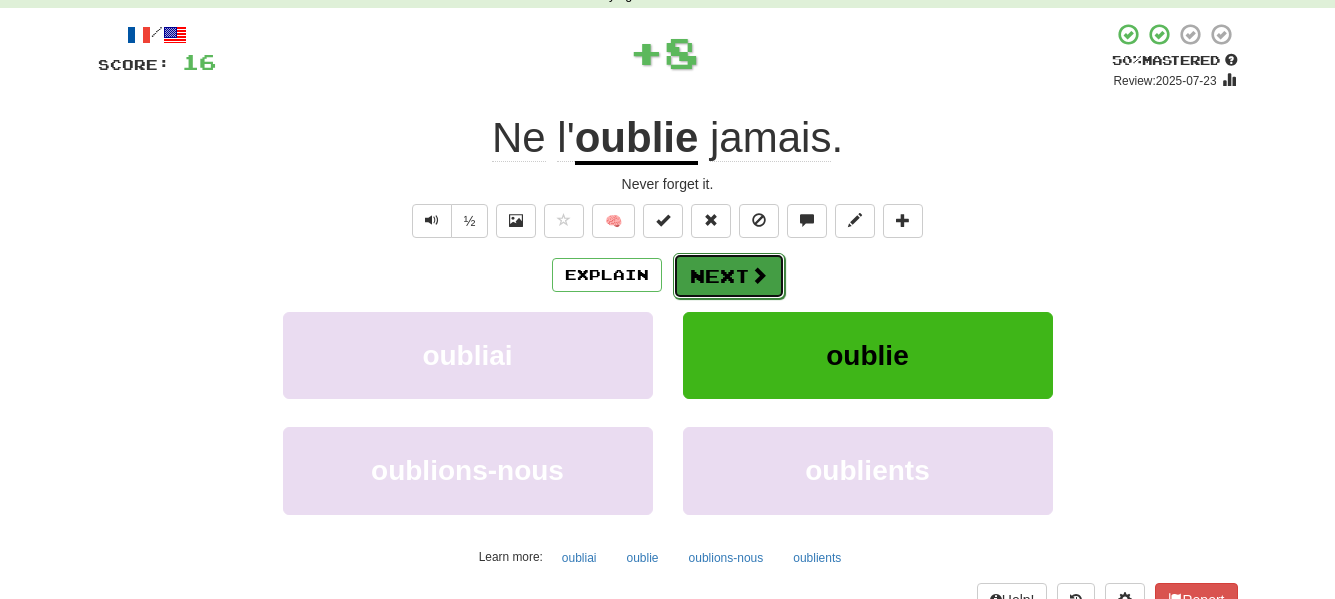 click on "Next" at bounding box center (729, 276) 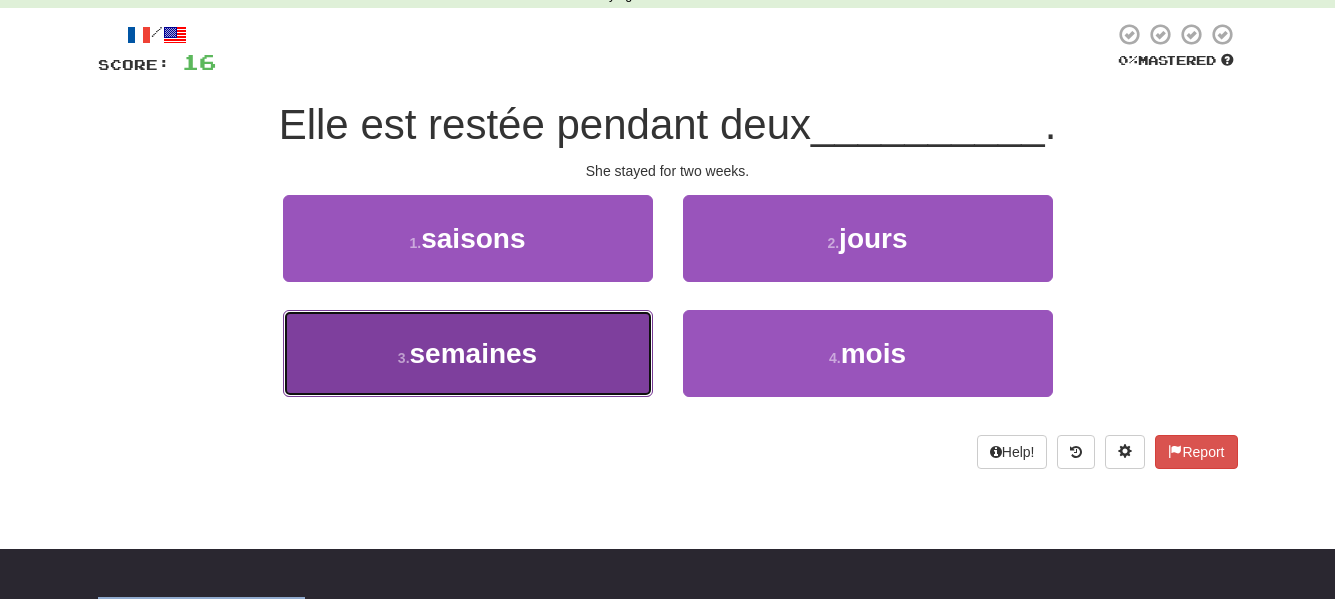 click on "3 ." at bounding box center [404, 358] 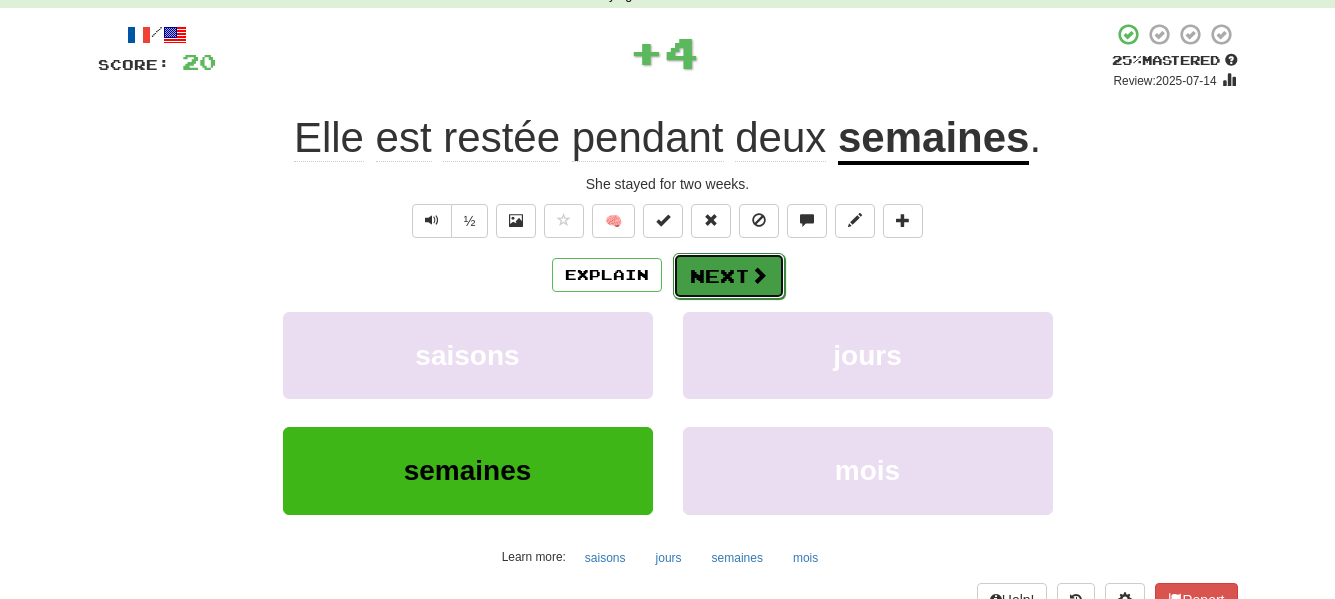 click on "Next" at bounding box center (729, 276) 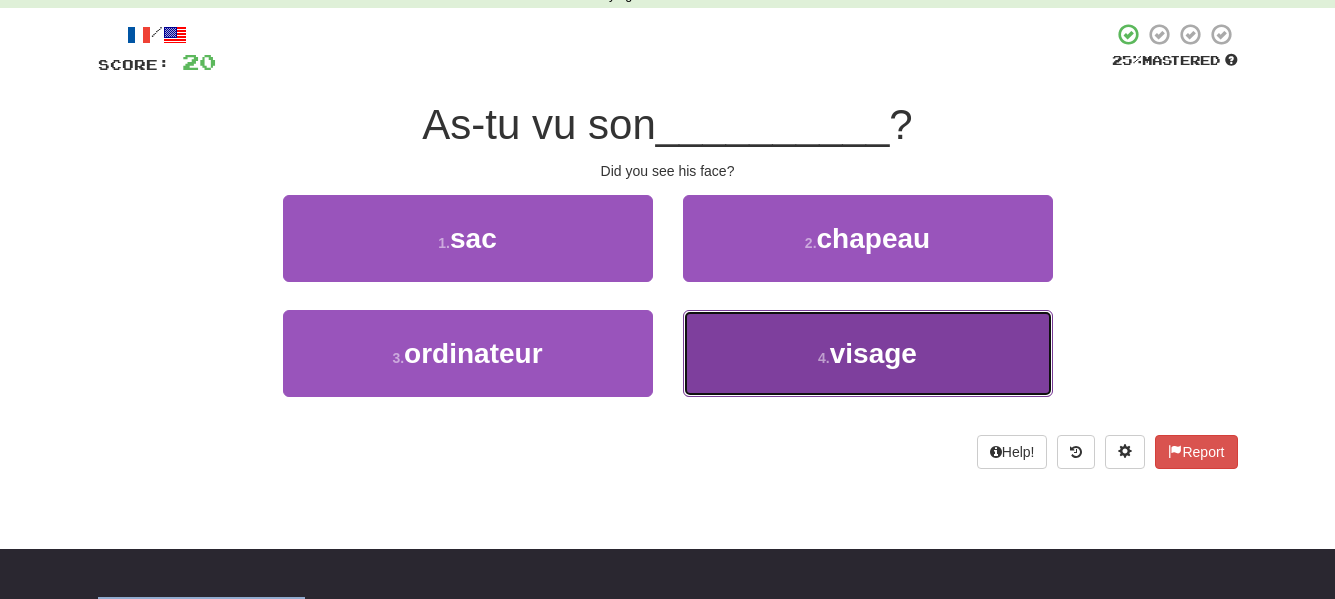 click on "visage" at bounding box center (873, 353) 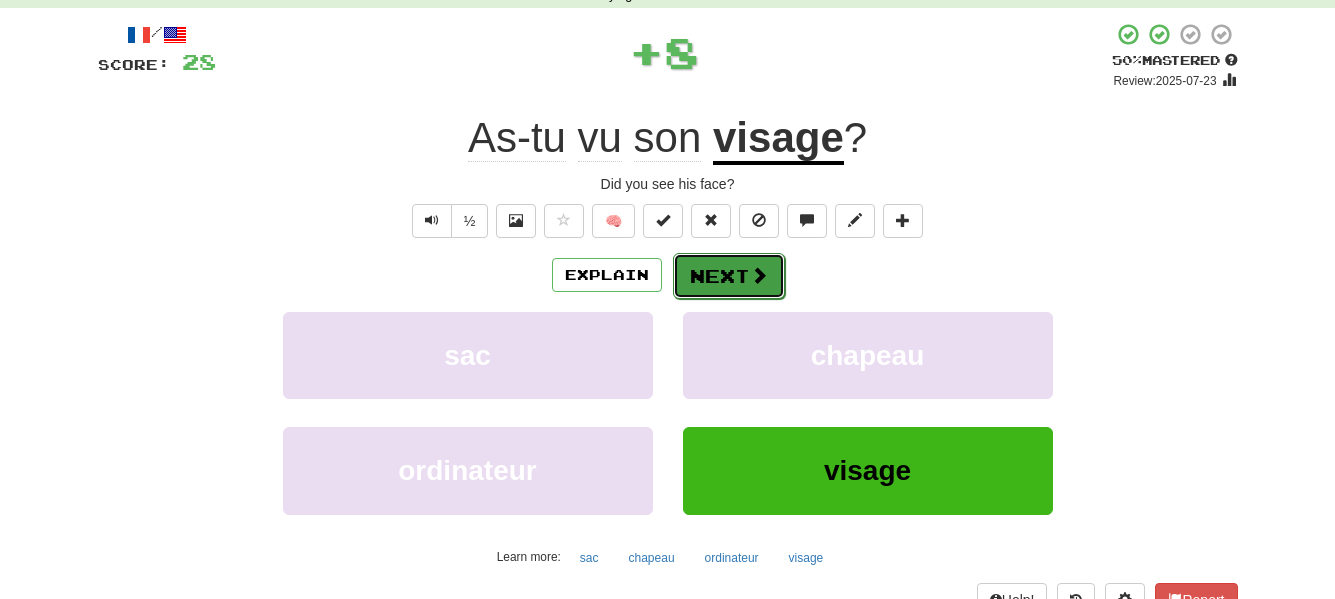 click on "Next" at bounding box center [729, 276] 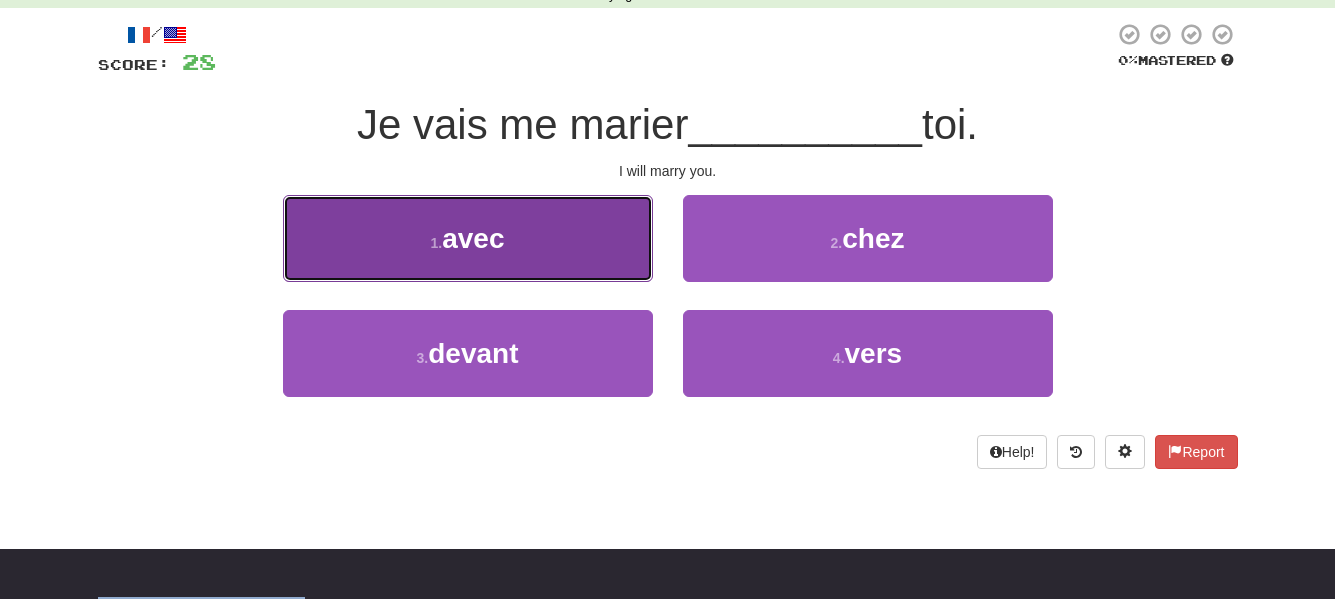 click on "1 .  avec" at bounding box center [468, 238] 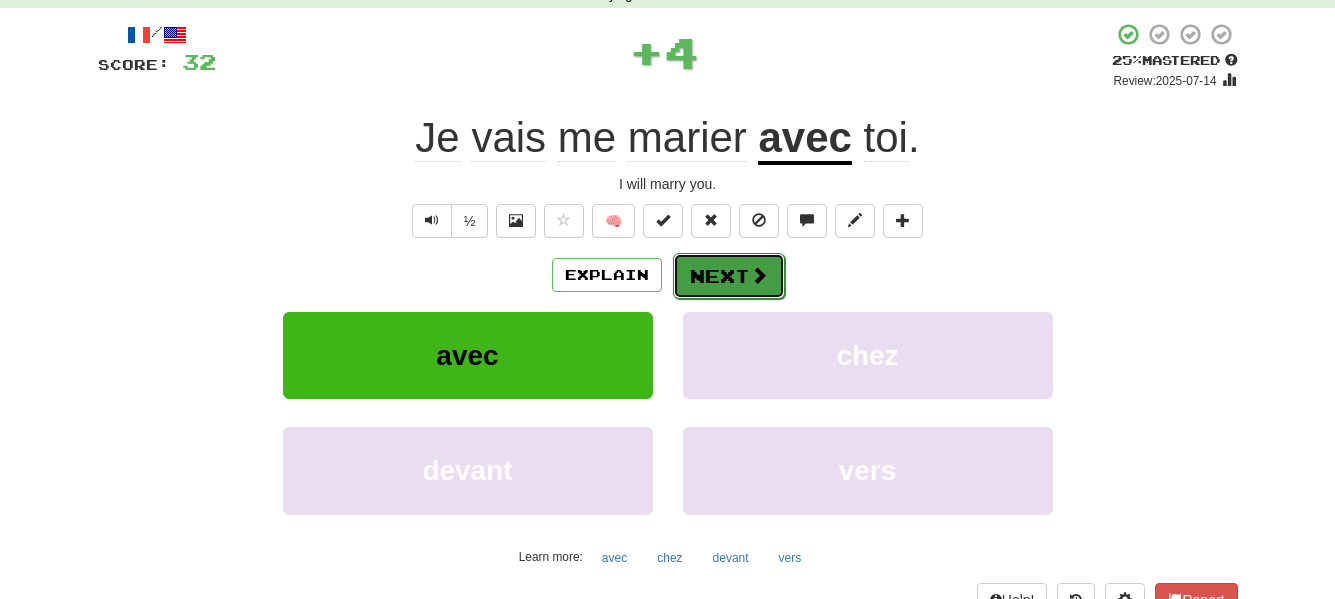 click on "Next" at bounding box center (729, 276) 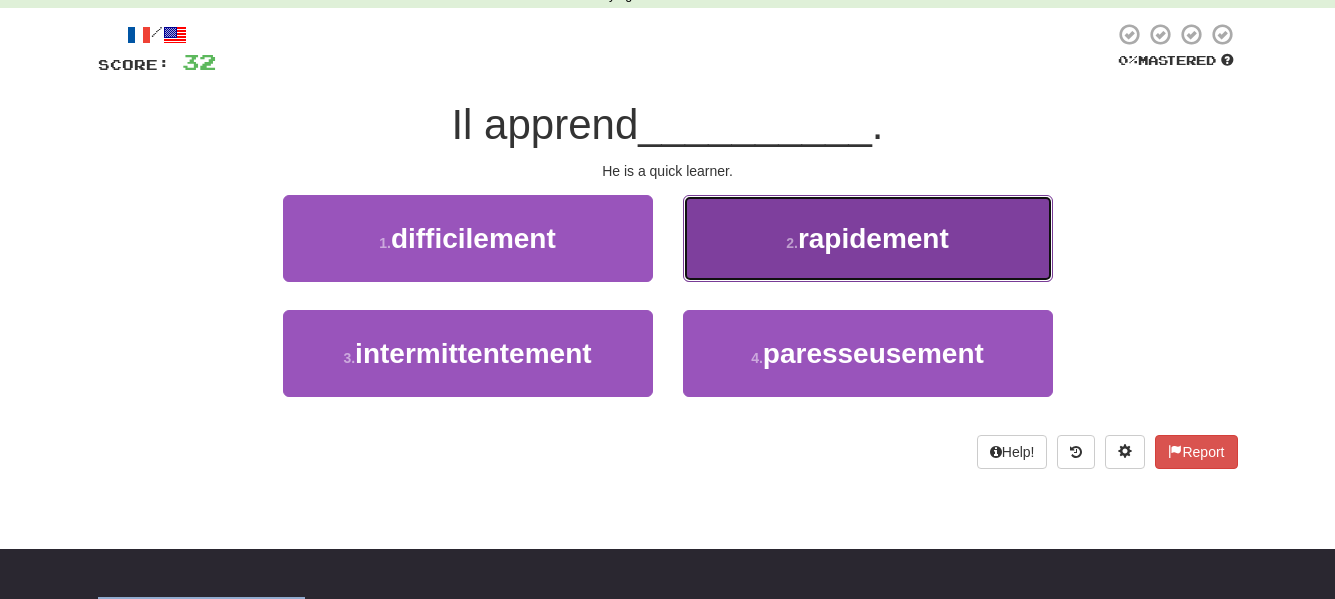click on "2 .  rapidement" at bounding box center (868, 238) 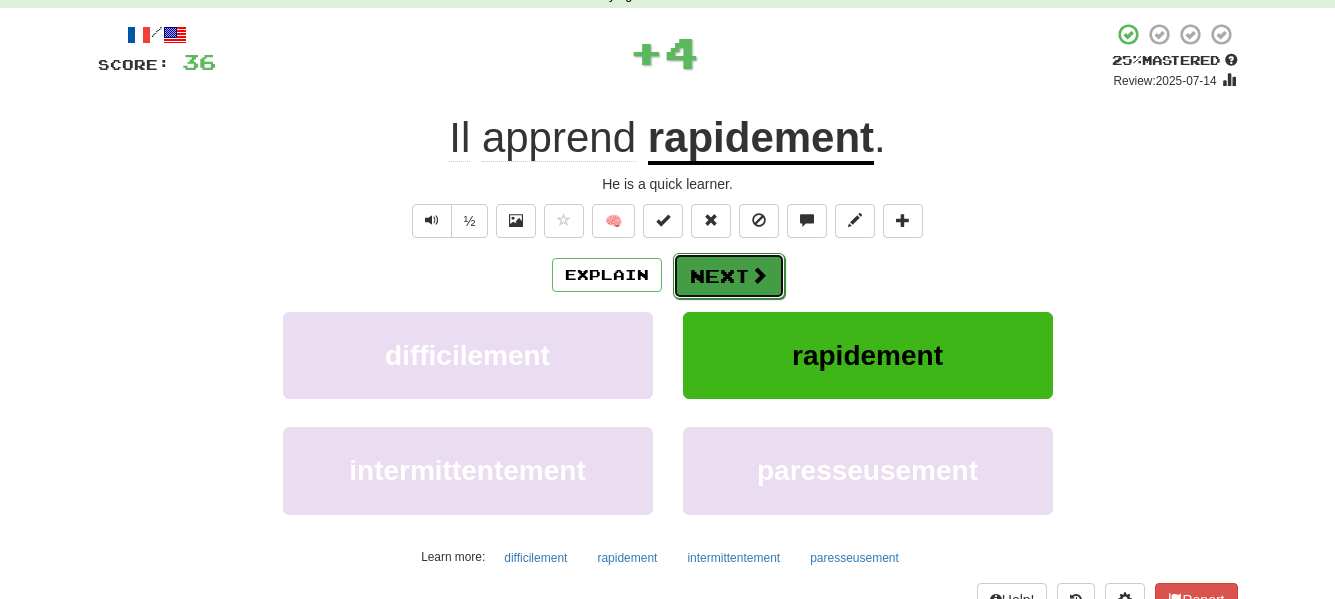 click on "Next" at bounding box center (729, 276) 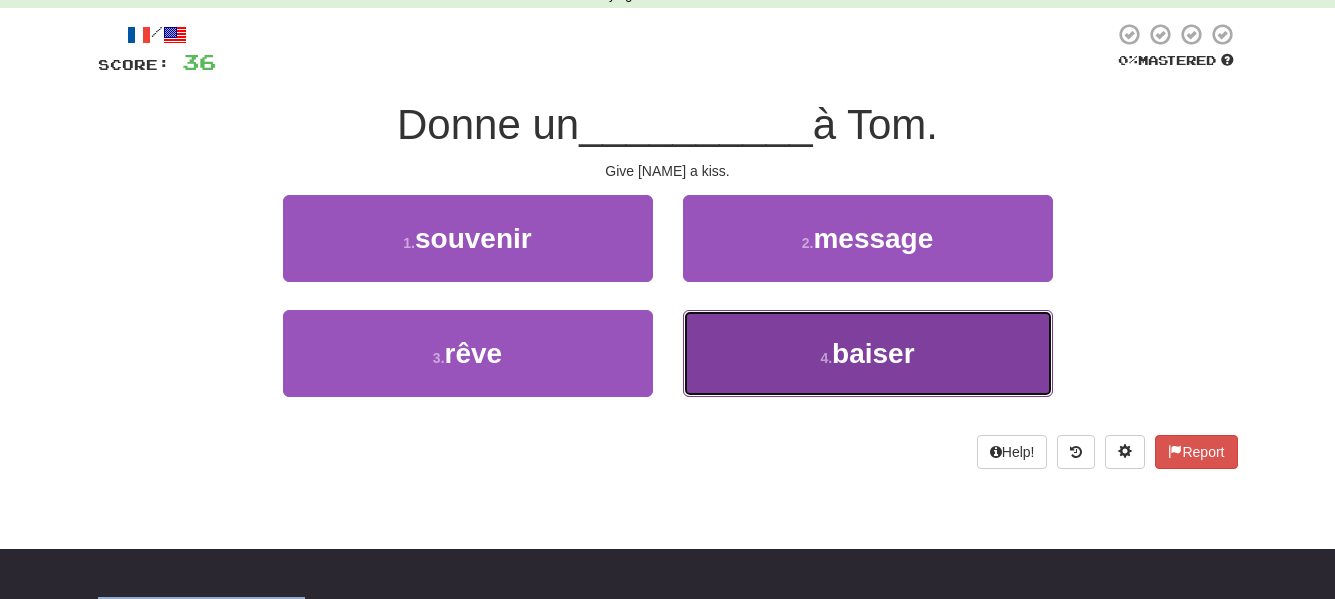 click on "4 .  baiser" at bounding box center [868, 353] 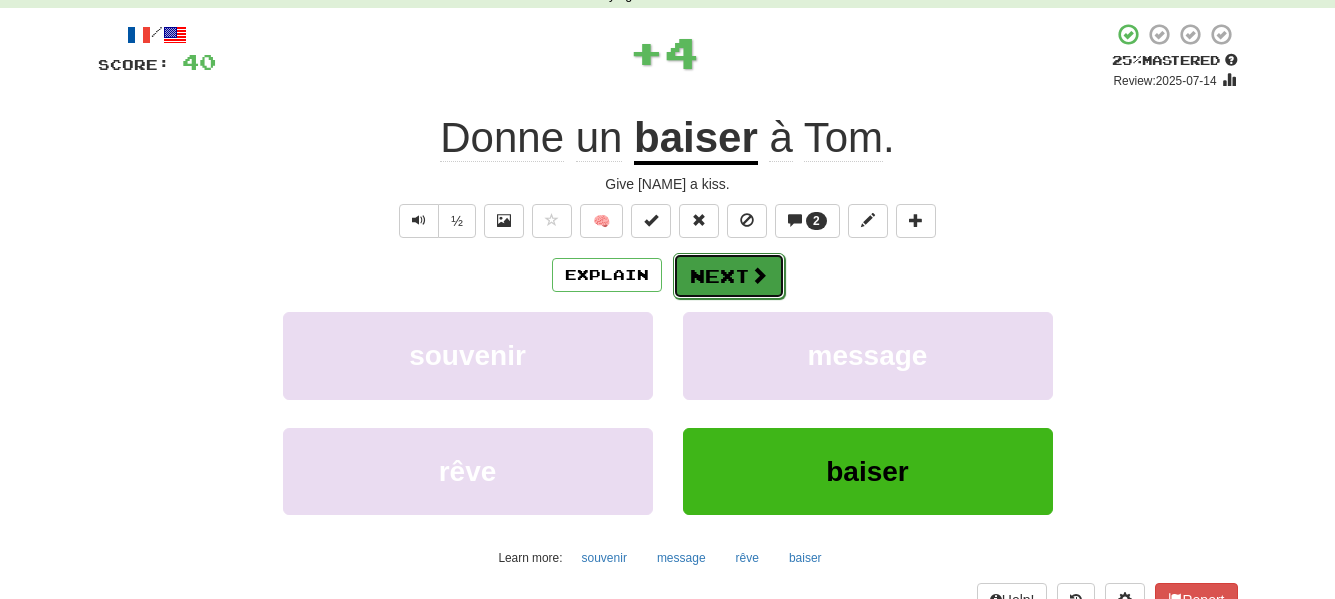 click on "Next" at bounding box center (729, 276) 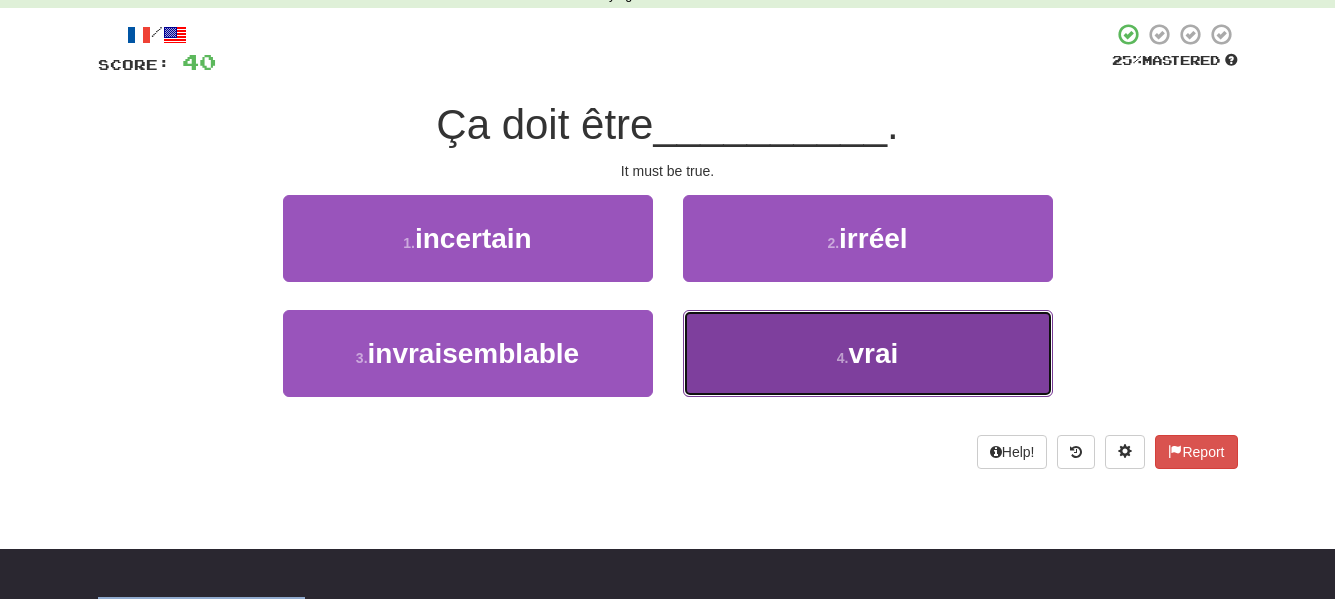 click on "4 .  vrai" at bounding box center [868, 353] 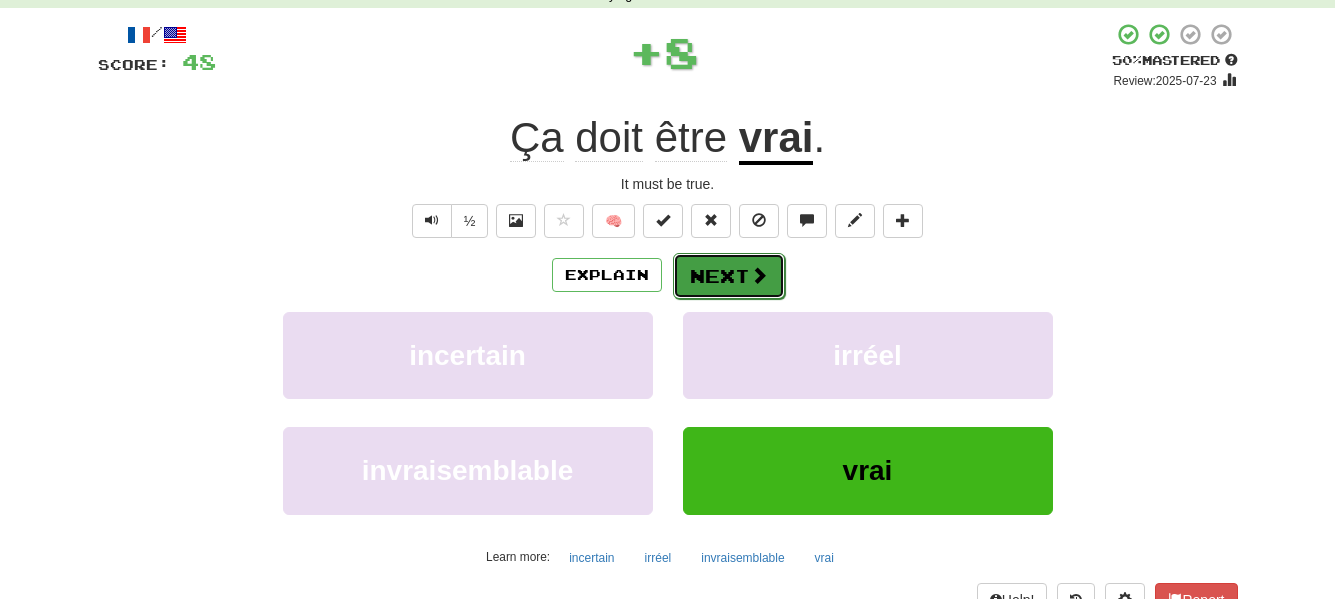 click on "Next" at bounding box center (729, 276) 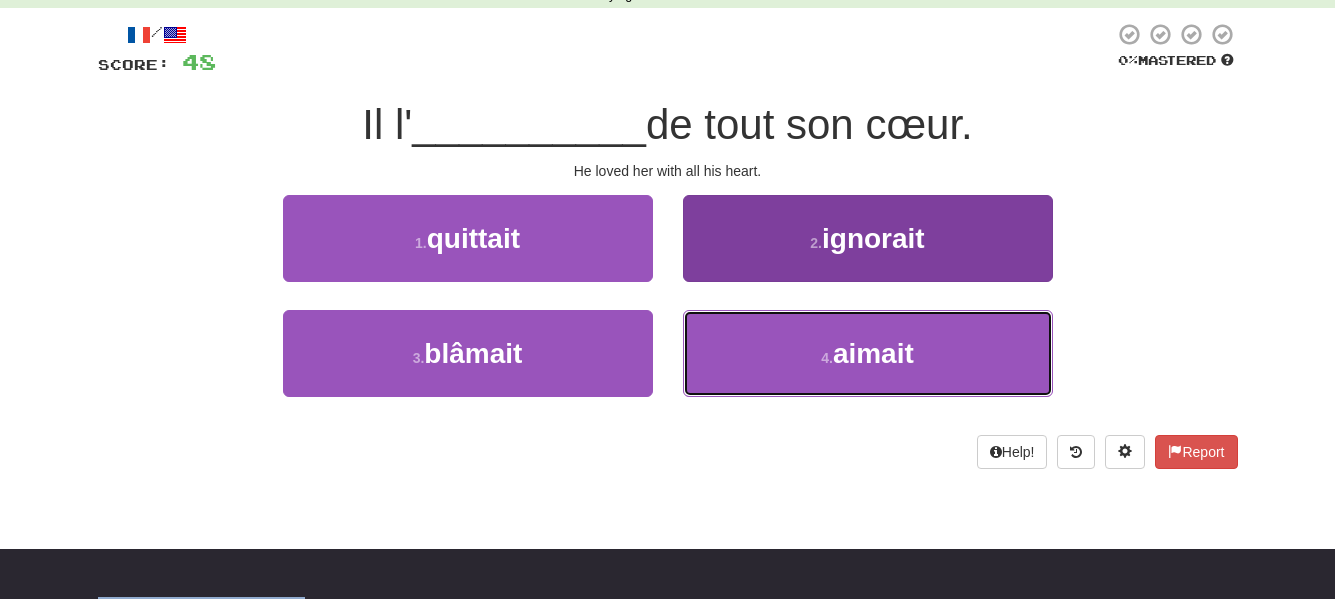 click on "4 .  aimait" at bounding box center (868, 353) 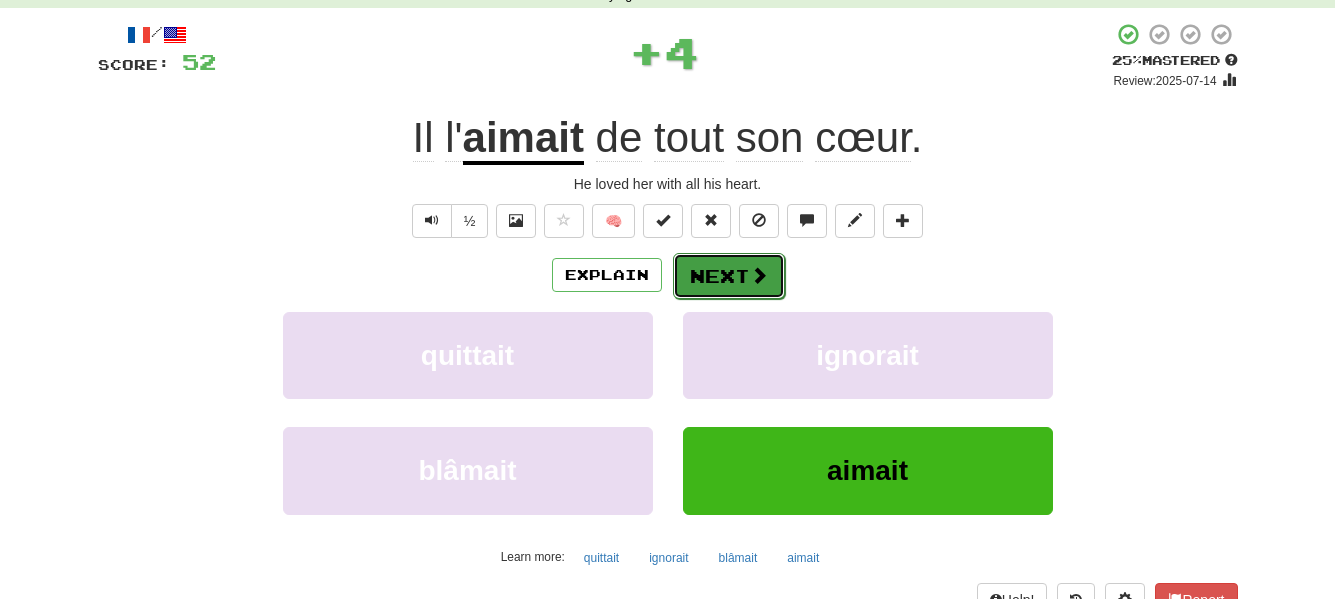 click on "Next" at bounding box center [729, 276] 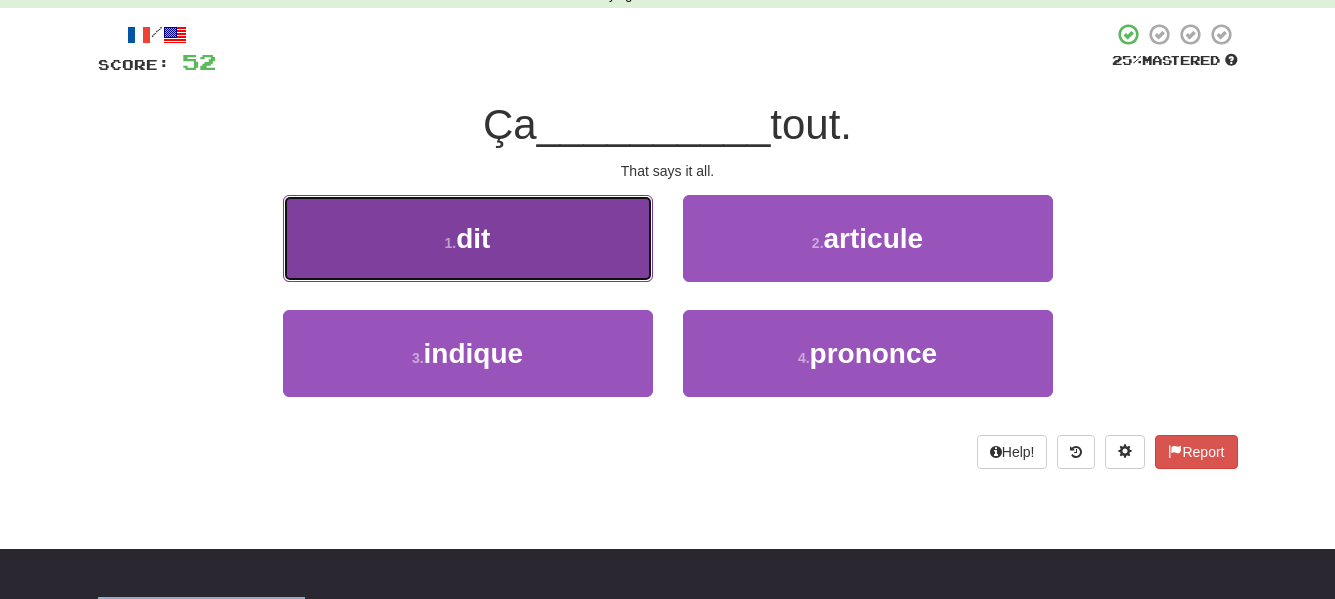 click on "dit" at bounding box center [473, 238] 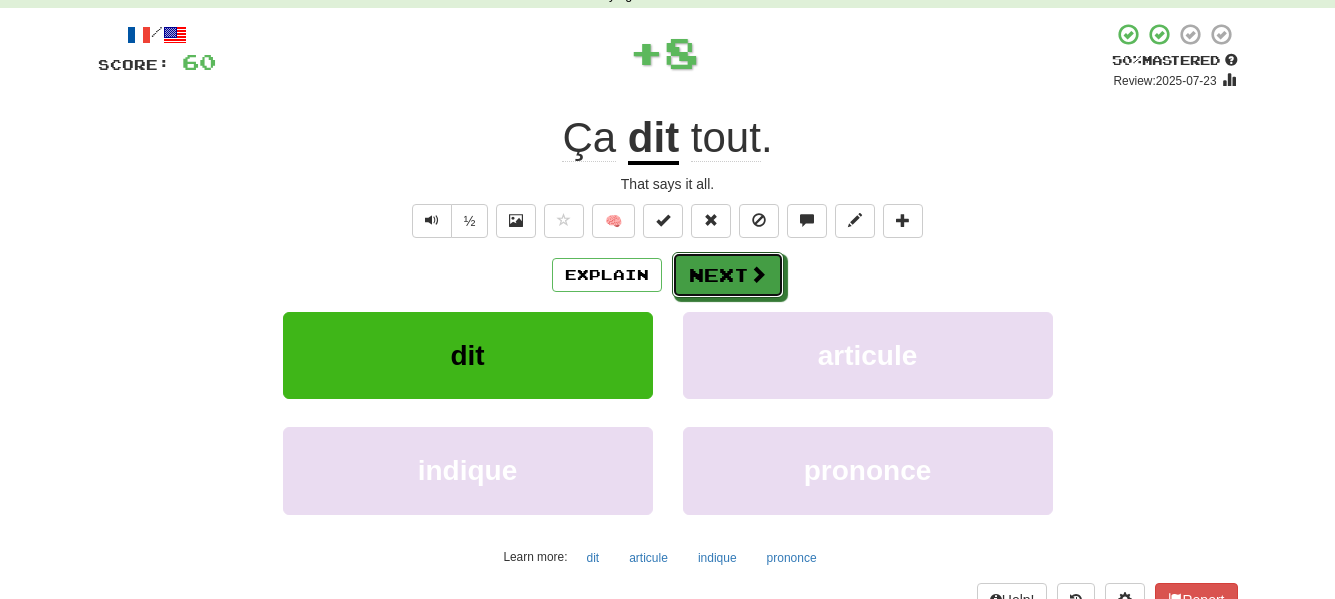 click on "Next" at bounding box center [728, 275] 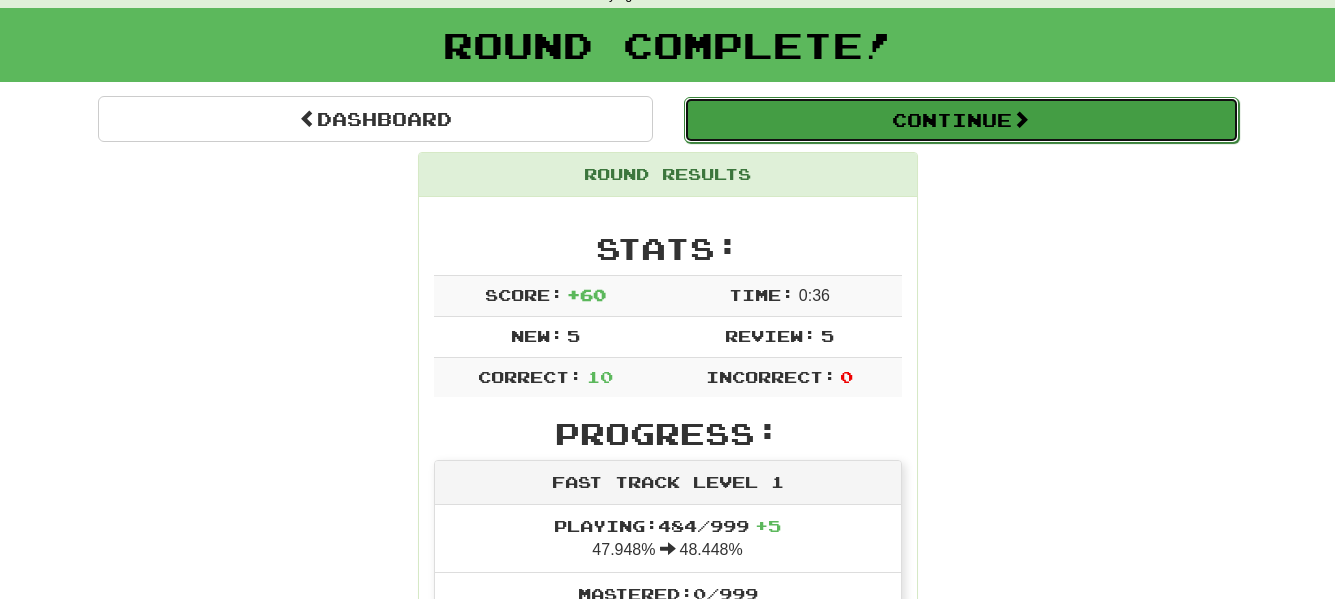 click on "Continue" at bounding box center (961, 120) 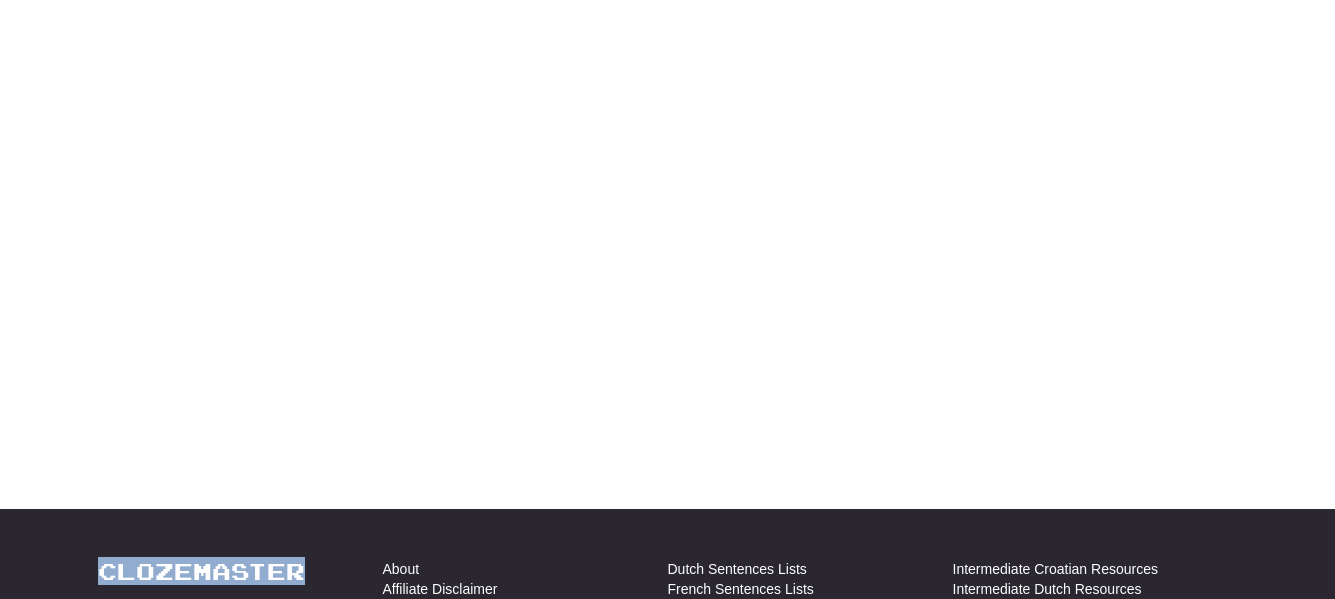 scroll, scrollTop: 100, scrollLeft: 0, axis: vertical 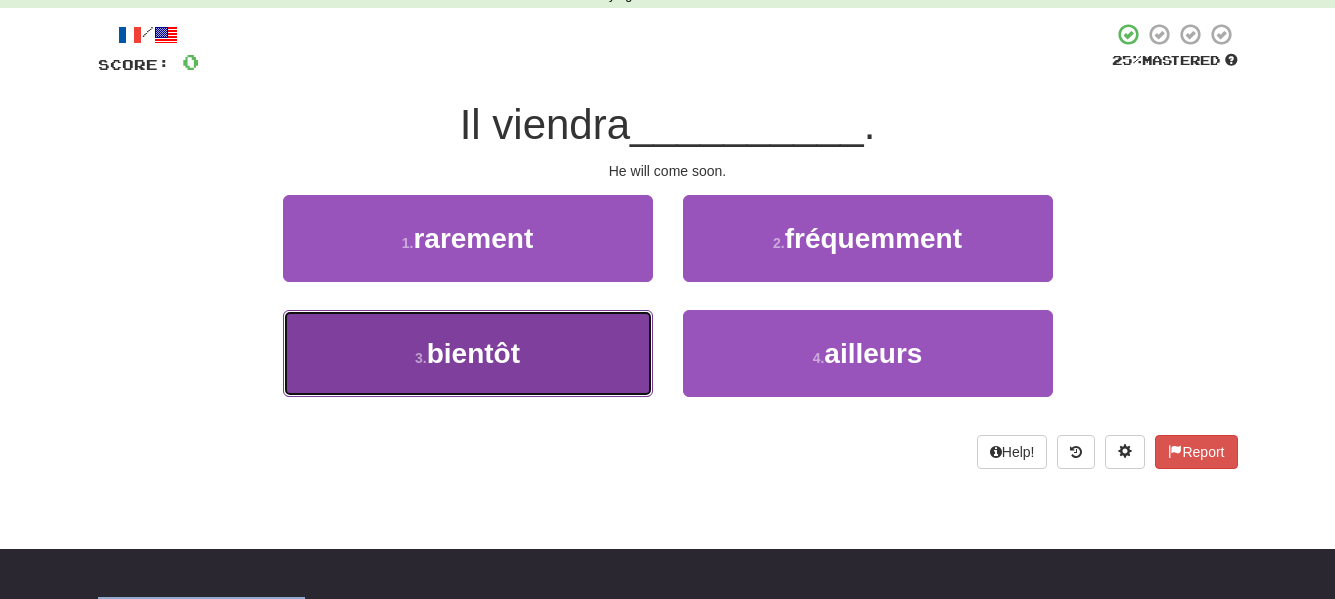click on "3 .  bientôt" at bounding box center [468, 353] 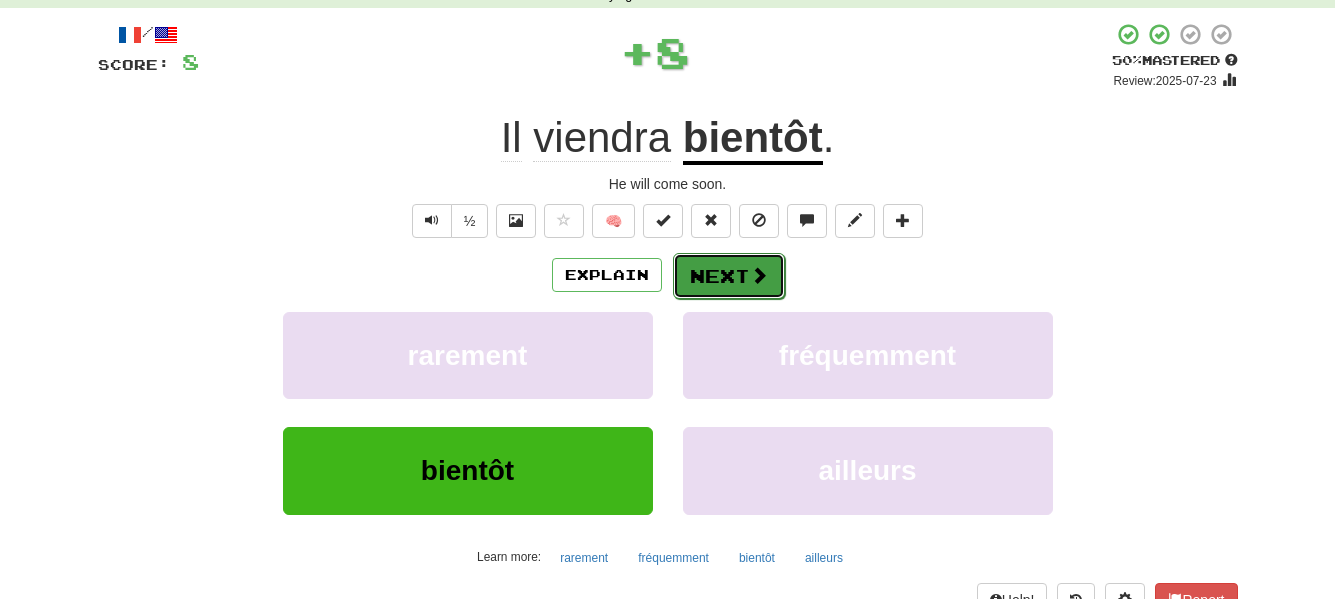 click on "Next" at bounding box center [729, 276] 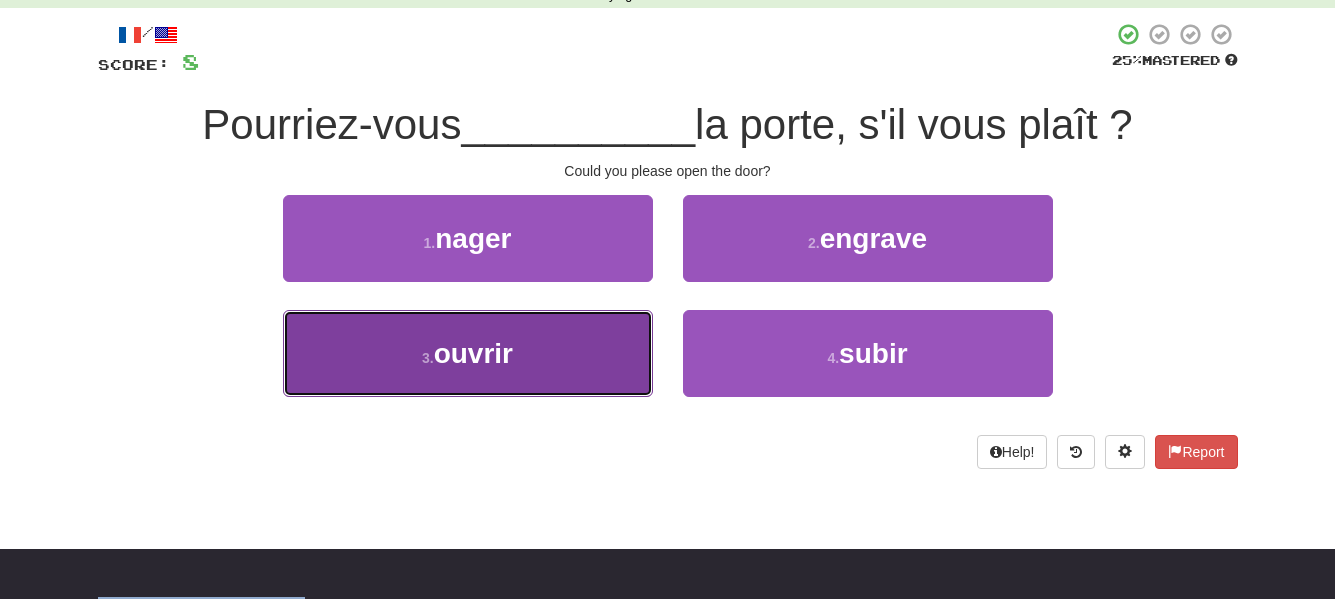 click on "ouvrir" at bounding box center [473, 353] 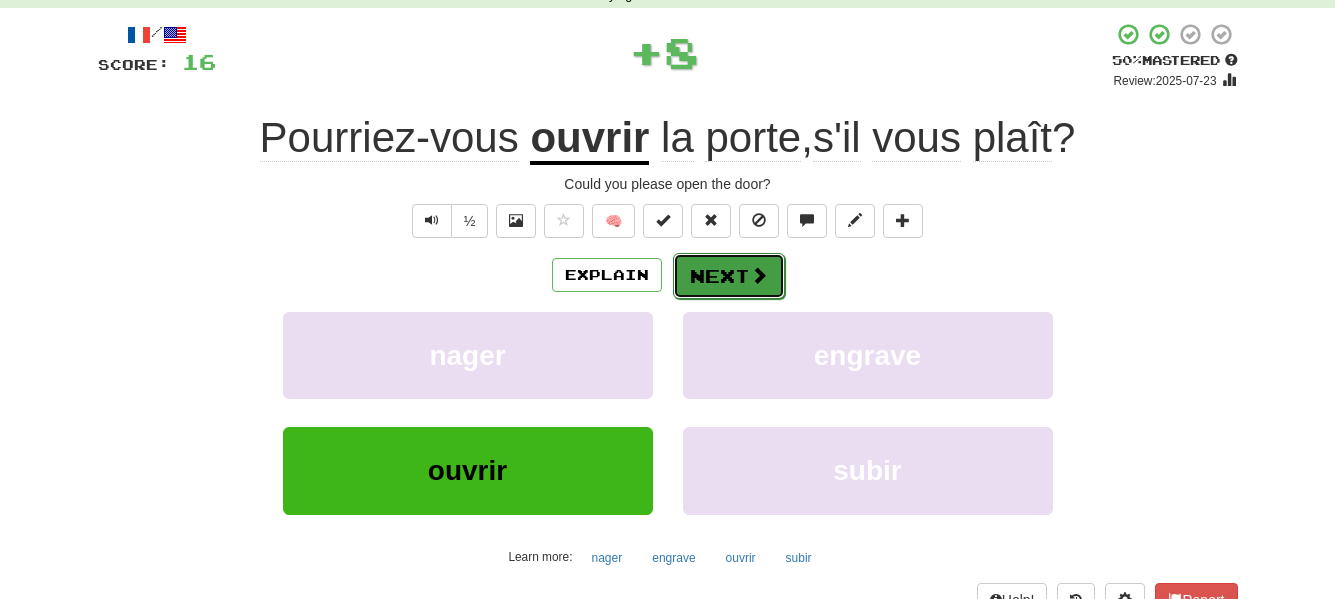 click on "Next" at bounding box center (729, 276) 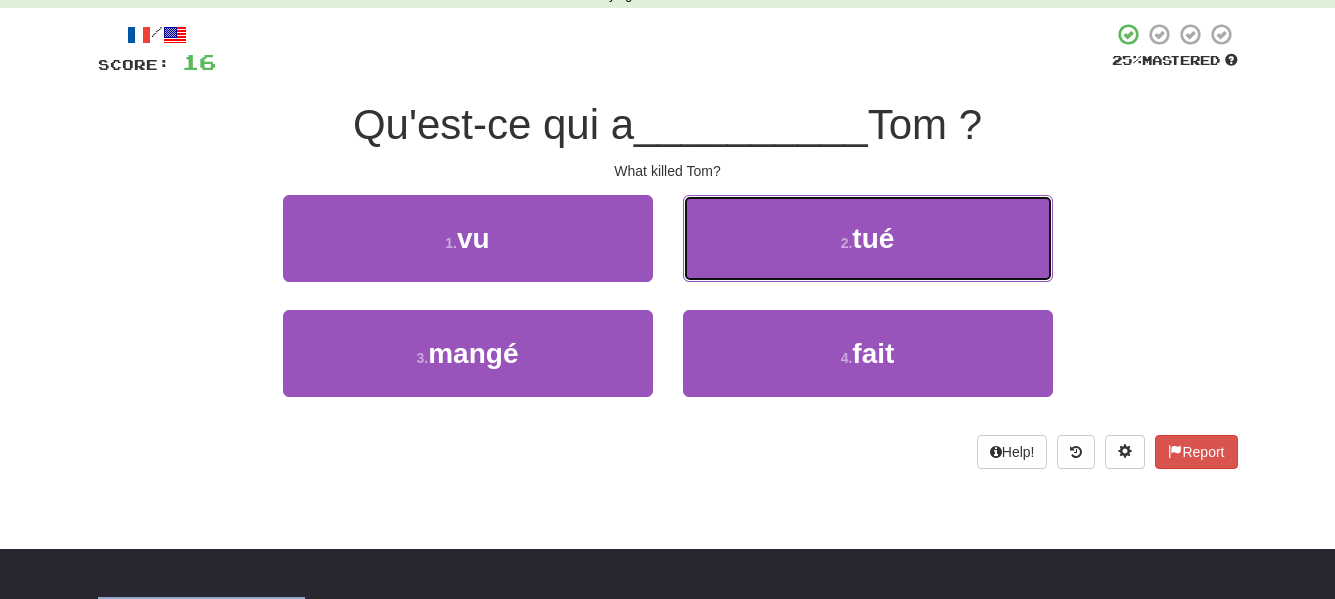 click on "2 .  tué" at bounding box center (868, 238) 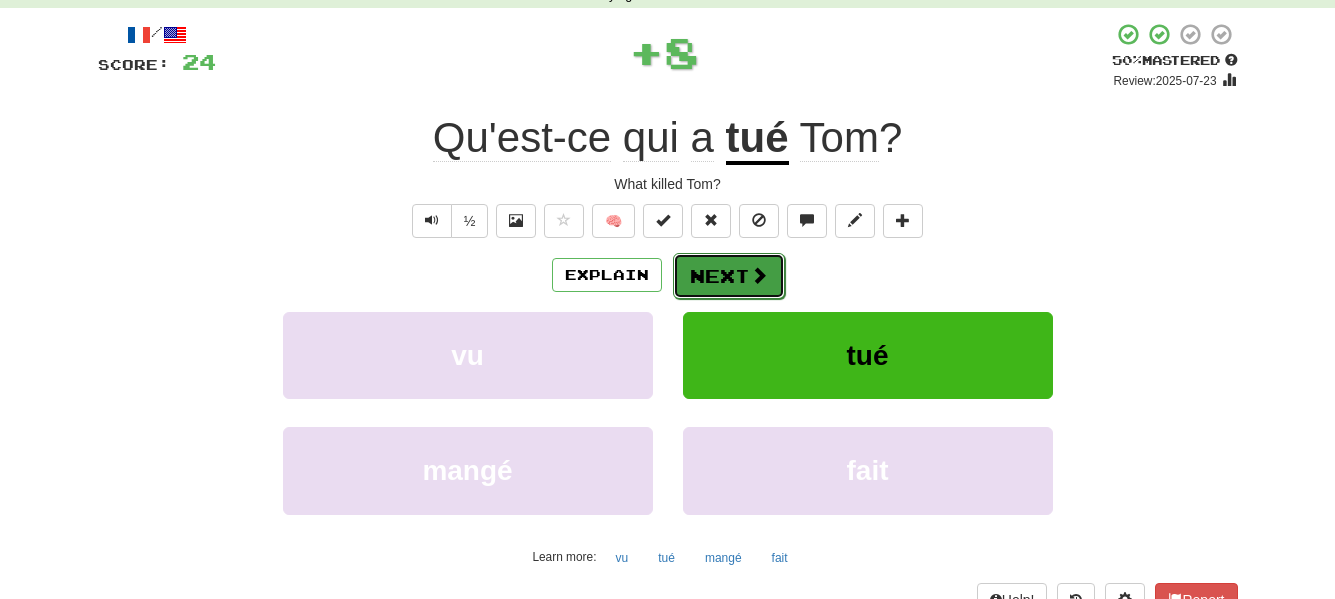 click on "Next" at bounding box center [729, 276] 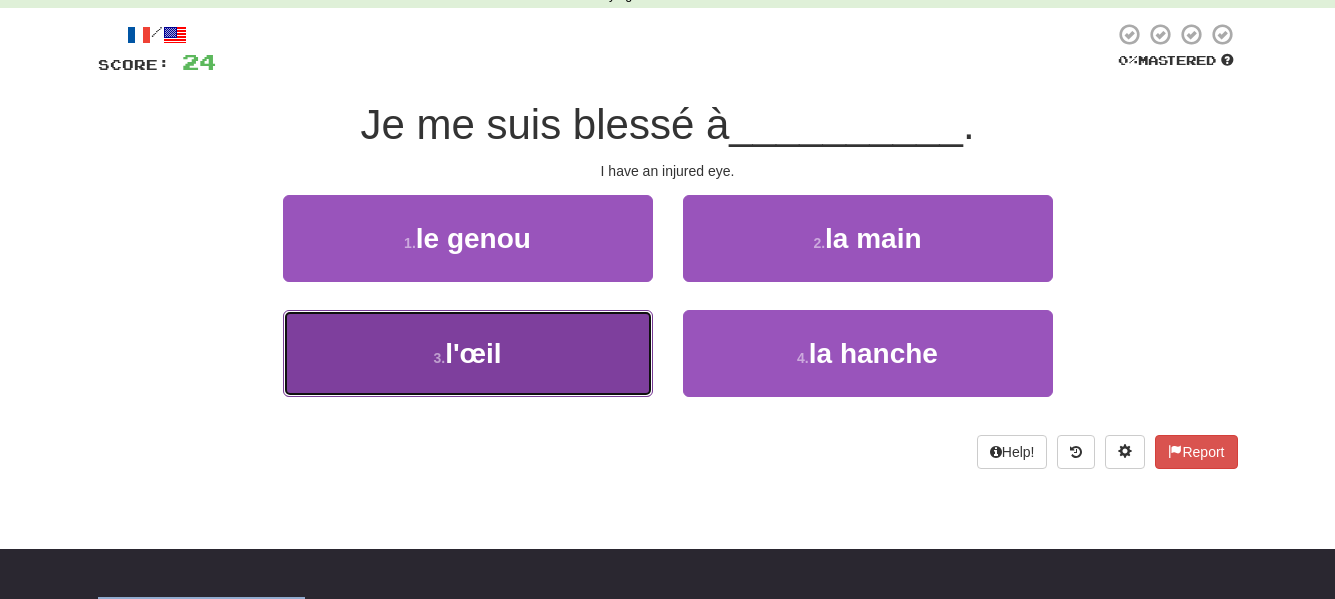 click on "3 .  l'œil" at bounding box center [468, 353] 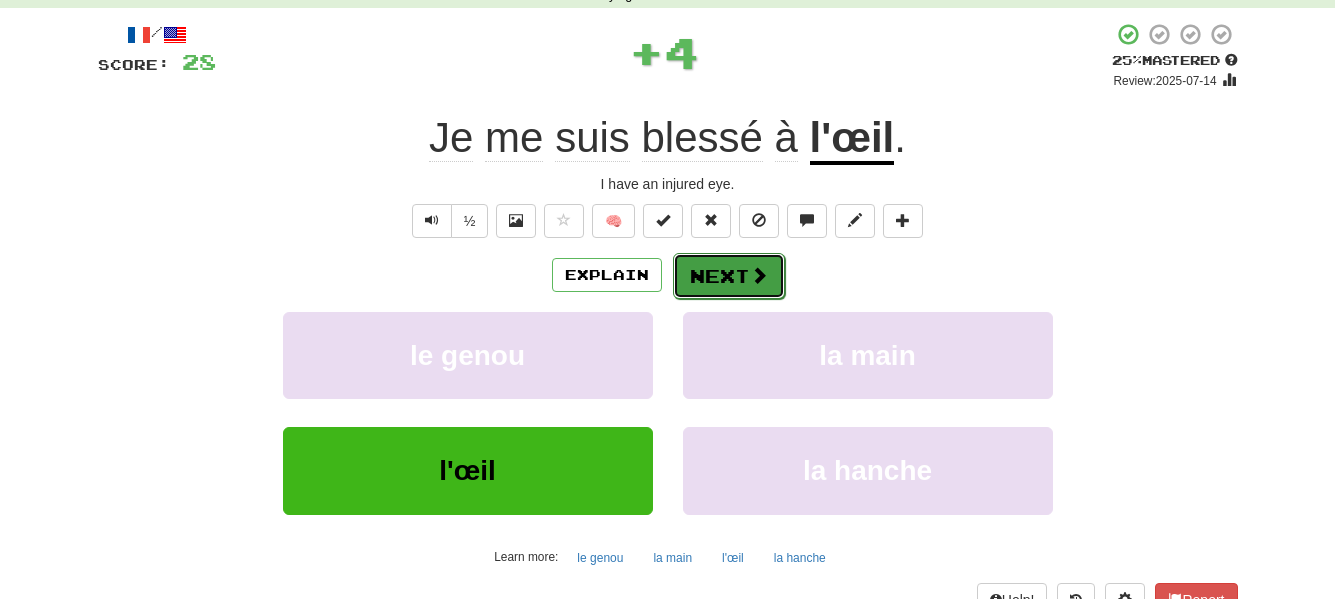 click on "Next" at bounding box center [729, 276] 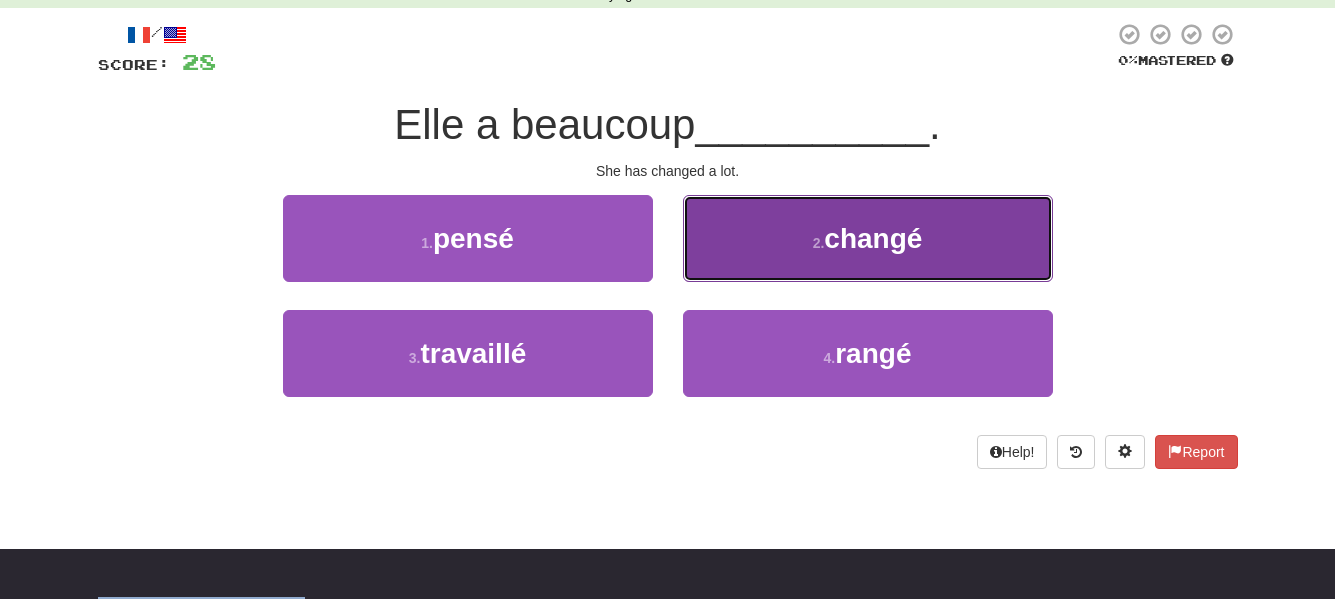 click on "2 .  changé" at bounding box center [868, 238] 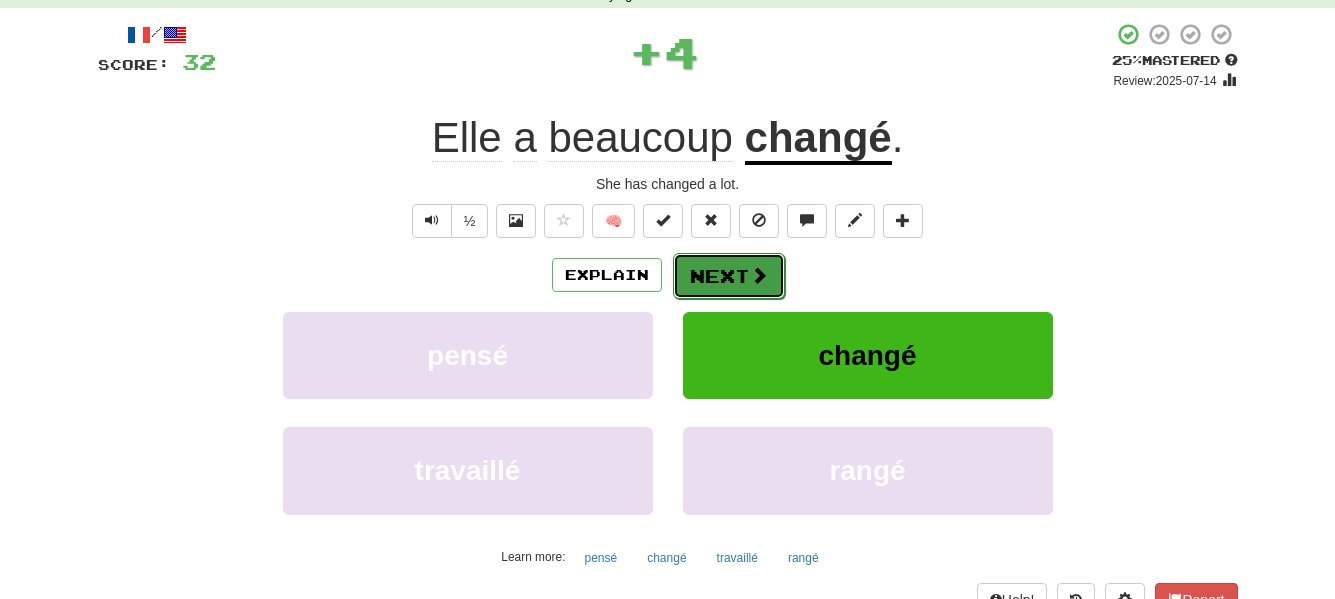 click on "Next" at bounding box center (729, 276) 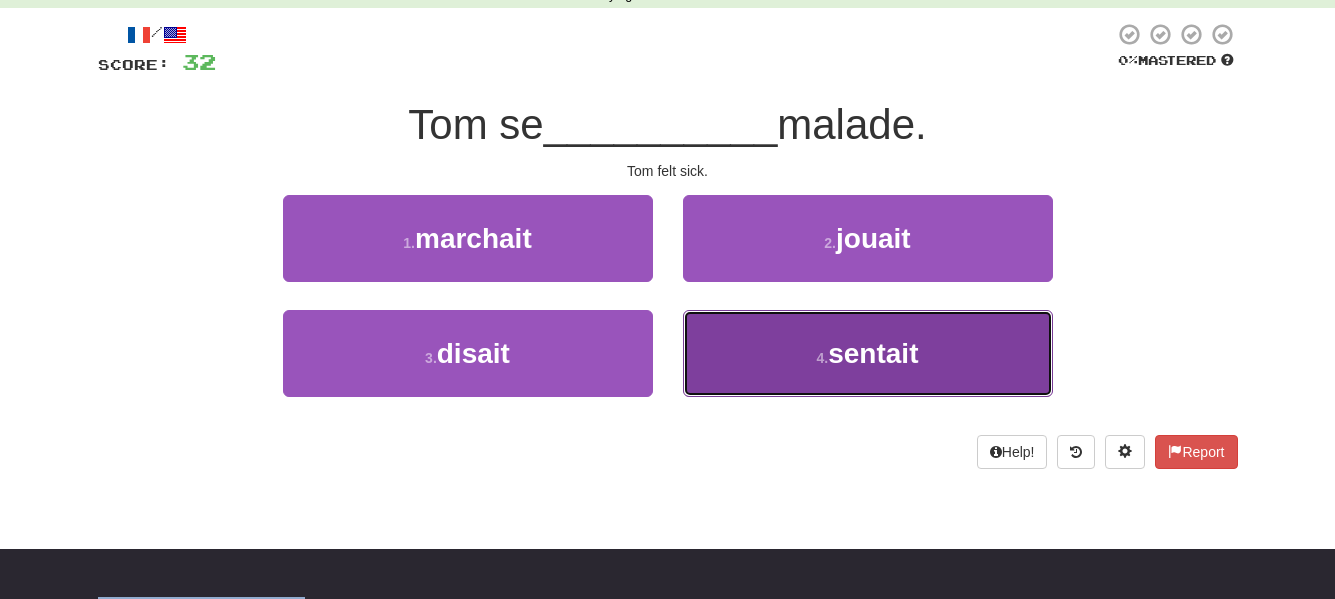 click on "4 .  sentait" at bounding box center (868, 353) 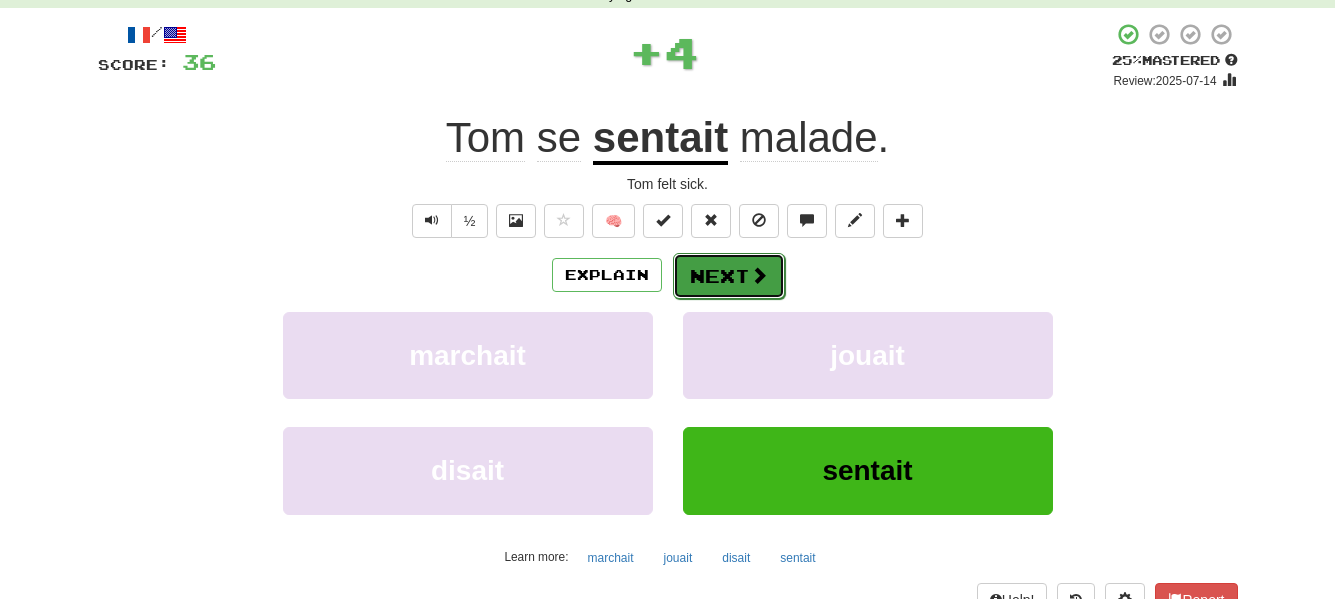 click on "Next" at bounding box center (729, 276) 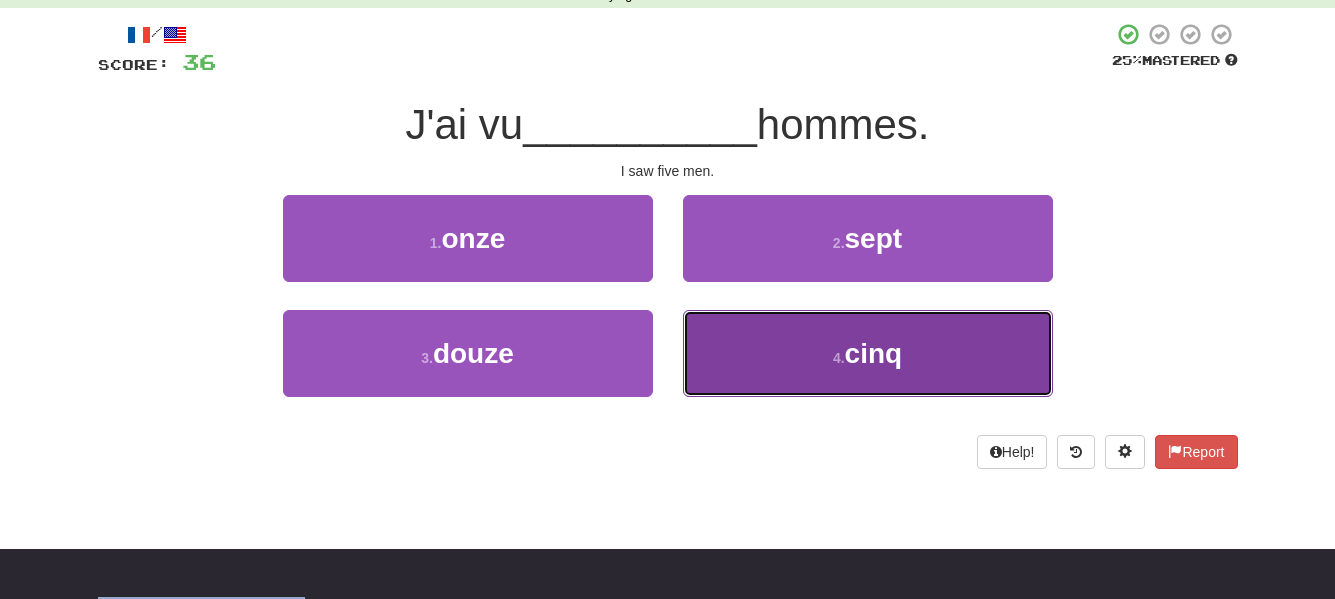 click on "4 .  cinq" at bounding box center [868, 353] 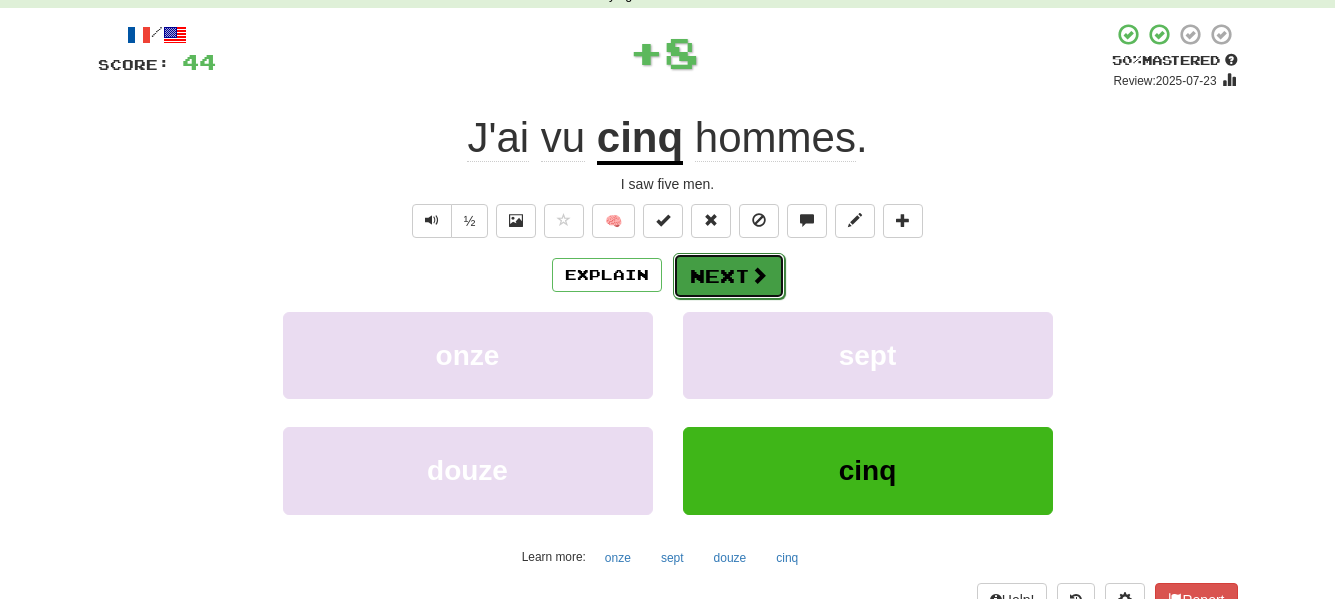 click on "Next" at bounding box center (729, 276) 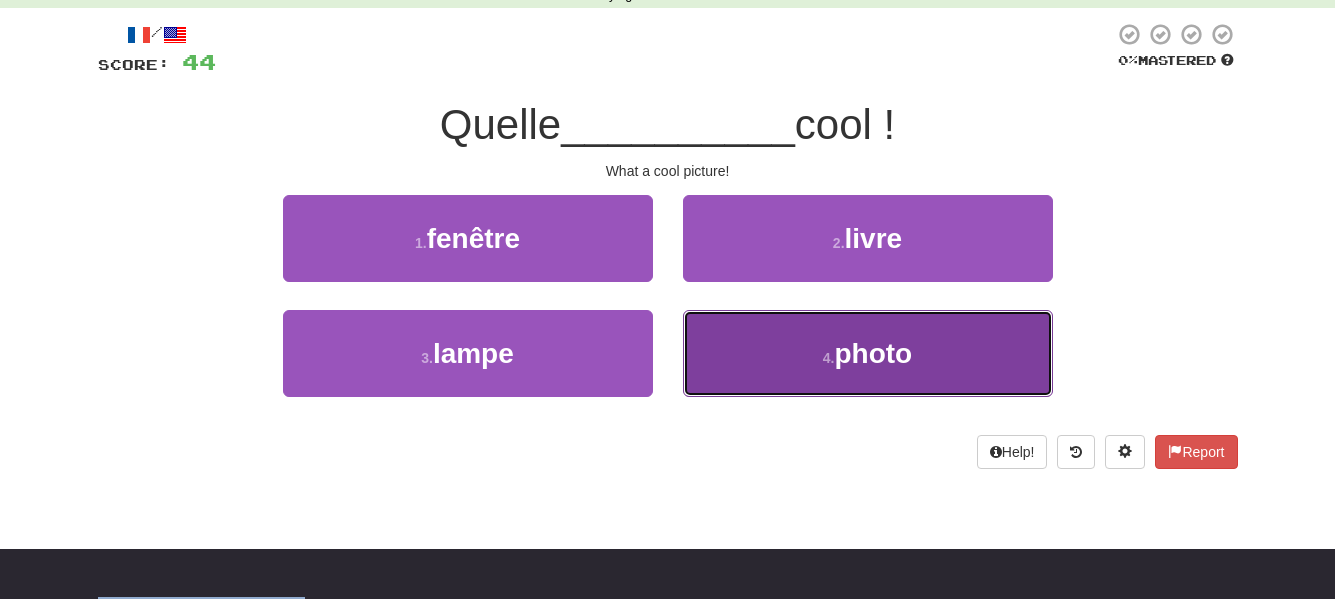 click on "4 .  photo" at bounding box center [868, 353] 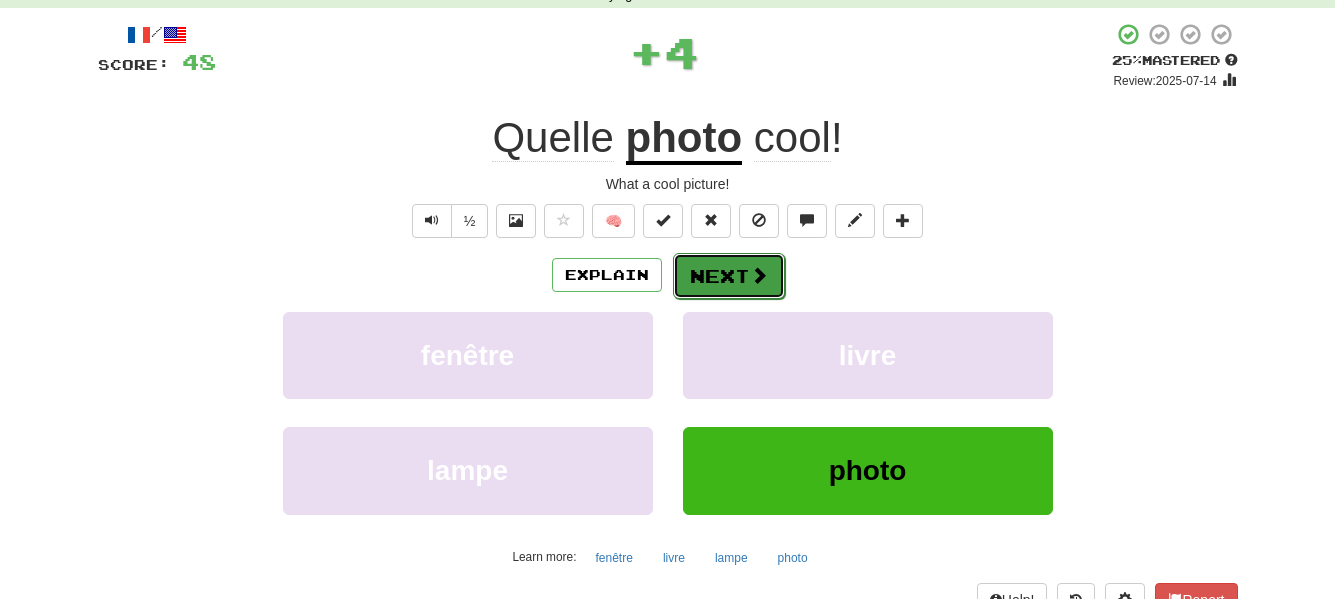 click on "Next" at bounding box center (729, 276) 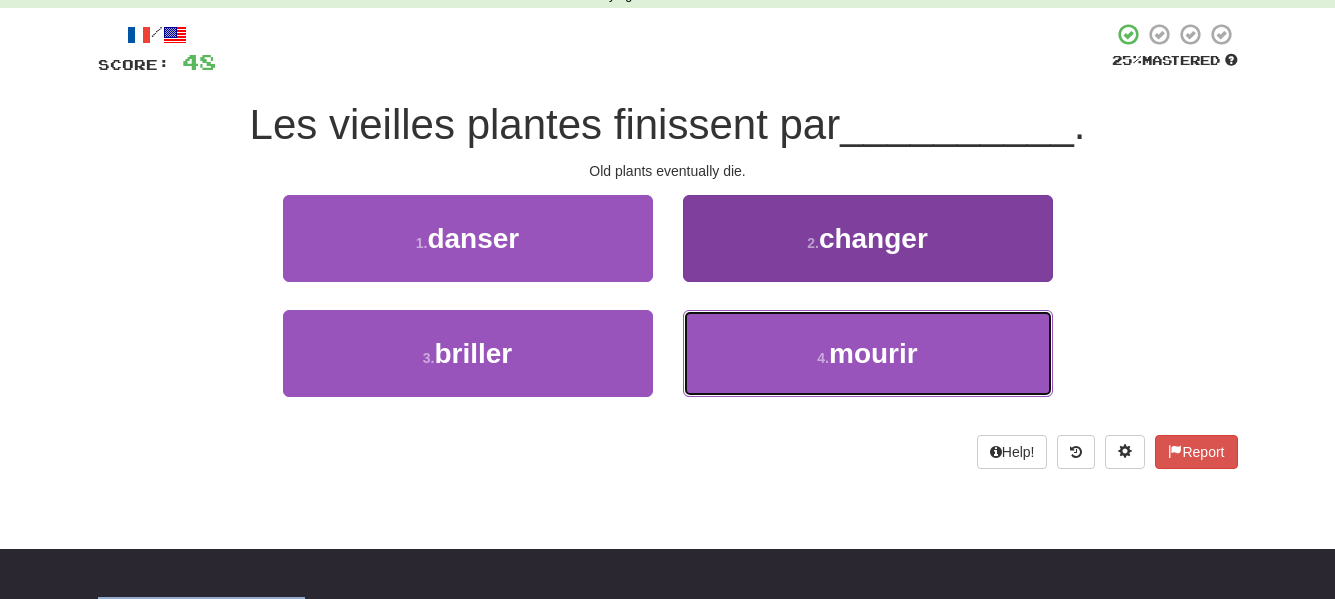 click on "4 .  mourir" at bounding box center (868, 353) 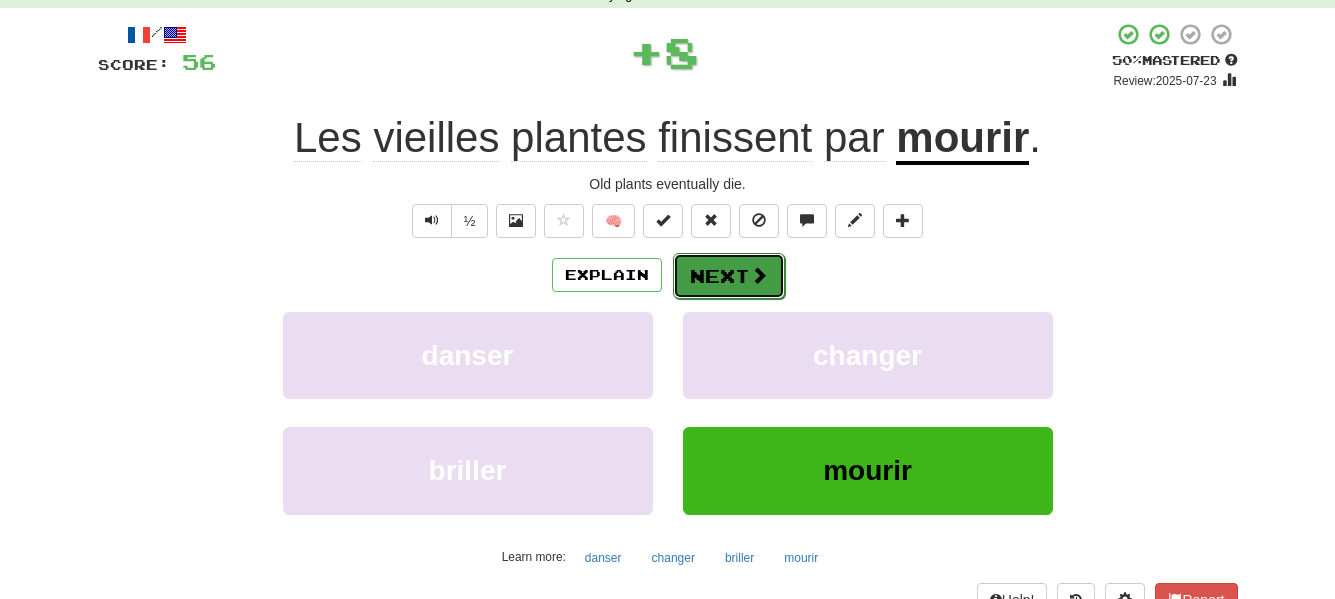 click on "Next" at bounding box center [729, 276] 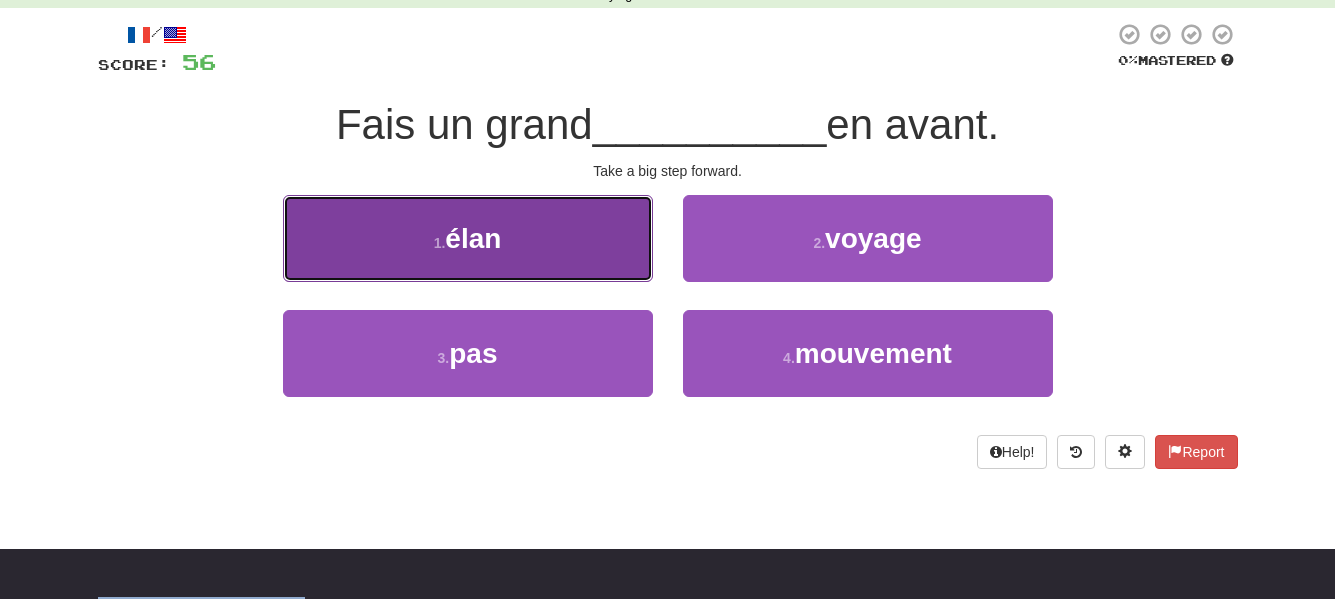 click on "1 .  élan" at bounding box center (468, 238) 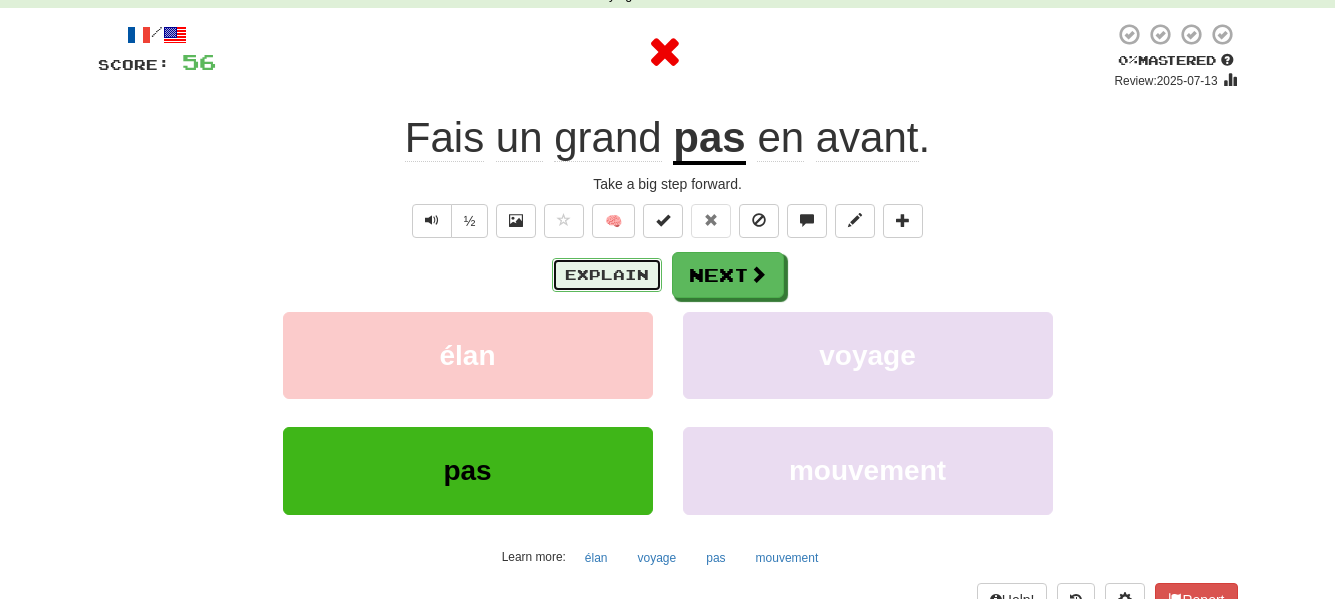 click on "Explain" at bounding box center [607, 275] 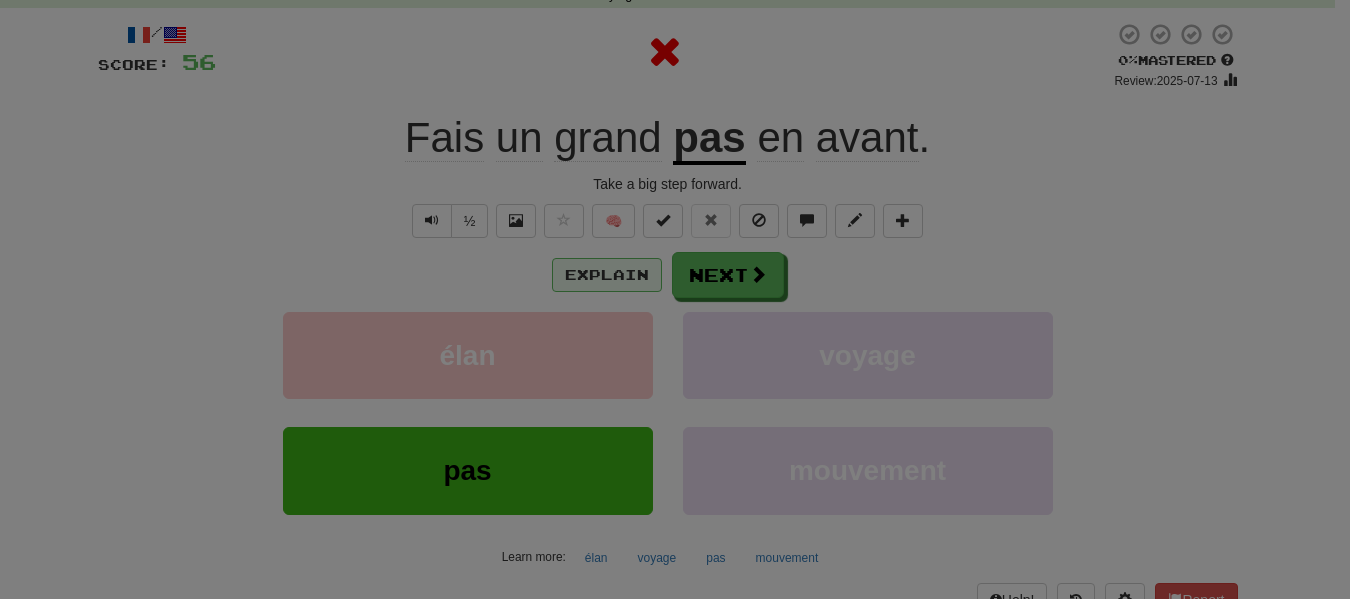 click at bounding box center (675, 299) 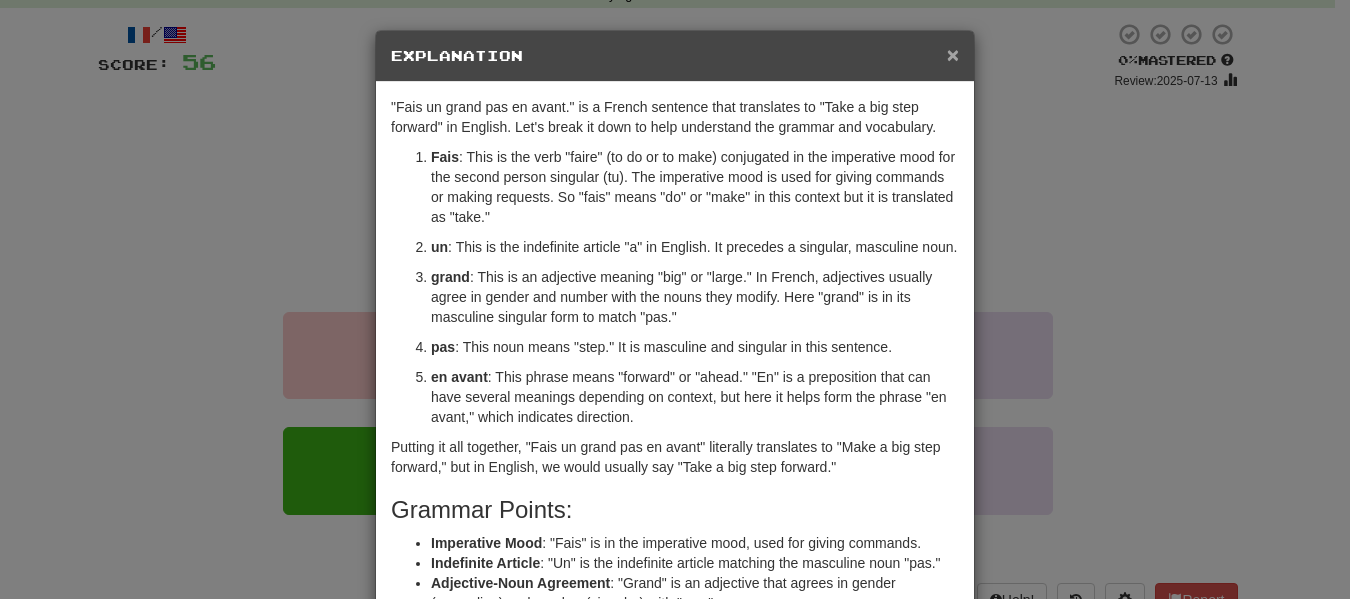 click on "×" at bounding box center (953, 54) 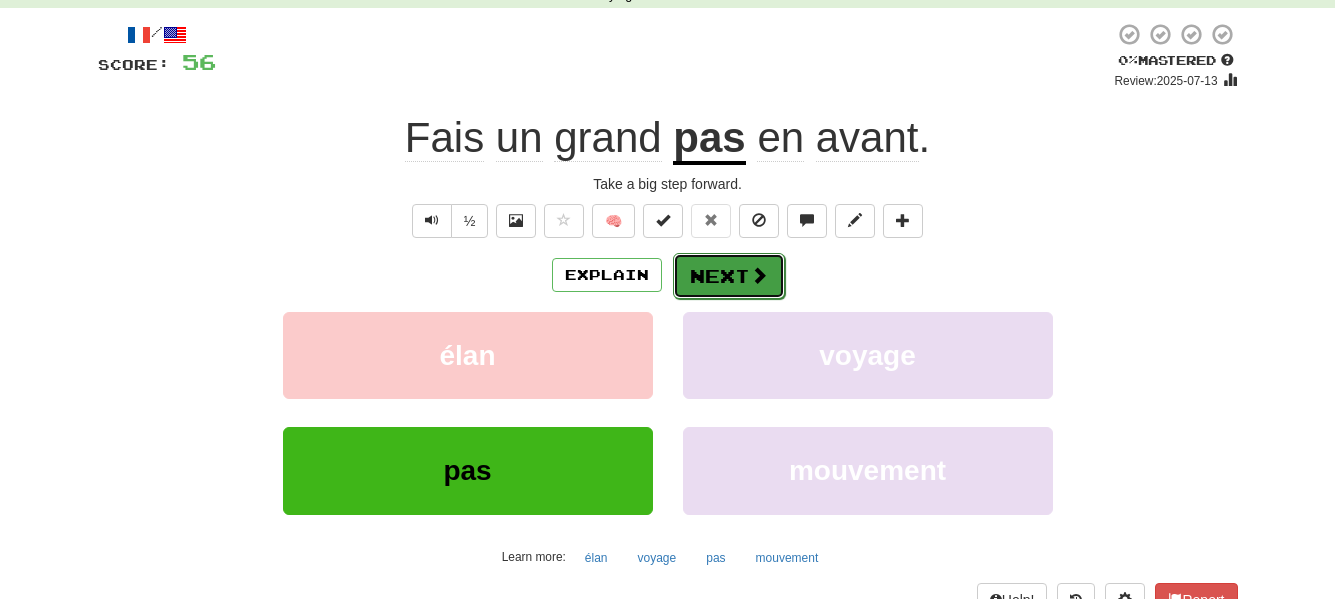 click on "Next" at bounding box center [729, 276] 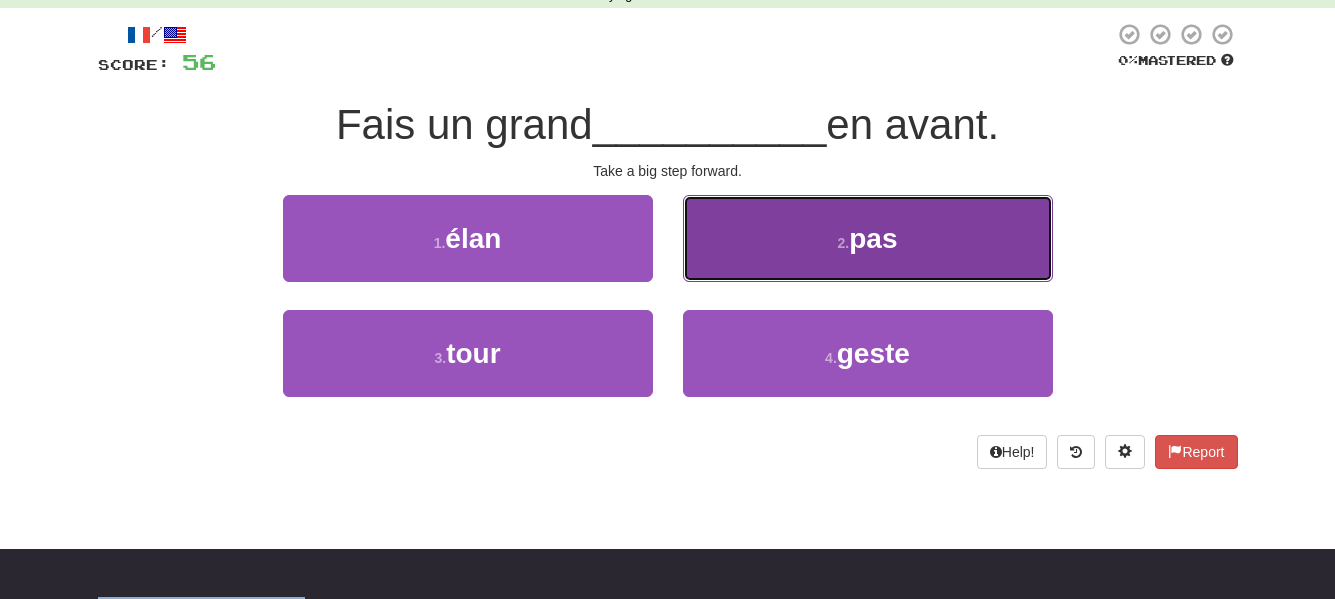 click on "2 .  pas" at bounding box center (868, 238) 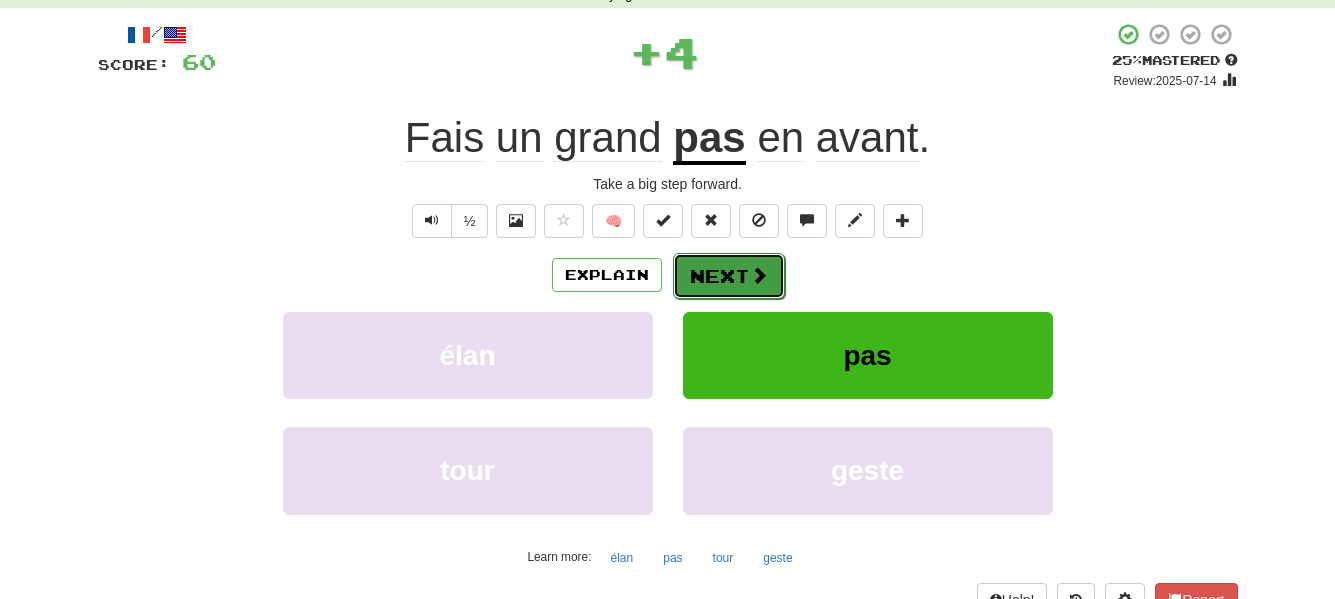 click on "Next" at bounding box center [729, 276] 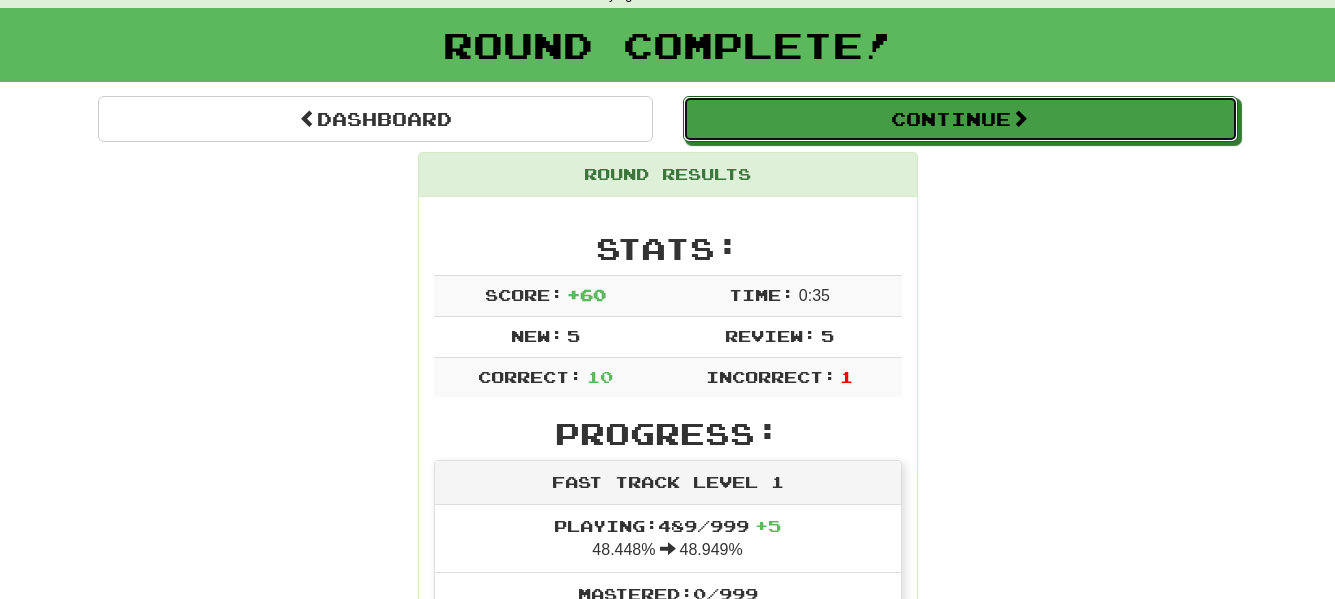 click on "Continue" at bounding box center [960, 119] 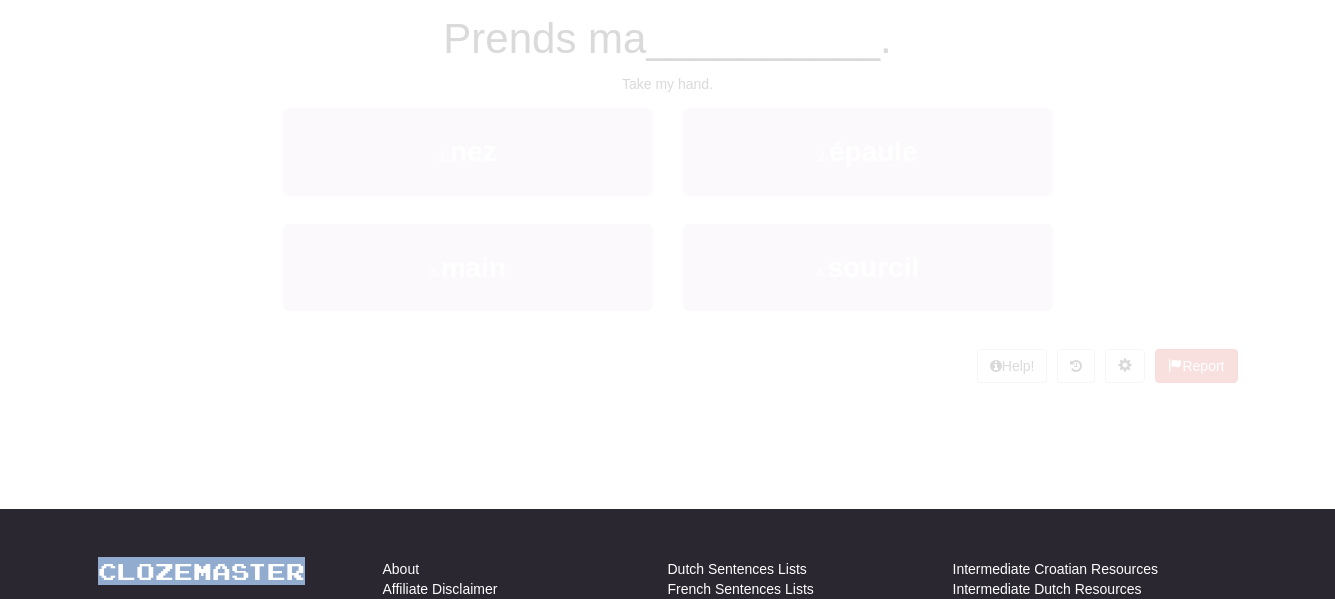 scroll, scrollTop: 100, scrollLeft: 0, axis: vertical 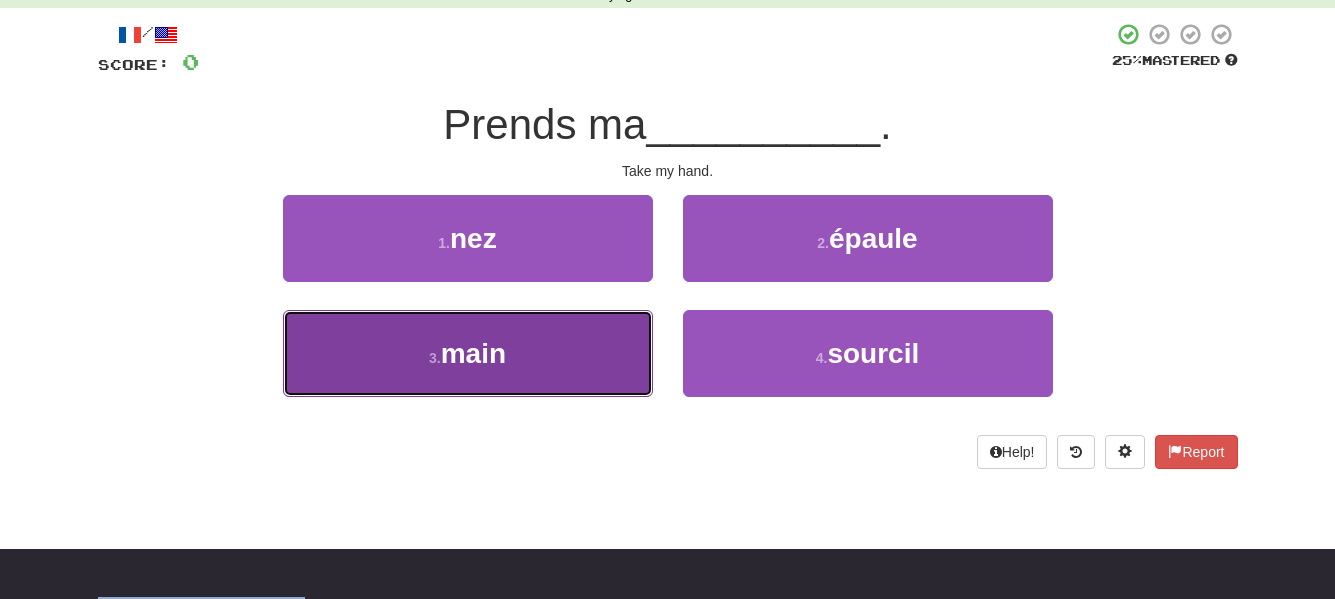 click on "main" at bounding box center (473, 353) 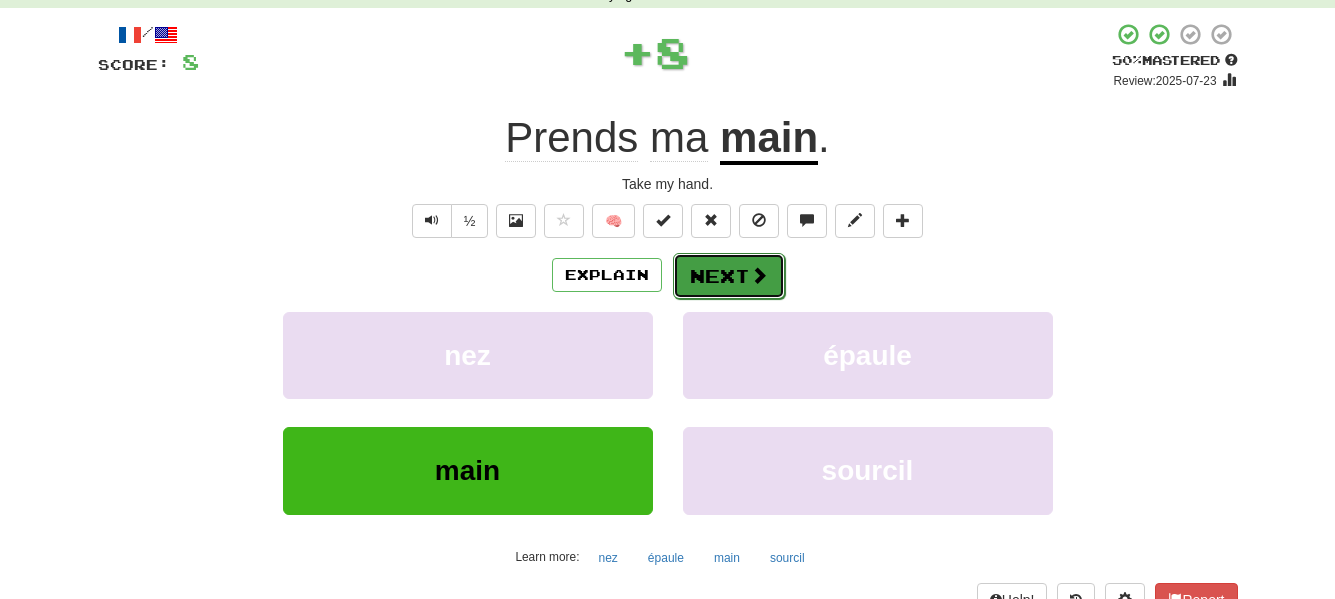 click on "Next" at bounding box center (729, 276) 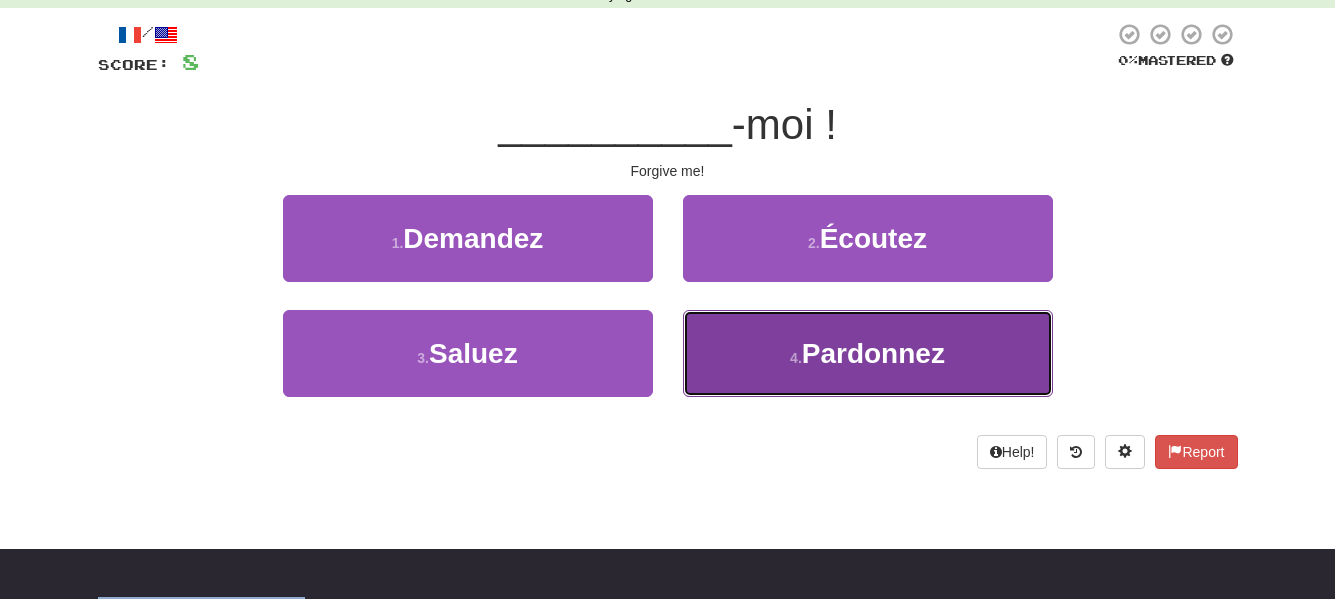 click on "4 .  Pardonnez" at bounding box center (868, 353) 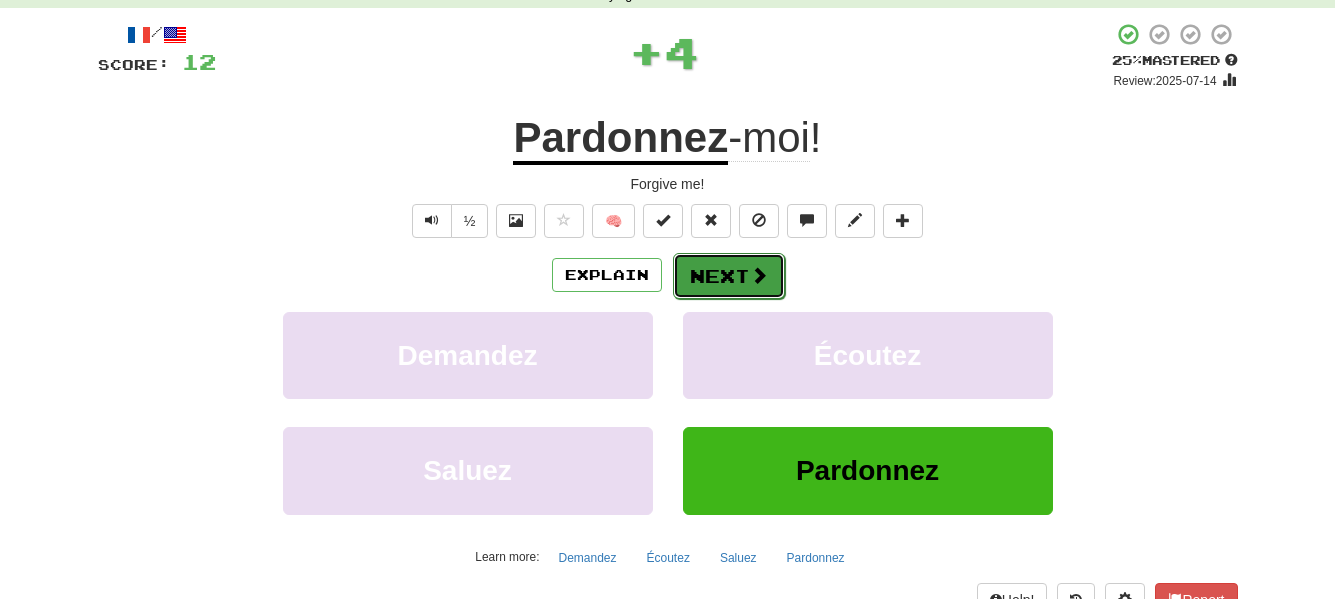 click on "Next" at bounding box center [729, 276] 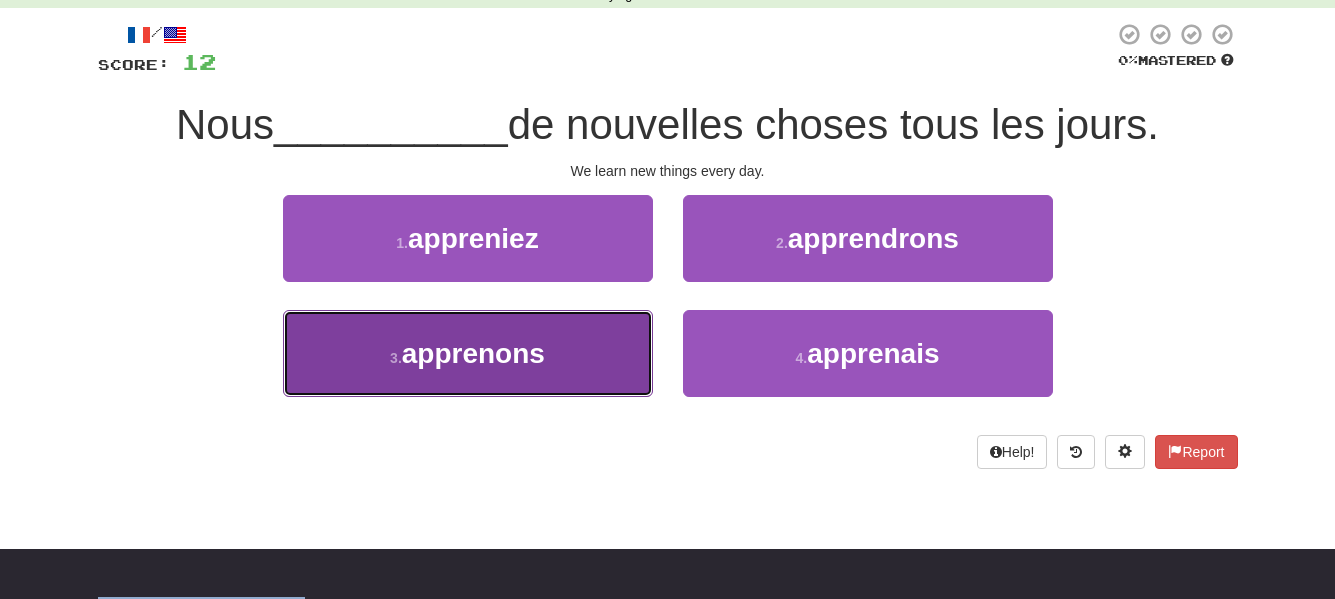 click on "3 .  apprenons" at bounding box center [468, 353] 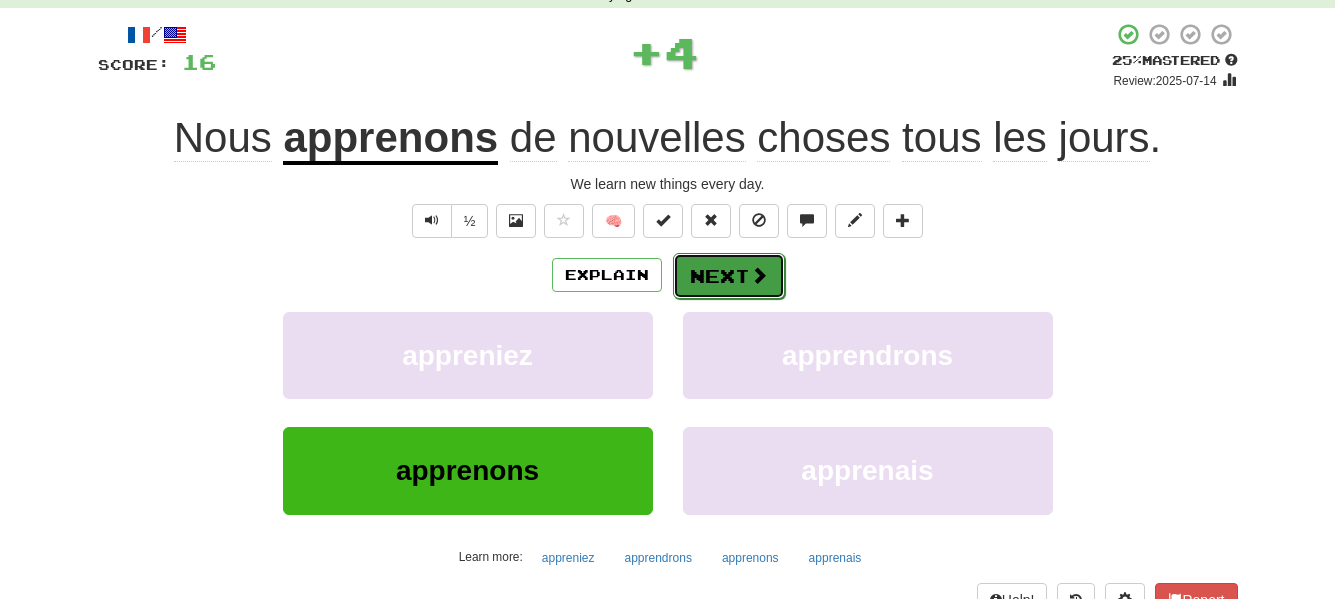 click on "Next" at bounding box center [729, 276] 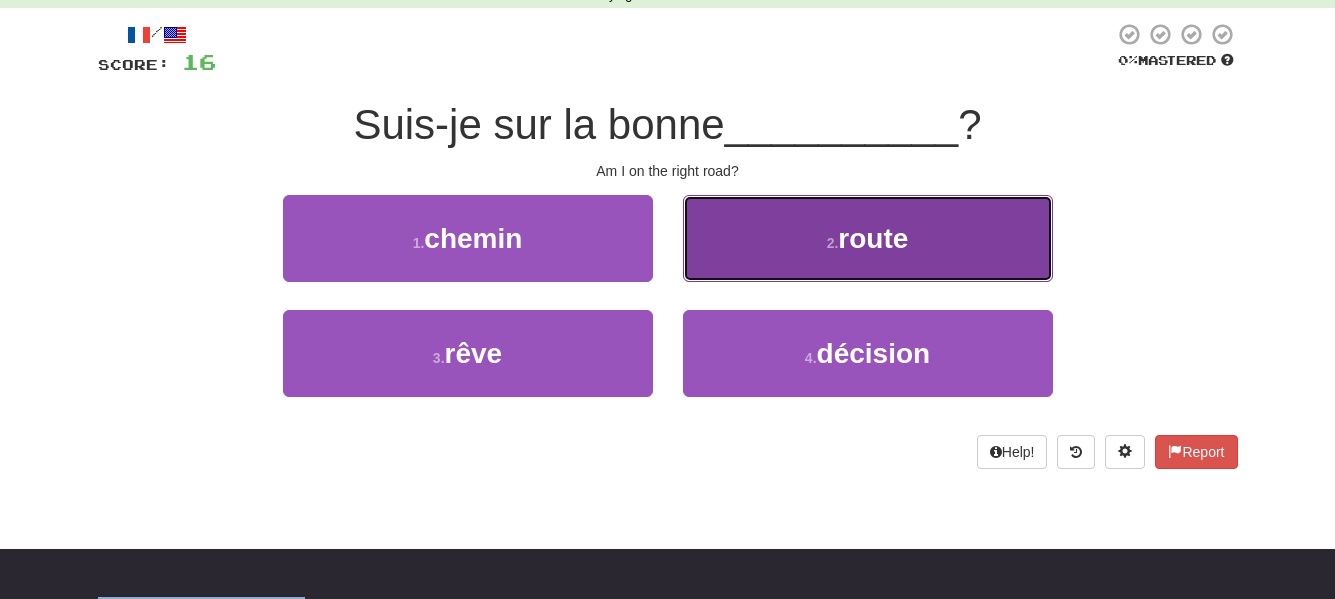 click on "2 .  route" at bounding box center [868, 238] 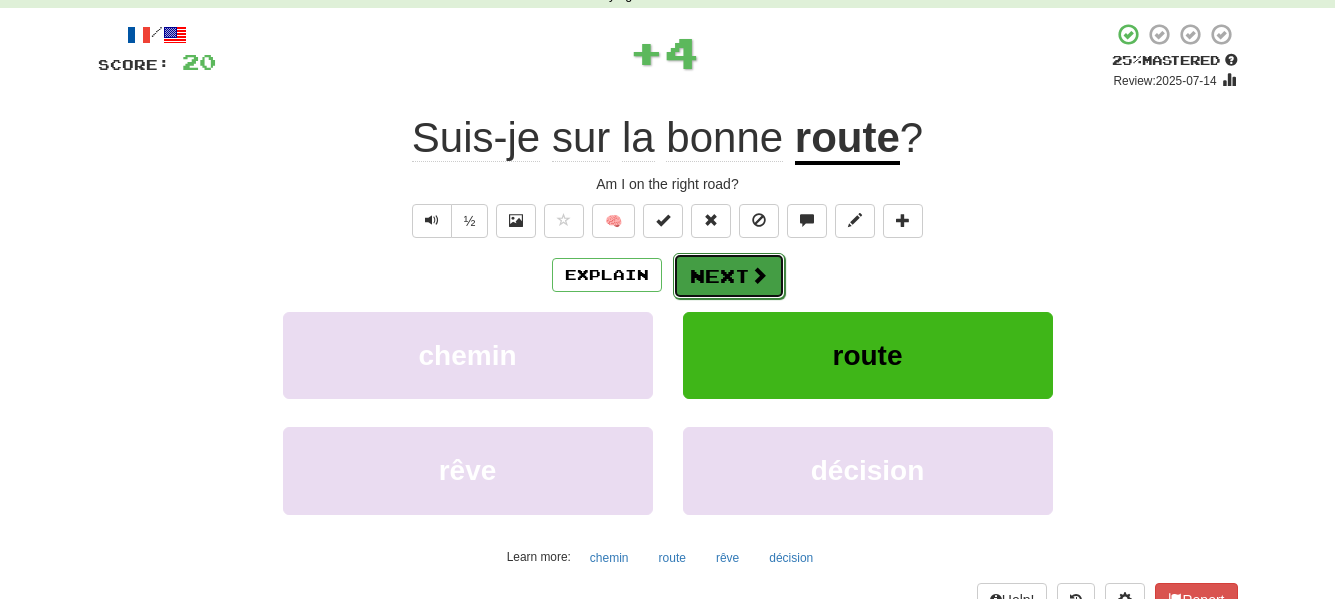 click on "Next" at bounding box center (729, 276) 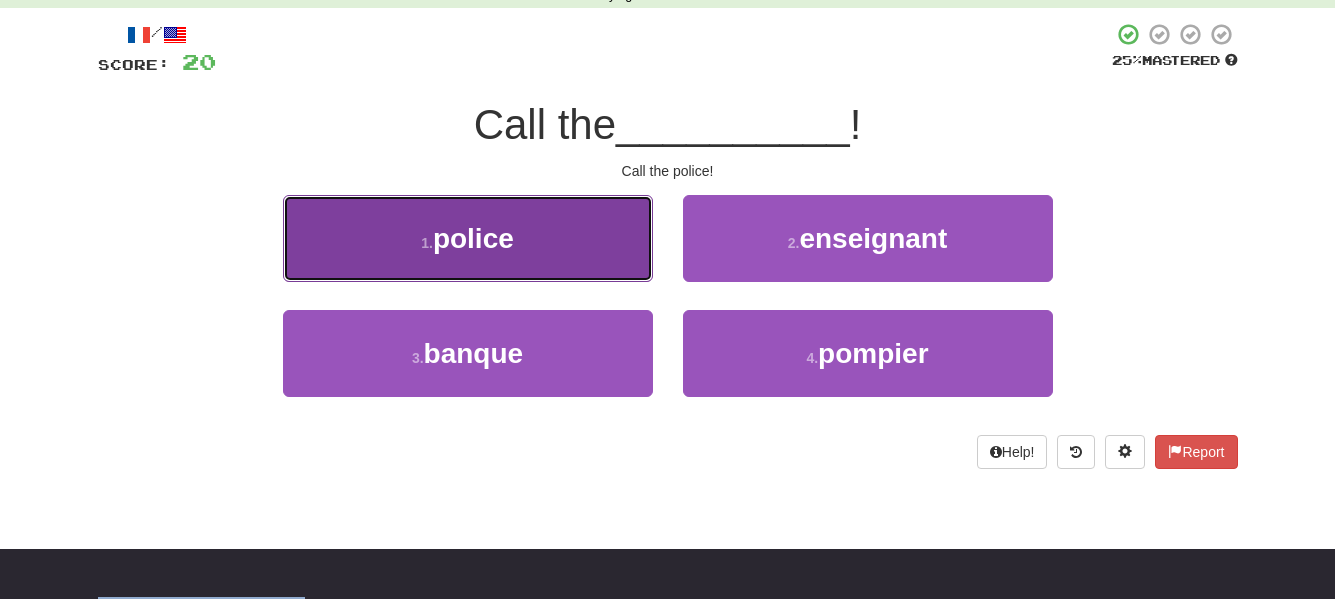 click on "1 .  police" at bounding box center (468, 238) 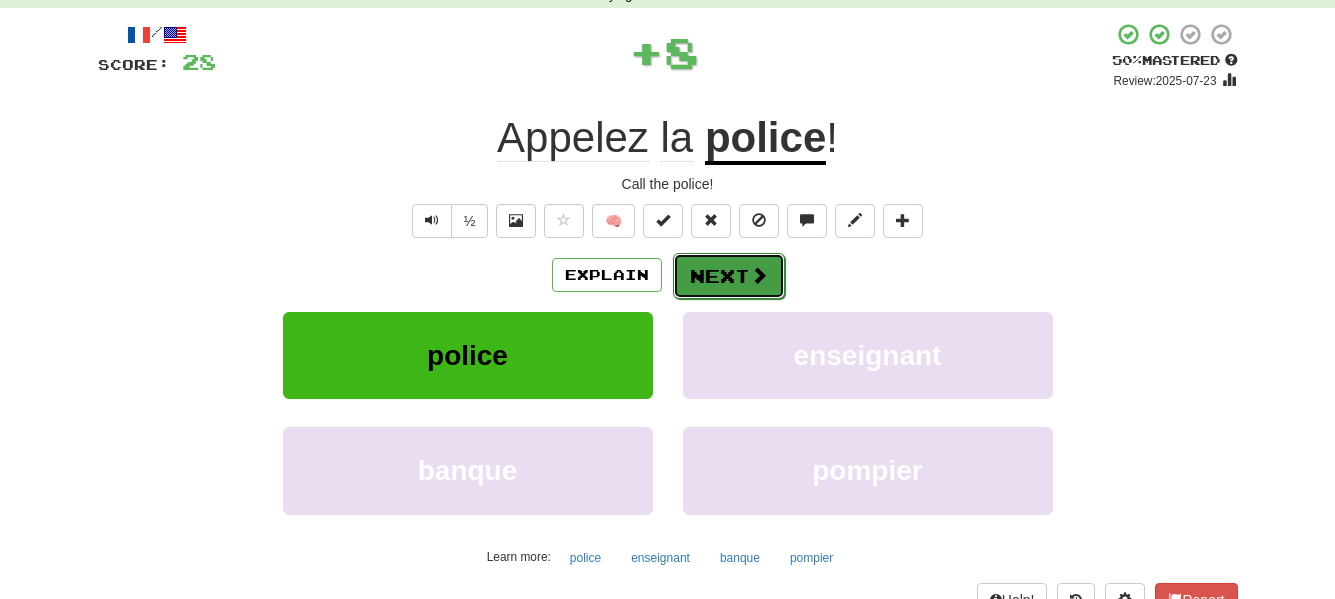 click on "Next" at bounding box center [729, 276] 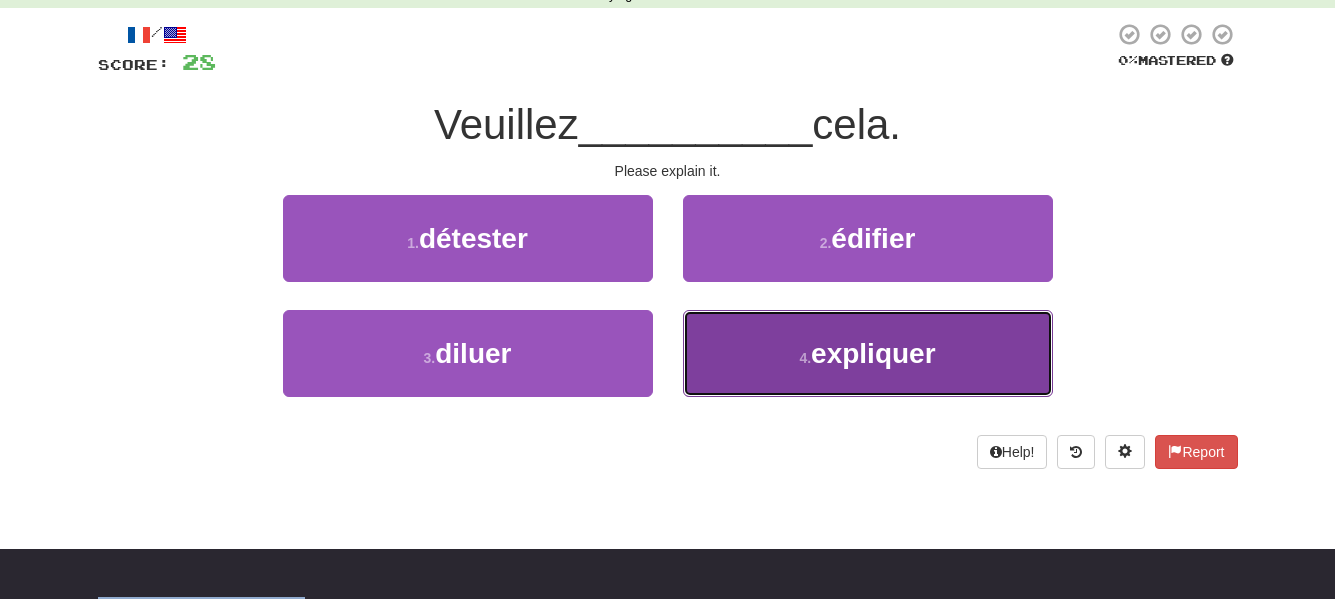 click on "expliquer" at bounding box center [873, 353] 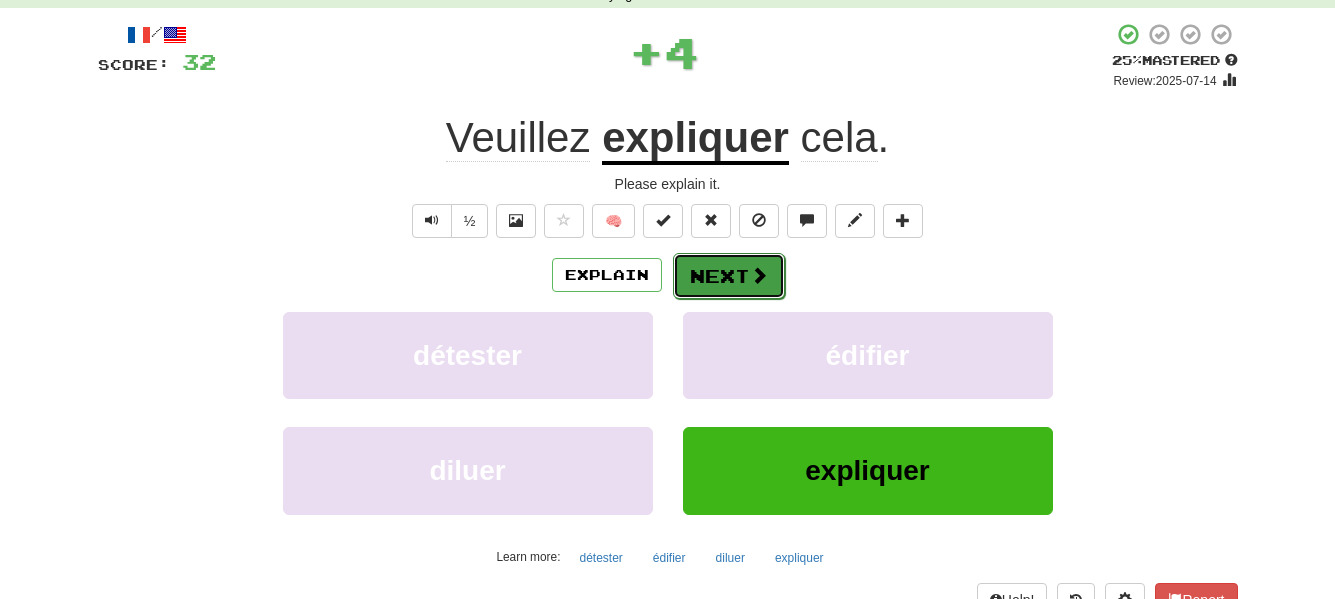 click on "Next" at bounding box center [729, 276] 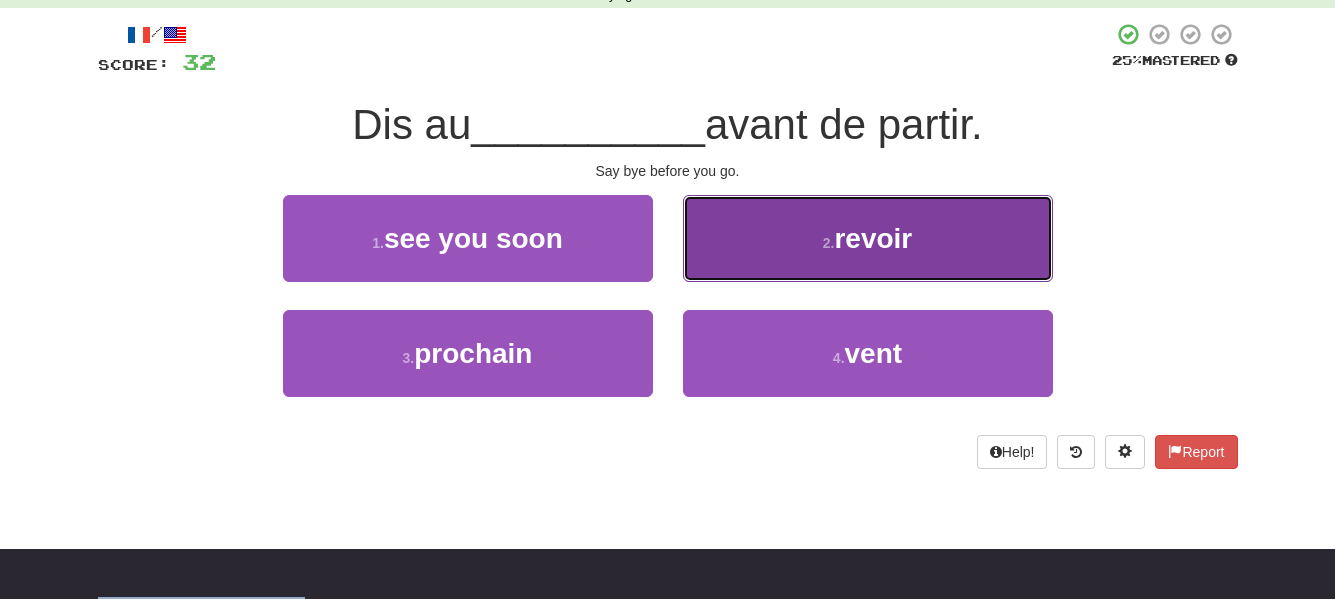 click on "2 .  revoir" at bounding box center (868, 238) 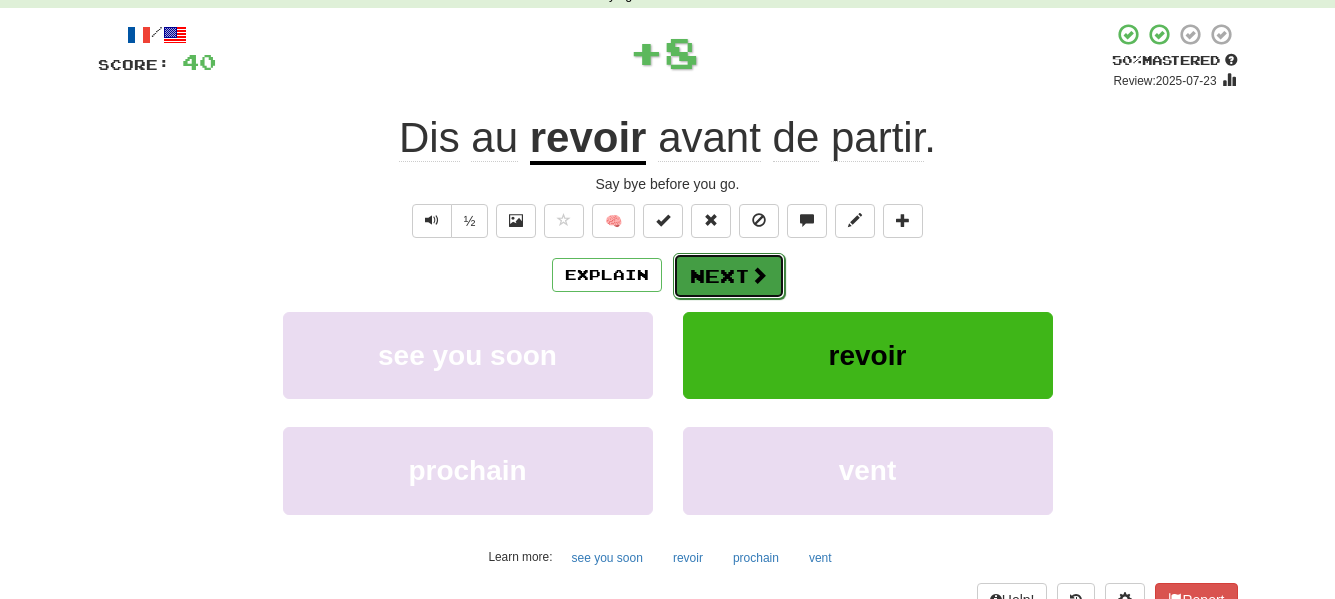 click on "Next" at bounding box center (729, 276) 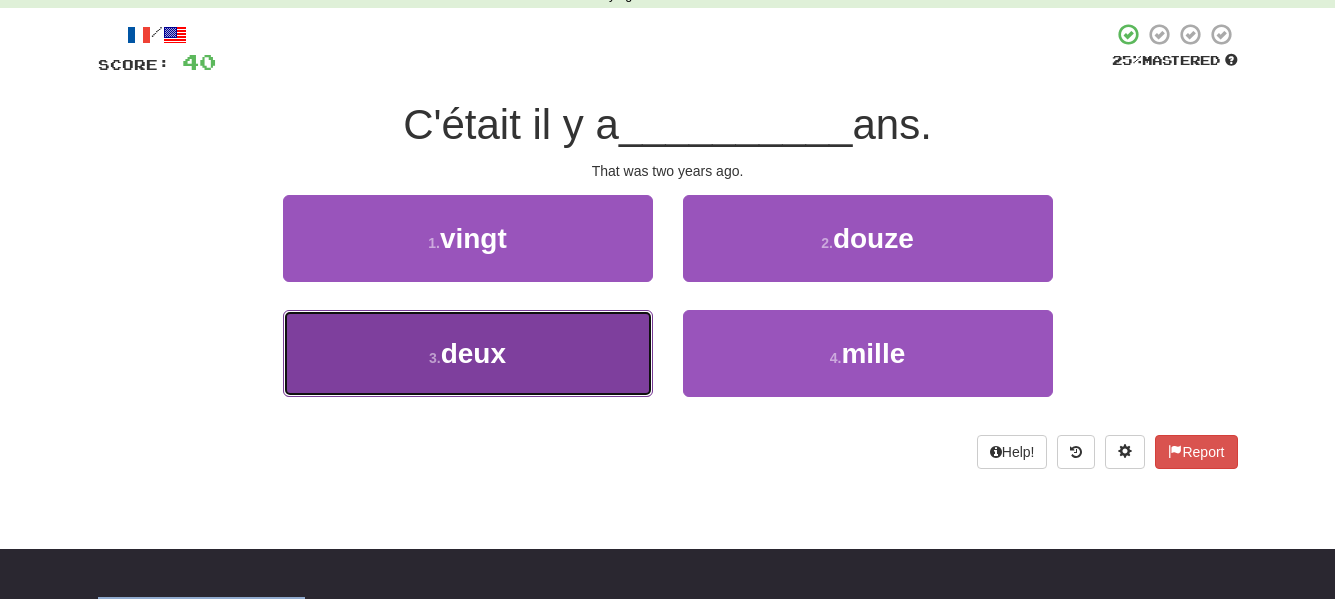 click on "3 .  deux" at bounding box center [468, 353] 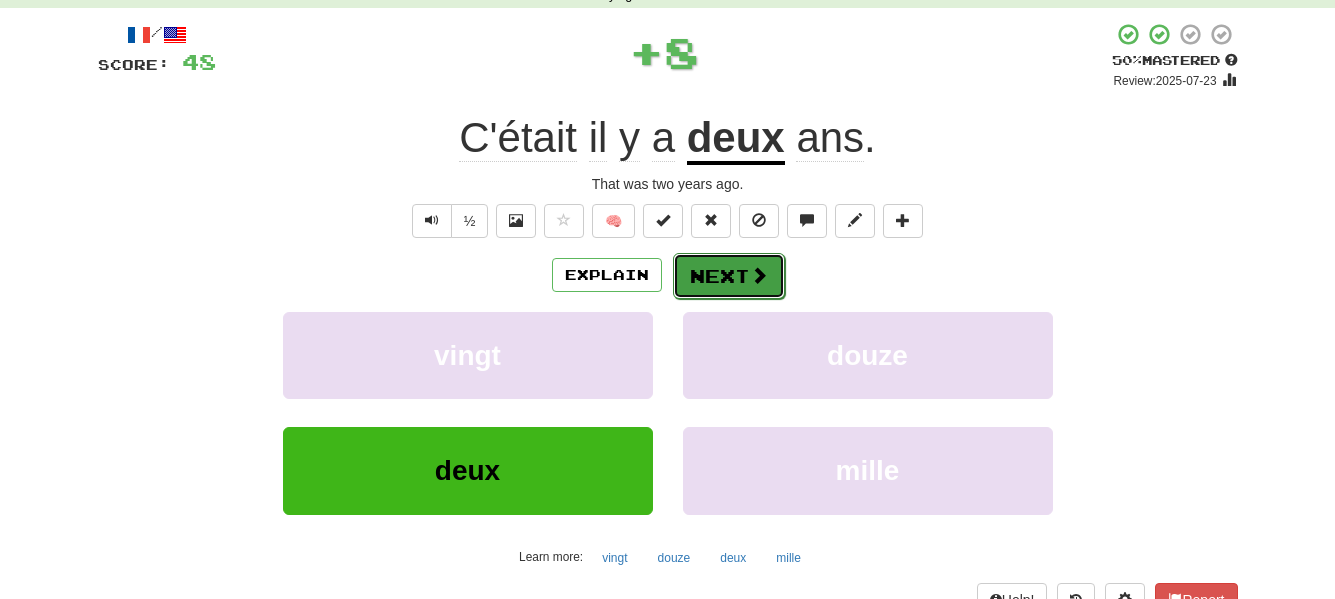 click on "Next" at bounding box center [729, 276] 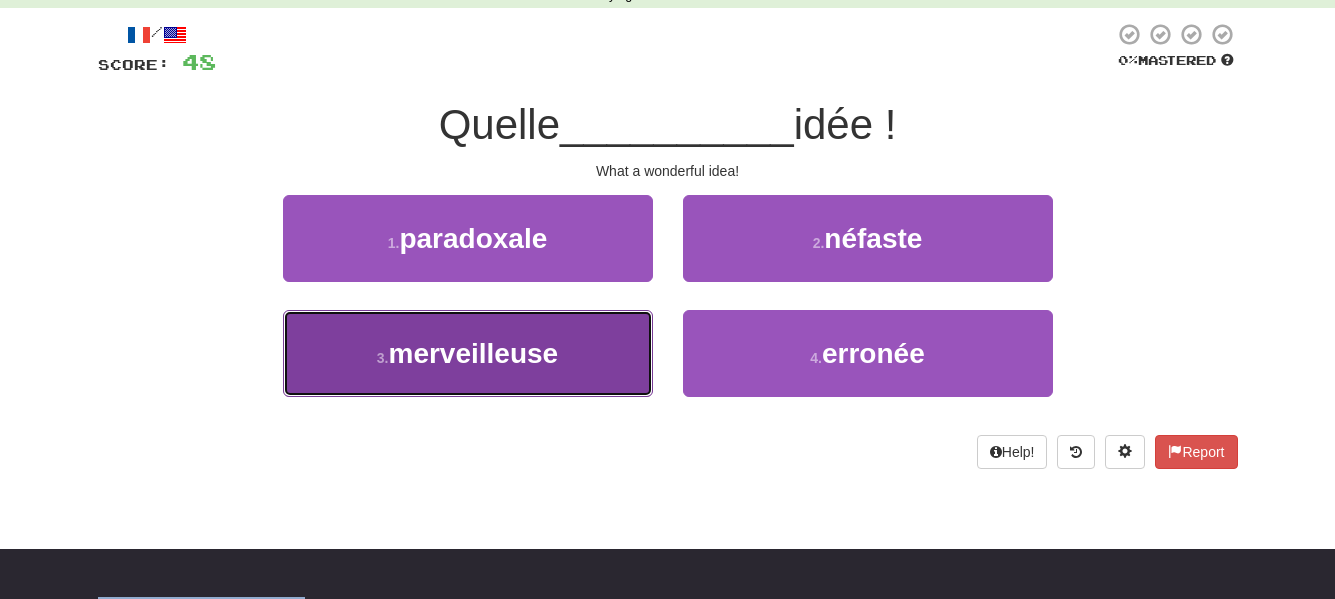 click on "3 ." at bounding box center (383, 358) 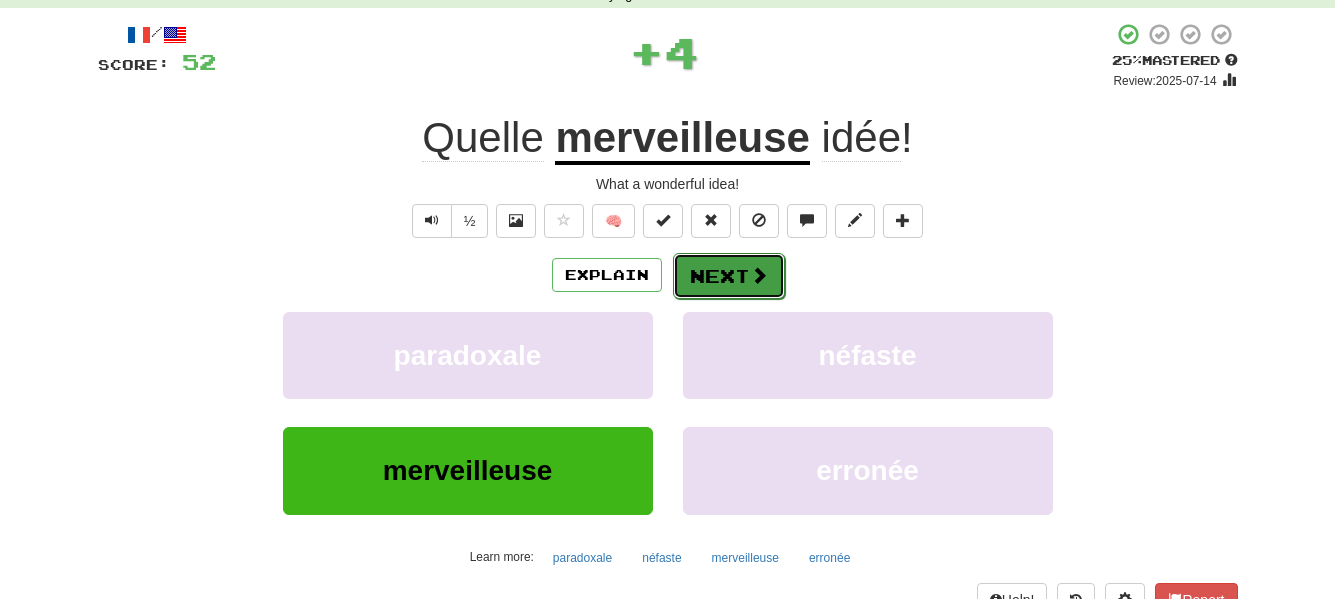 click on "Next" at bounding box center (729, 276) 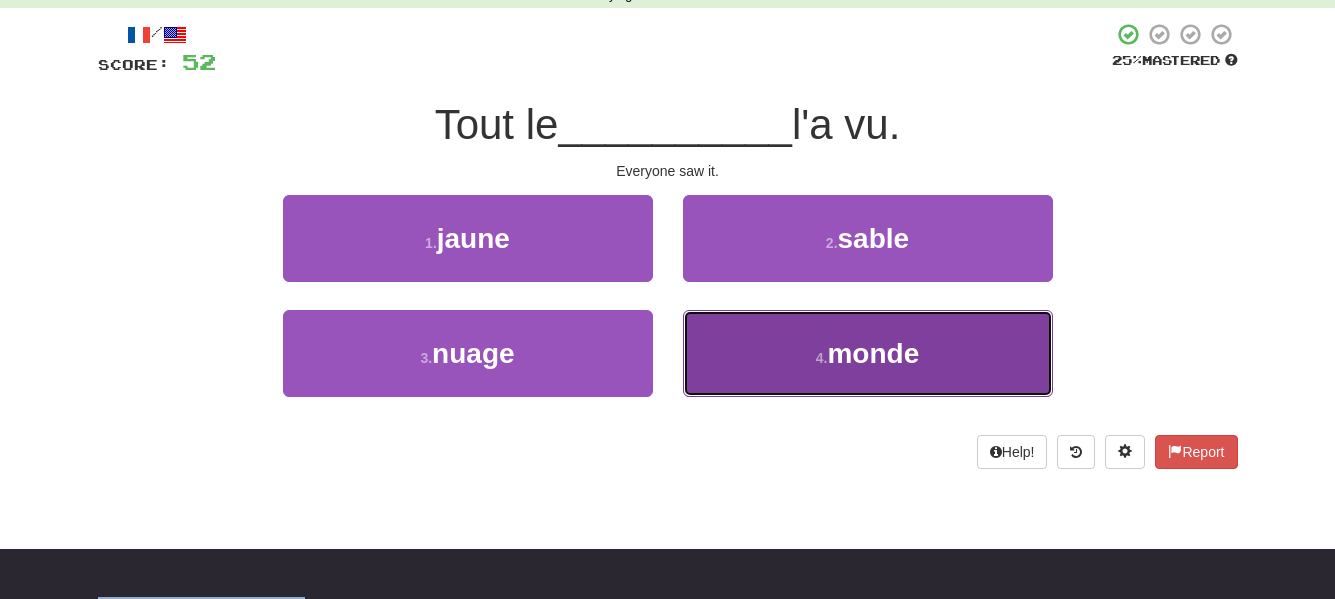 click on "monde" at bounding box center [873, 353] 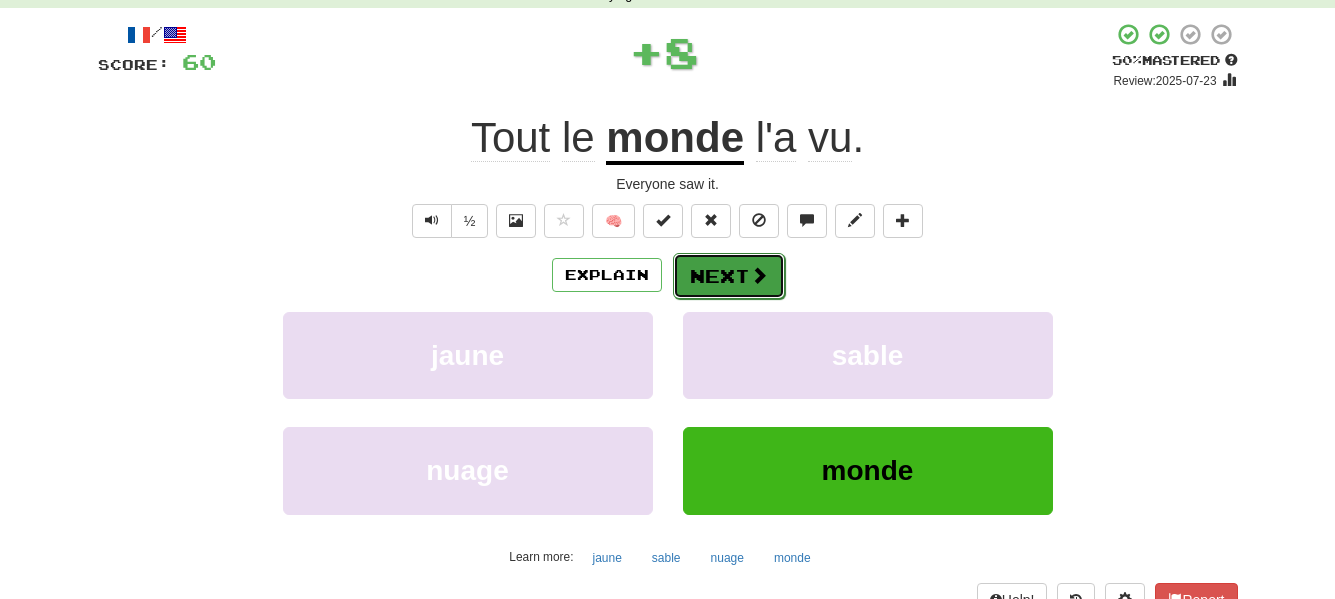 click on "Next" at bounding box center [729, 276] 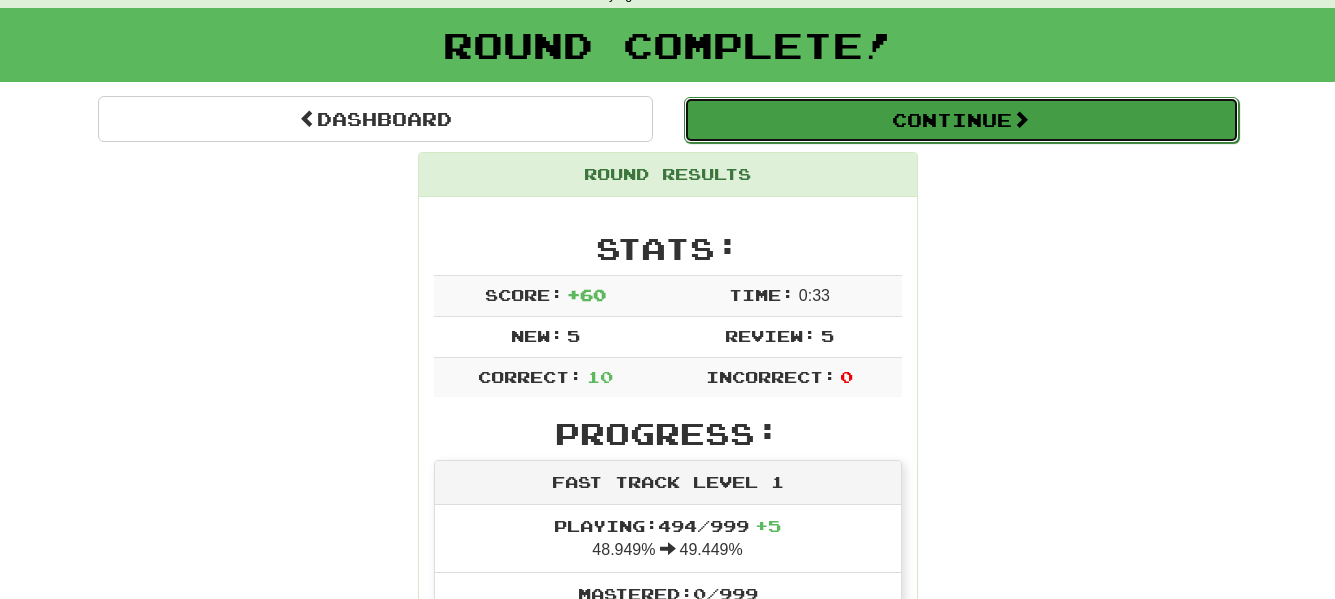 click on "Continue" at bounding box center [961, 120] 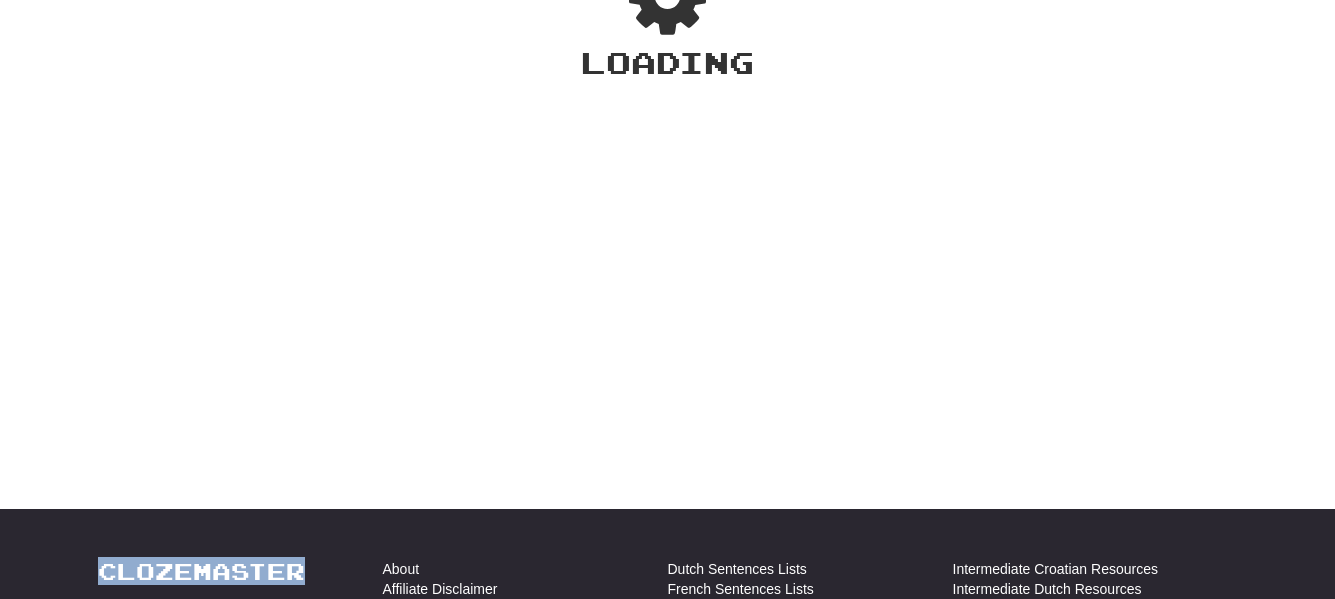 scroll, scrollTop: 100, scrollLeft: 0, axis: vertical 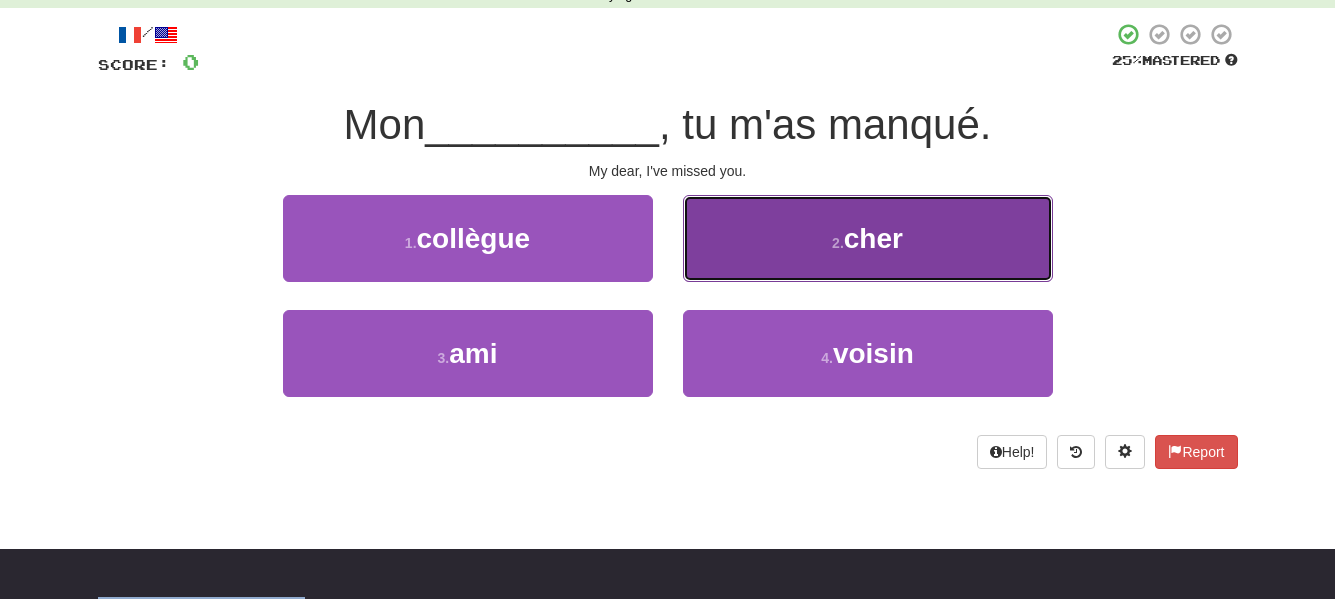 click on "2 .  cher" at bounding box center [868, 238] 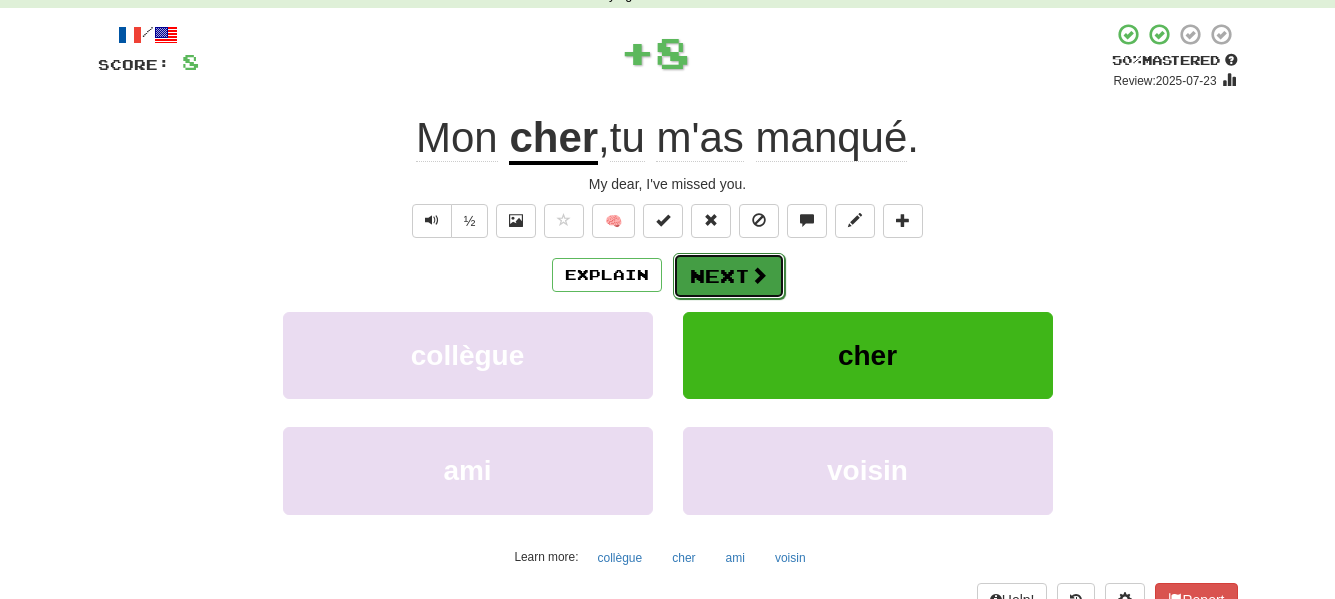 click on "Next" at bounding box center [729, 276] 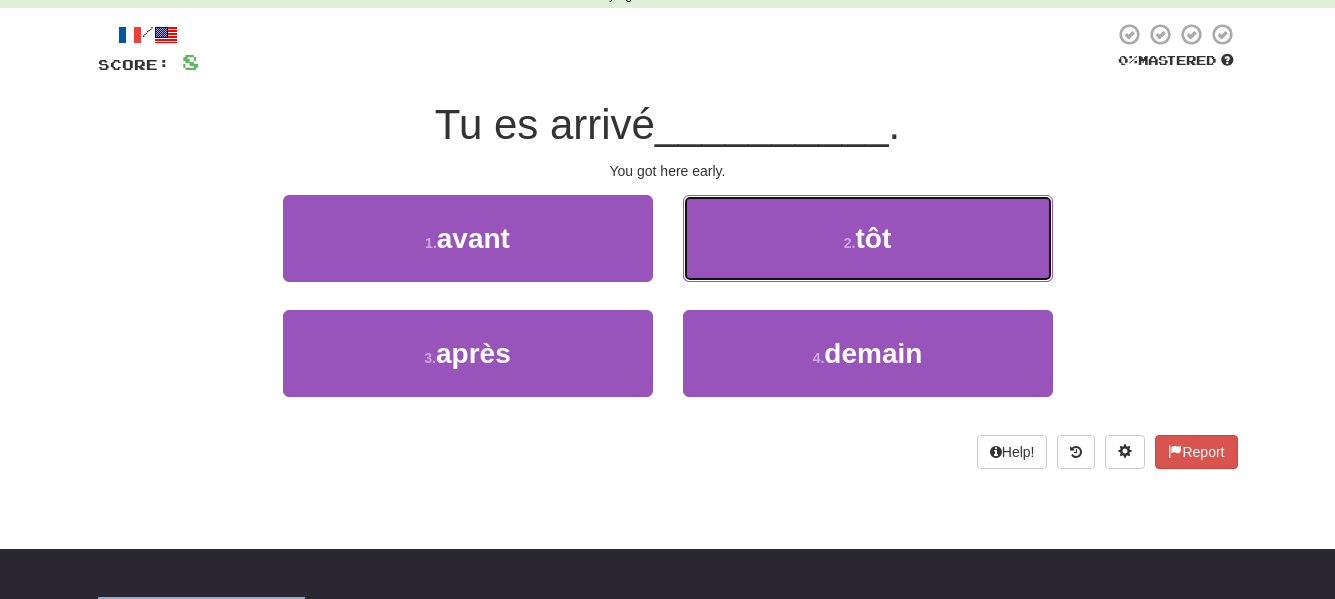click on "2 .  tôt" at bounding box center [868, 238] 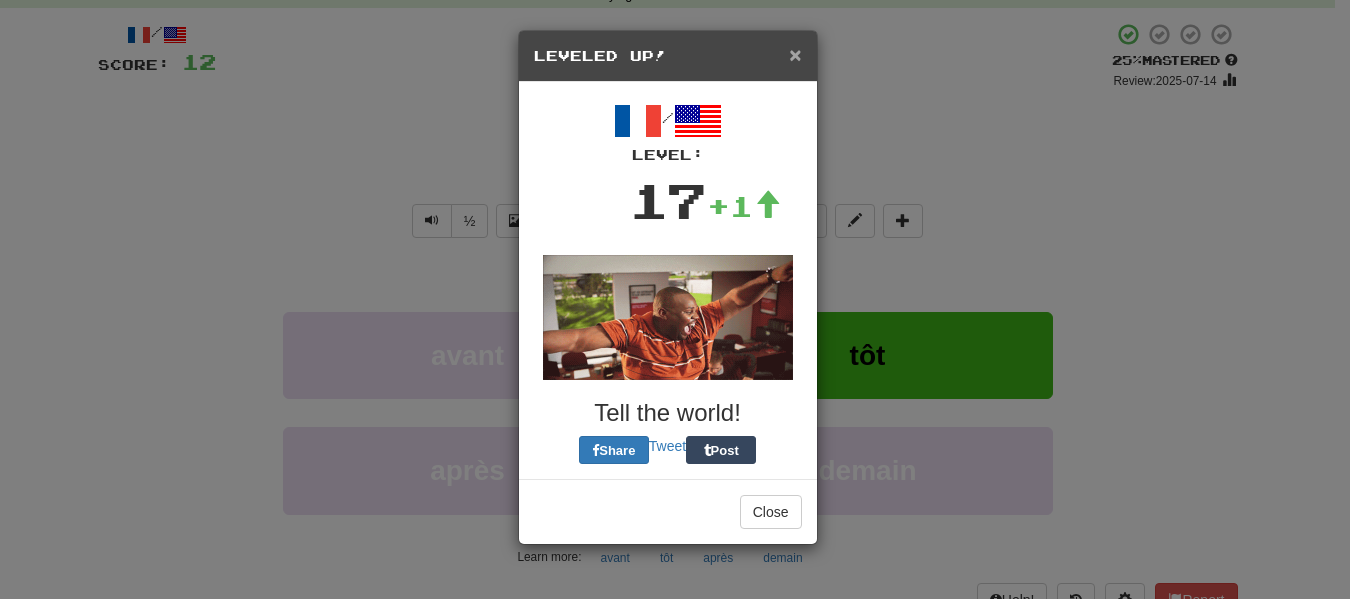 click on "×" at bounding box center (795, 54) 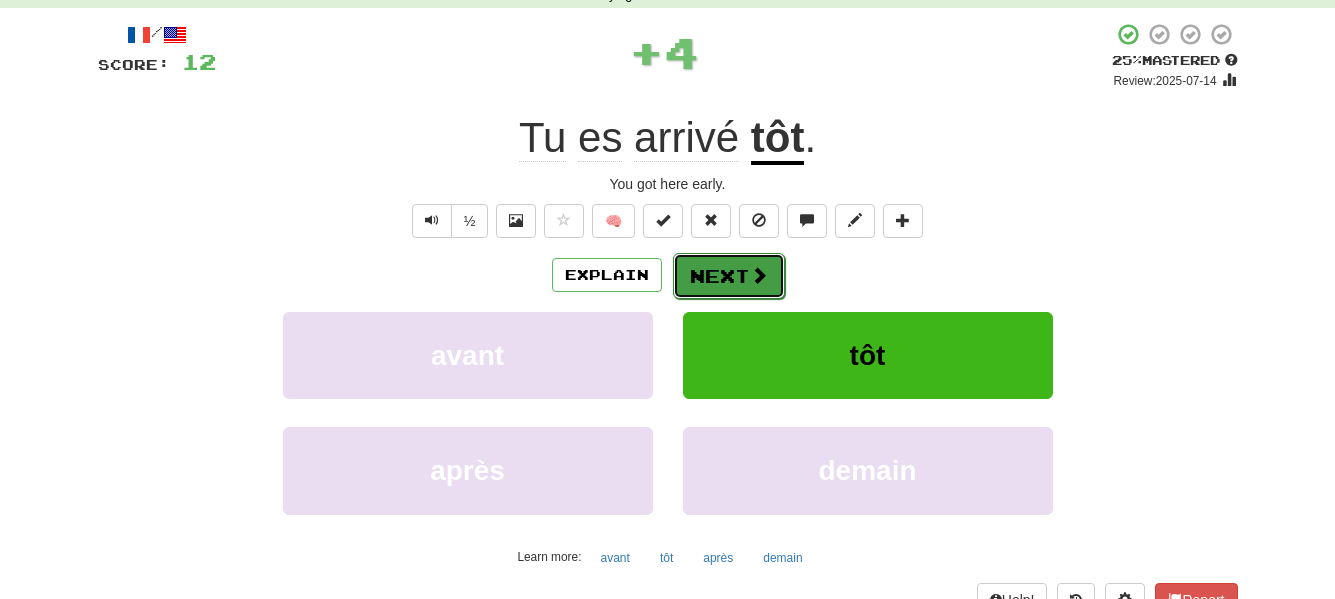 click at bounding box center [759, 275] 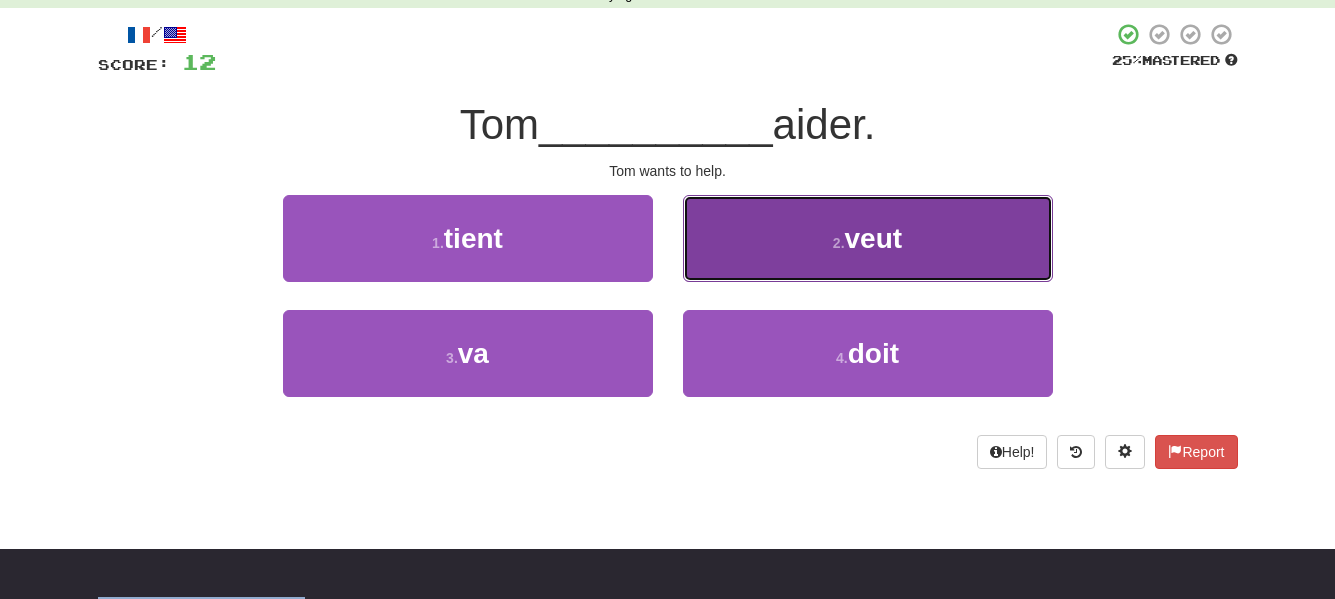 click on "2 .  veut" at bounding box center [868, 238] 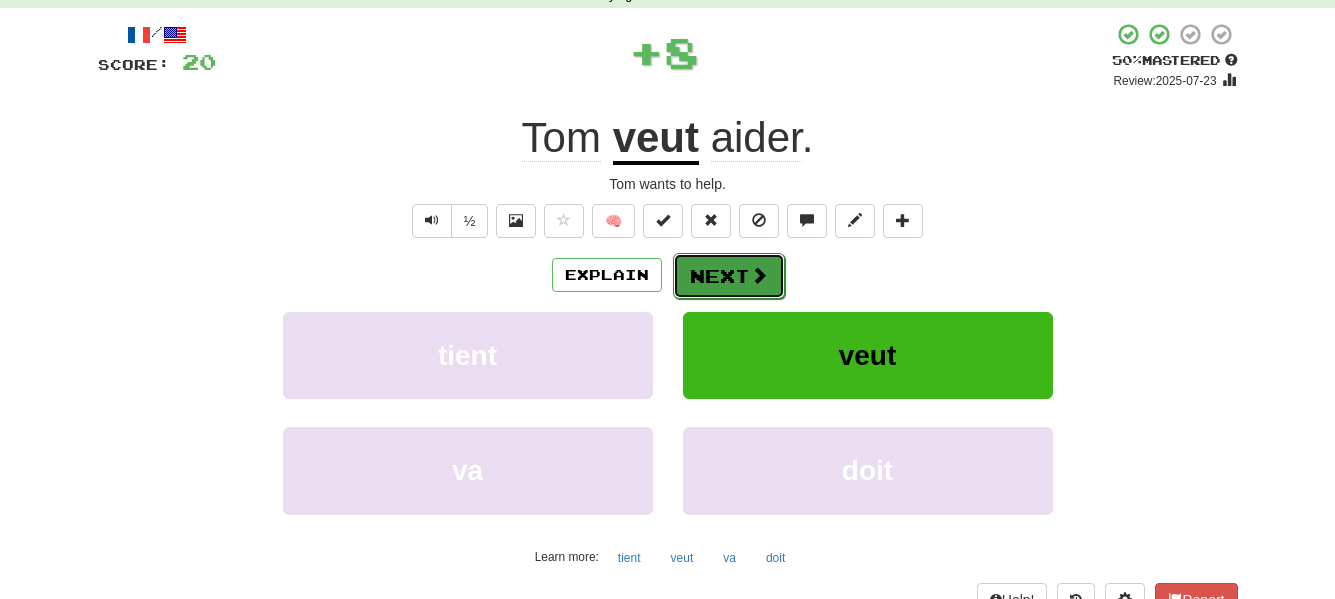 click on "Next" at bounding box center [729, 276] 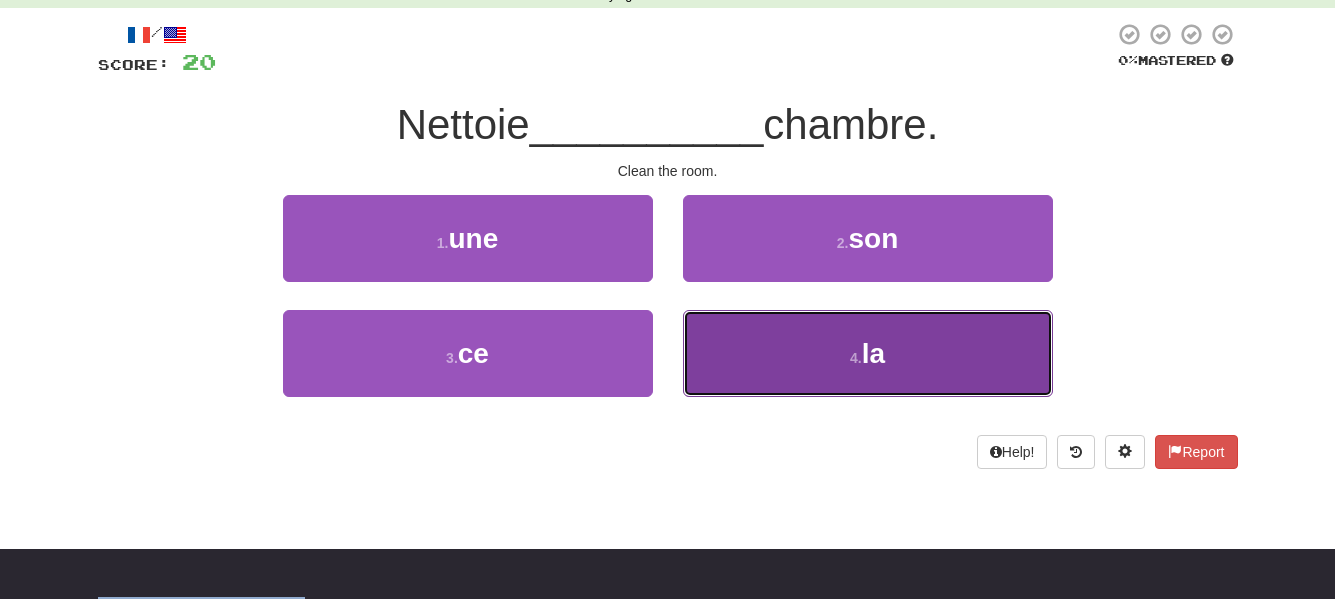 click on "4 .  la" at bounding box center [868, 353] 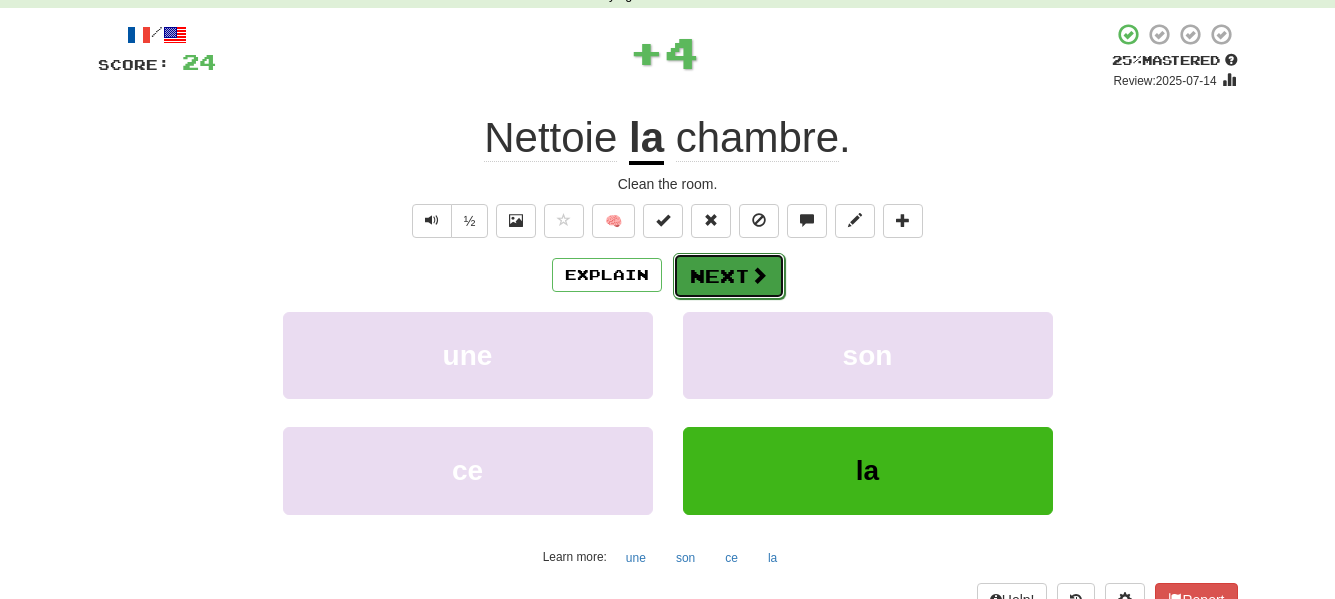 click on "Next" at bounding box center [729, 276] 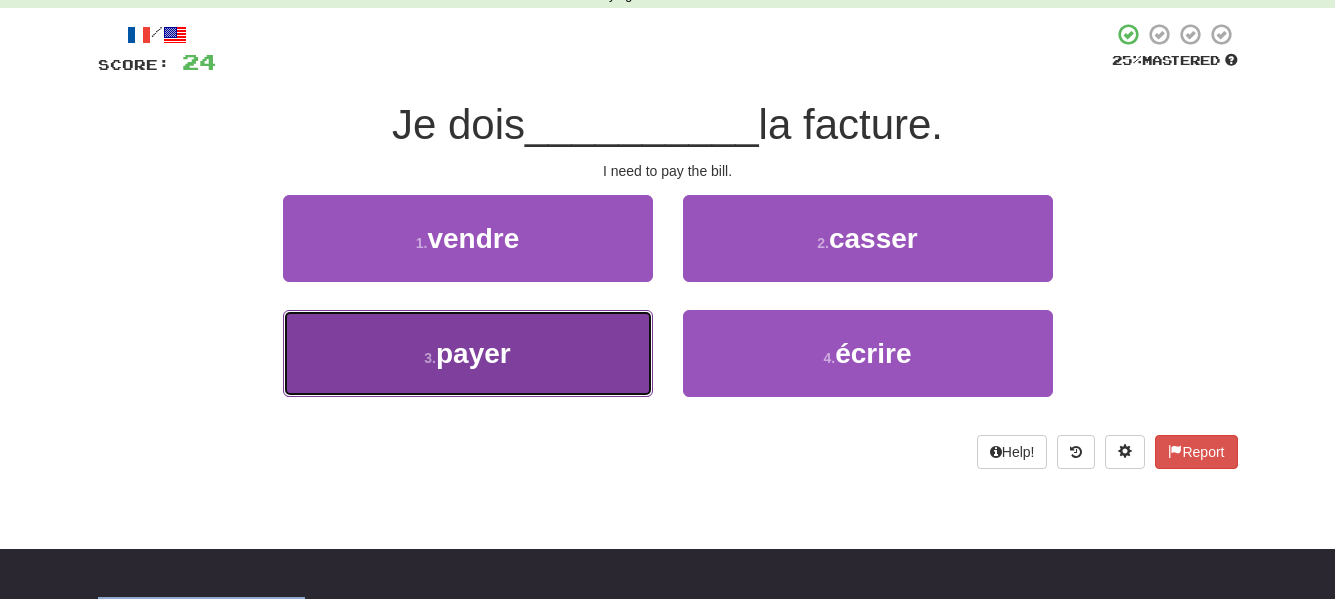 click on "3 ." at bounding box center (430, 358) 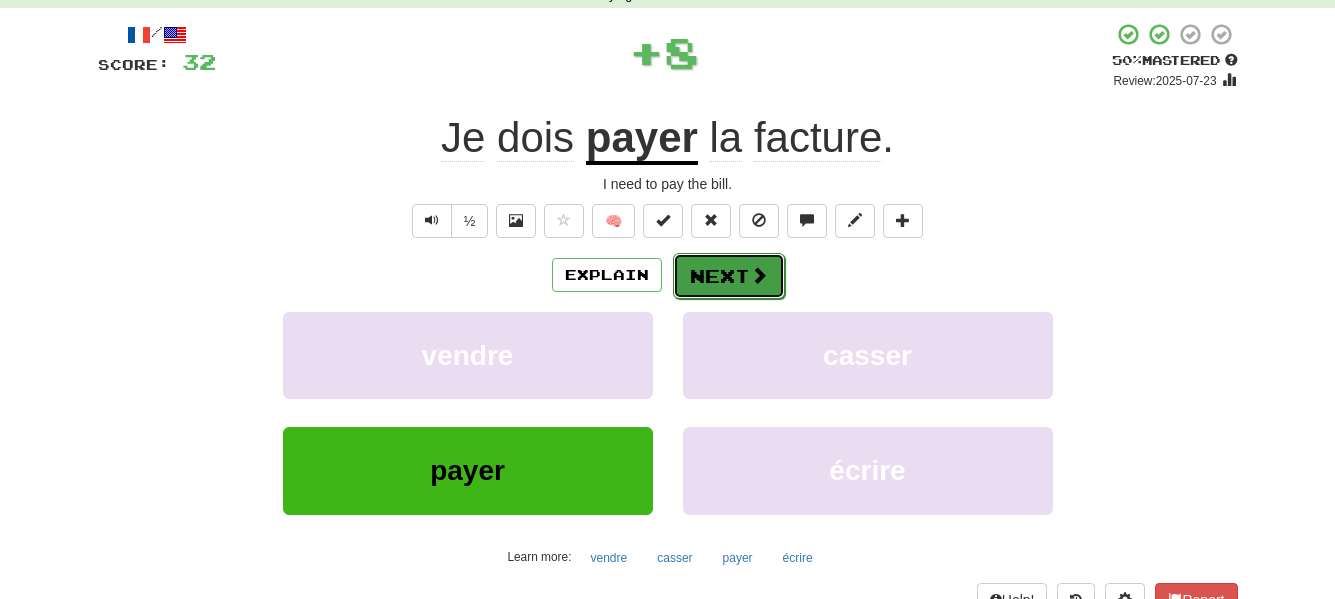 click on "Next" at bounding box center (729, 276) 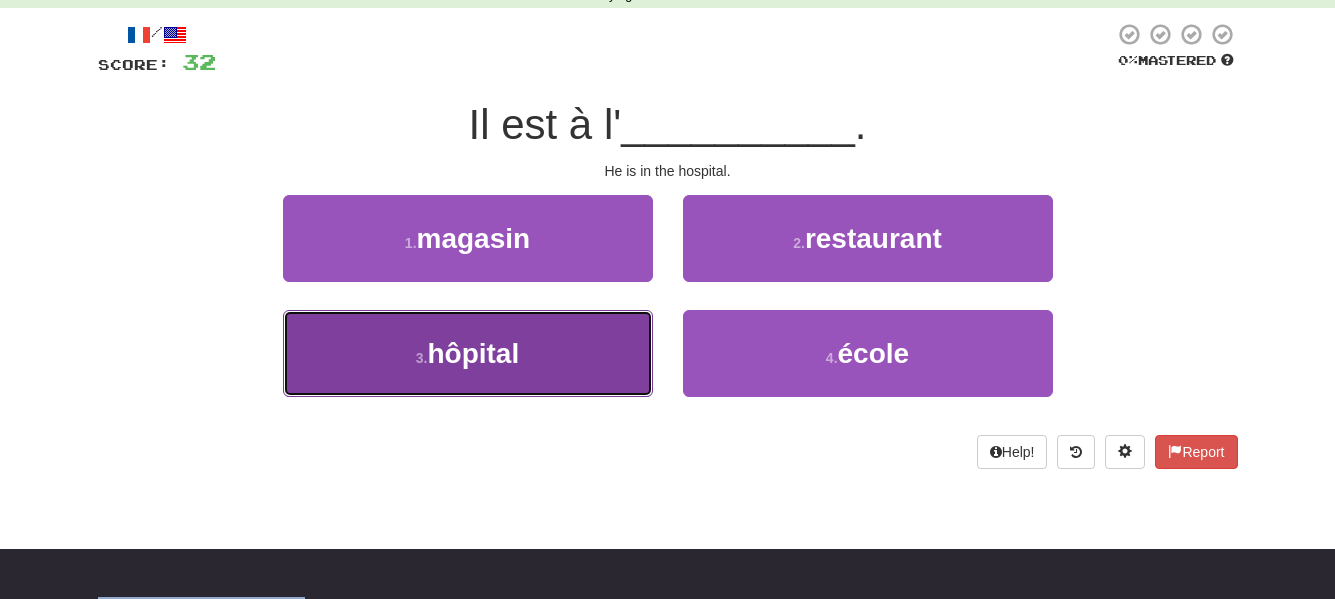 click on "hôpital" at bounding box center [473, 353] 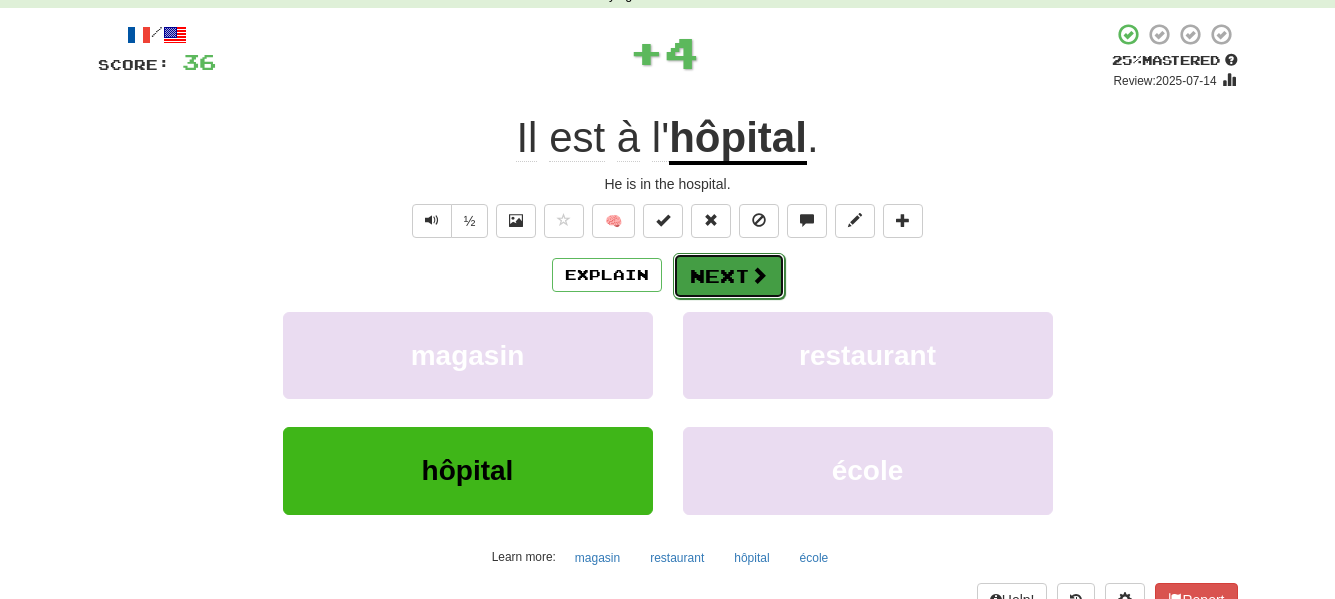 click on "Next" at bounding box center (729, 276) 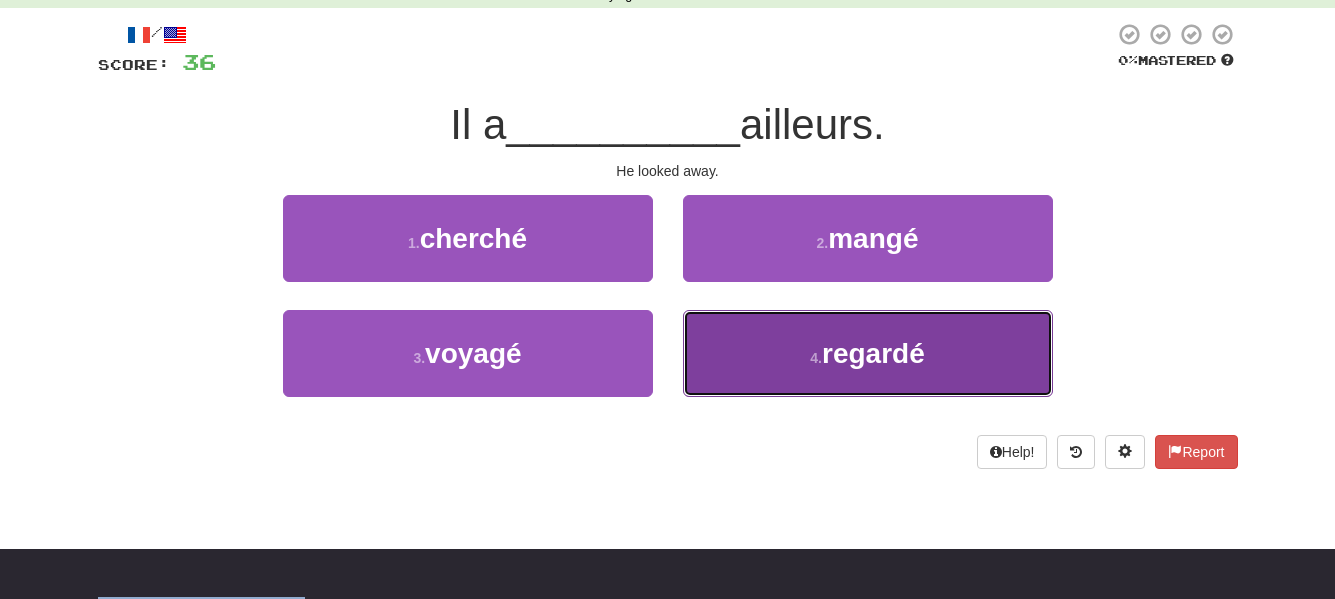 click on "4 .  regardé" at bounding box center (868, 353) 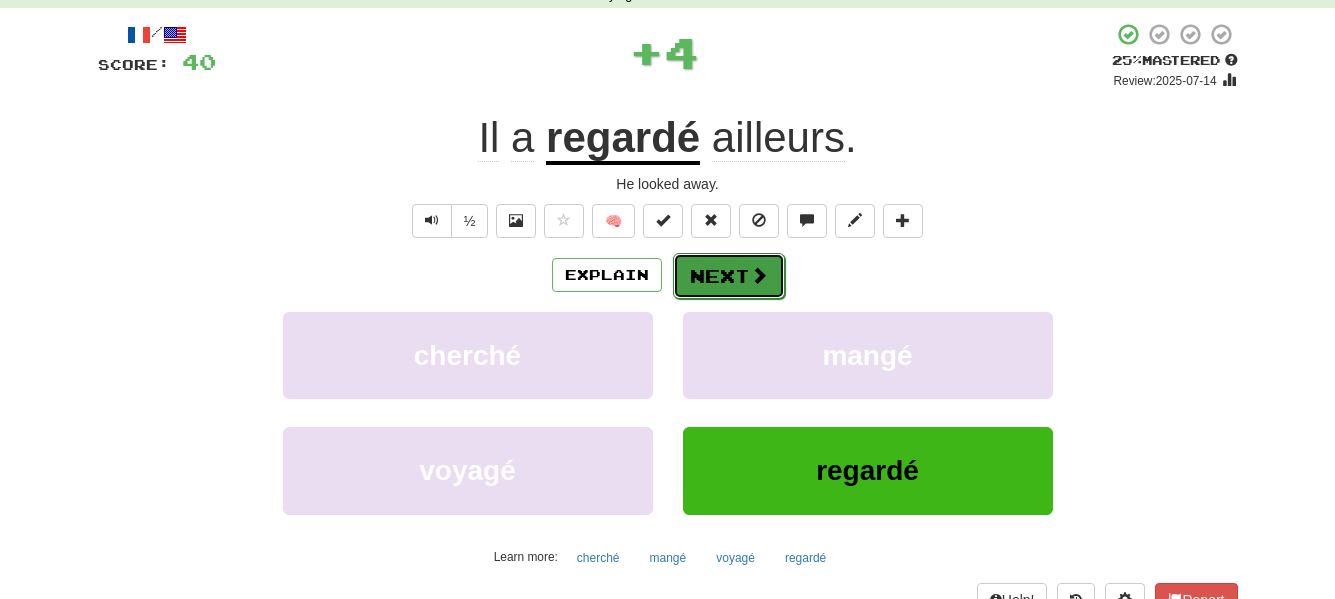 click on "Next" at bounding box center [729, 276] 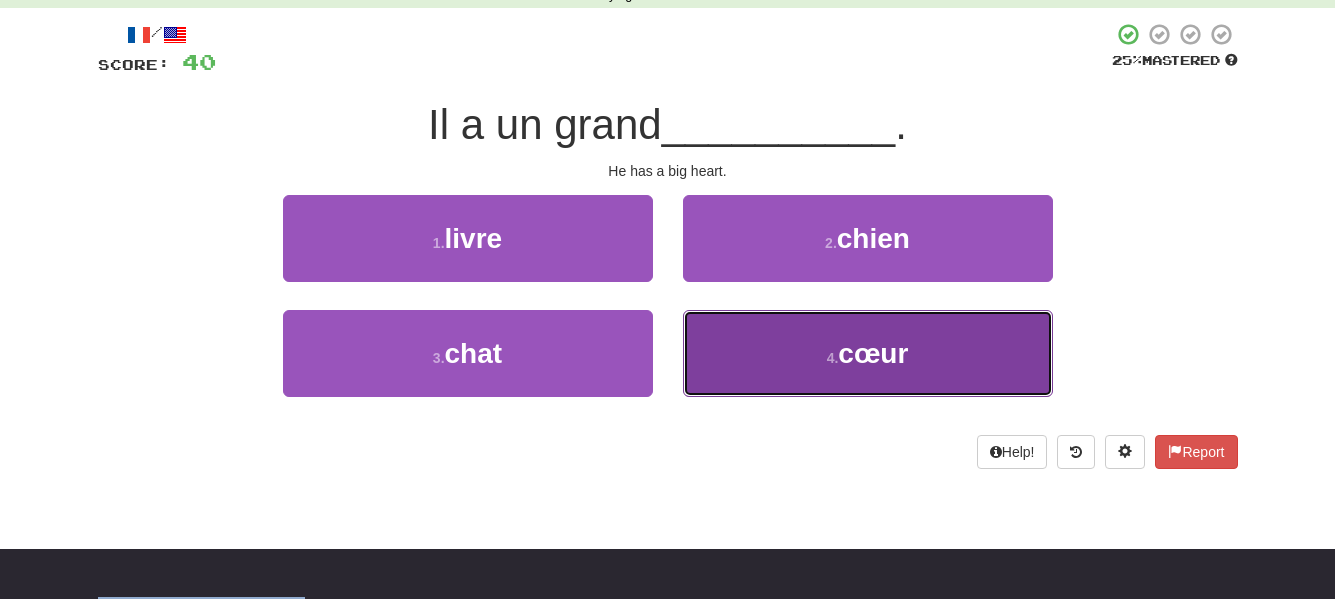 click on "4 .  cœur" at bounding box center [868, 353] 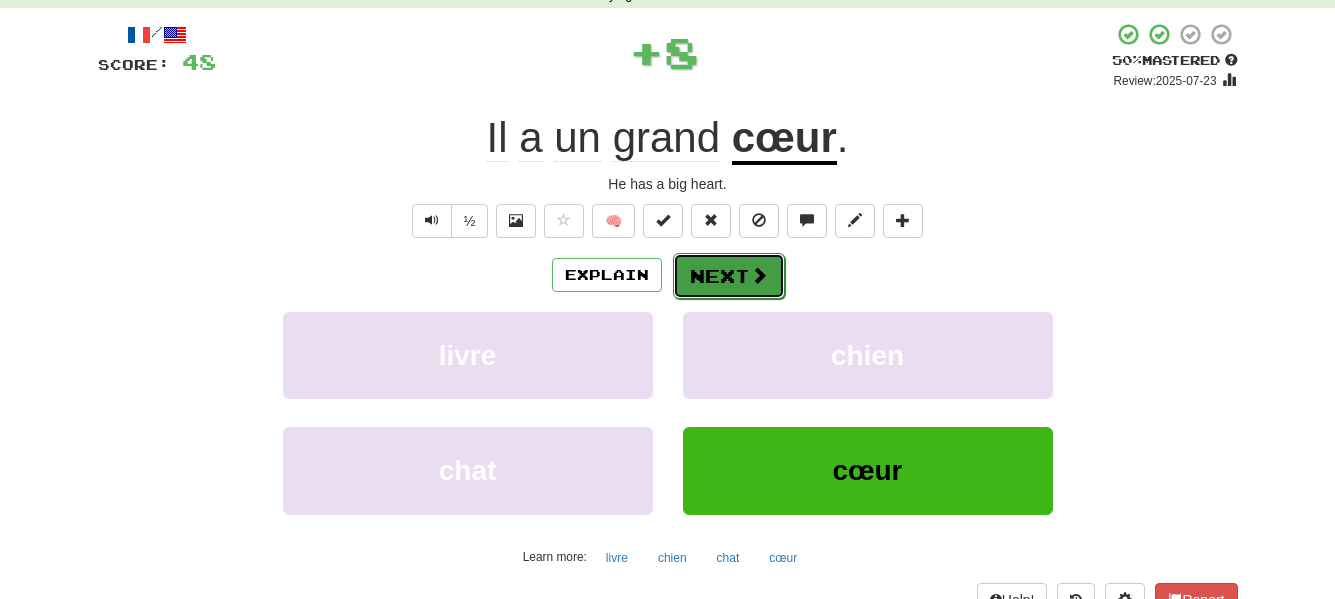 click on "Next" at bounding box center [729, 276] 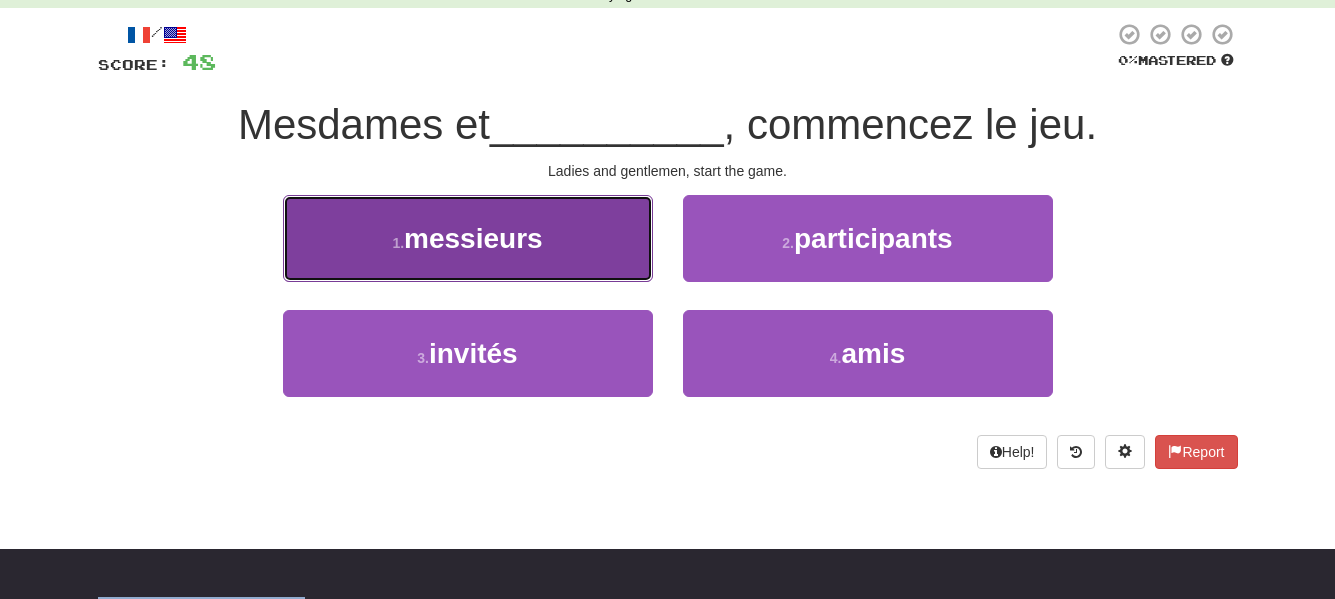 click on "messieurs" at bounding box center (473, 238) 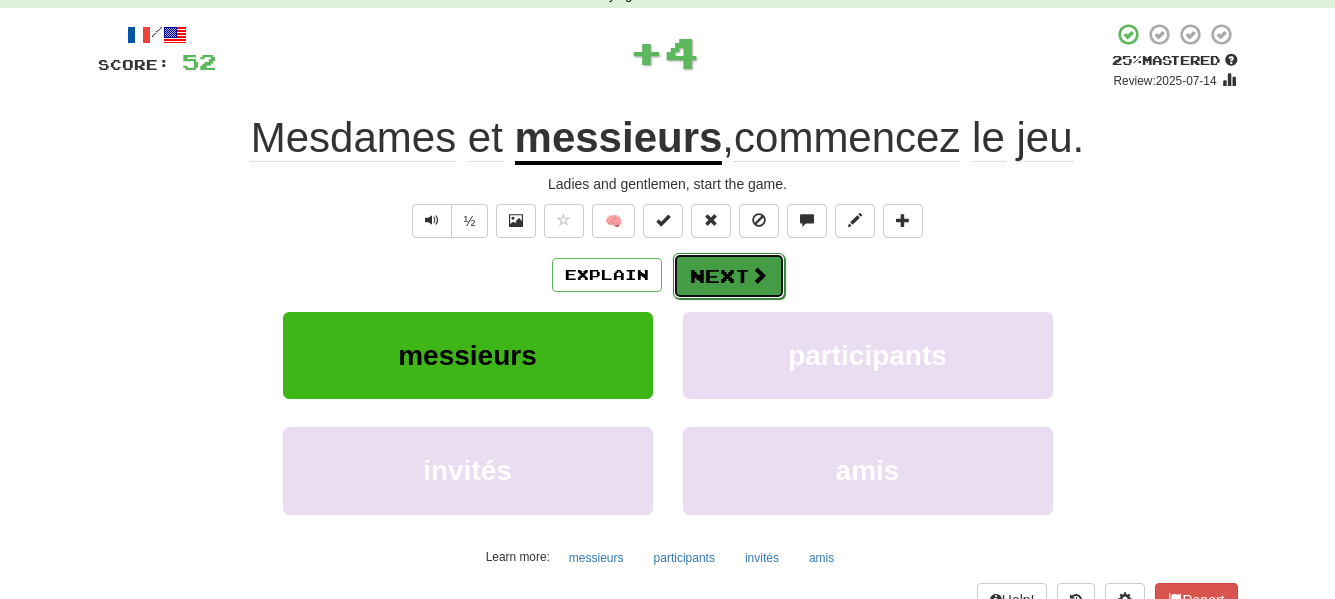 click on "Next" at bounding box center (729, 276) 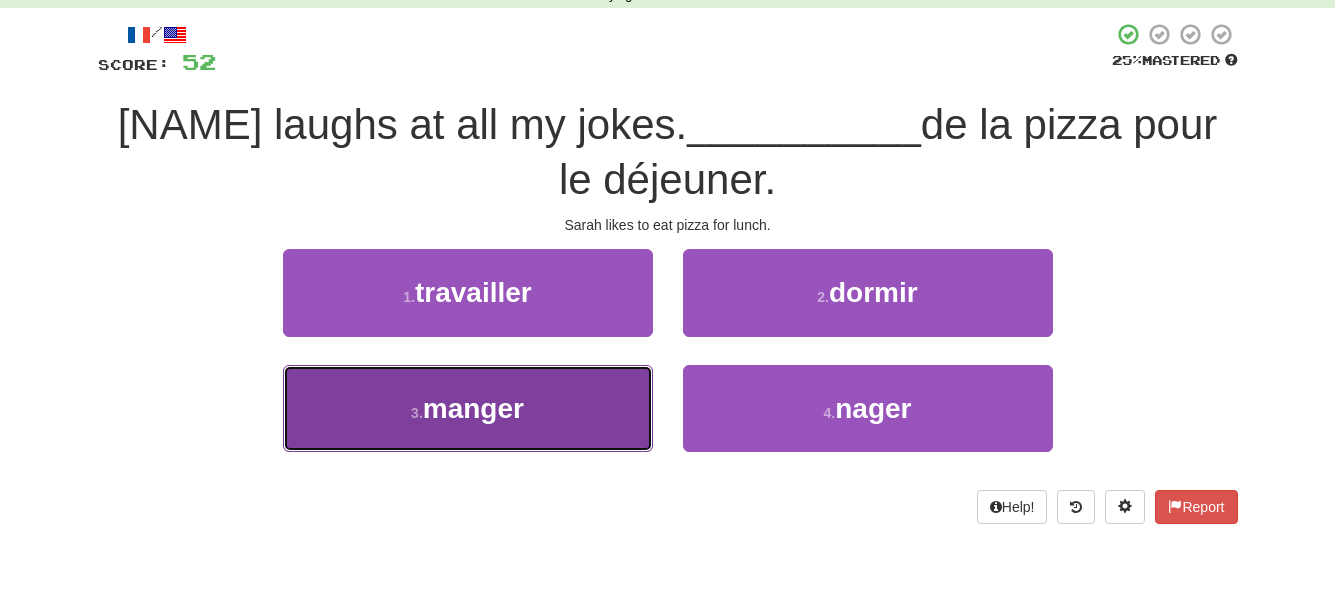 click on "3 .  manger" at bounding box center [468, 408] 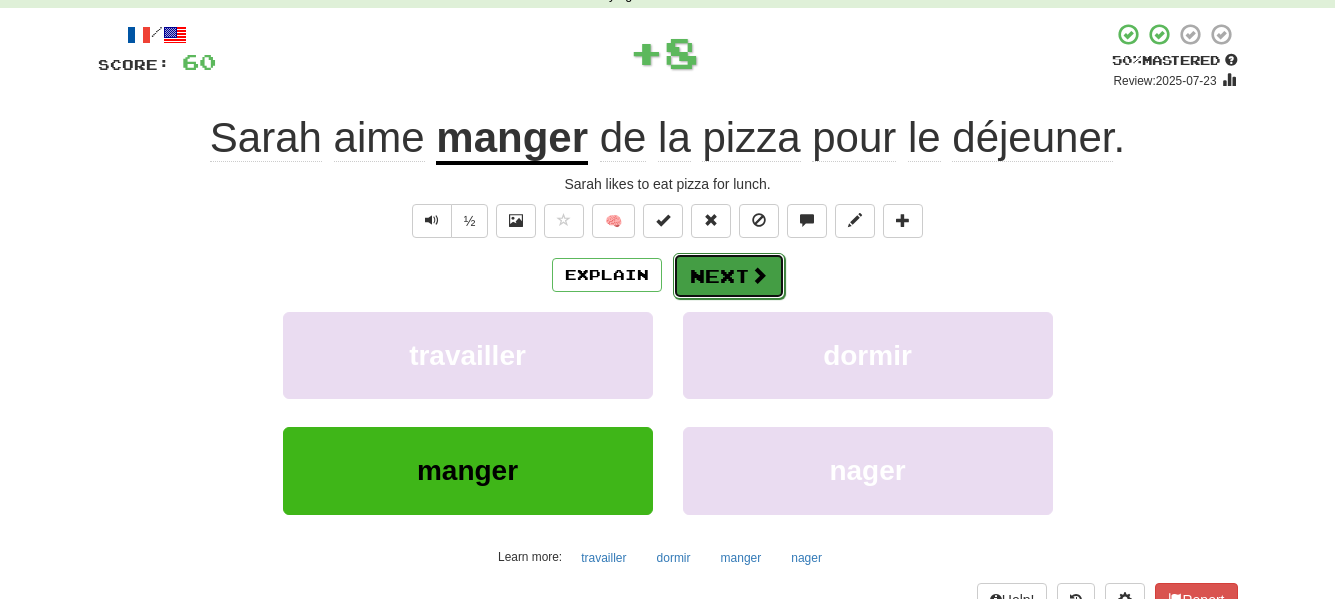 click on "Next" at bounding box center (729, 276) 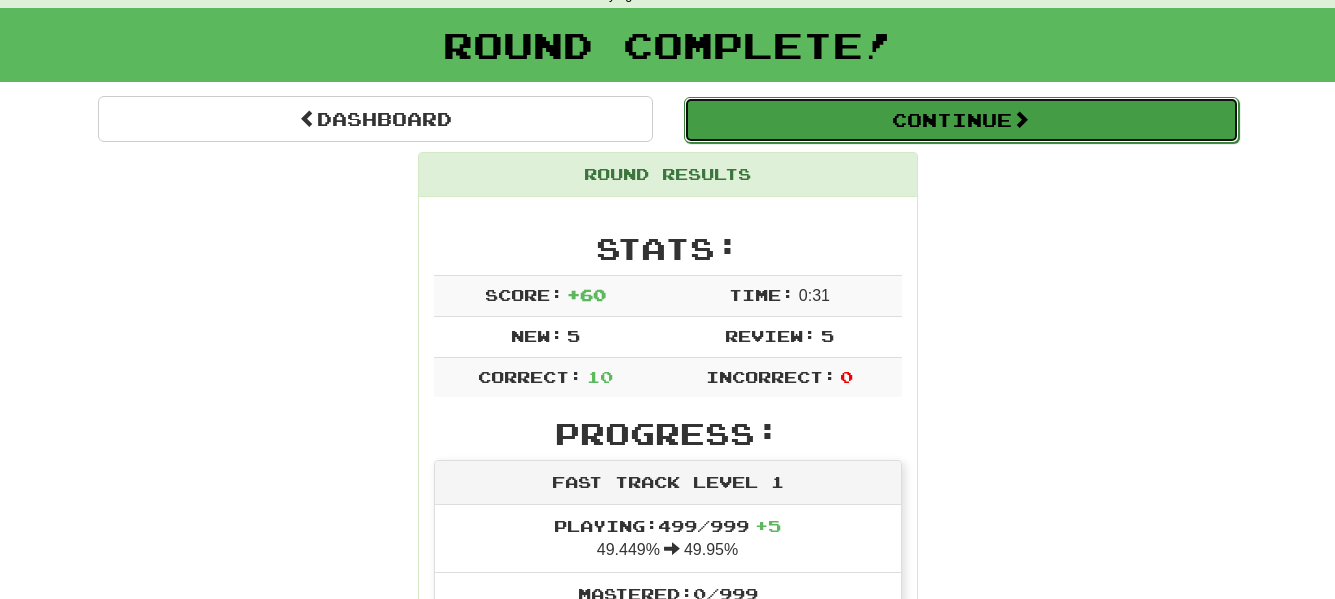 click on "Continue" at bounding box center [961, 120] 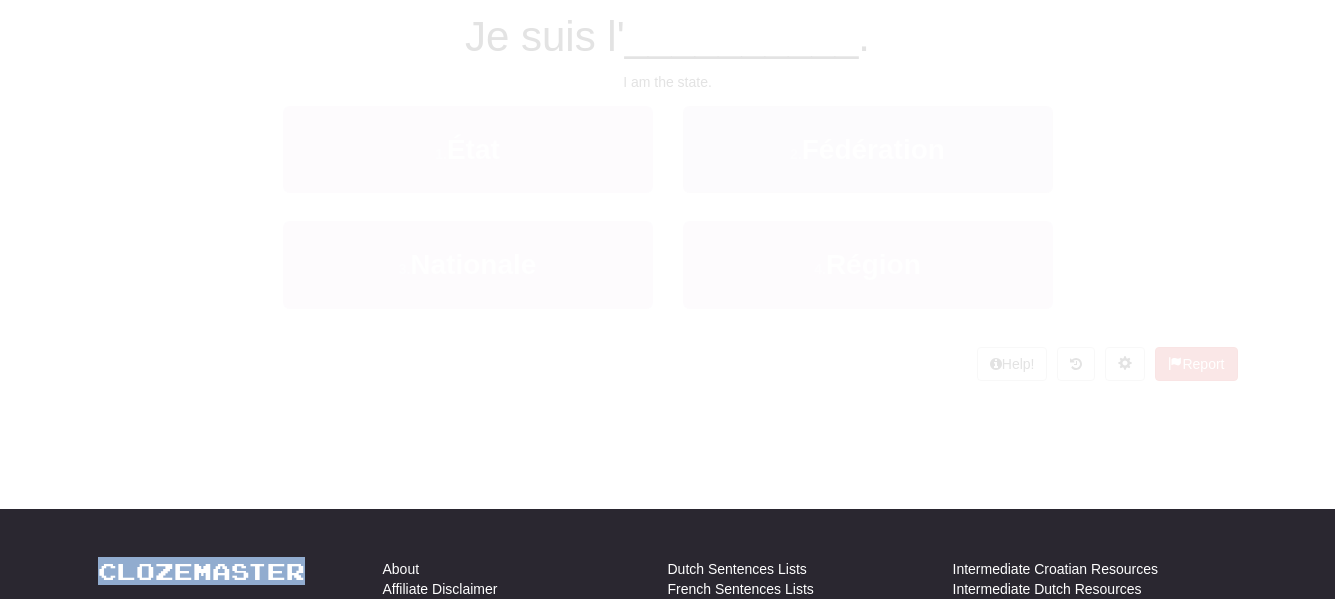 scroll, scrollTop: 100, scrollLeft: 0, axis: vertical 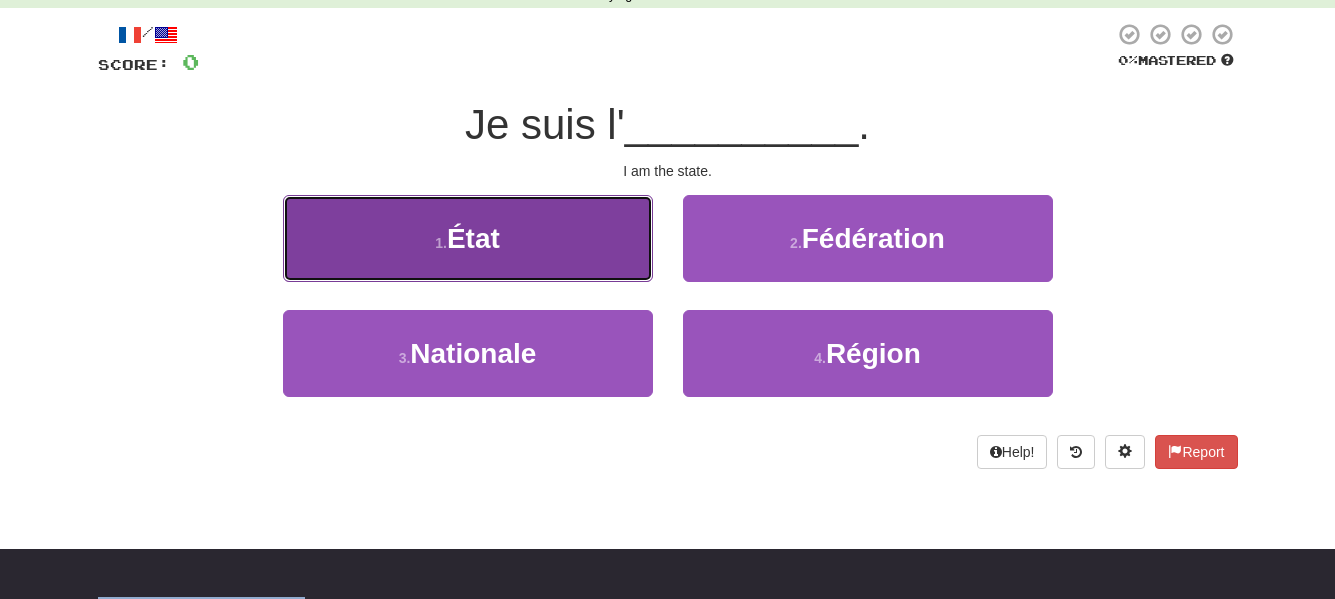 click on "1 .  État" at bounding box center [468, 238] 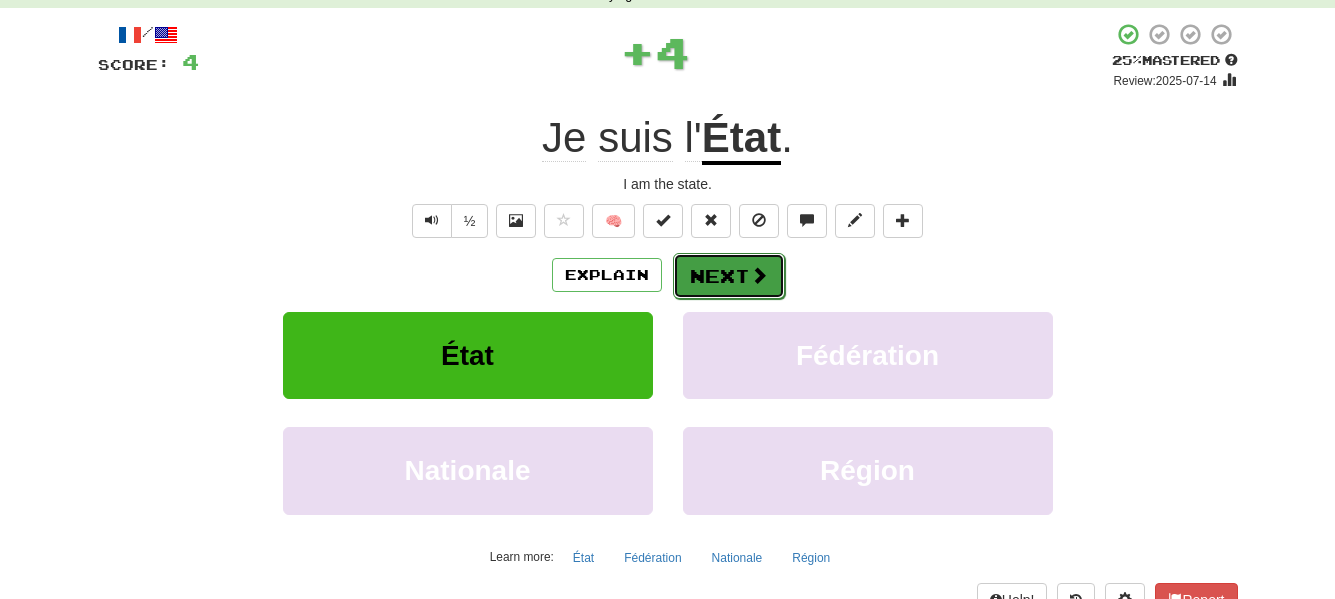 click on "Next" at bounding box center (729, 276) 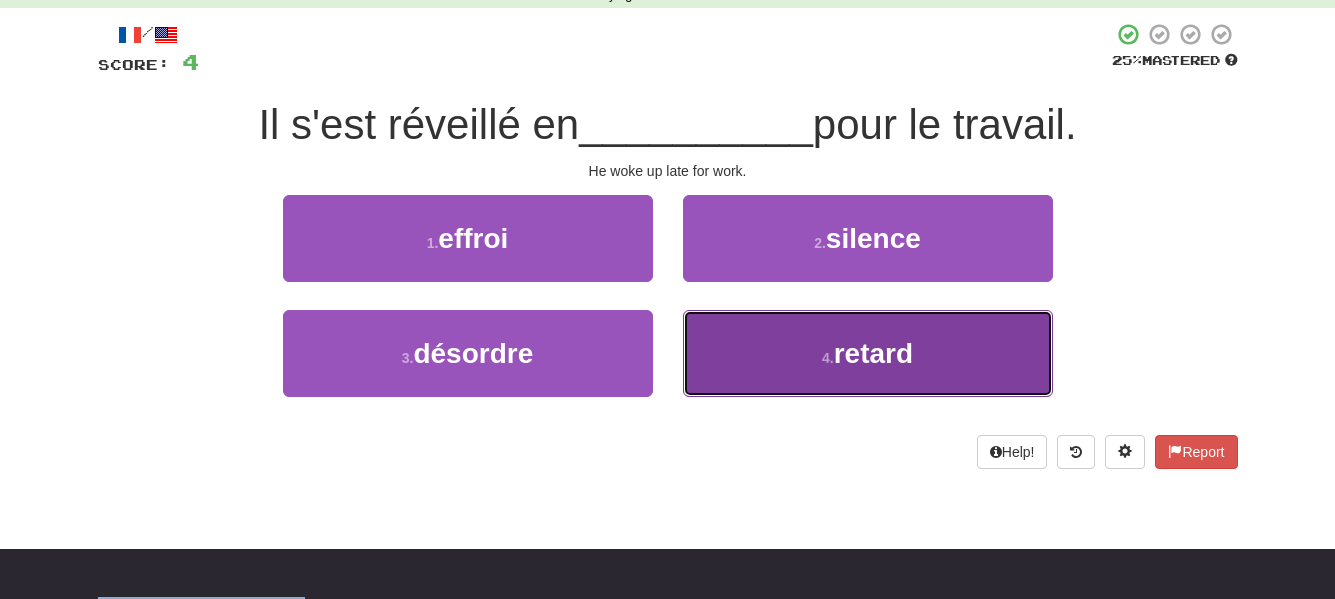 click on "4 .  retard" at bounding box center (868, 353) 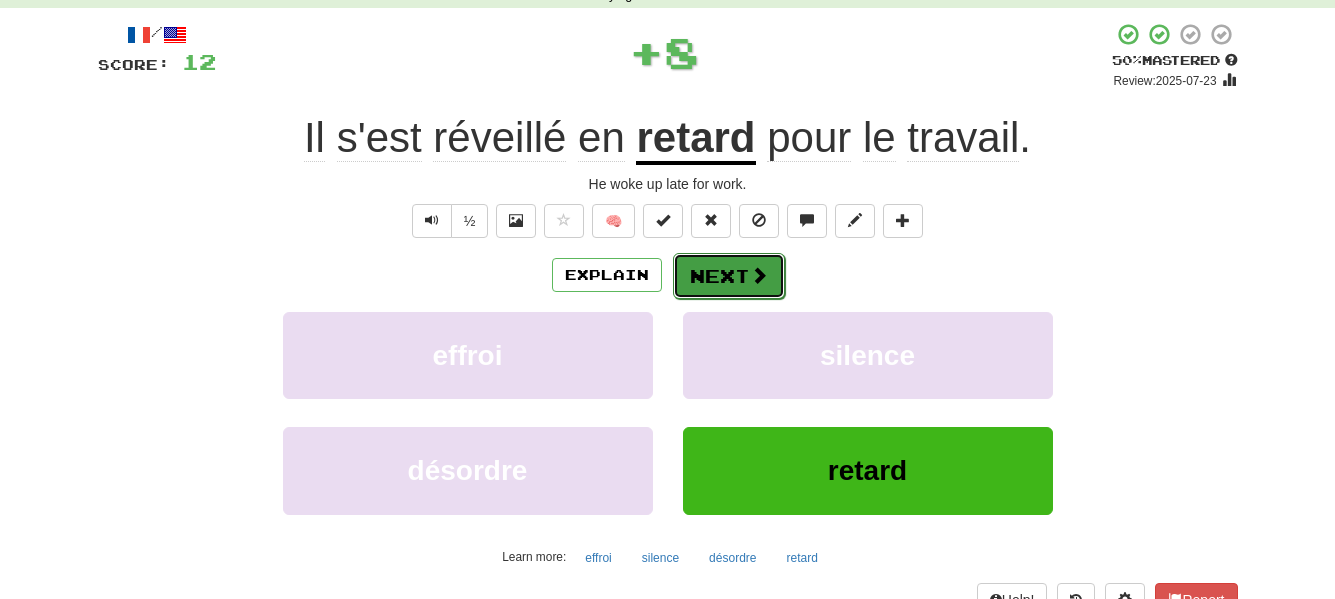 click on "Next" at bounding box center (729, 276) 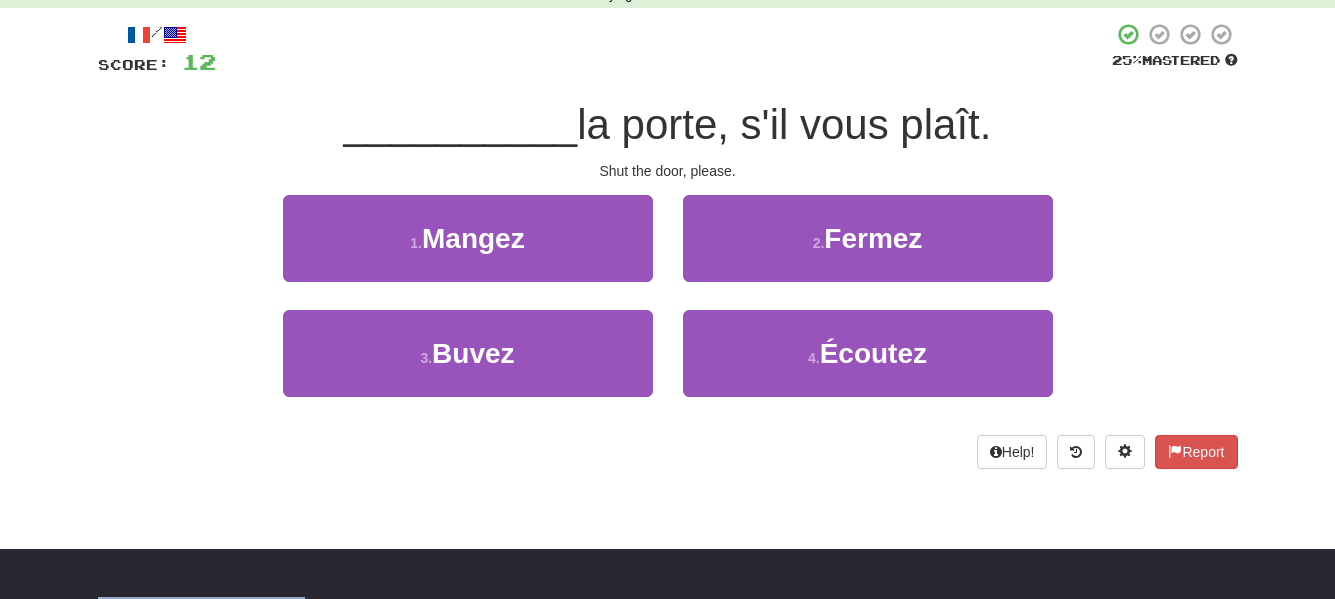 click on "2 .  Fermez" at bounding box center [868, 238] 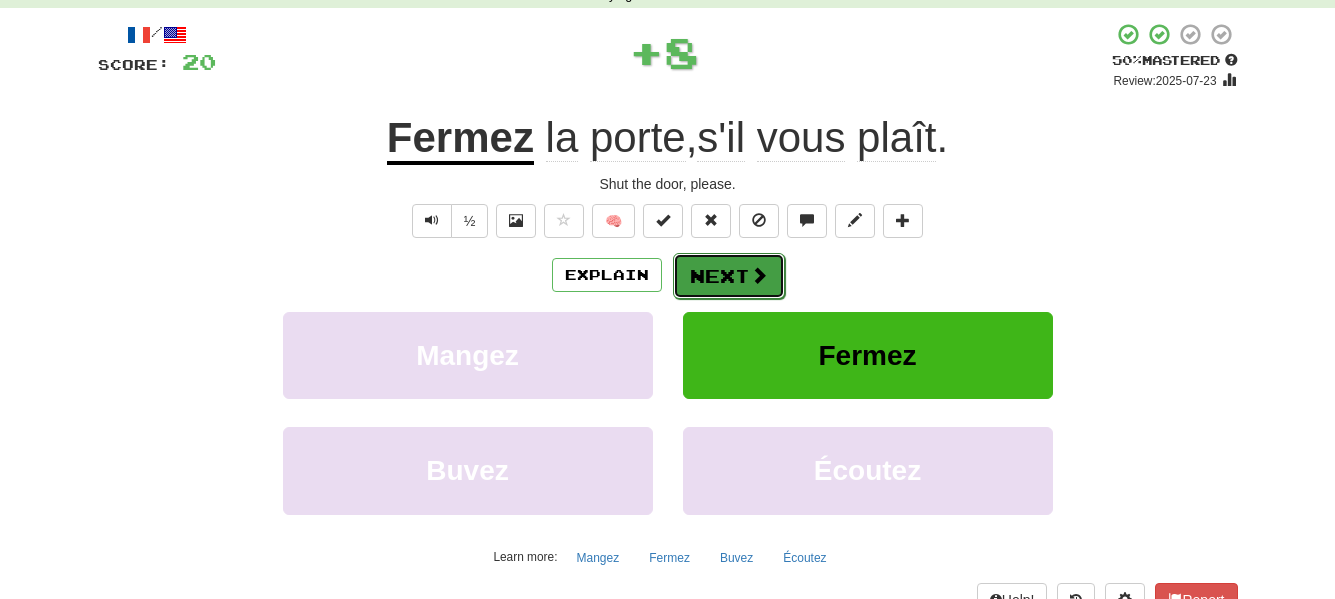 click on "Next" at bounding box center (729, 276) 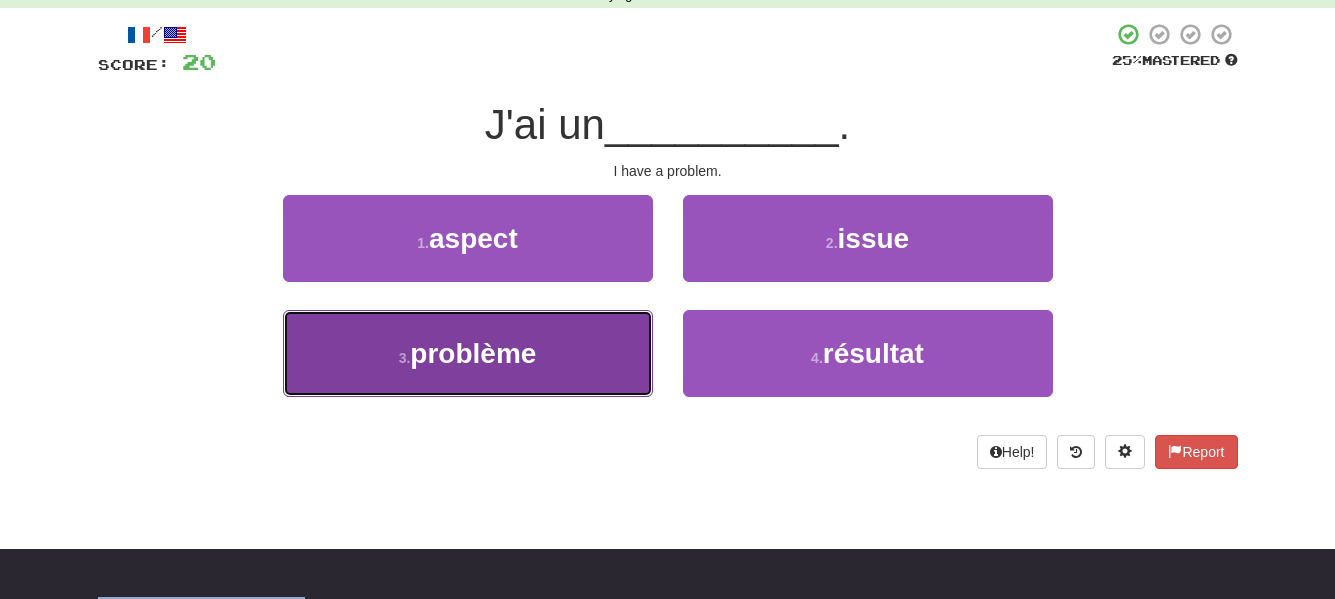 click on "3 .  problème" at bounding box center [468, 353] 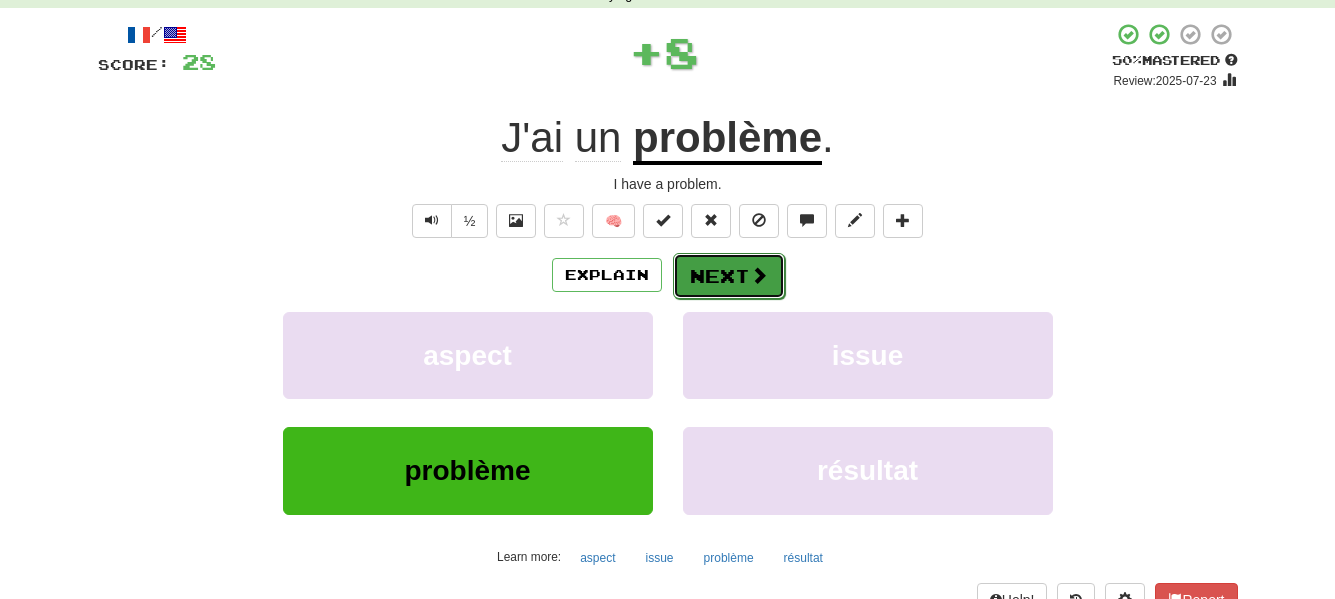 click on "Next" at bounding box center (729, 276) 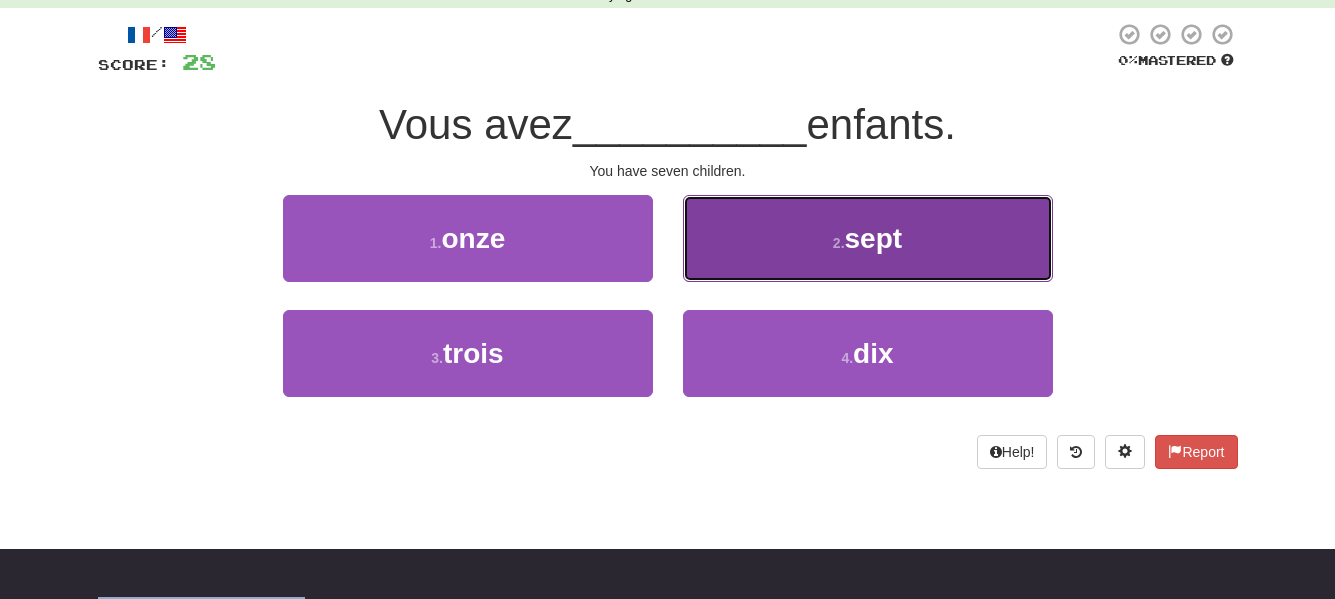 click on "2 .  sept" at bounding box center [868, 238] 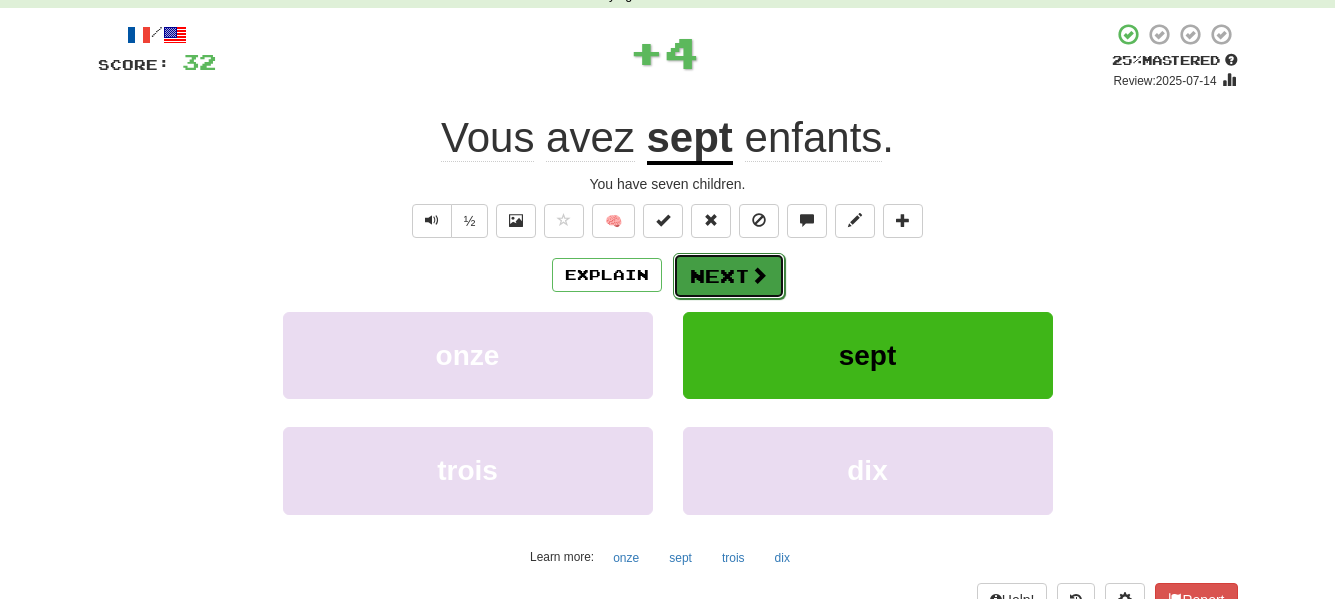 click on "Next" at bounding box center [729, 276] 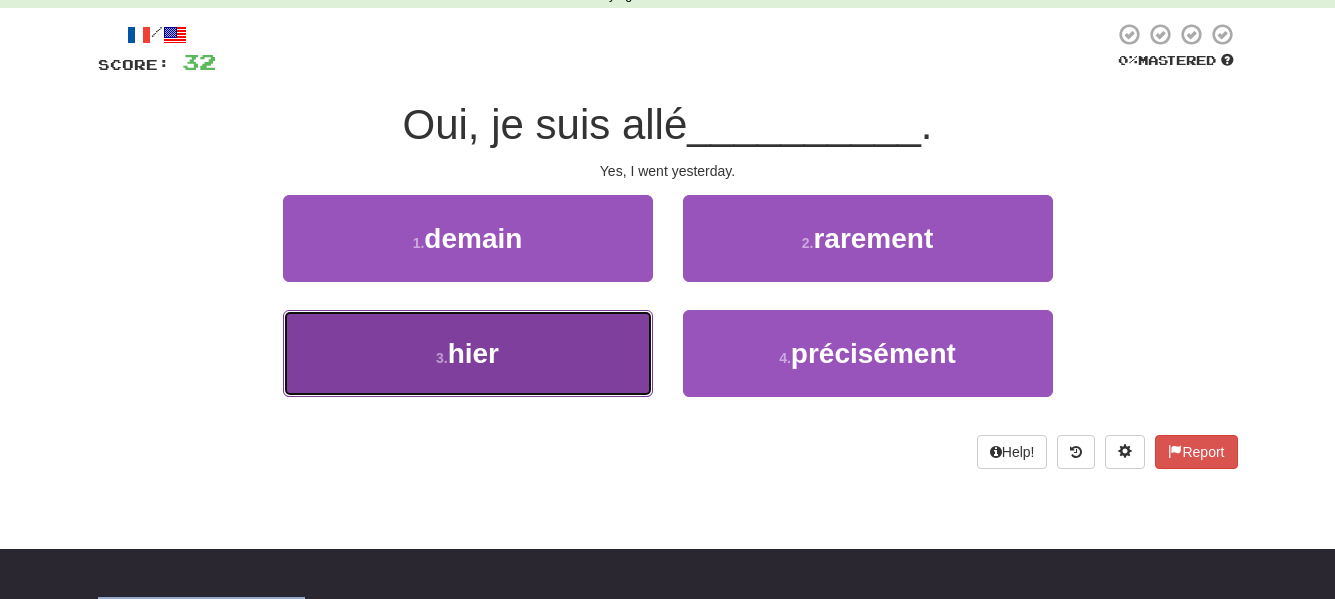click on "3 .  hier" at bounding box center [468, 353] 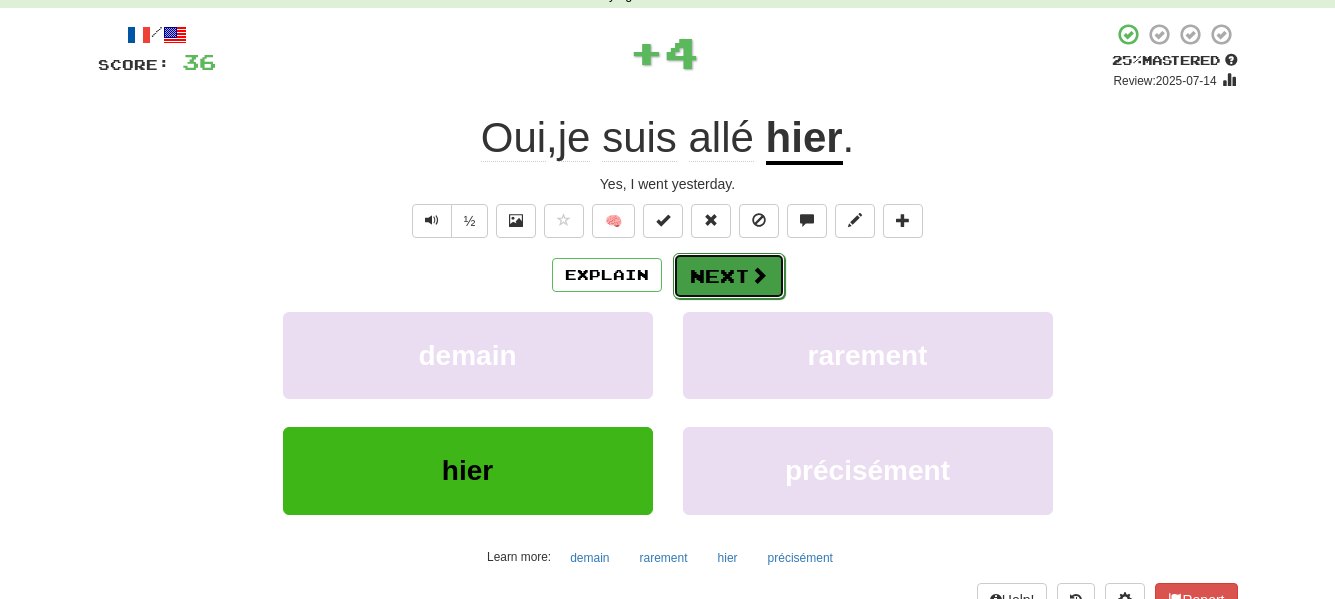 click on "Next" at bounding box center [729, 276] 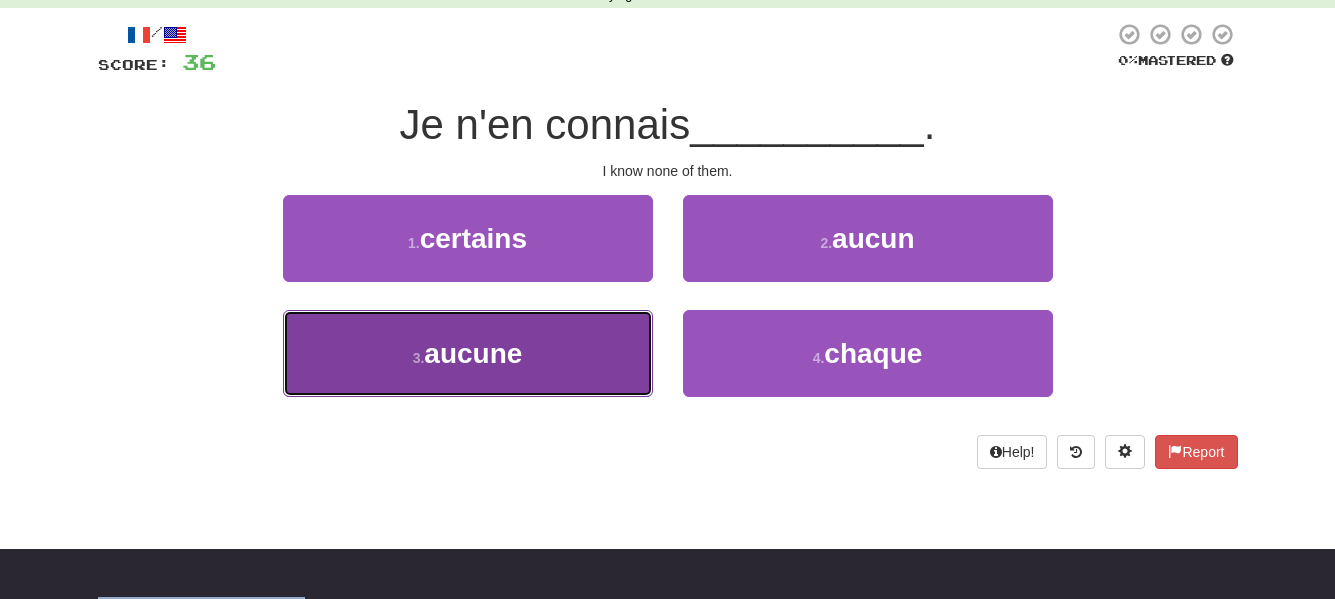 click on "3 .  aucune" at bounding box center (468, 353) 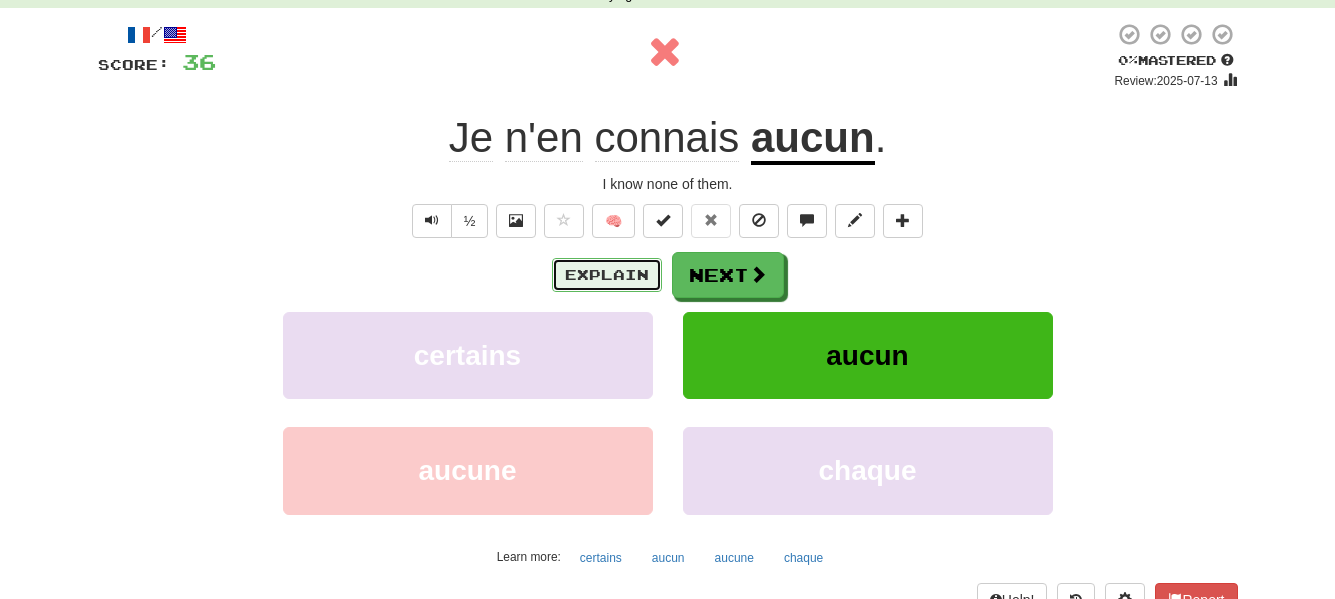 click on "Explain" at bounding box center [607, 275] 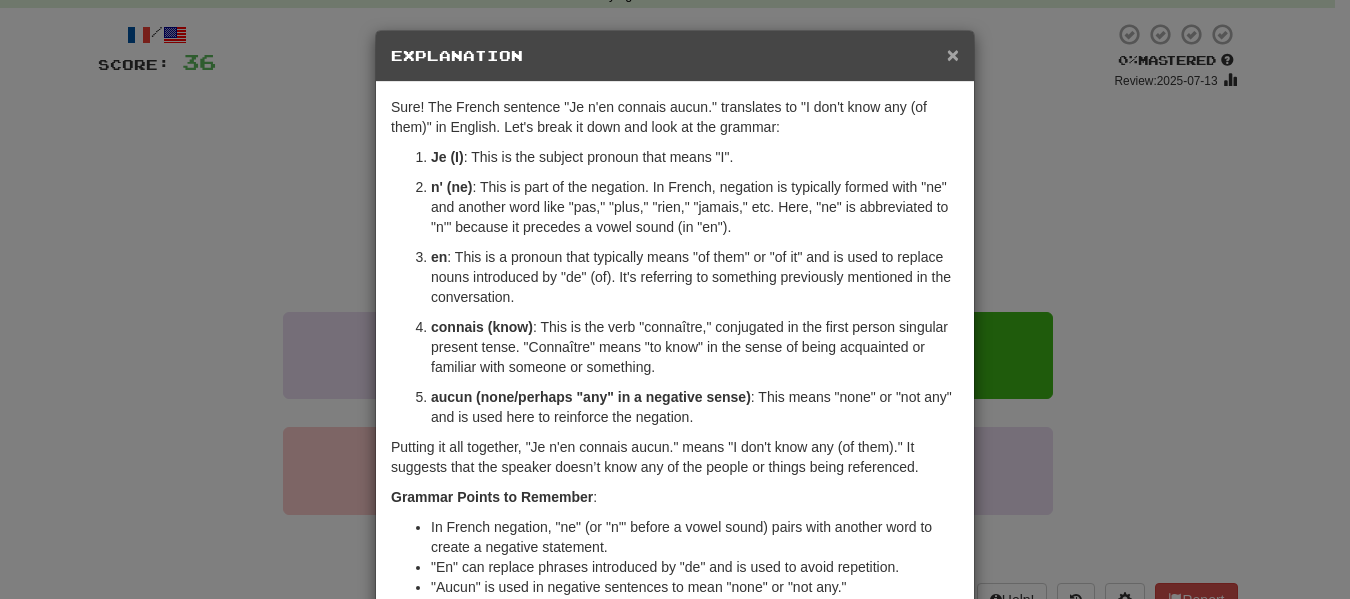 click on "×" at bounding box center (953, 54) 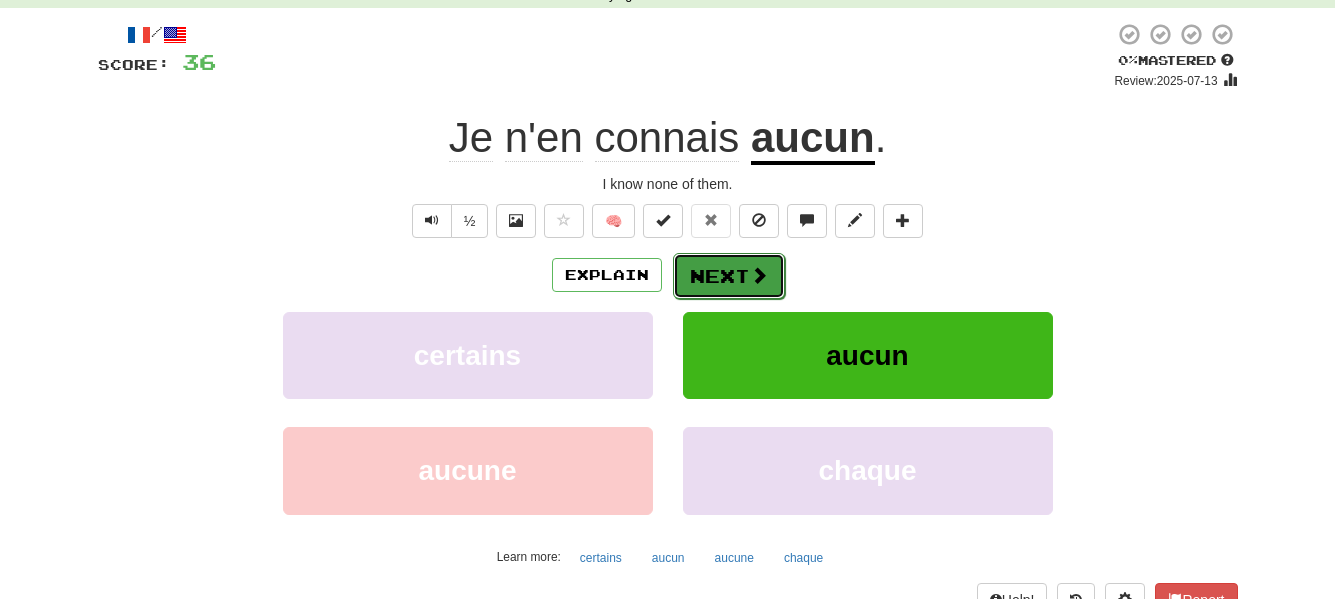 click on "Next" at bounding box center (729, 276) 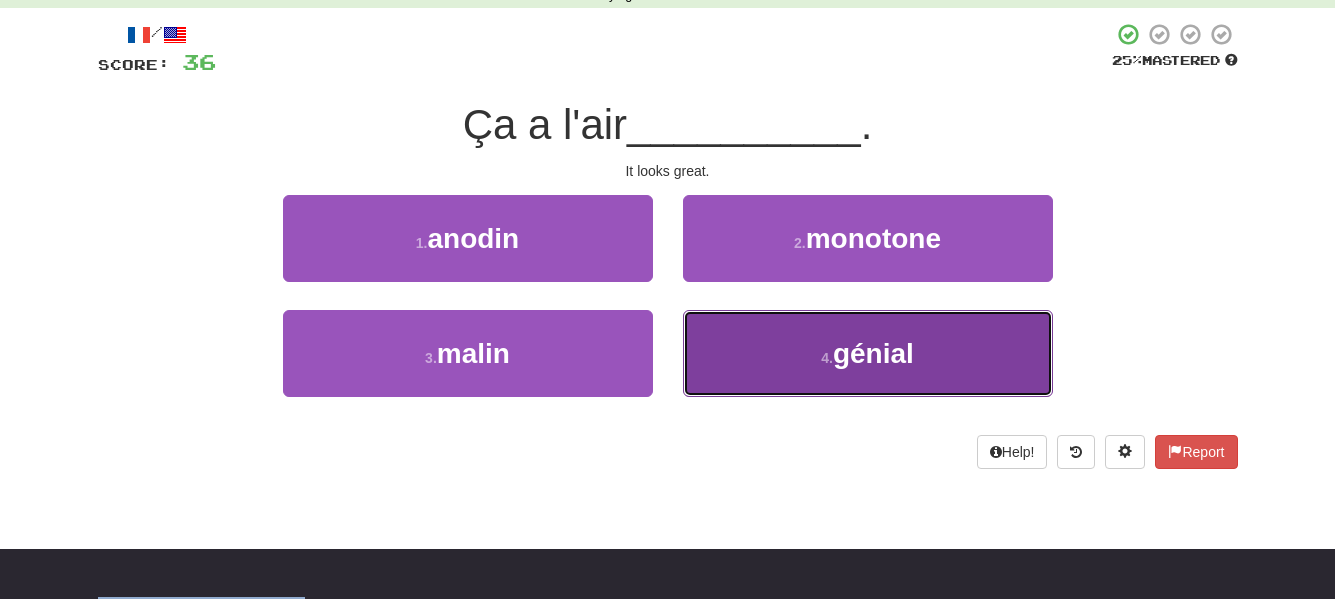 click on "4 .  génial" at bounding box center (868, 353) 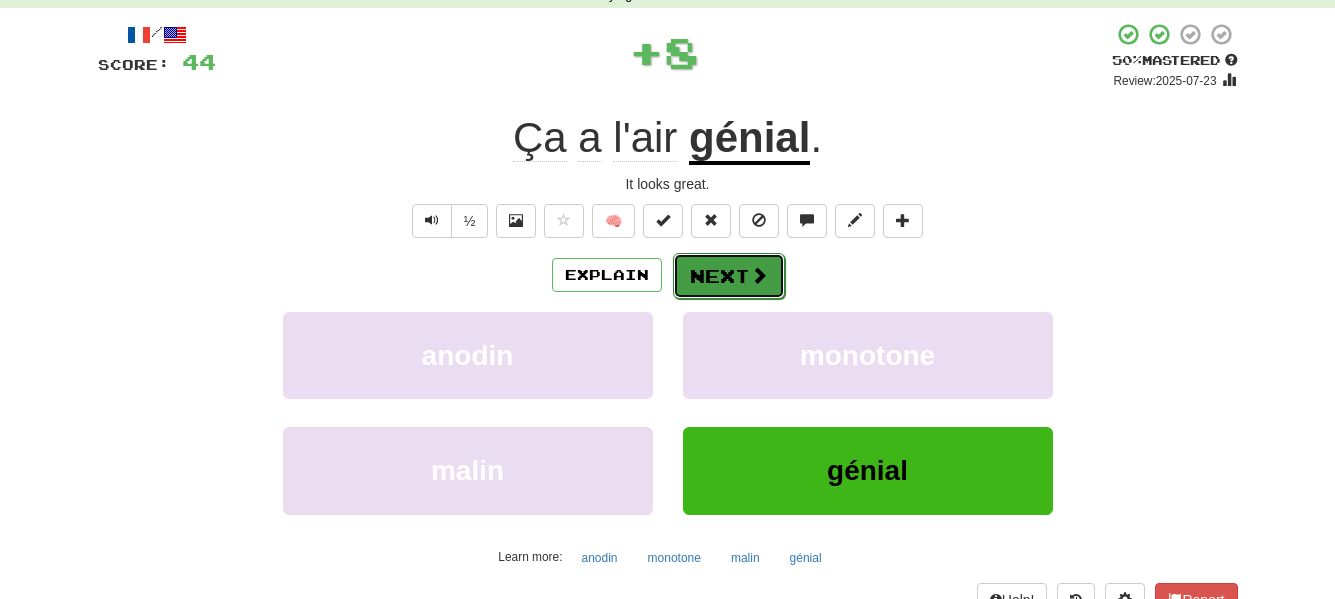 click on "Next" at bounding box center [729, 276] 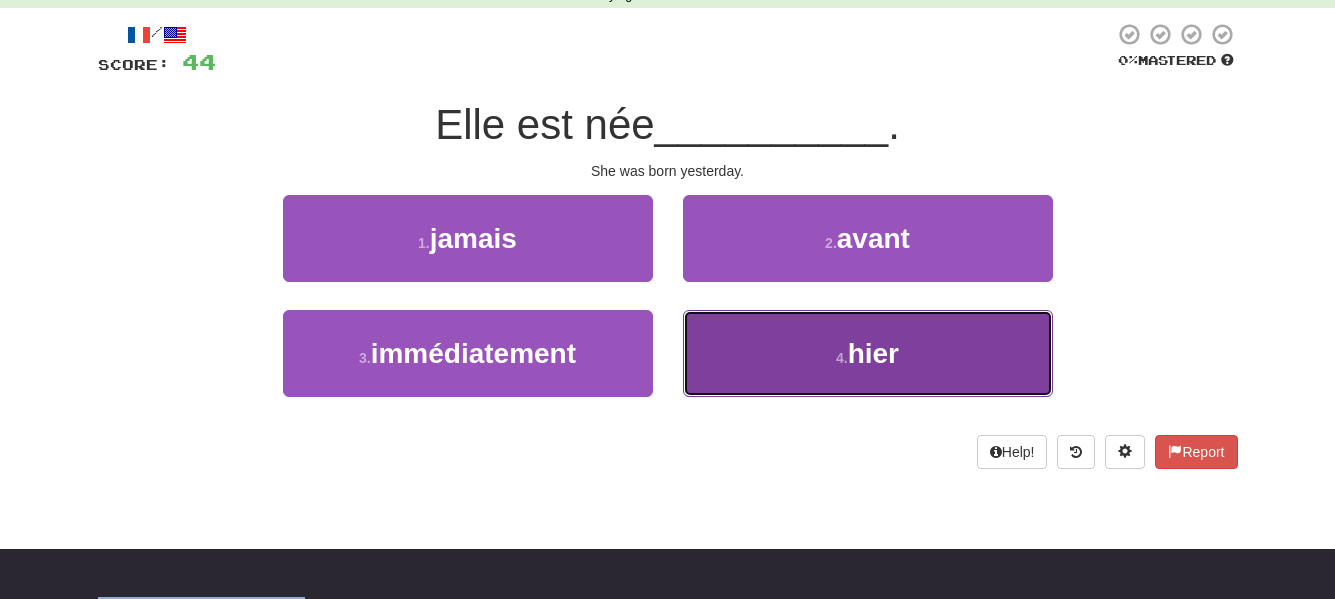 click on "4 .  hier" at bounding box center (868, 353) 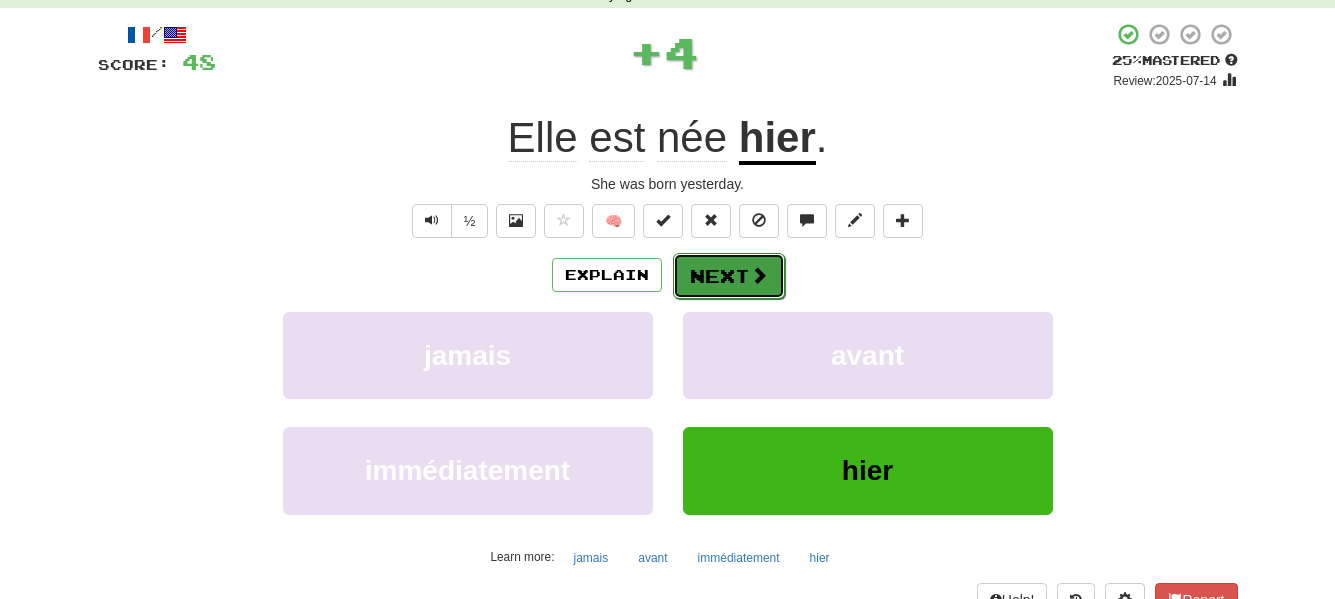 click on "Next" at bounding box center [729, 276] 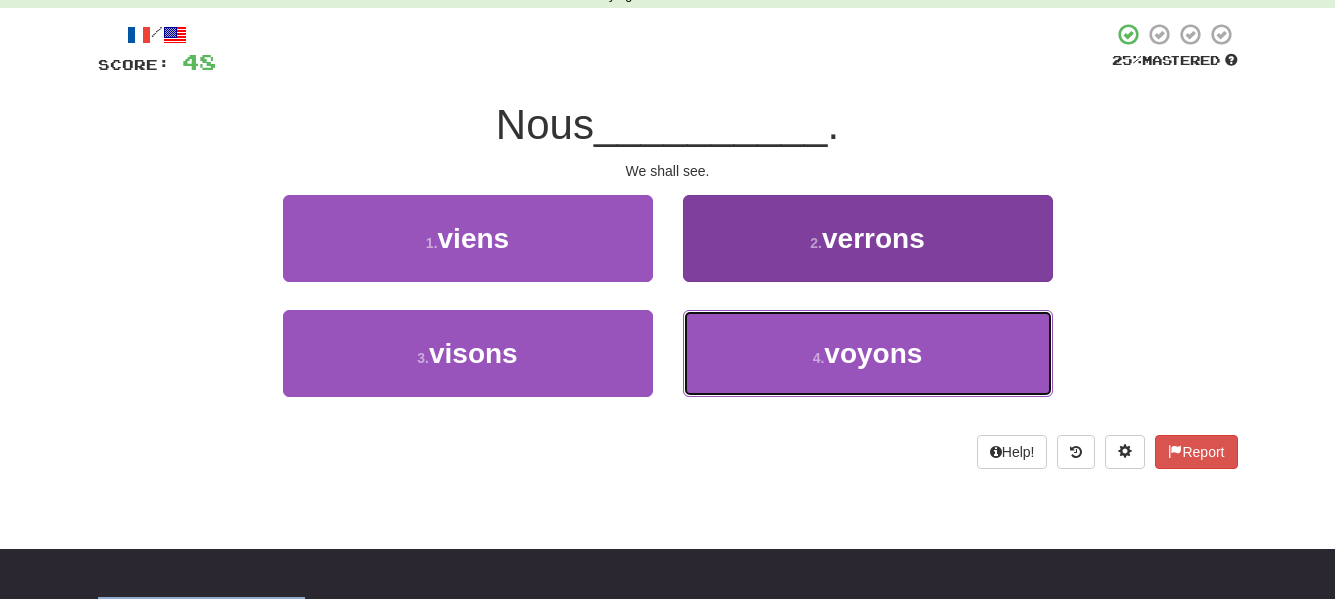 click on "4 .  voyons" at bounding box center [868, 353] 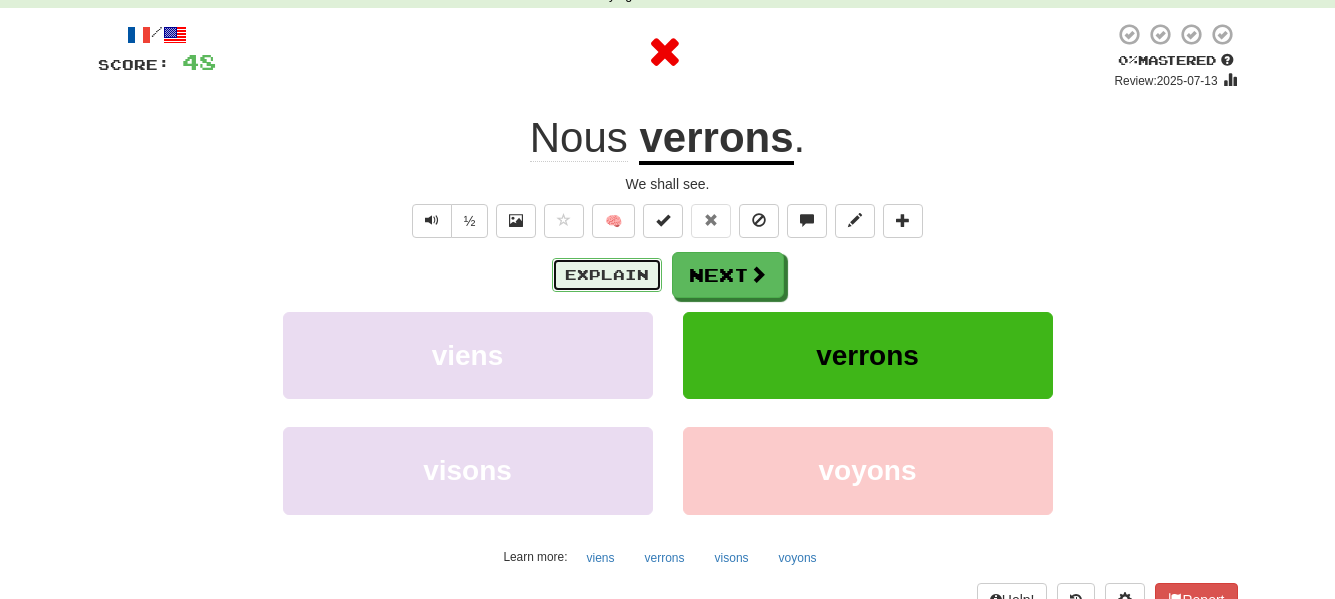 click on "Explain" at bounding box center (607, 275) 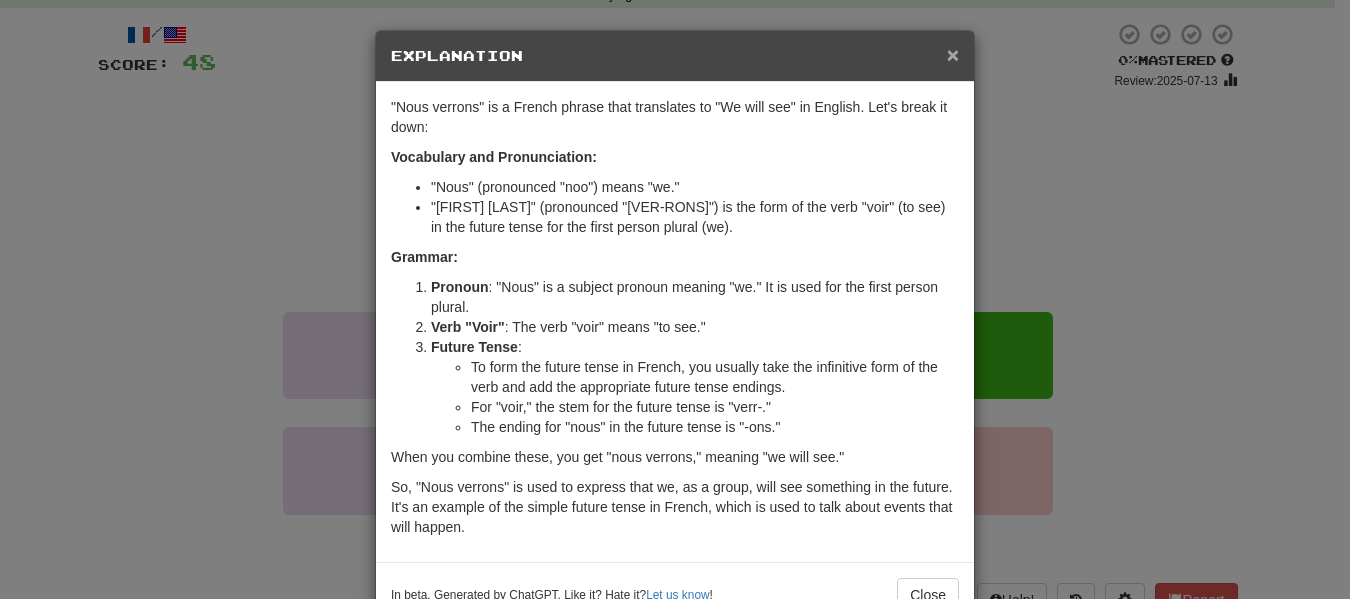 click on "×" at bounding box center [953, 54] 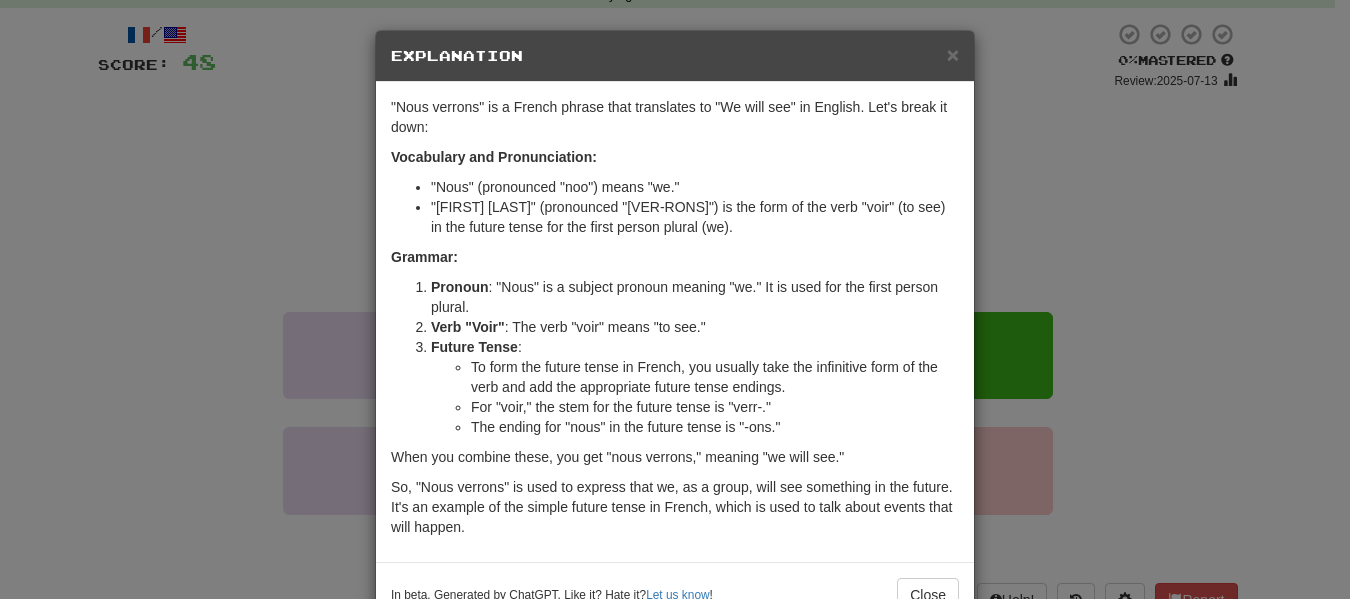 click on ""Nous verrons" is a French phrase that translates to "We will see" in English. Let's break it down:
Vocabulary and Pronunciation:
"Nous" (pronounced "noo") means "we."
"Verrons" (pronounced "ver-rons") is the form of the verb "voir" (to see) in the future tense for the first person plural (we).
Grammar:
Pronoun : "Nous" is a subject pronoun meaning "we." It is used for the first person plural.
Verb "Voir" : The verb "voir" means "to see."
Future Tense :
To form the future tense in French, you usually take the infinitive form of the verb and add the appropriate future tense endings.
For "voir," the stem for the future tense is "verr-."
The ending for "nous" in the future tense is "-ons."
When you combine these, you get "nous verrons," meaning "we will see."
So, "Nous verrons" is used to express that we, as a group, will see something in the future. It's an example of the simple future tense in French, which is used to talk about events that will happen." at bounding box center [675, 322] 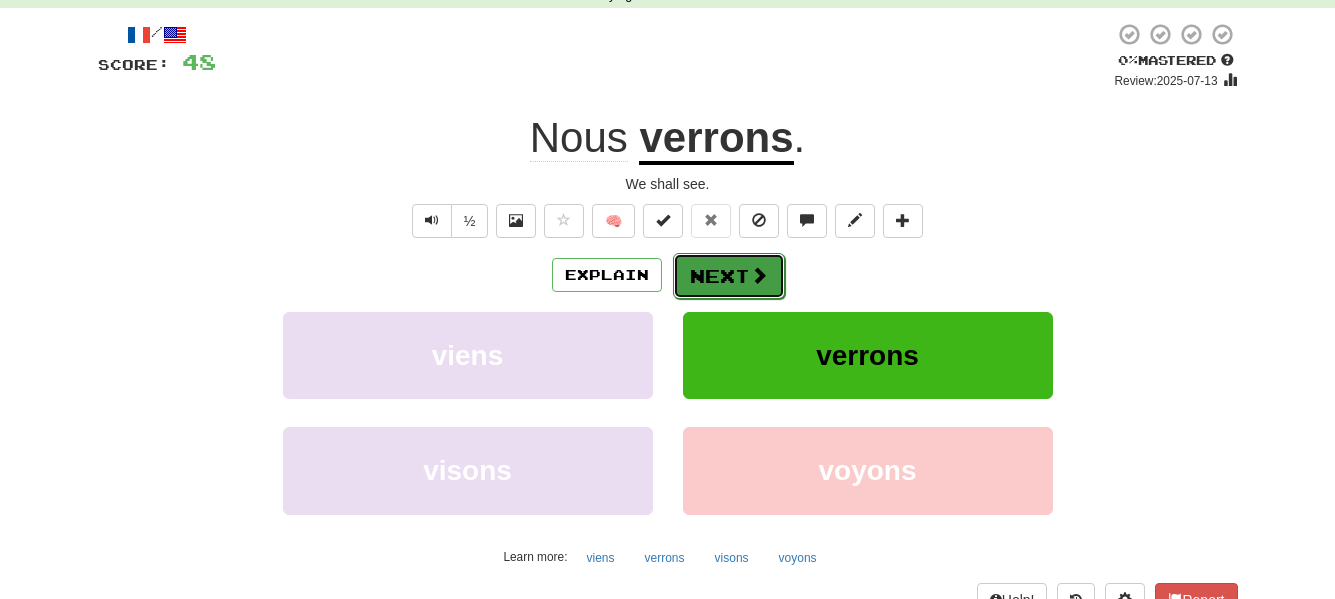 click at bounding box center (759, 275) 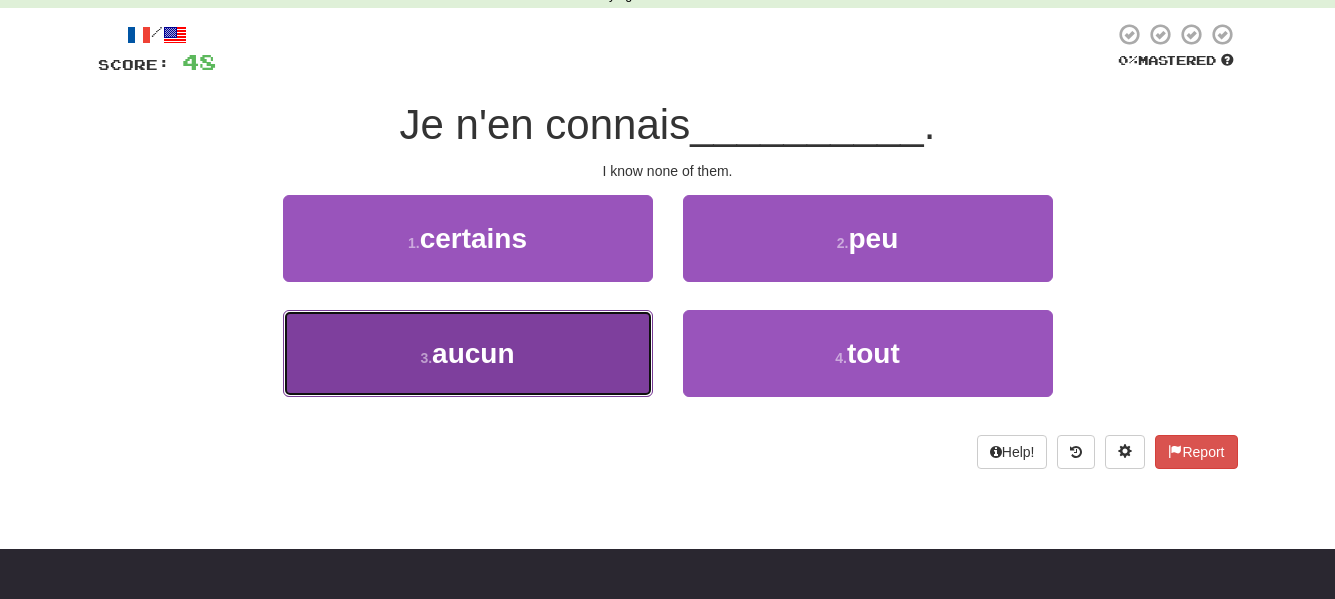 click on "aucun" at bounding box center (473, 353) 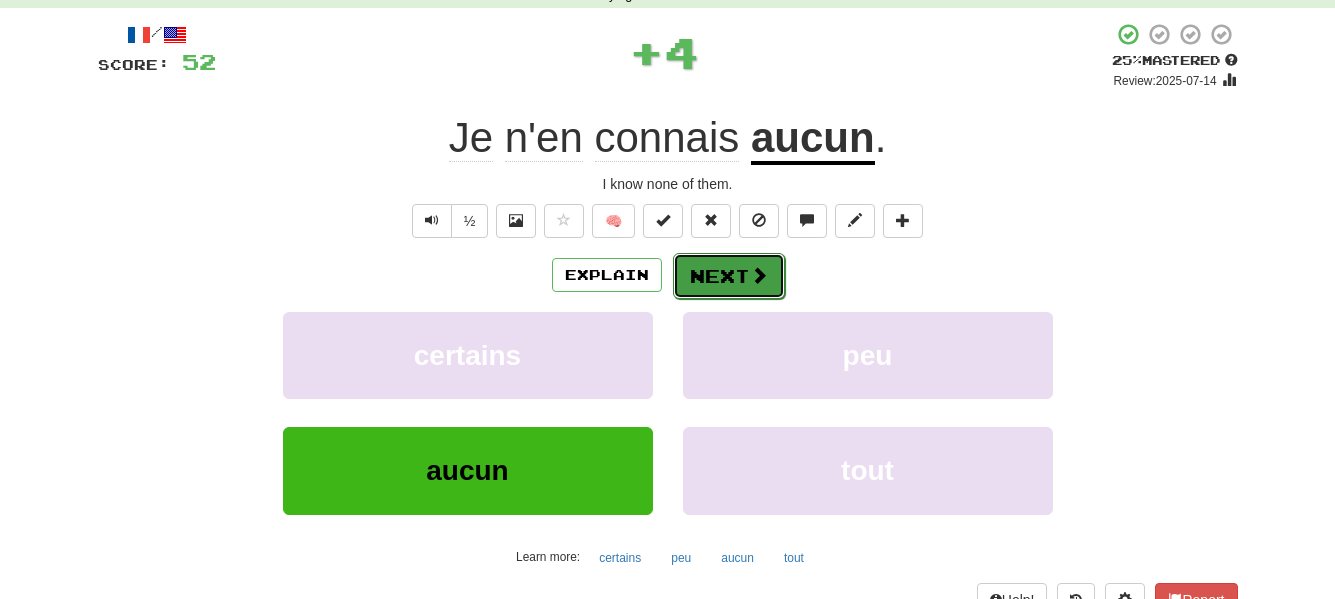 click on "Next" at bounding box center (729, 276) 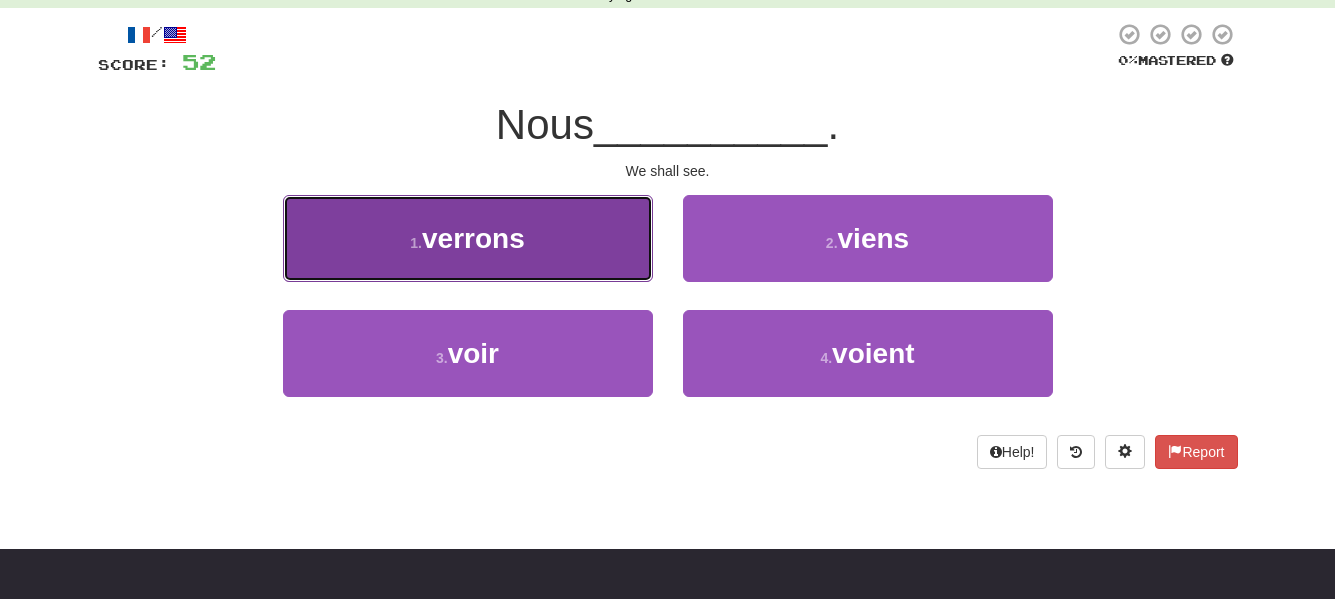 click on "verrons" at bounding box center (473, 238) 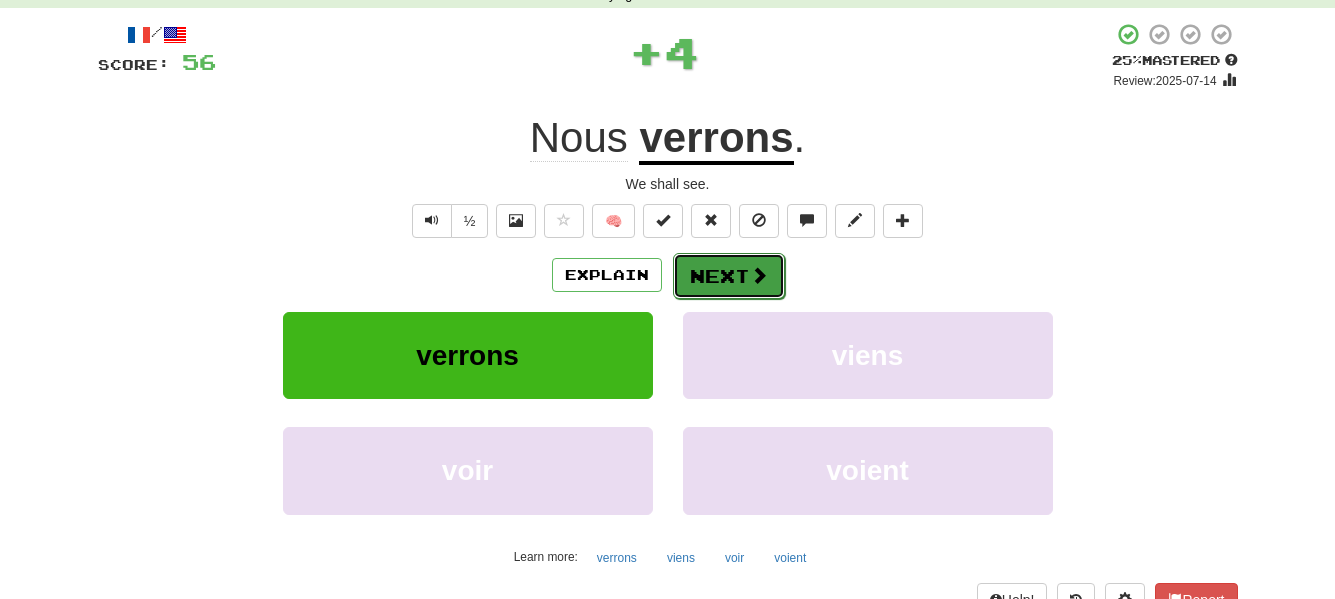 click on "Next" at bounding box center [729, 276] 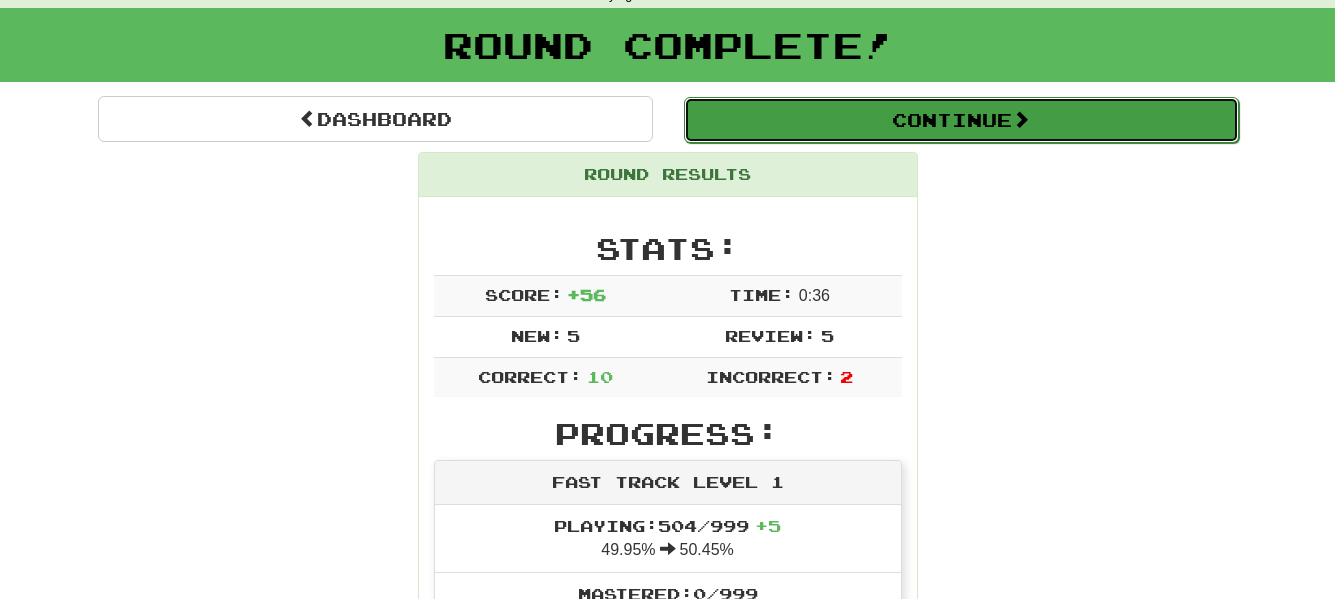 click on "Continue" at bounding box center (961, 120) 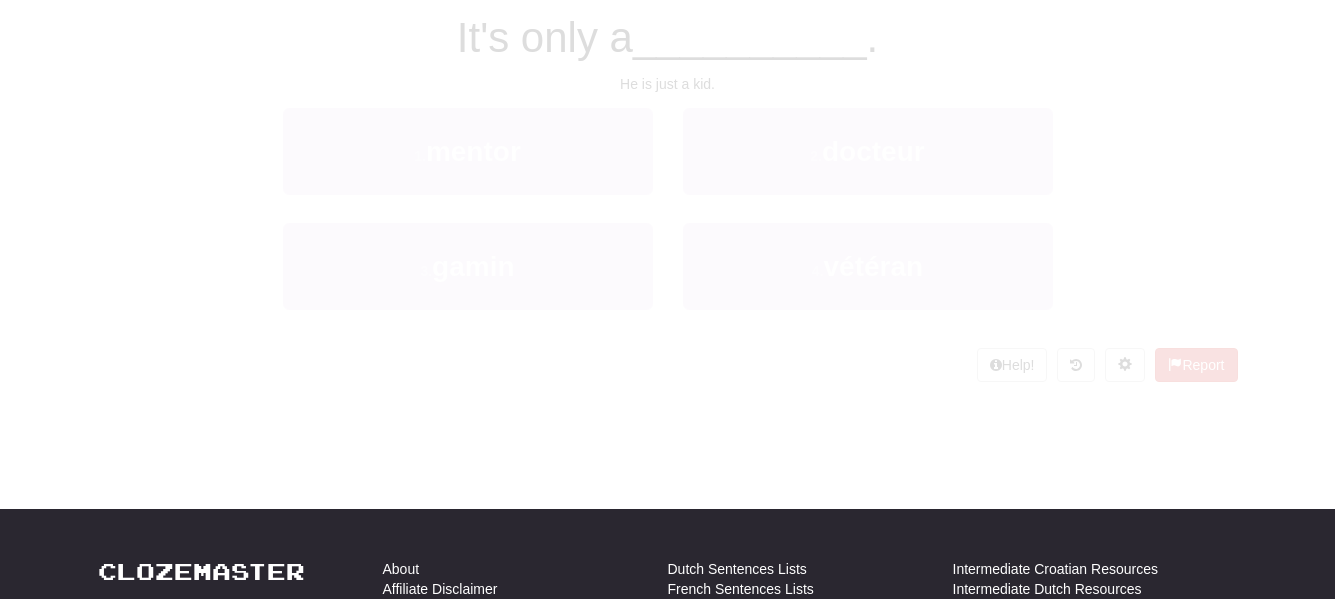 scroll, scrollTop: 100, scrollLeft: 0, axis: vertical 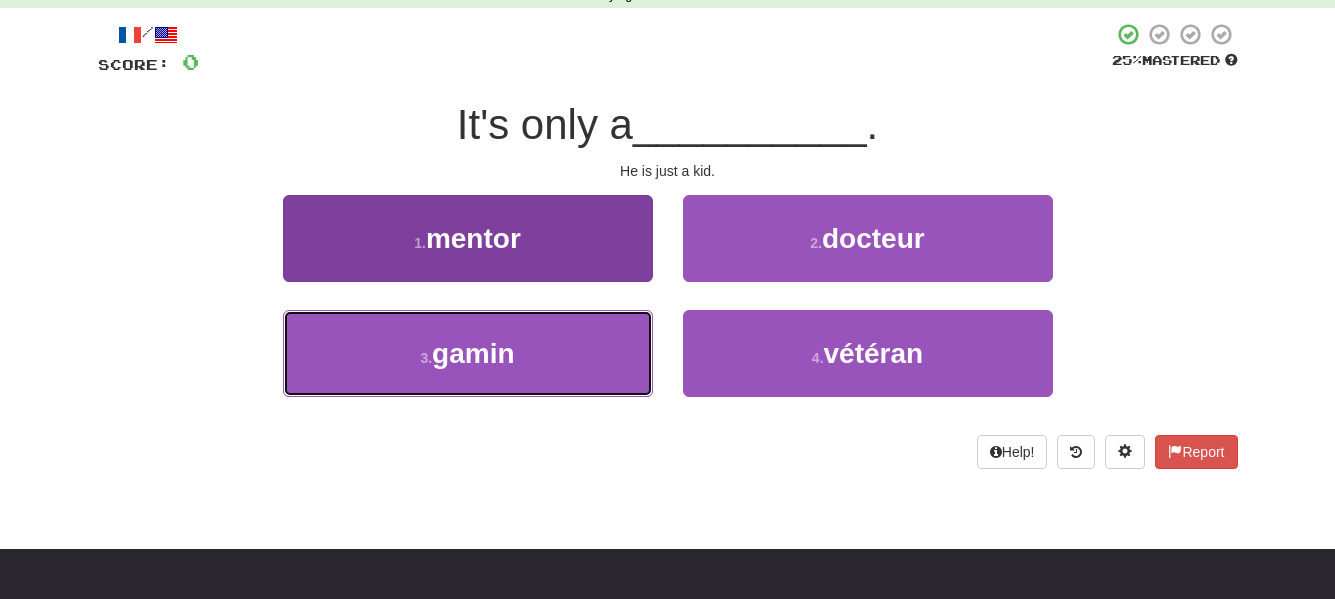 click on "3 .  gamin" at bounding box center [468, 353] 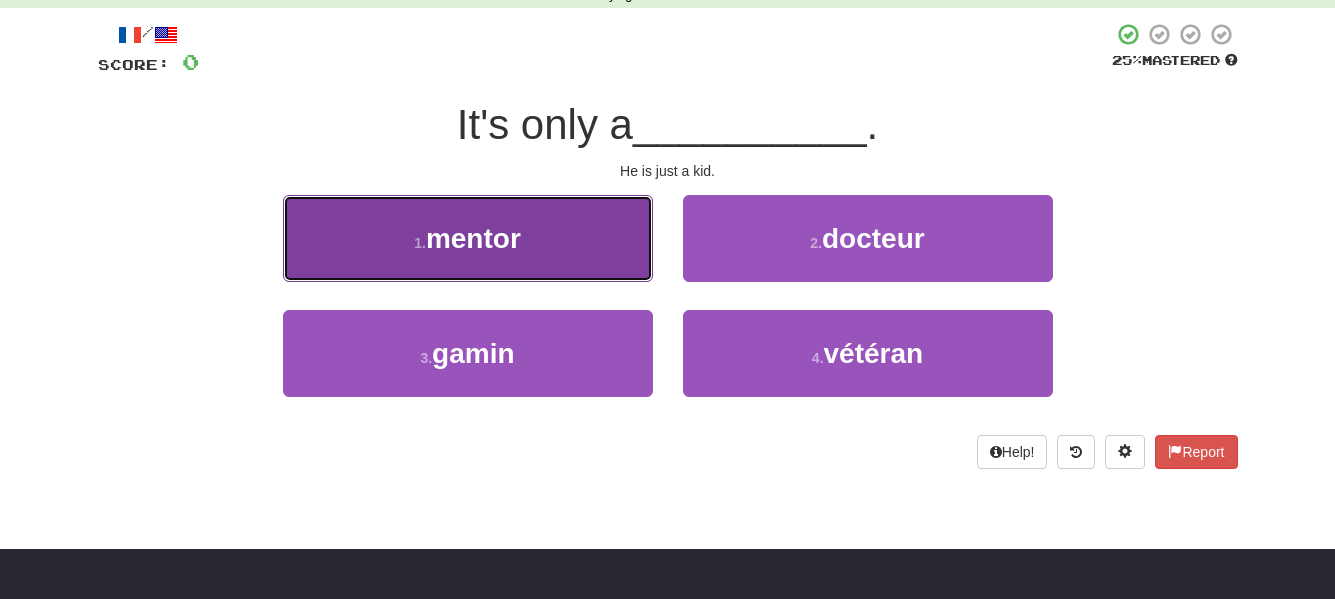 click on "1 .  mentor" at bounding box center [468, 238] 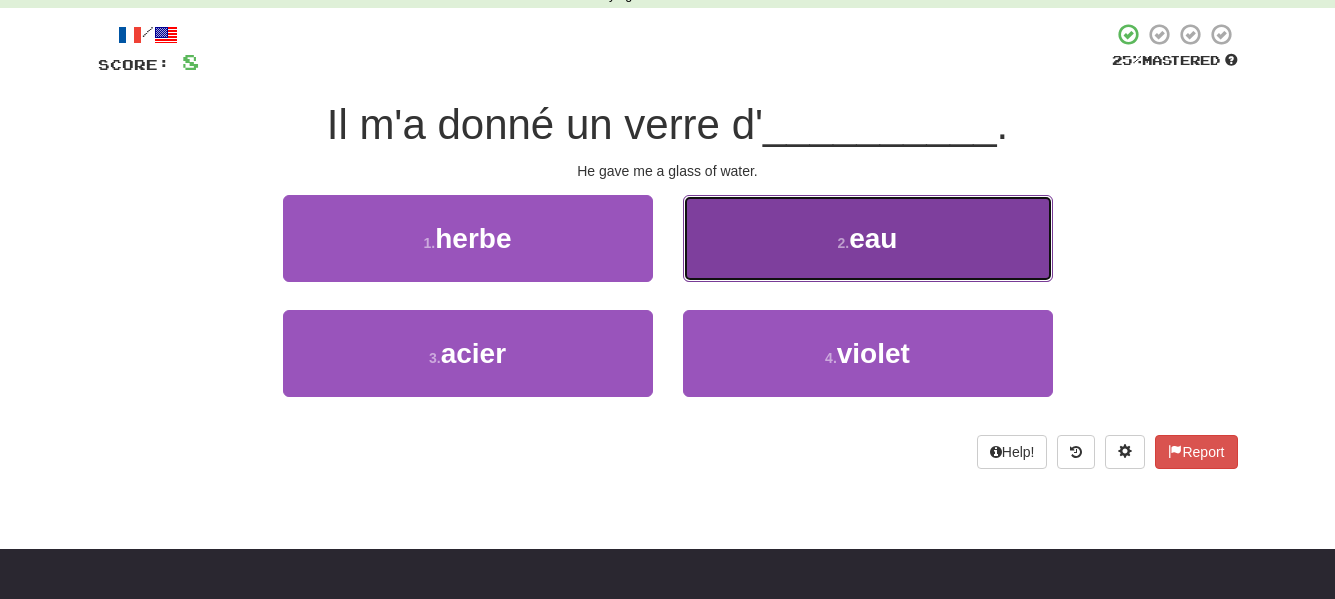 click on "2 .  eau" at bounding box center (868, 238) 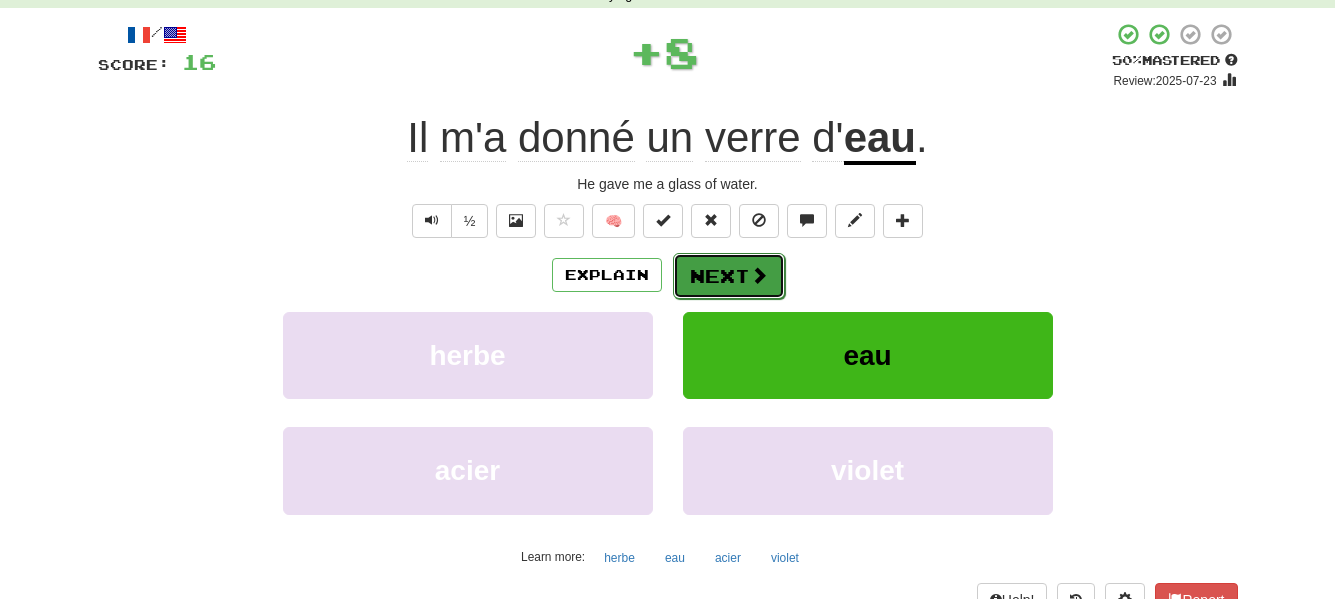 click on "Next" at bounding box center [729, 276] 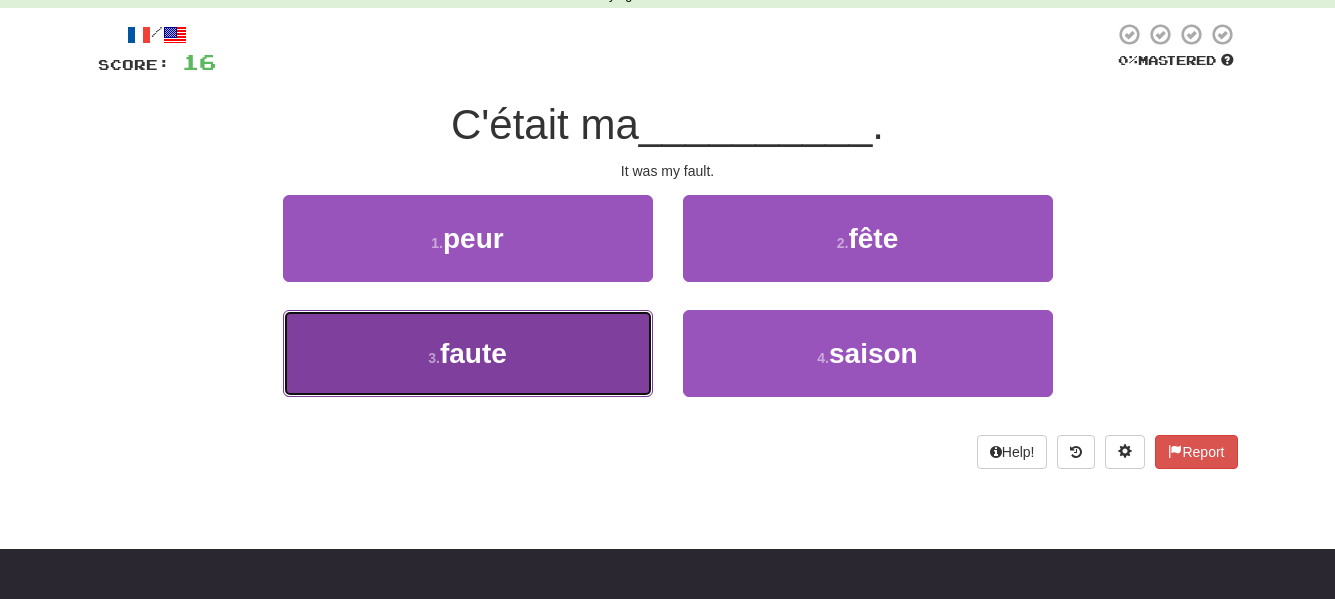 click on "3 .  faute" at bounding box center [468, 353] 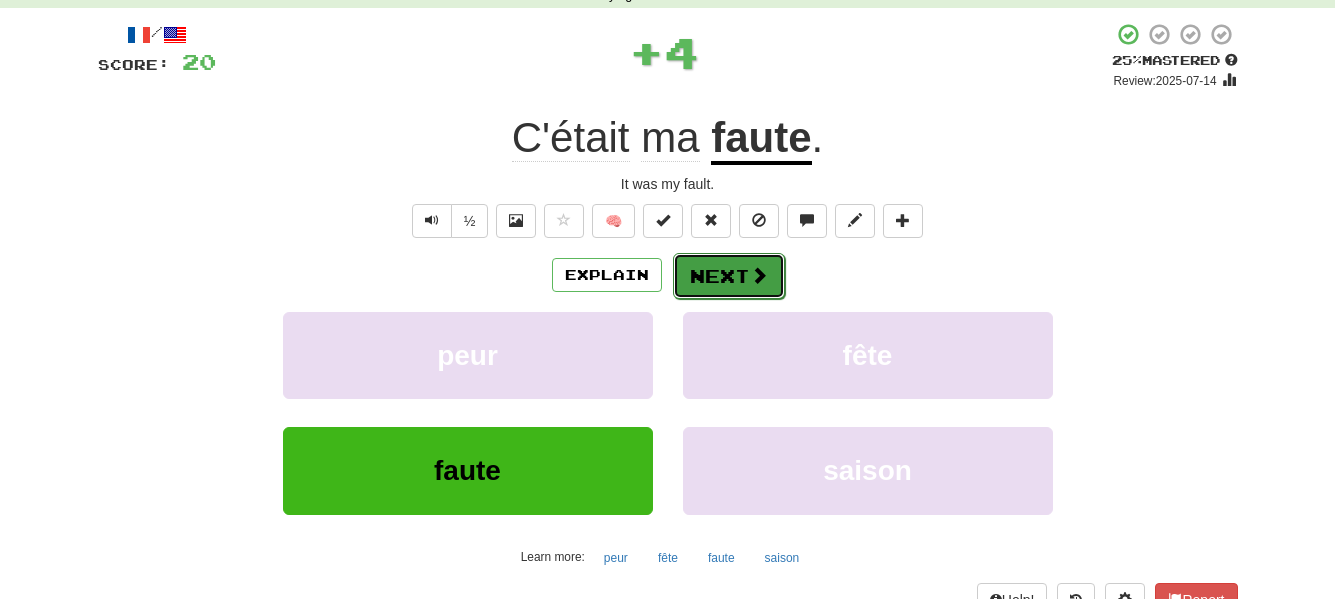 click on "Next" at bounding box center [729, 276] 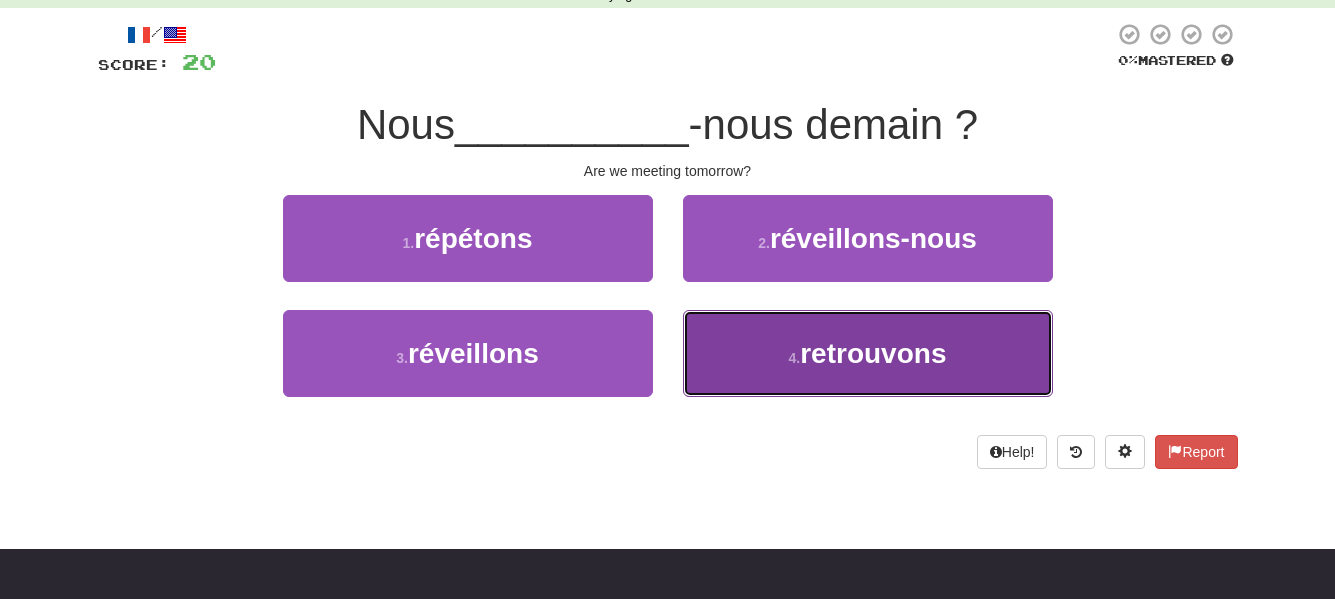 click on "4 .  retrouvons" at bounding box center (868, 353) 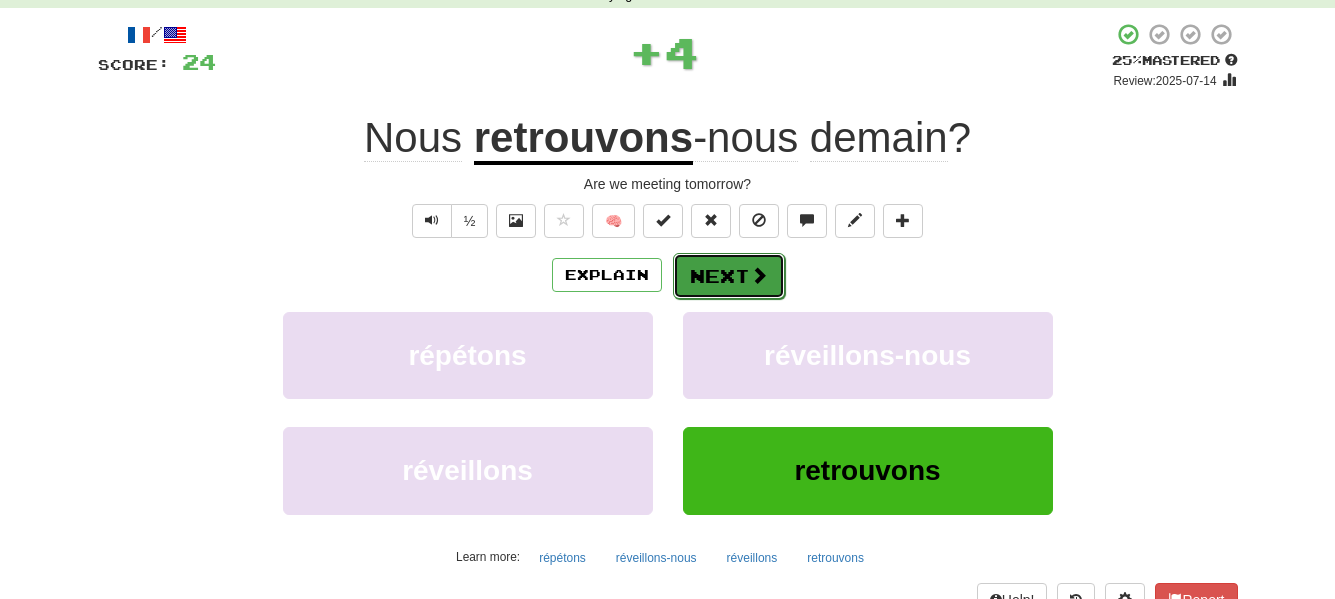 click on "Next" at bounding box center [729, 276] 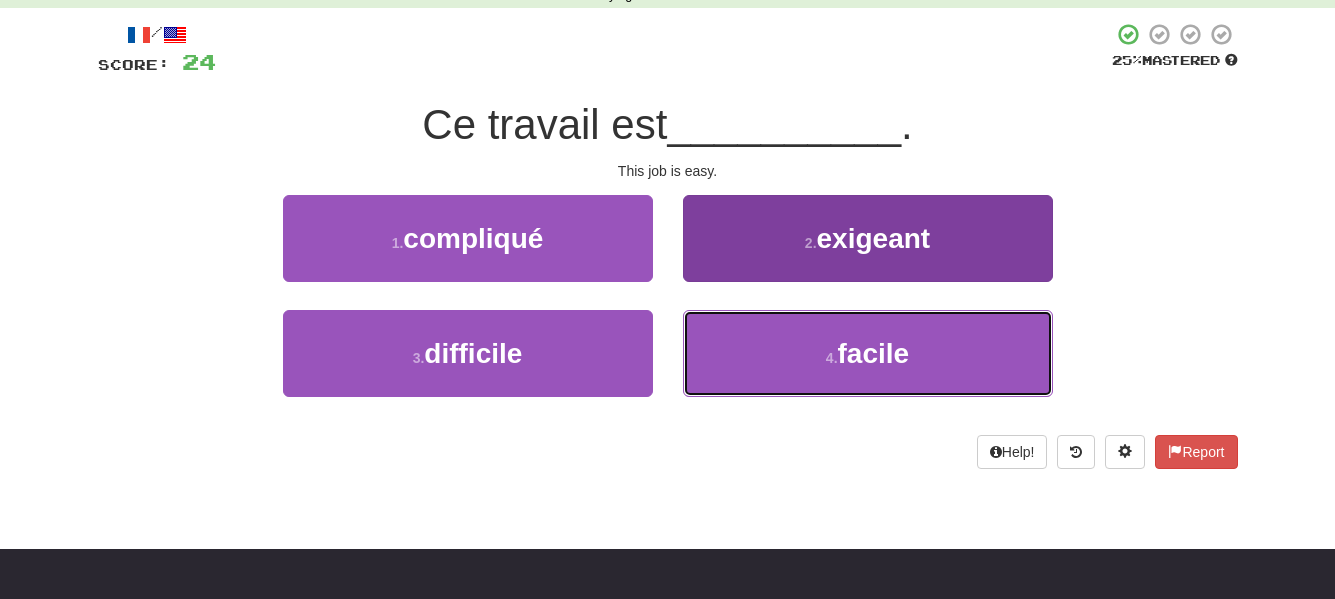 click on "4 .  facile" at bounding box center [868, 353] 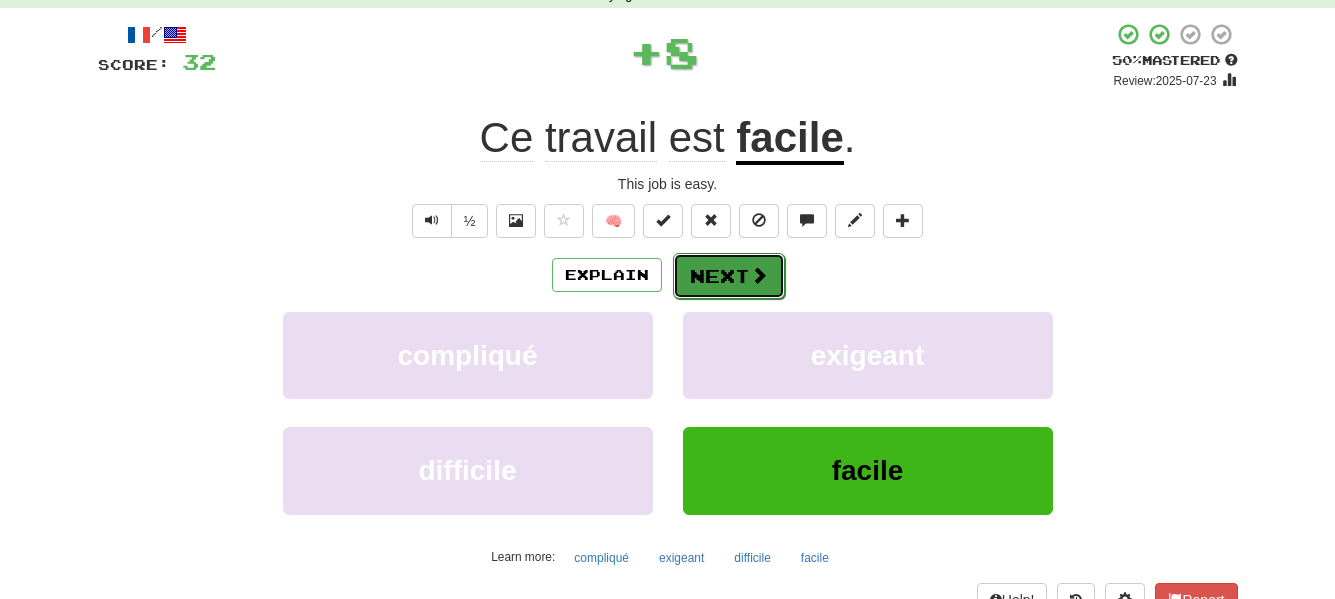 click on "Next" at bounding box center [729, 276] 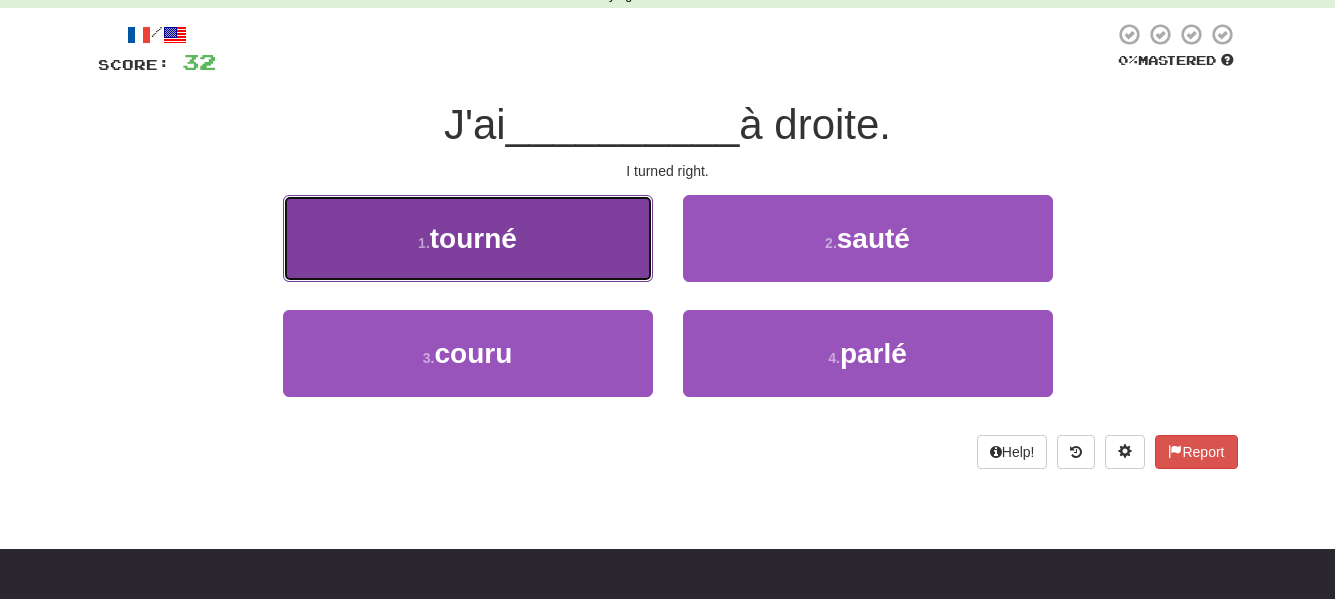 click on "1 .  tourné" at bounding box center [468, 238] 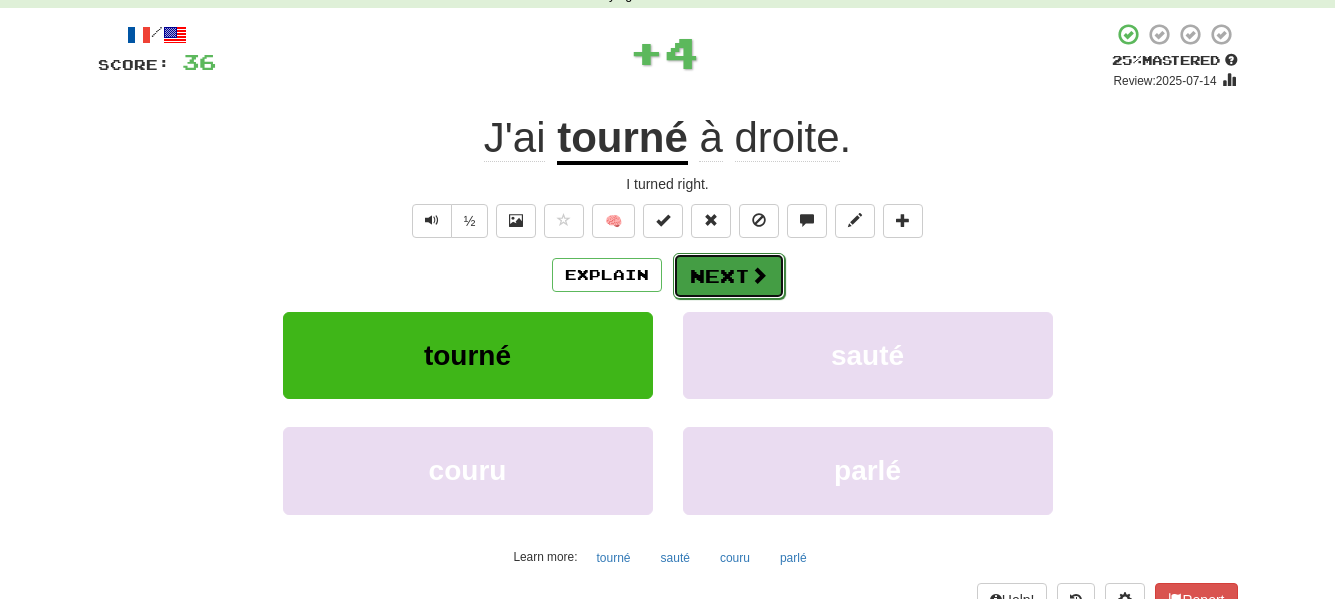 click on "Next" at bounding box center [729, 276] 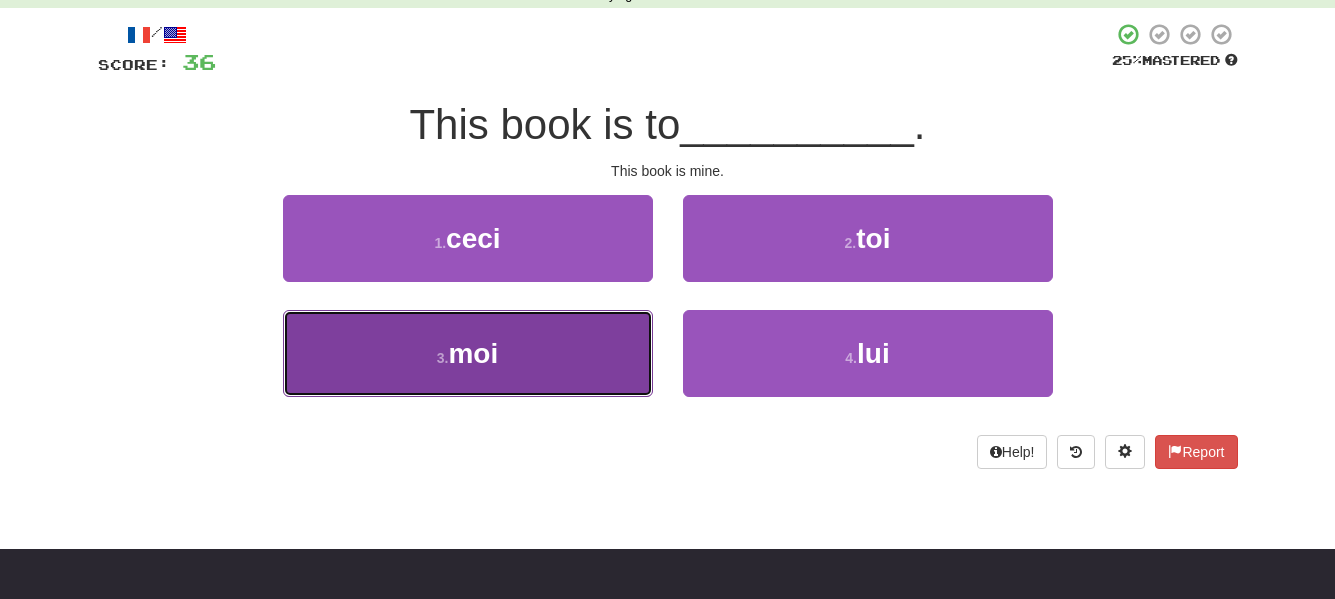 click on "3 .  moi" at bounding box center (468, 353) 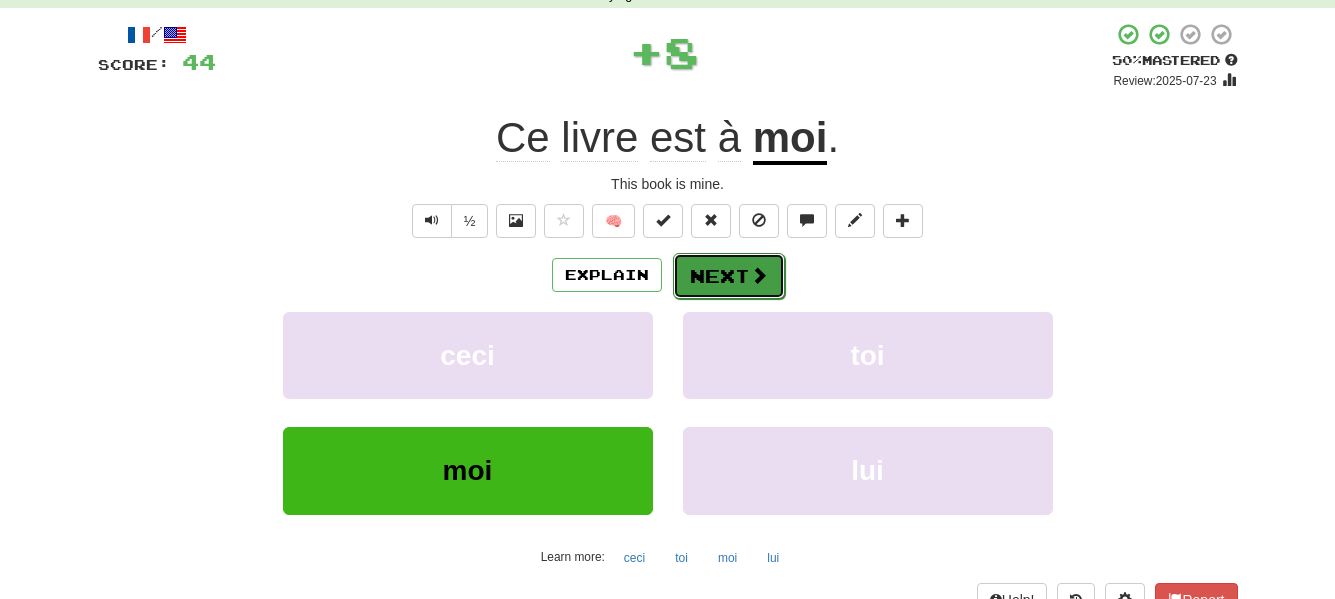 click on "Next" at bounding box center (729, 276) 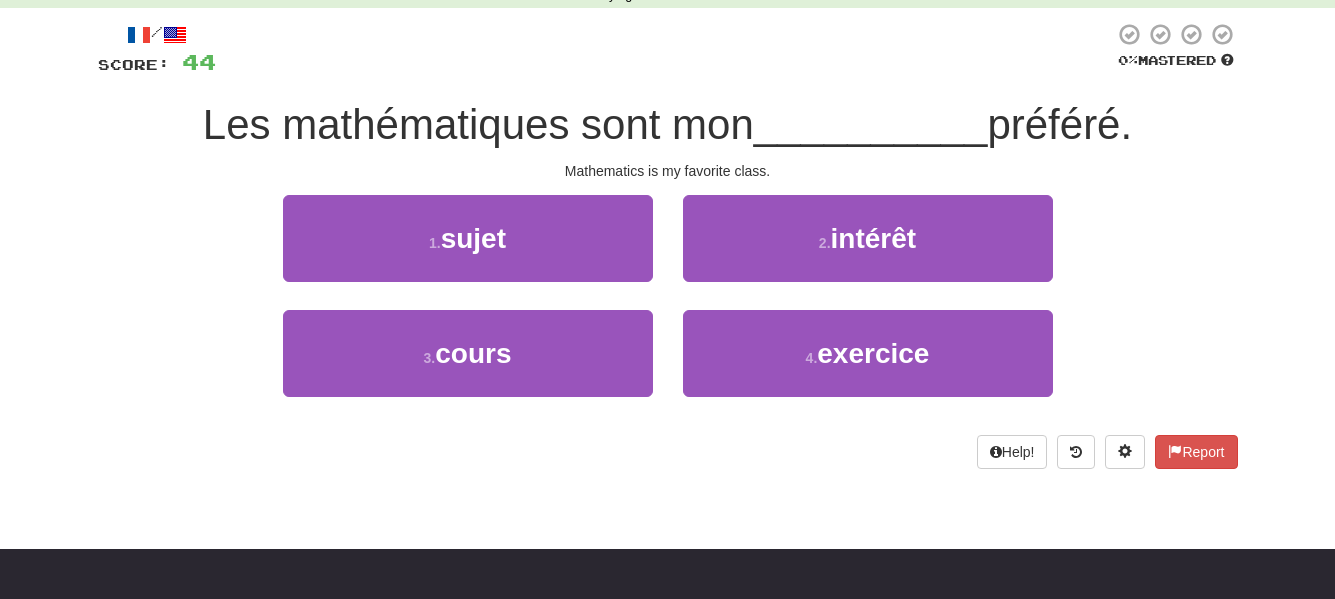 click on "2 .  intérêt" at bounding box center (868, 238) 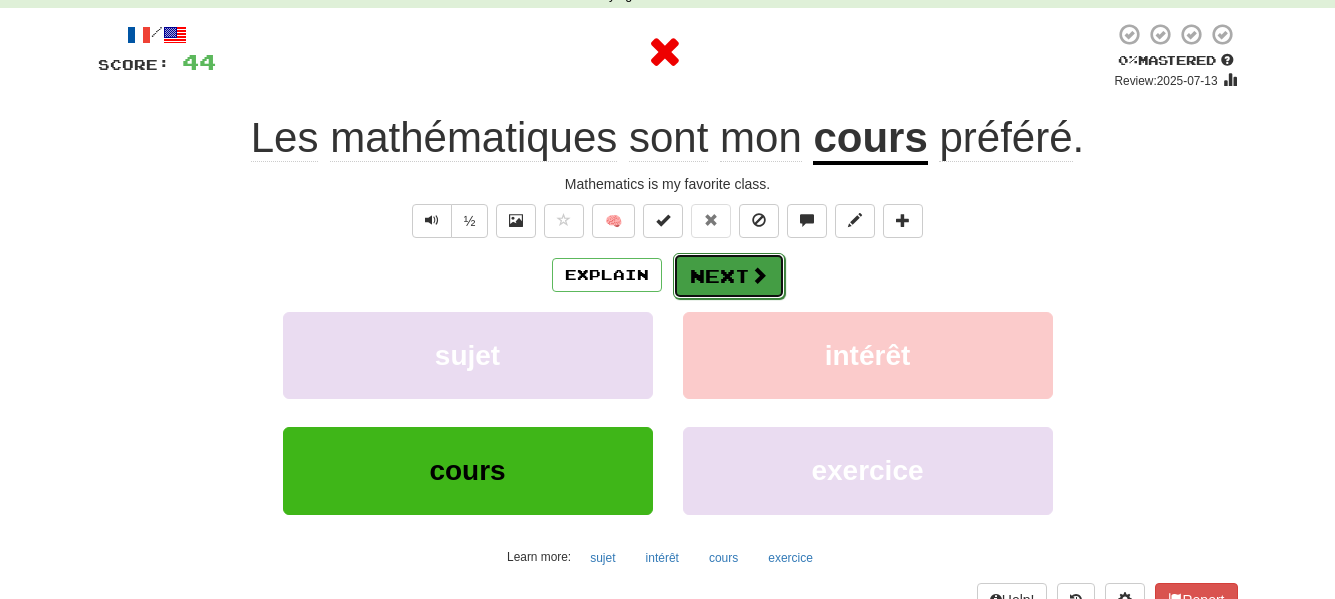 click on "Next" at bounding box center (729, 276) 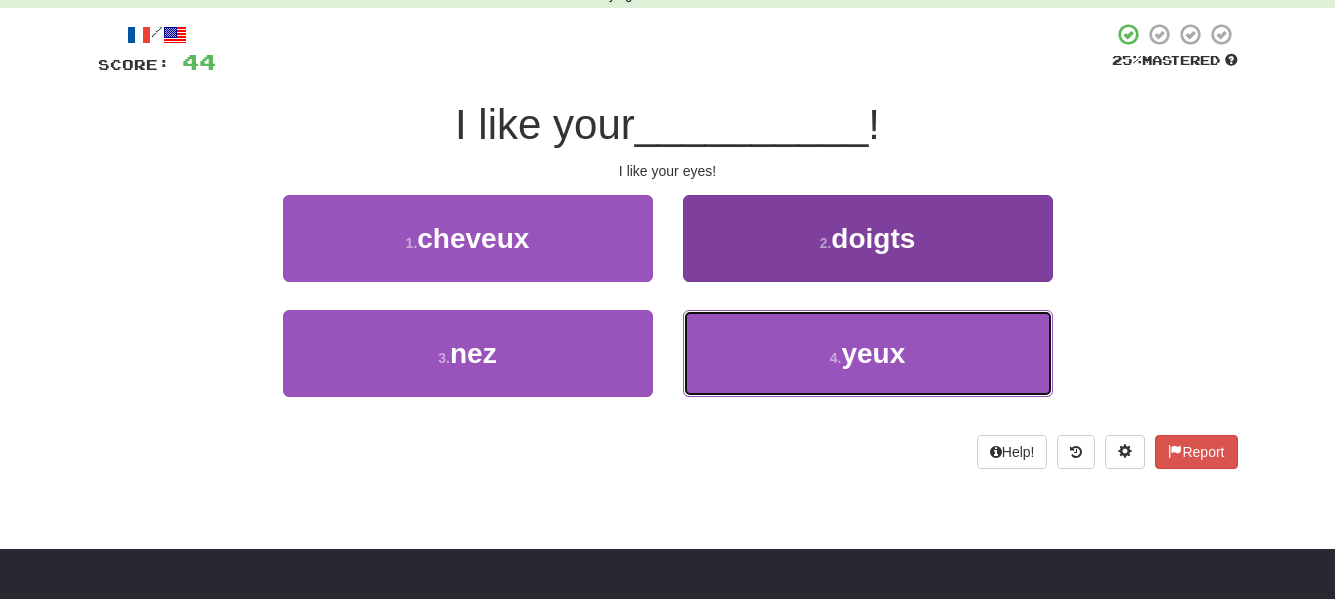 click on "4 .  yeux" at bounding box center (868, 353) 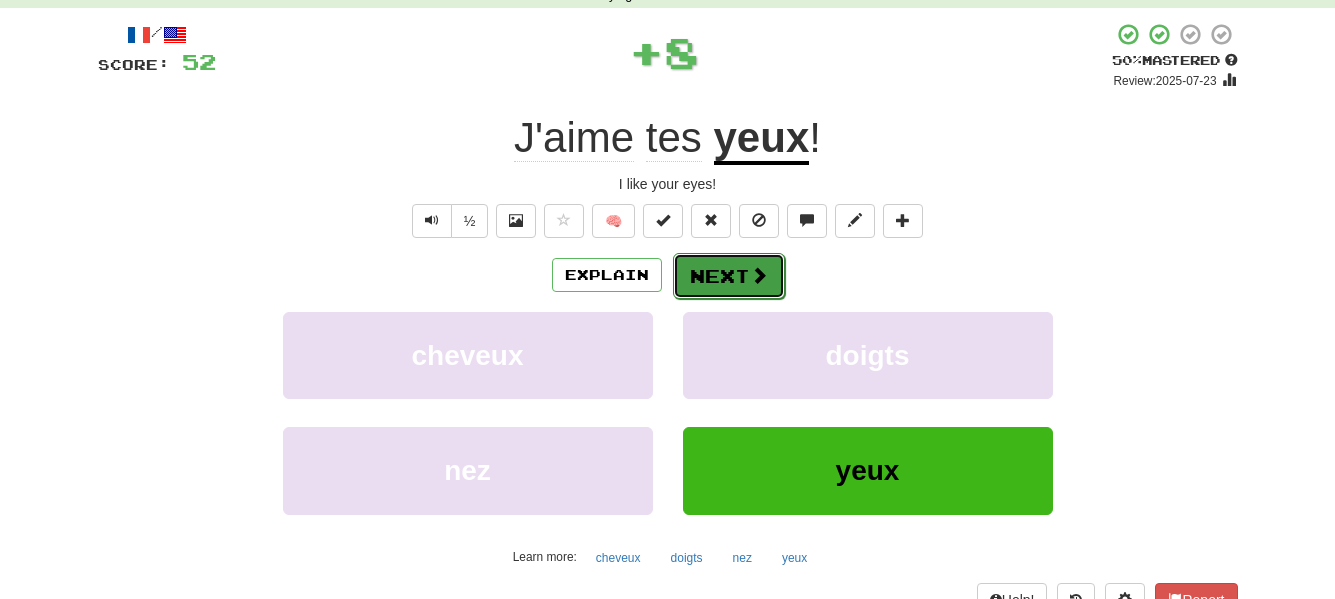 click on "Next" at bounding box center [729, 276] 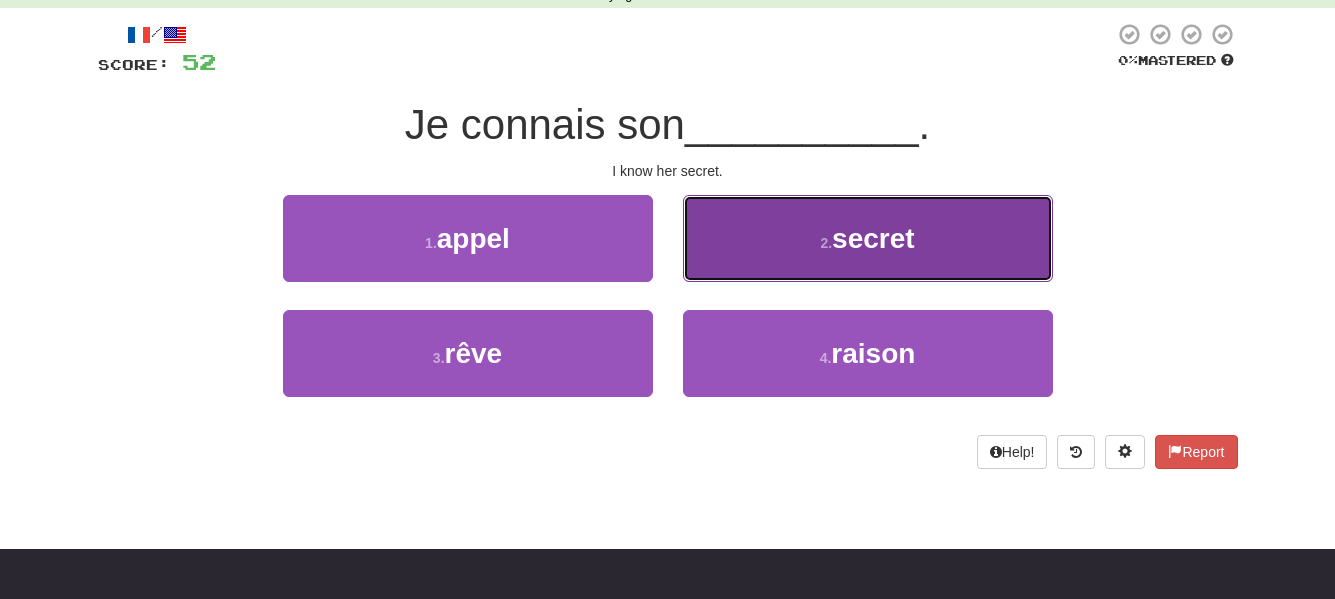 click on "2 .  secret" at bounding box center (868, 238) 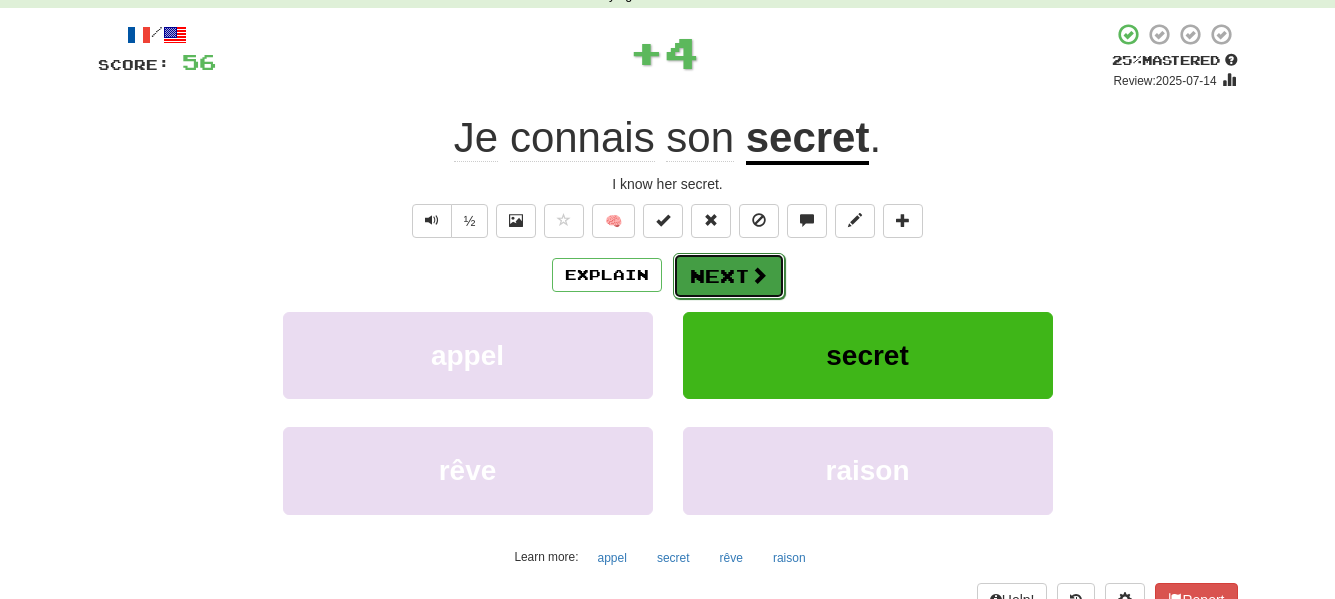 click on "Next" at bounding box center [729, 276] 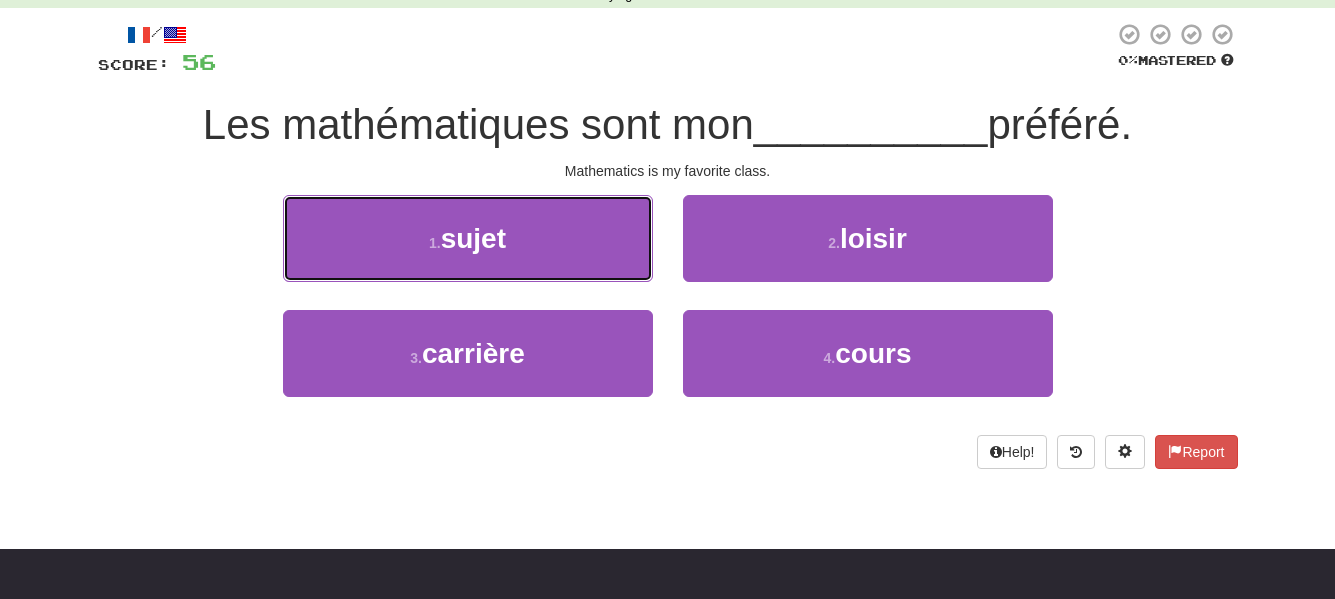 click on "1 .  sujet" at bounding box center (468, 238) 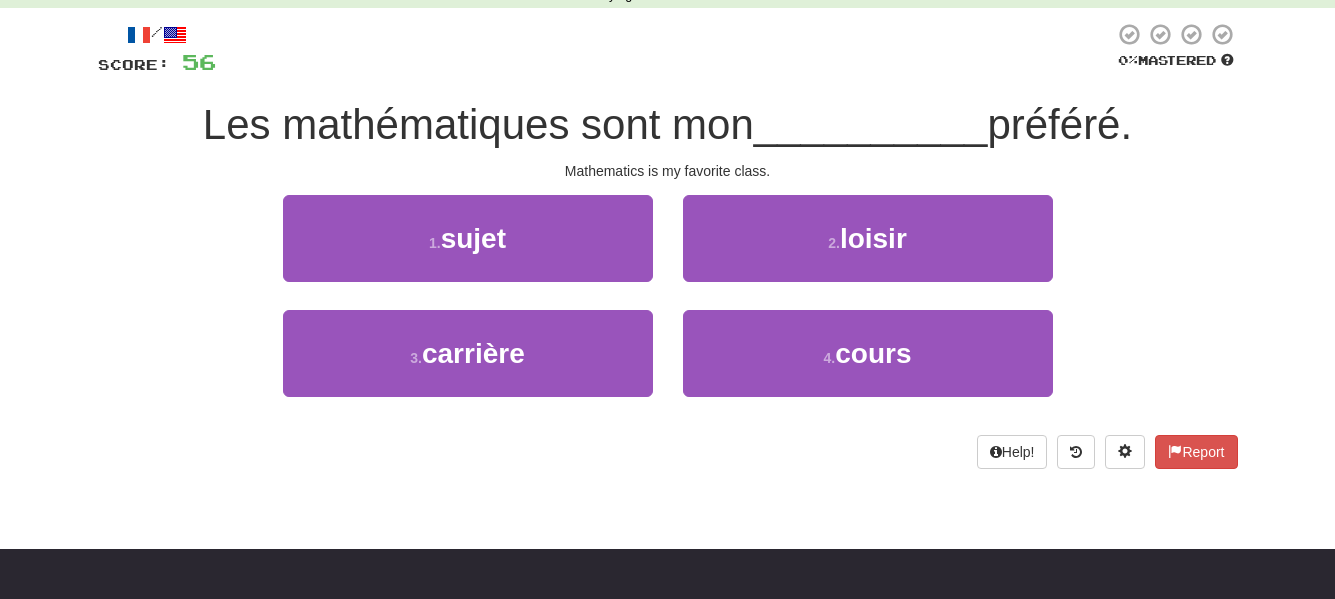click on "/ Score: 56 0 % Mastered Mathematics is my favorite __________ . Mathematics is my favorite class. 1 . subject 2 . hobby 3 . career 4 . course Help! Report" at bounding box center (668, 245) 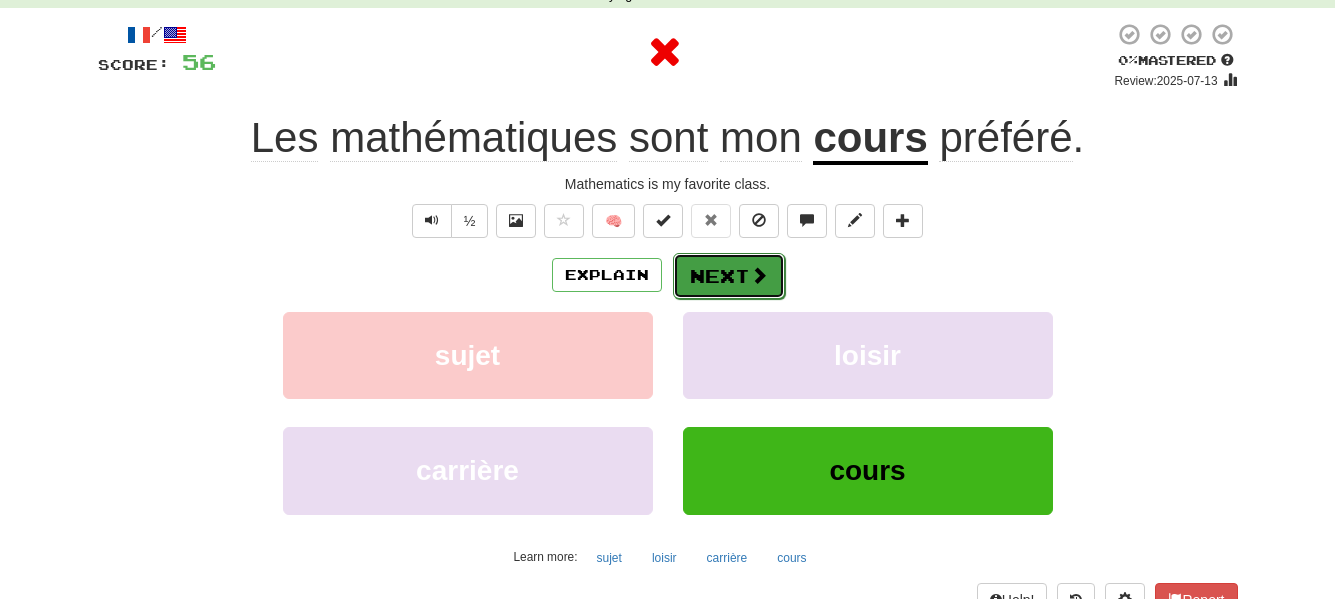 click on "Next" at bounding box center (729, 276) 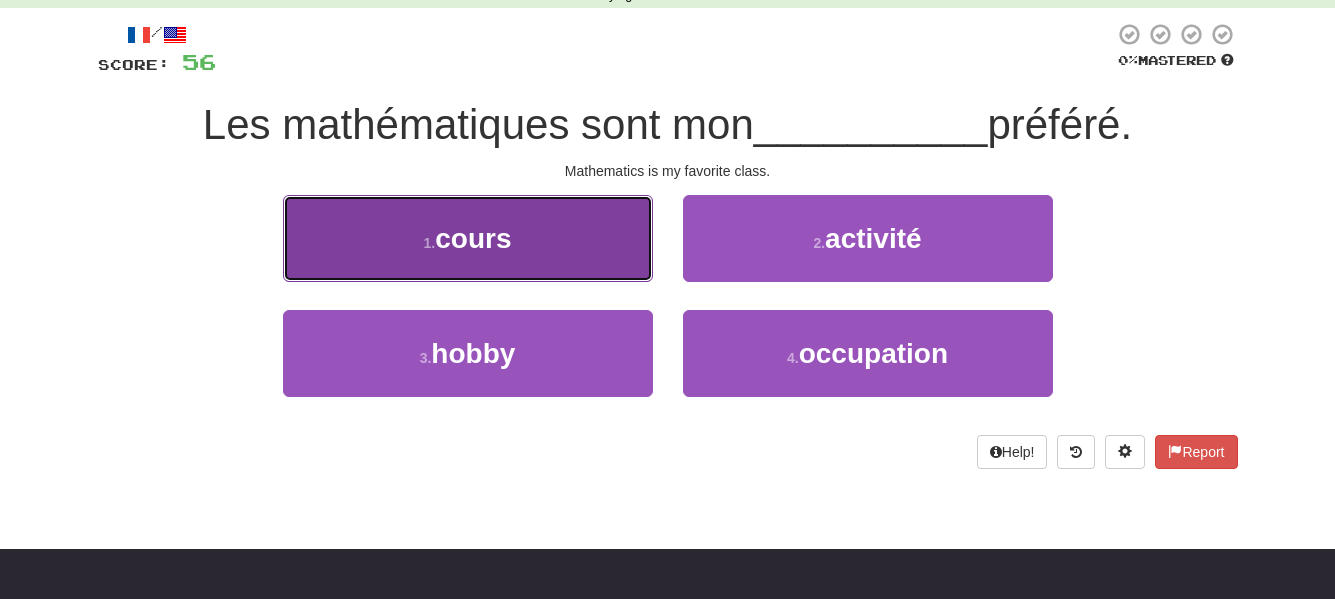 click on "1 .  cours" at bounding box center (468, 238) 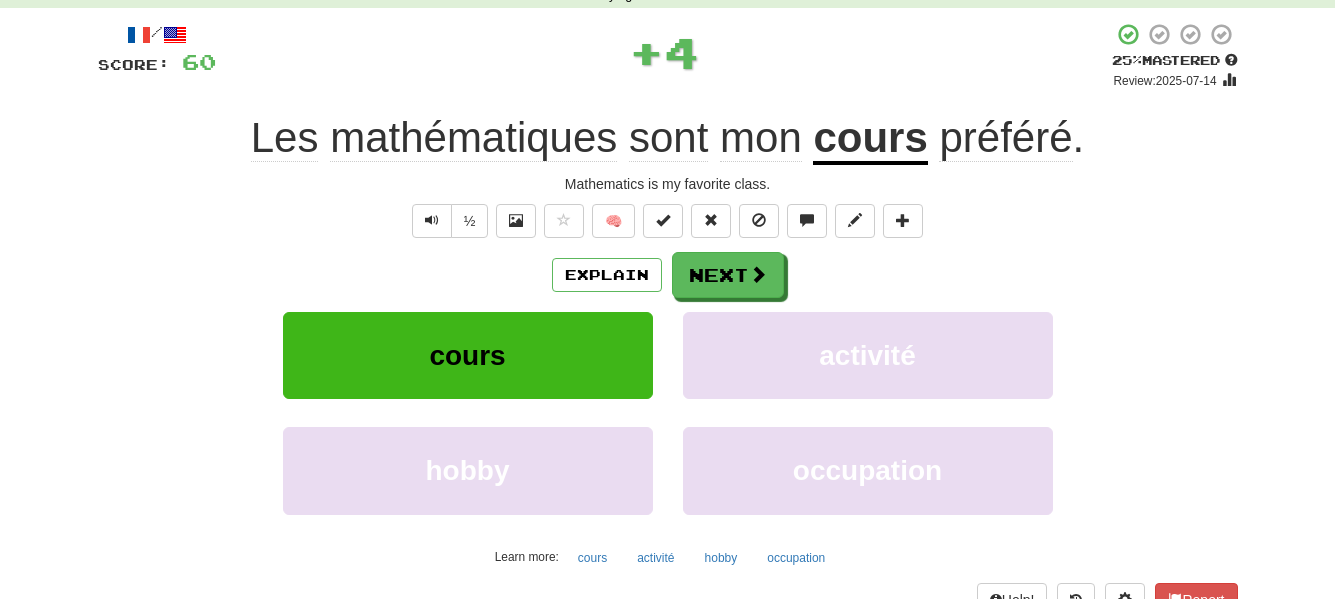 click on "Explain Next" at bounding box center [668, 275] 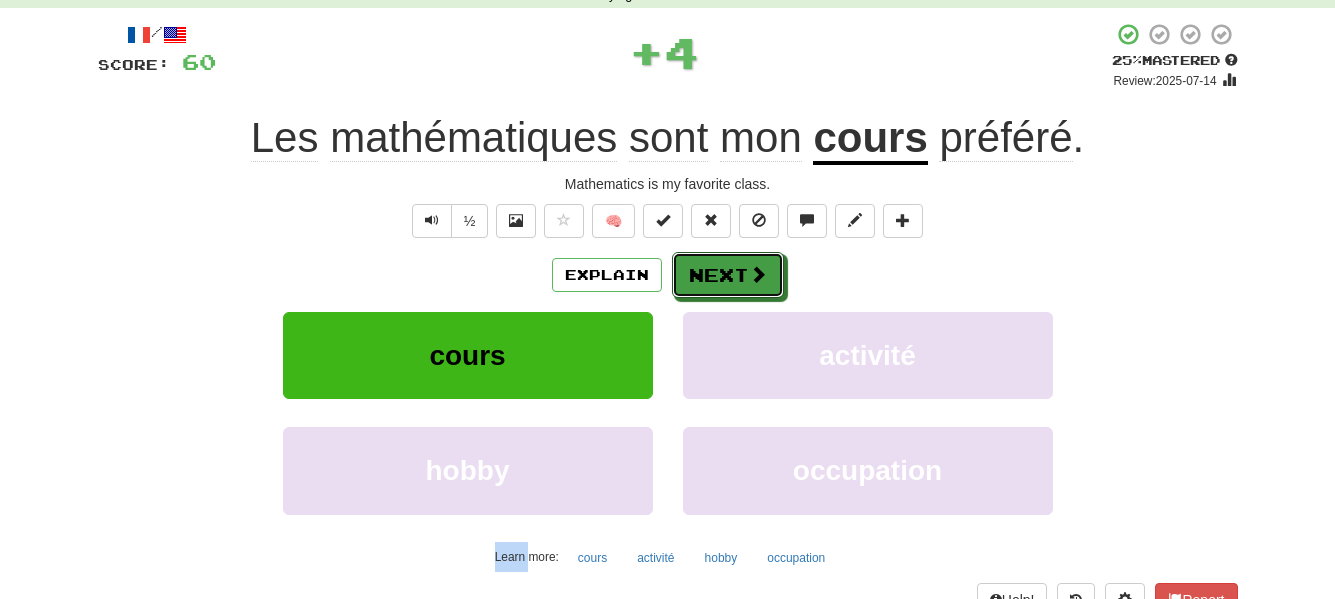 click on "Next" at bounding box center [728, 275] 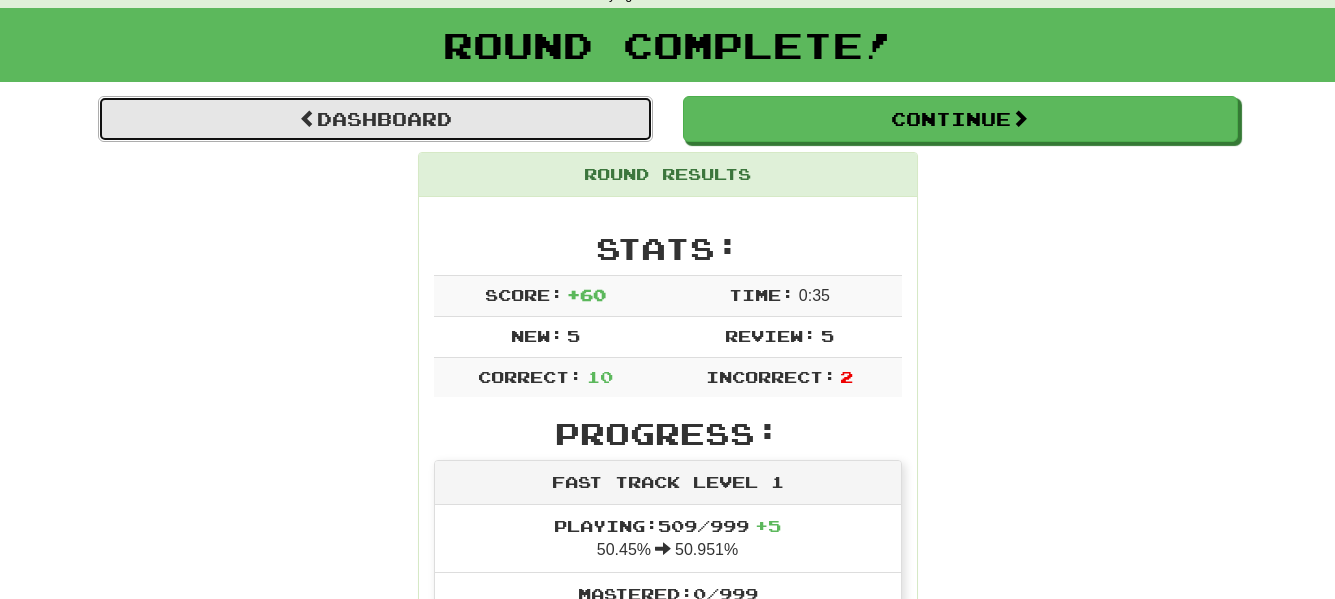 click on "Dashboard" at bounding box center [375, 119] 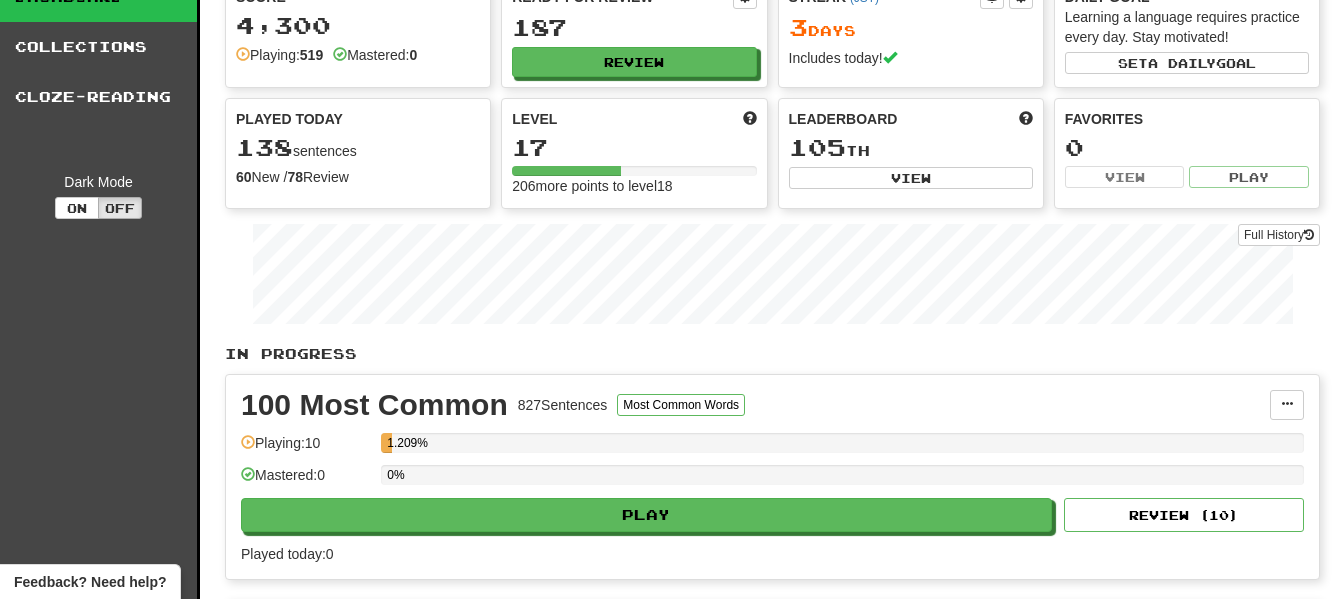 scroll, scrollTop: 0, scrollLeft: 0, axis: both 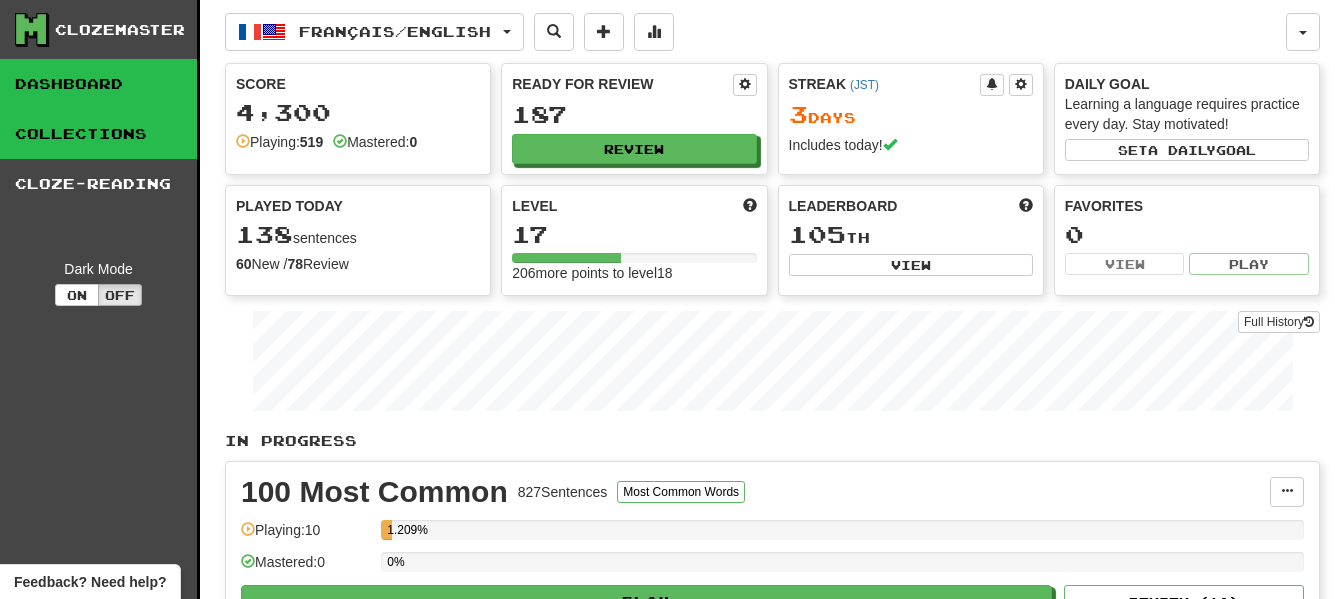 click on "Collections" at bounding box center [98, 134] 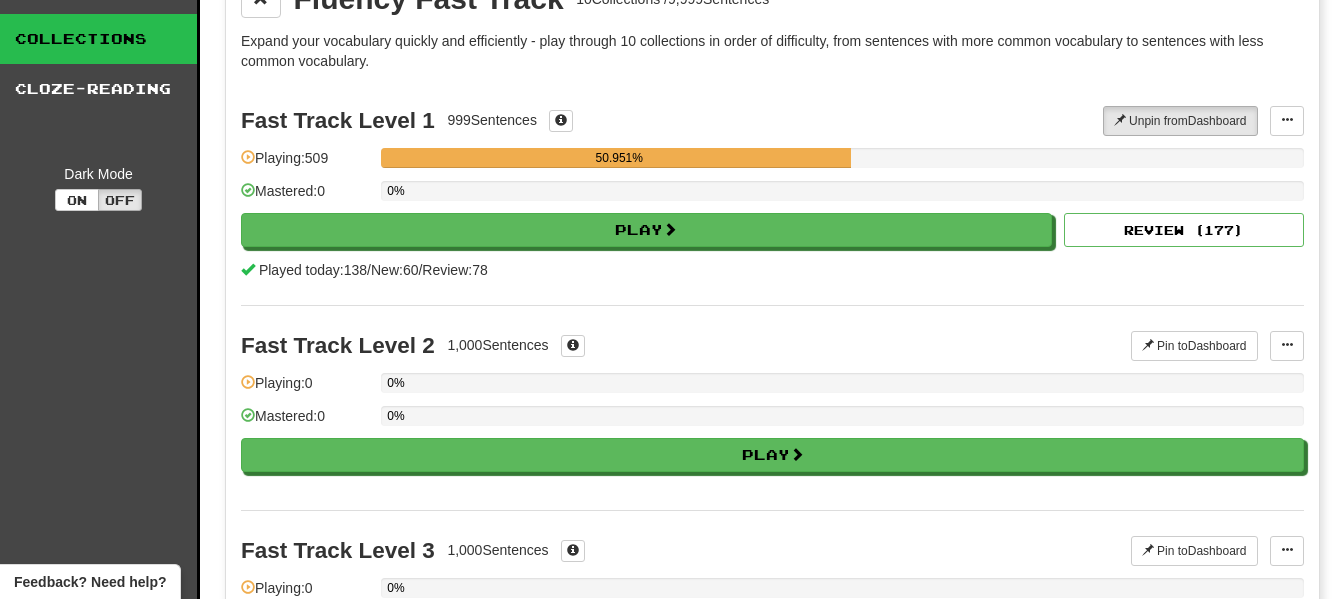 scroll, scrollTop: 0, scrollLeft: 0, axis: both 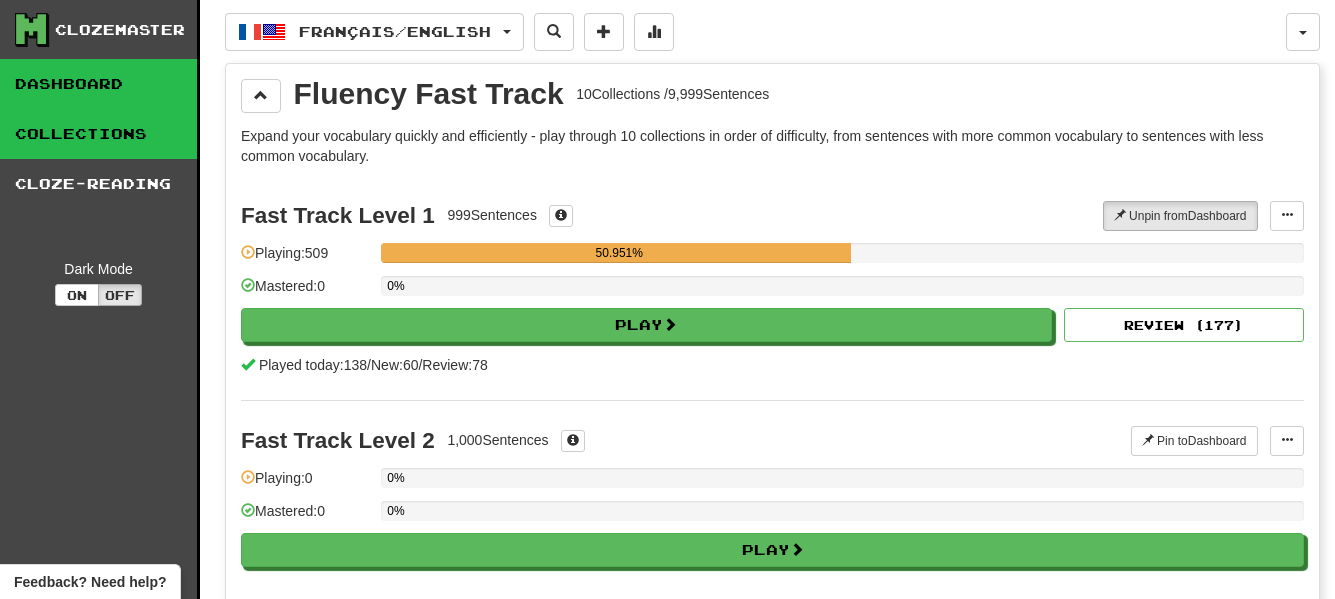 click on "Dashboard" at bounding box center (98, 84) 